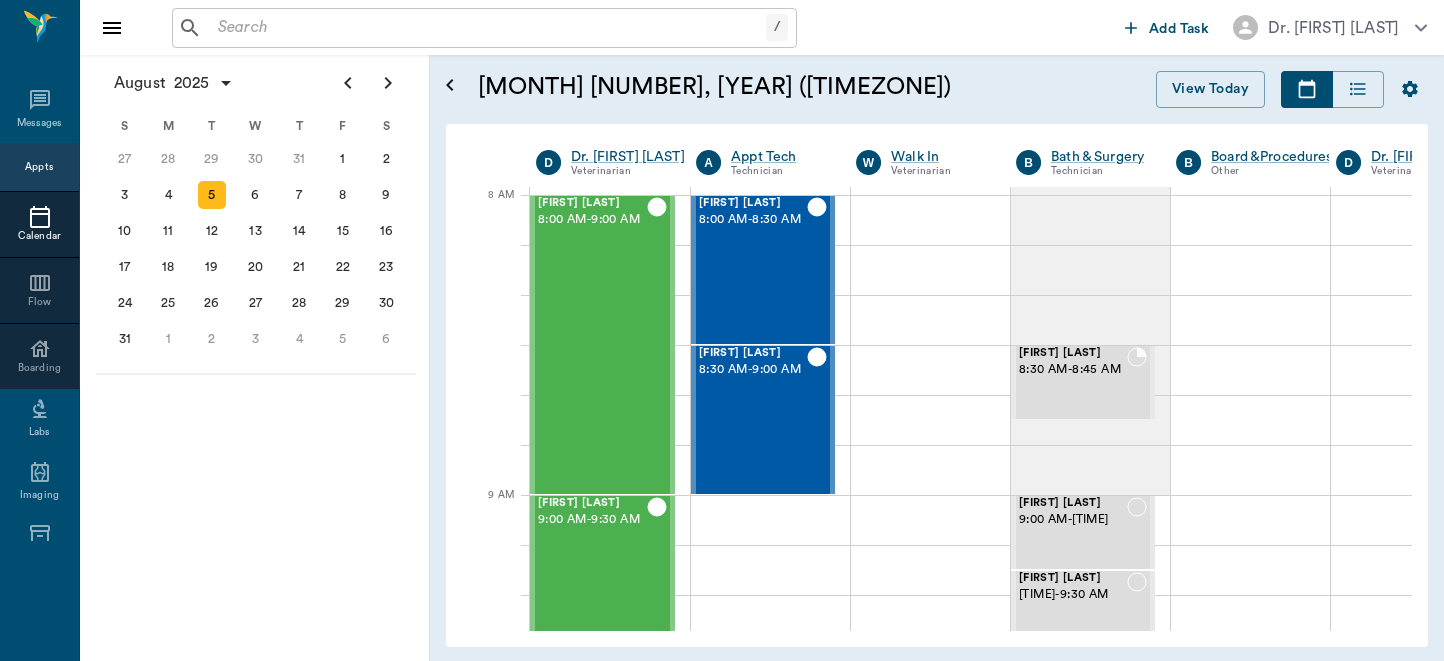 scroll, scrollTop: 0, scrollLeft: 0, axis: both 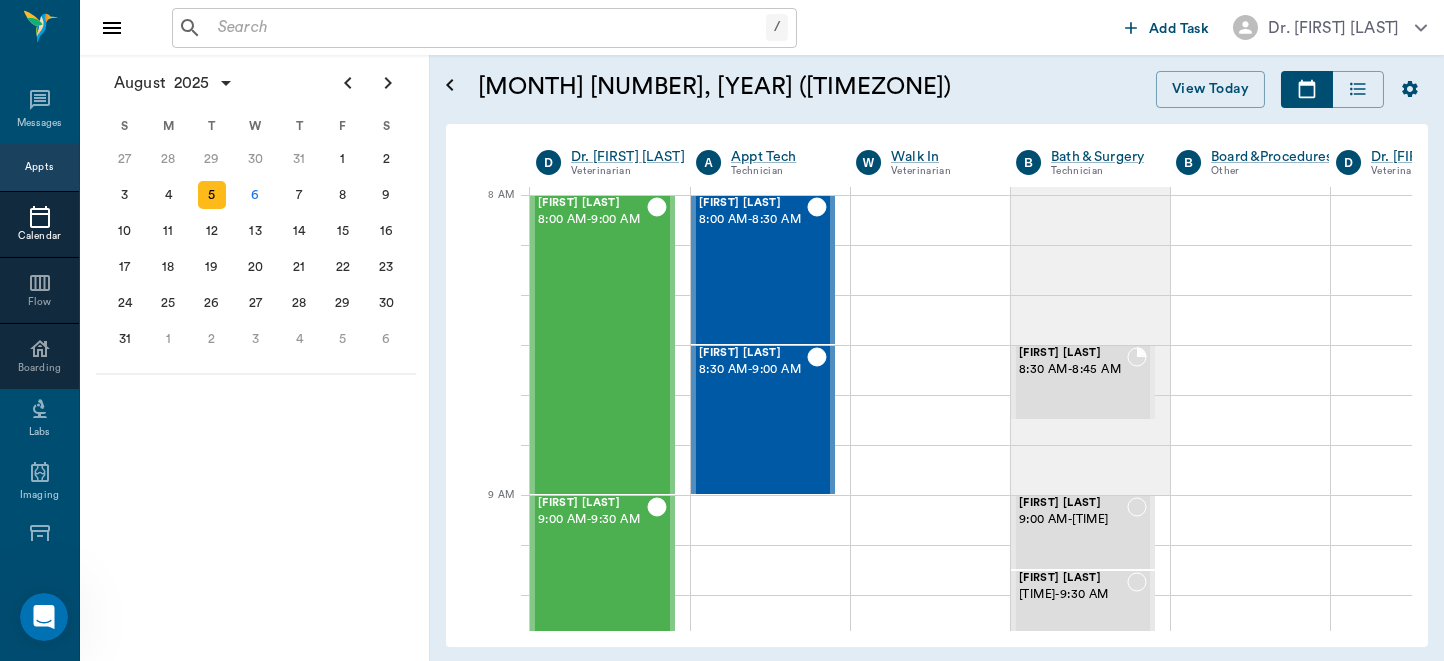 click at bounding box center [488, 28] 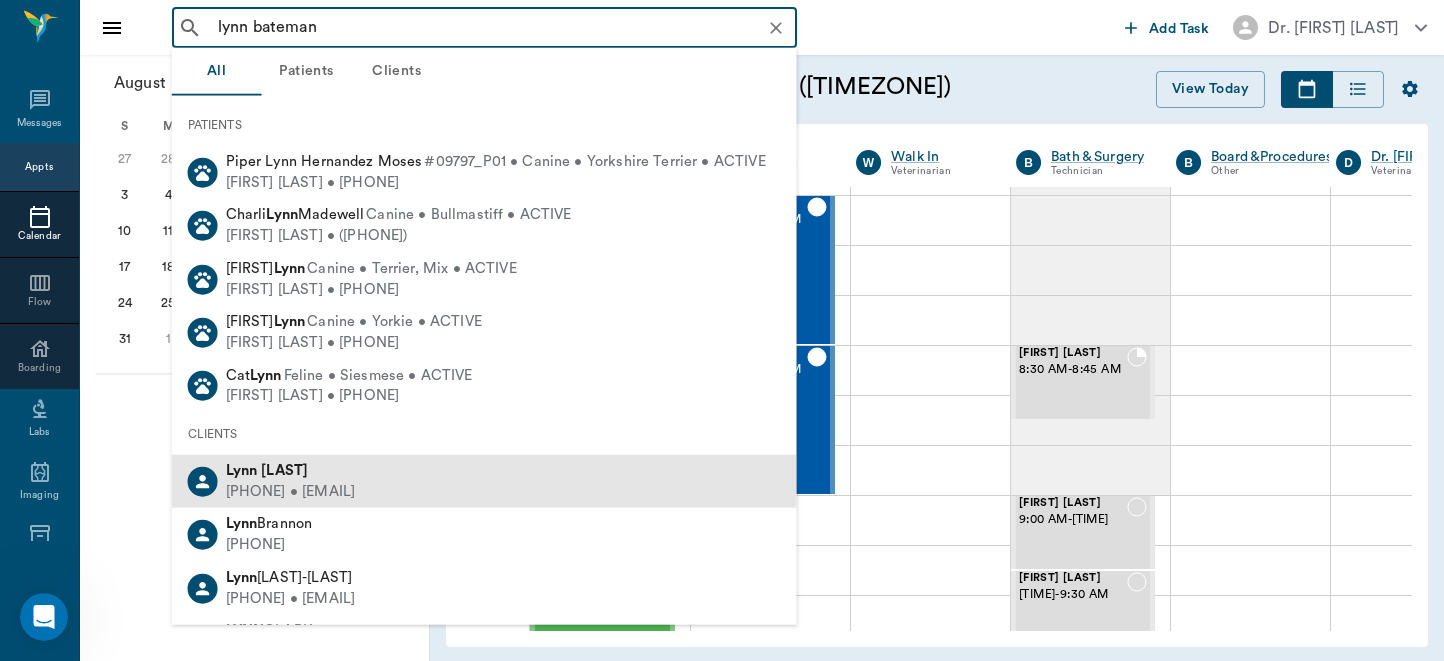 click on "[LAST]" at bounding box center [284, 470] 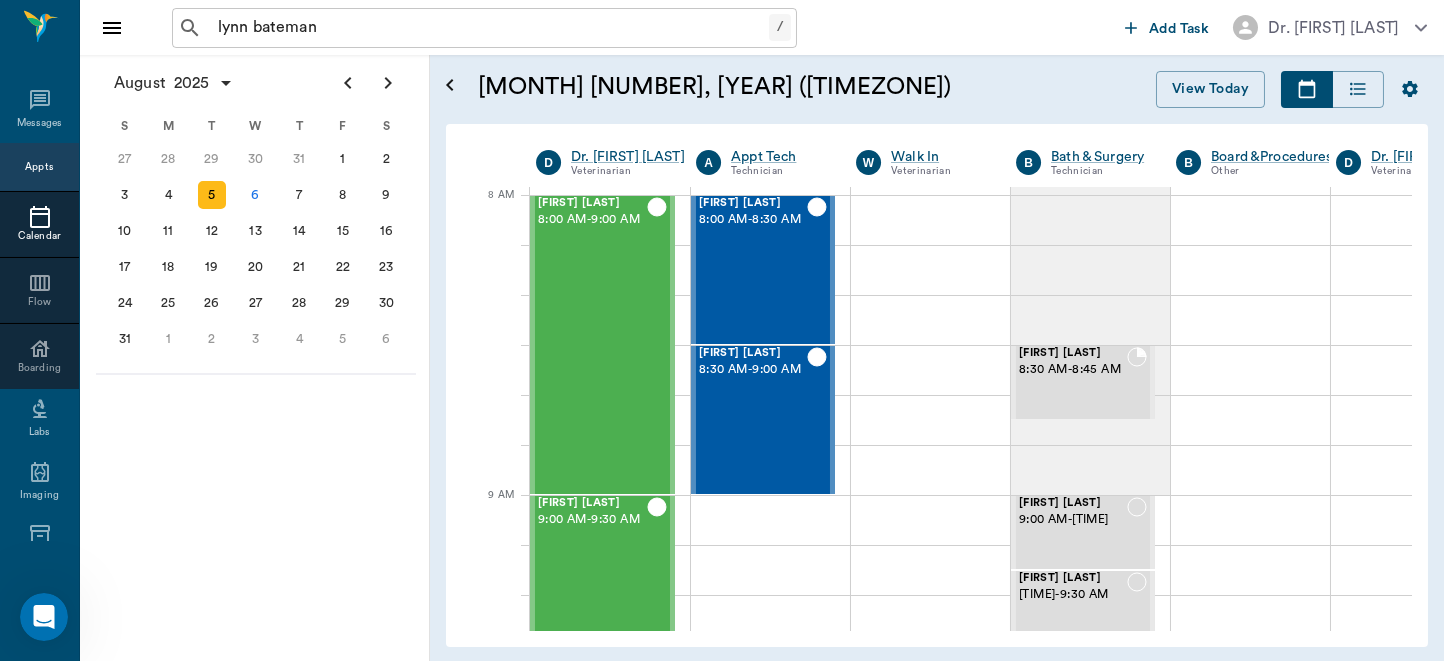 type 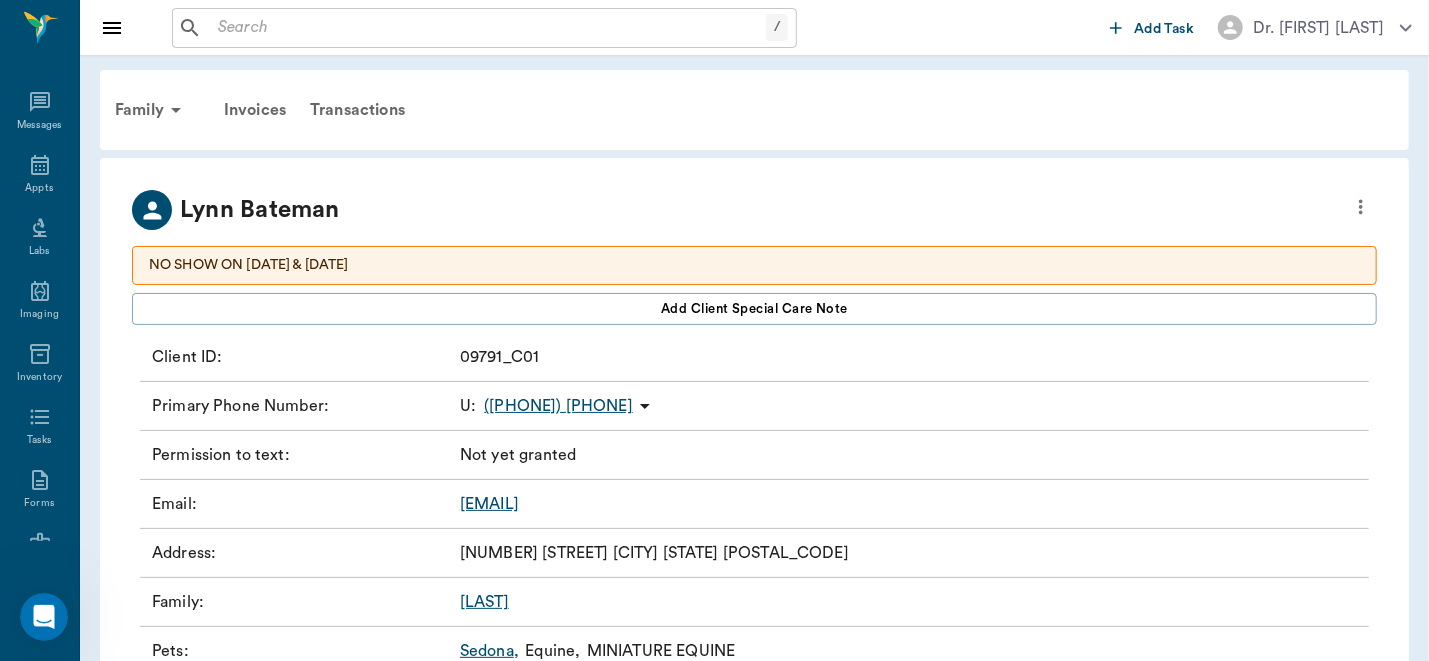 scroll, scrollTop: 96, scrollLeft: 0, axis: vertical 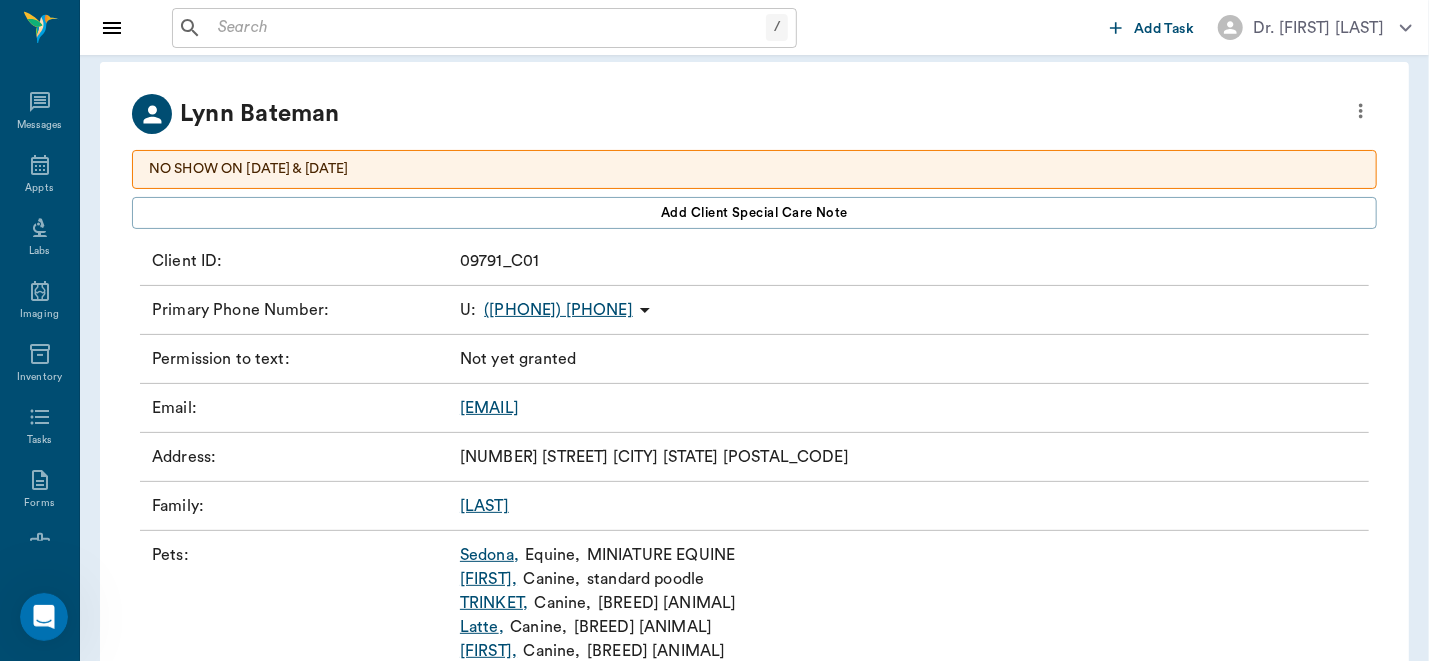 click on "Sedona ," at bounding box center [489, 555] 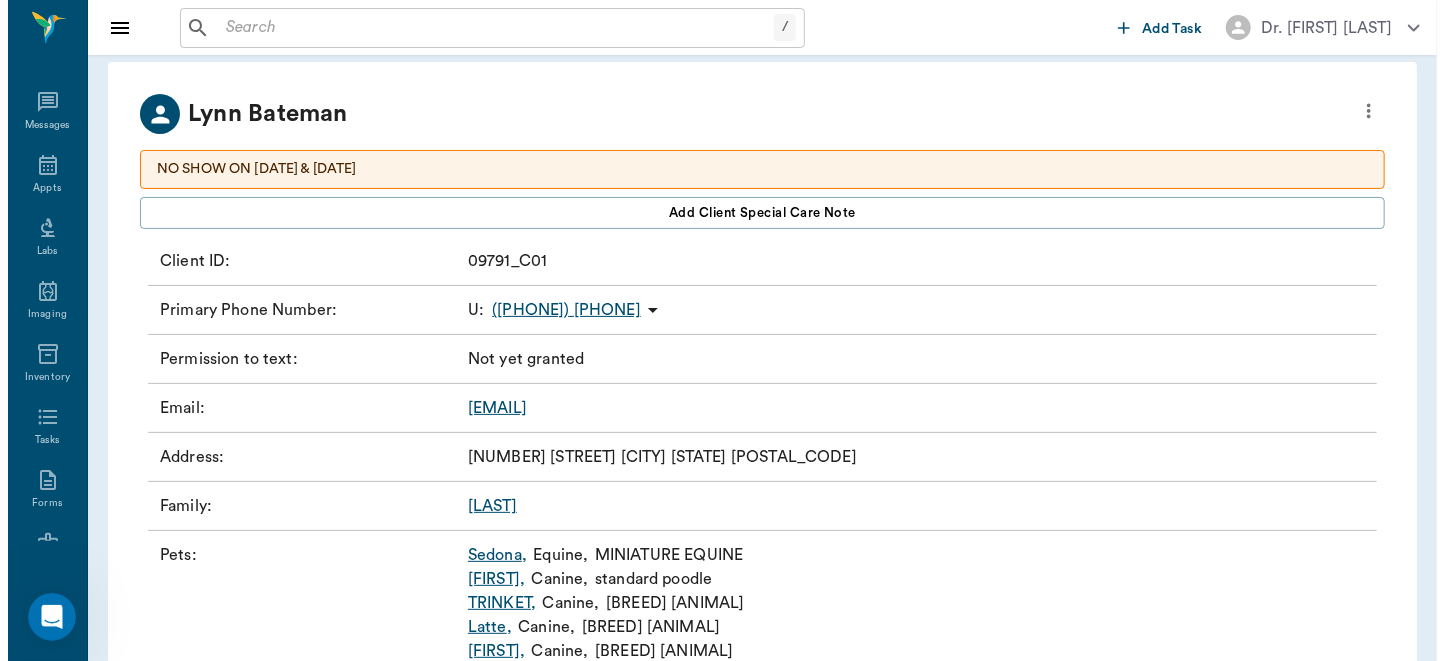 scroll, scrollTop: 0, scrollLeft: 0, axis: both 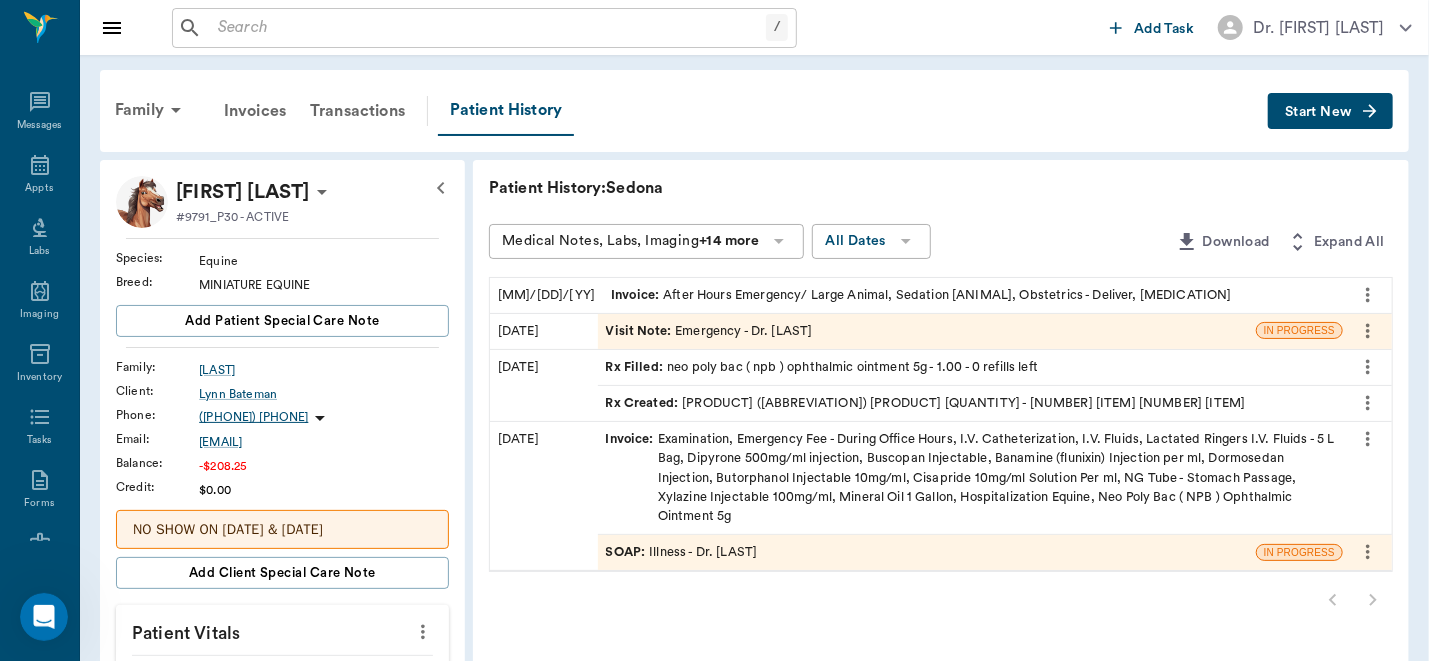 click 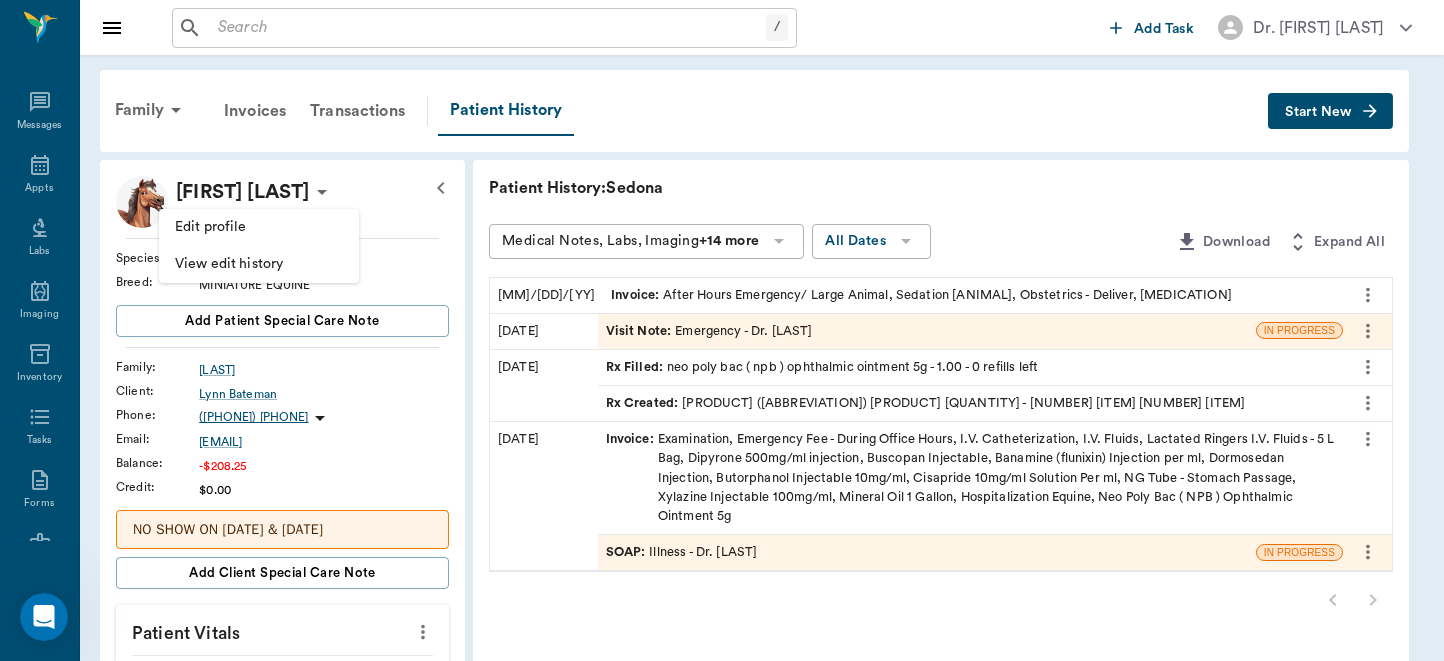 click on "Edit profile" at bounding box center [259, 227] 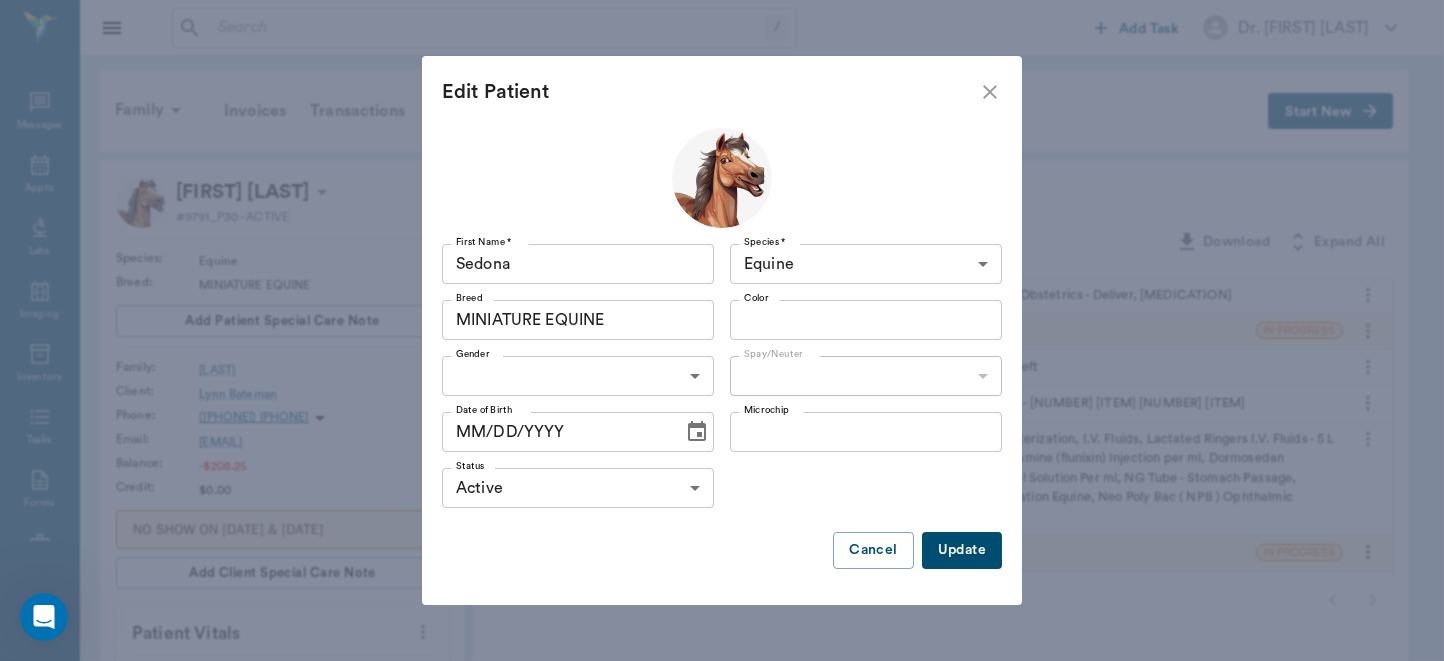 click on "/ ​ Add Task Dr. Bert Ellsworth Nectar Messages Appts Labs Imaging Inventory Tasks Forms Staff Reports Lookup Settings Family Invoices Transactions Patient History Start New Sedona Bateman #9791_P30    -    ACTIVE   Species : Equine Breed : MINIATURE EQUINE Add patient Special Care Note Family : Bateman Client : Lynn Bateman Phone : (480) 580-8827 Email : LYNNBATEMANUSA@gmail.com Balance : -$208.25 Credit : $0.00 NO SHOW ON 5/23/24 & 3/7/25 Add client Special Care Note Patient Vitals Weight BCS HR Temp Resp BP Dia Pain Perio Score ( lb ) Date Ongoing diagnosis Current Rx neo poly bac ( npb ) ophthalmic ointment 5g 08/01/26 Reminders Upcoming appointments Schedule Appointment Patient History:  Sedona Medical Notes, Labs, Imaging  +14 more All Dates Download Expand All 08/05/25 Invoice : After Hours Emergency/ Large Animal, Sedation Equine, Obstetrics - Deliver, Excede Injectable 08/02/25 Visit Note : Emergency - Dr. Bert Ellsworth IN PROGRESS 08/01/25 Rx Filled : Rx Created : 07/31/25 Invoice : SOAP : 2" at bounding box center [722, 680] 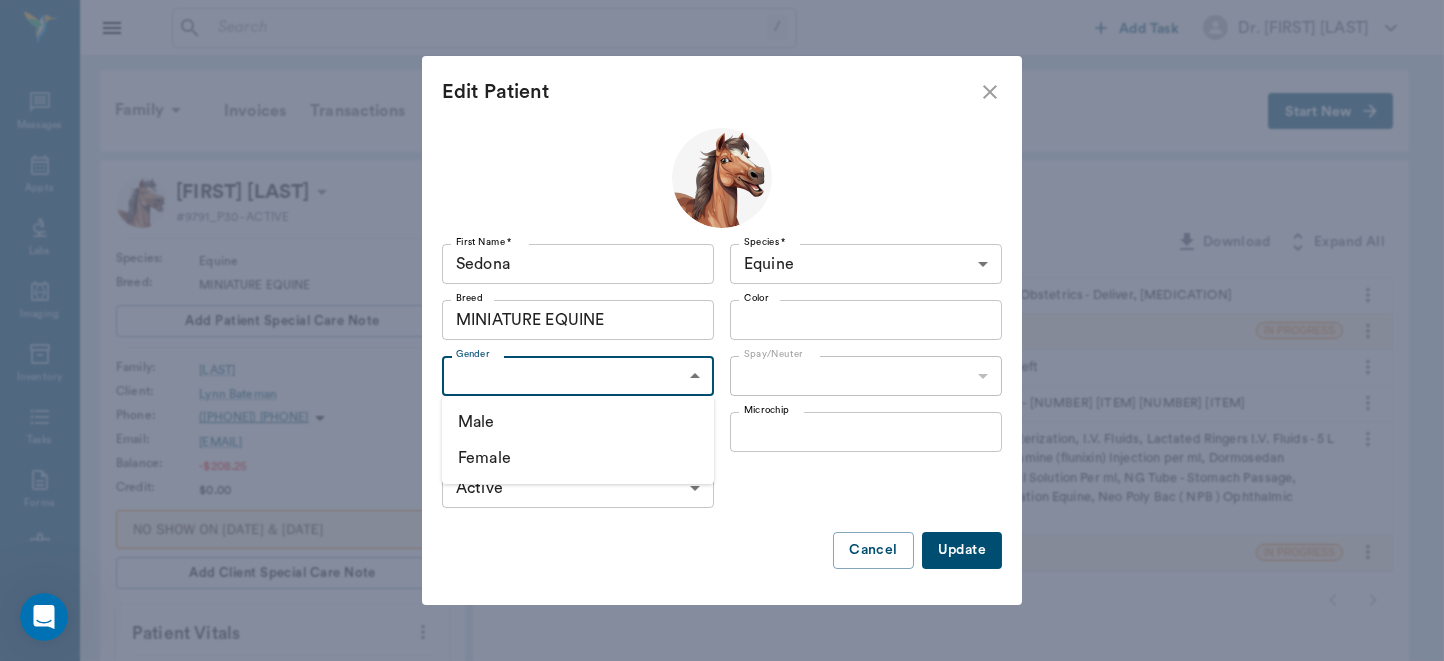 click on "Female" at bounding box center [578, 458] 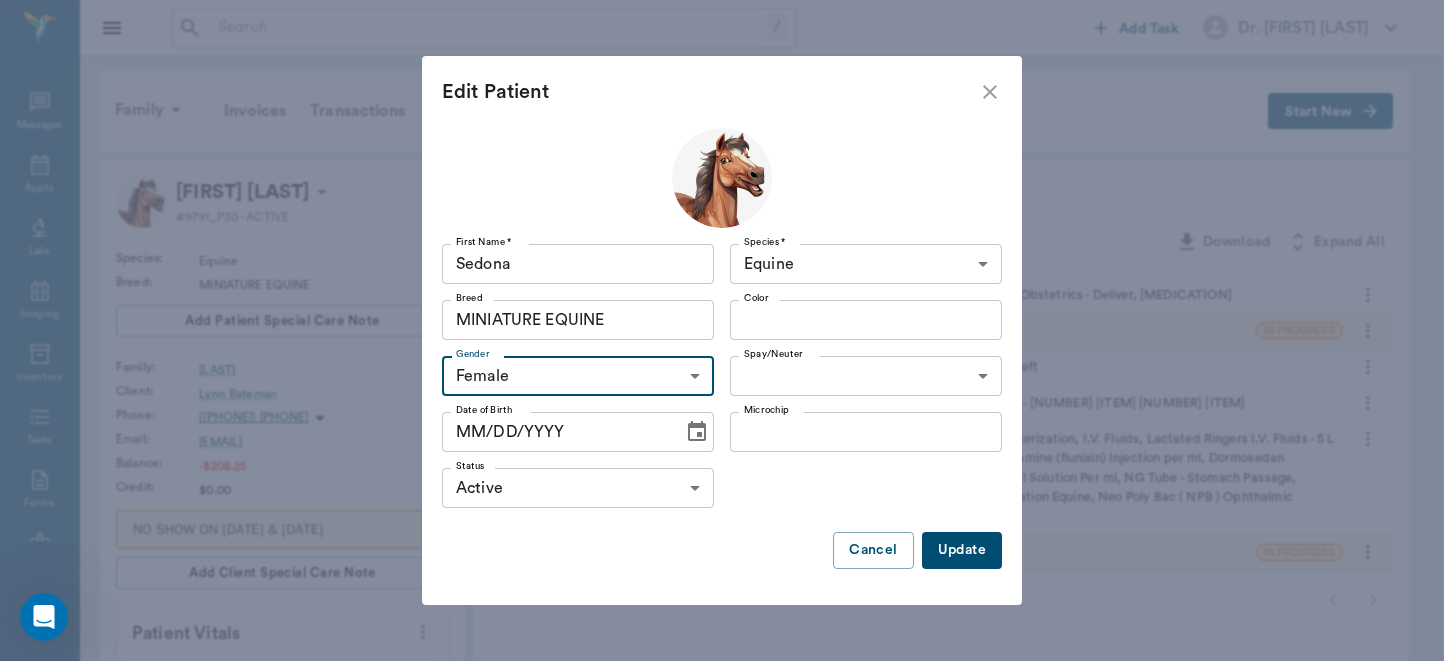 type on "FEMALE" 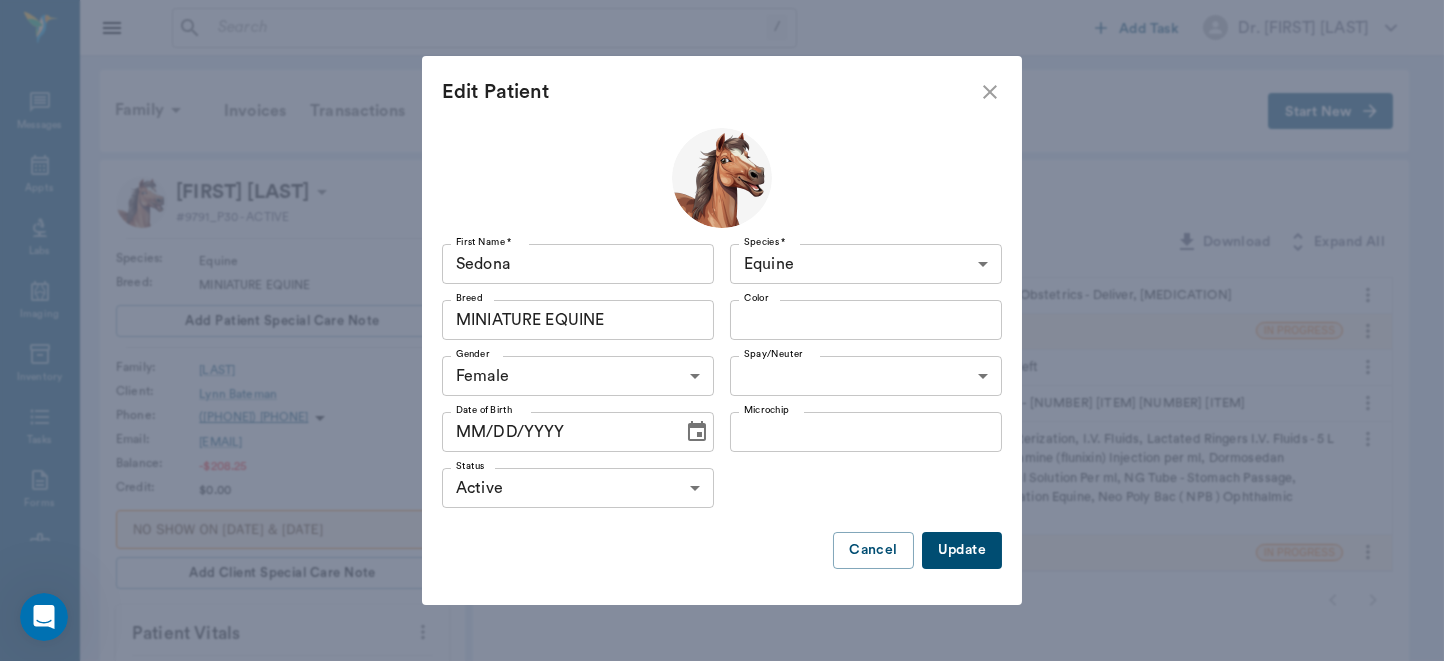 click at bounding box center (697, 432) 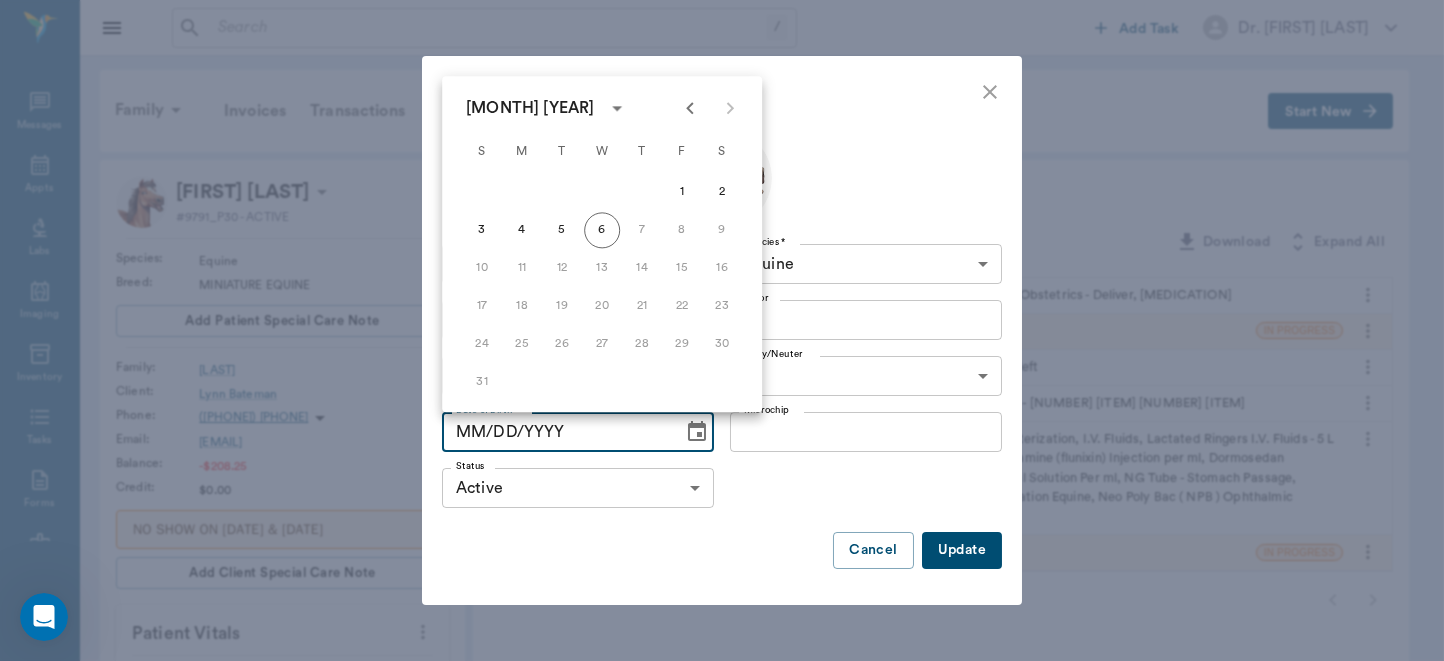 click 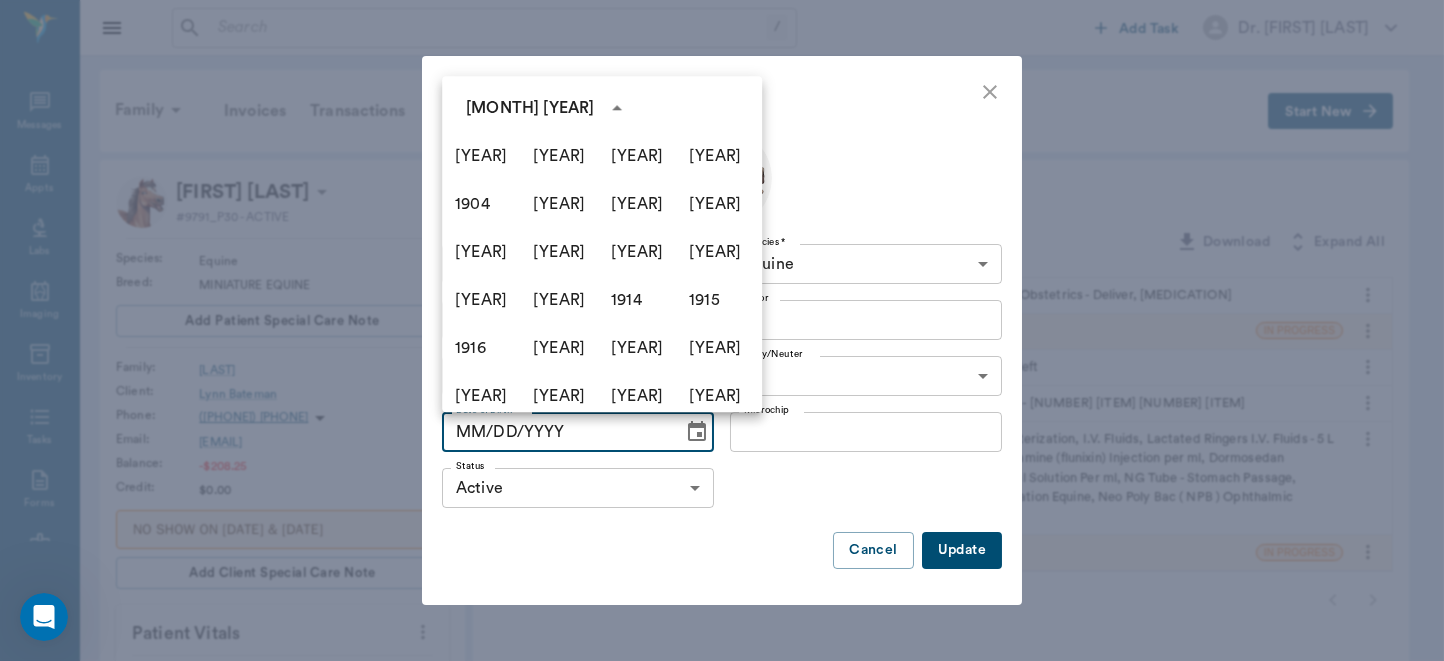 scroll, scrollTop: 1370, scrollLeft: 0, axis: vertical 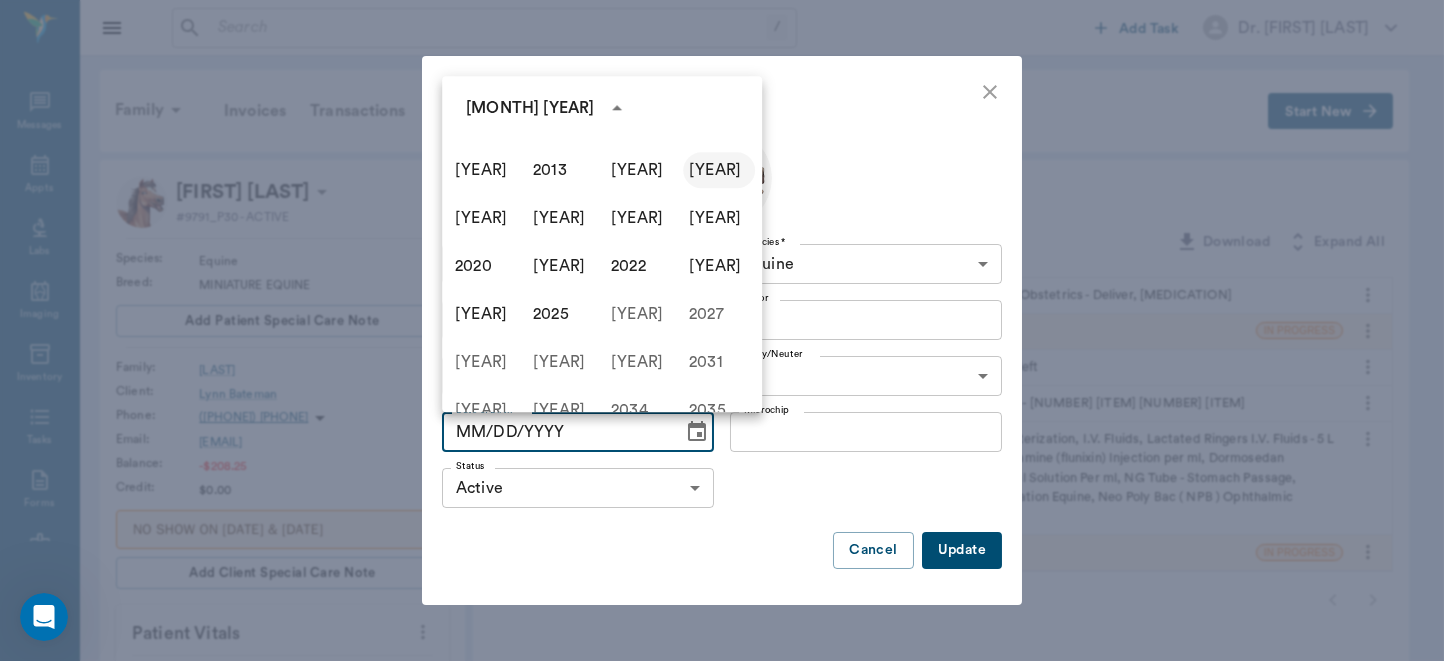 click on "2015" at bounding box center (719, 170) 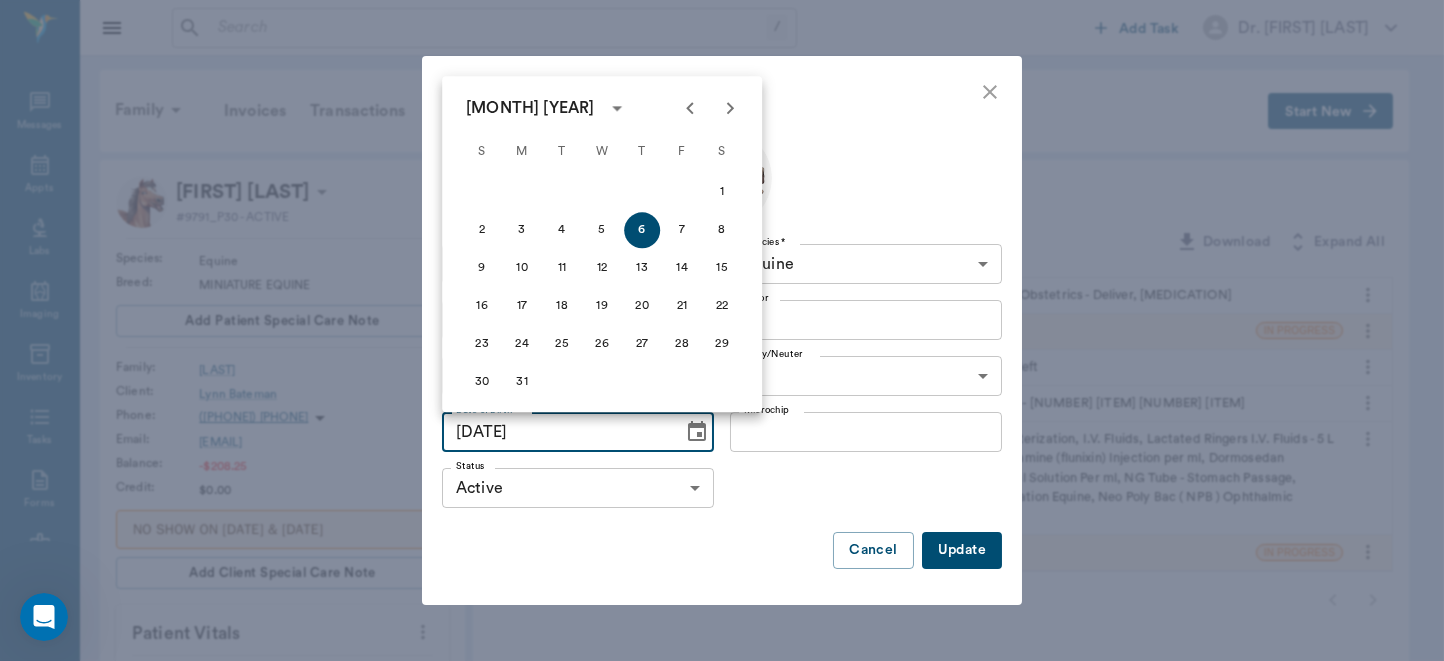 click 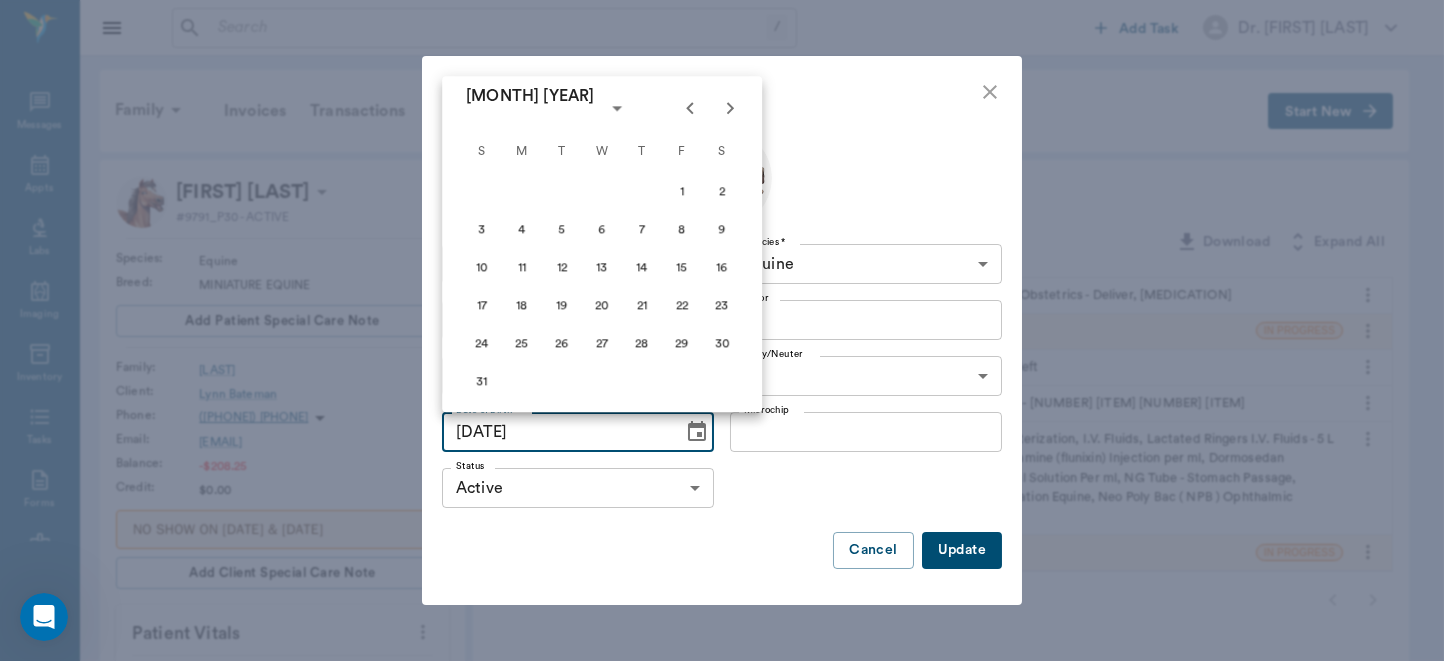click 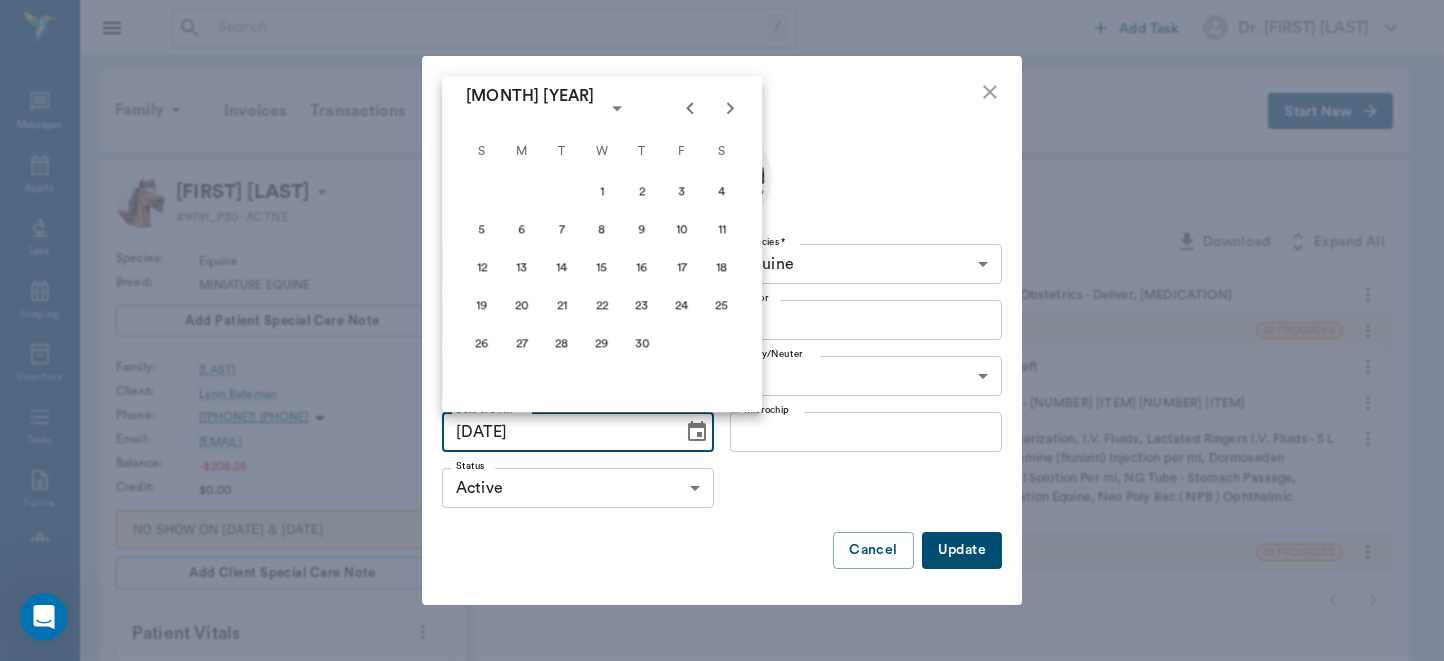 click 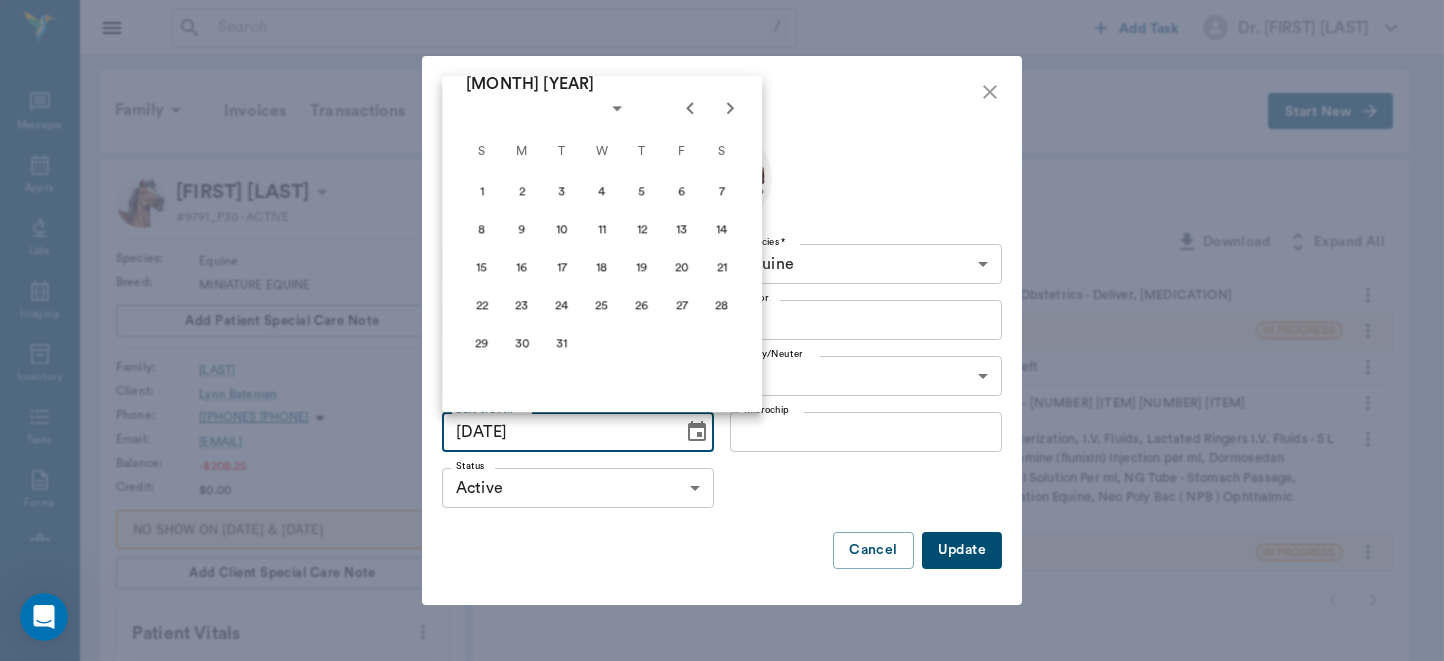 click 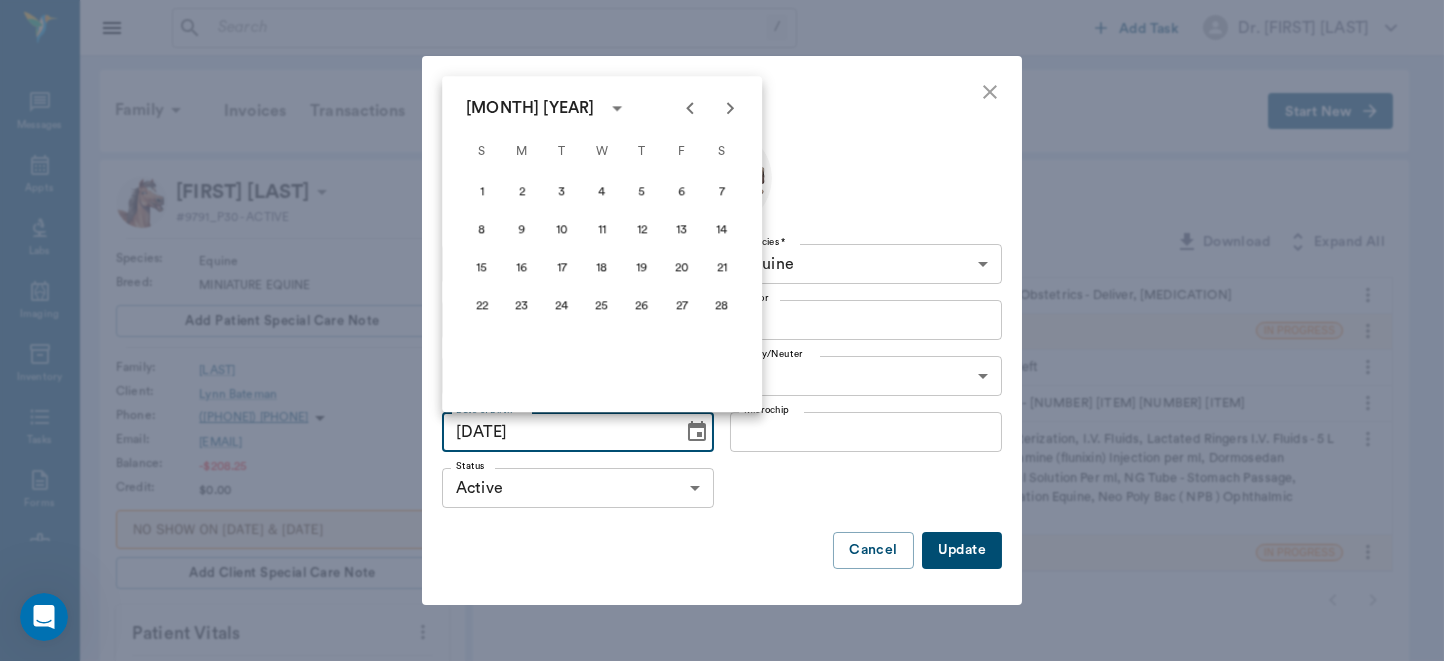 click 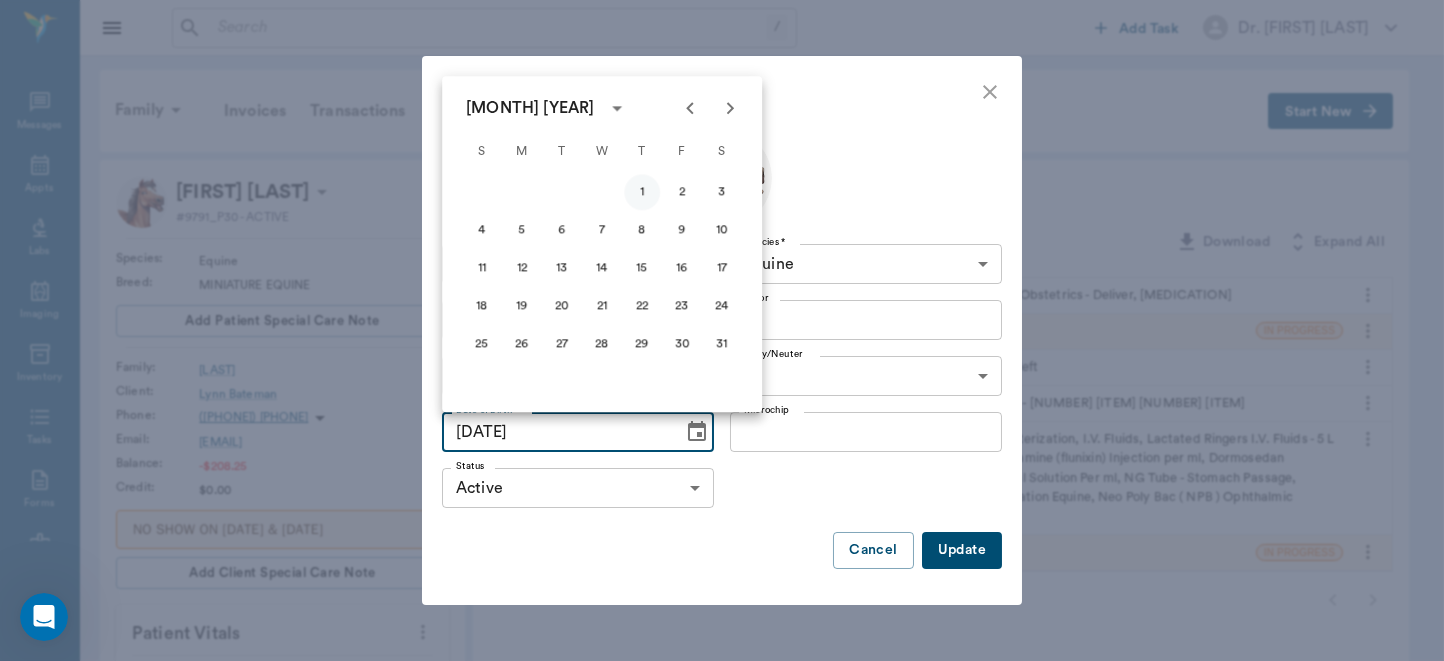 click on "1" at bounding box center [642, 192] 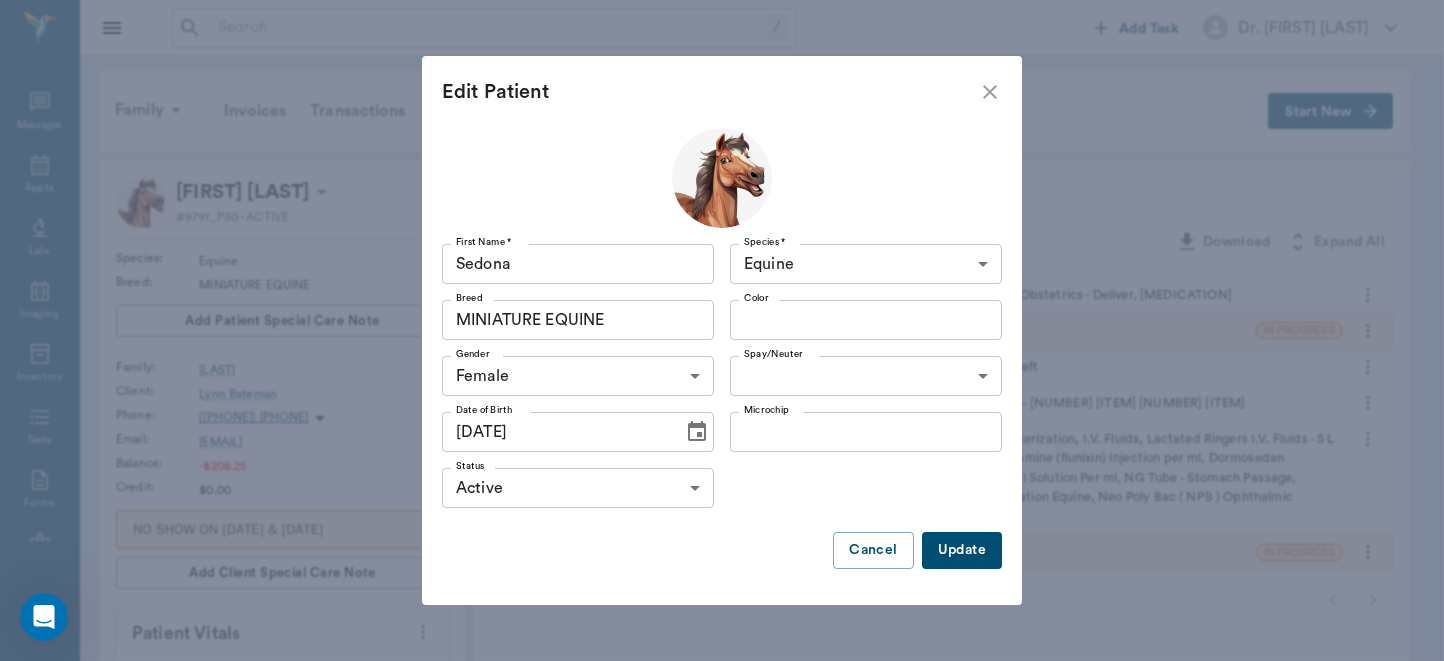 type on "01/01/2015" 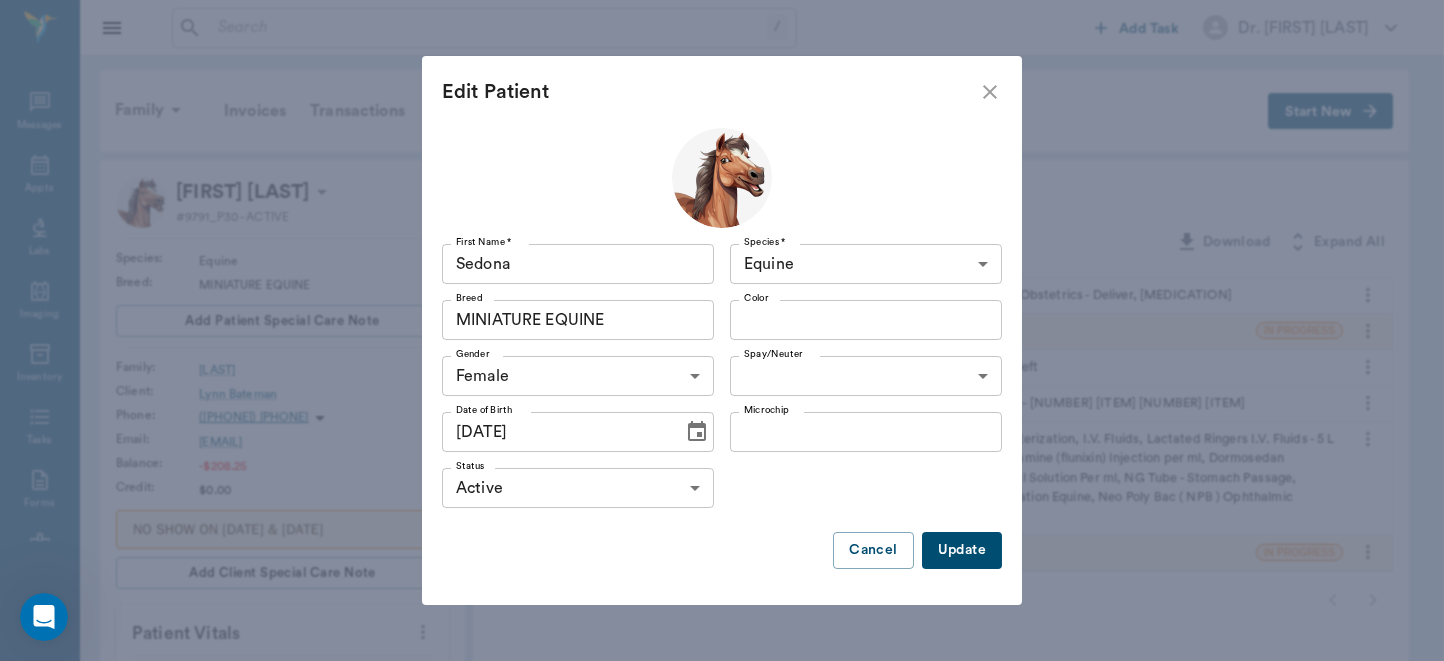 click on "Update" at bounding box center [962, 550] 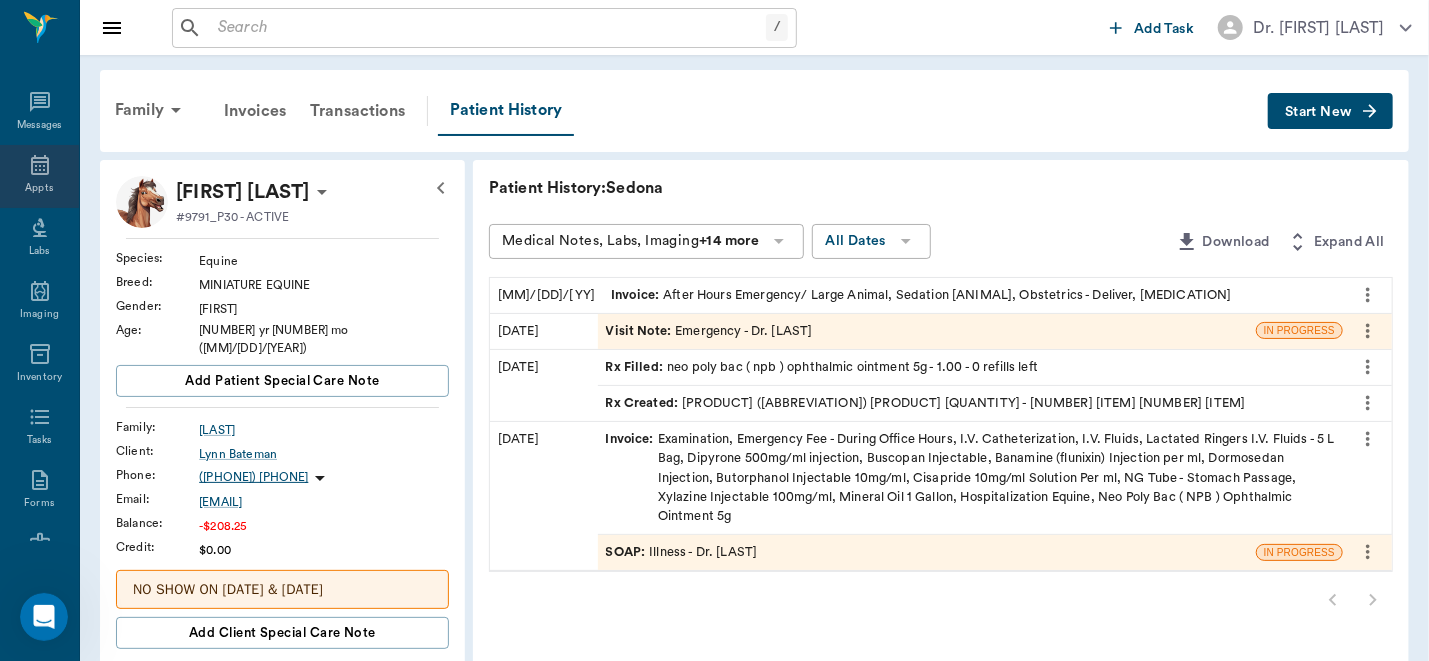 click on "Appts" at bounding box center [39, 188] 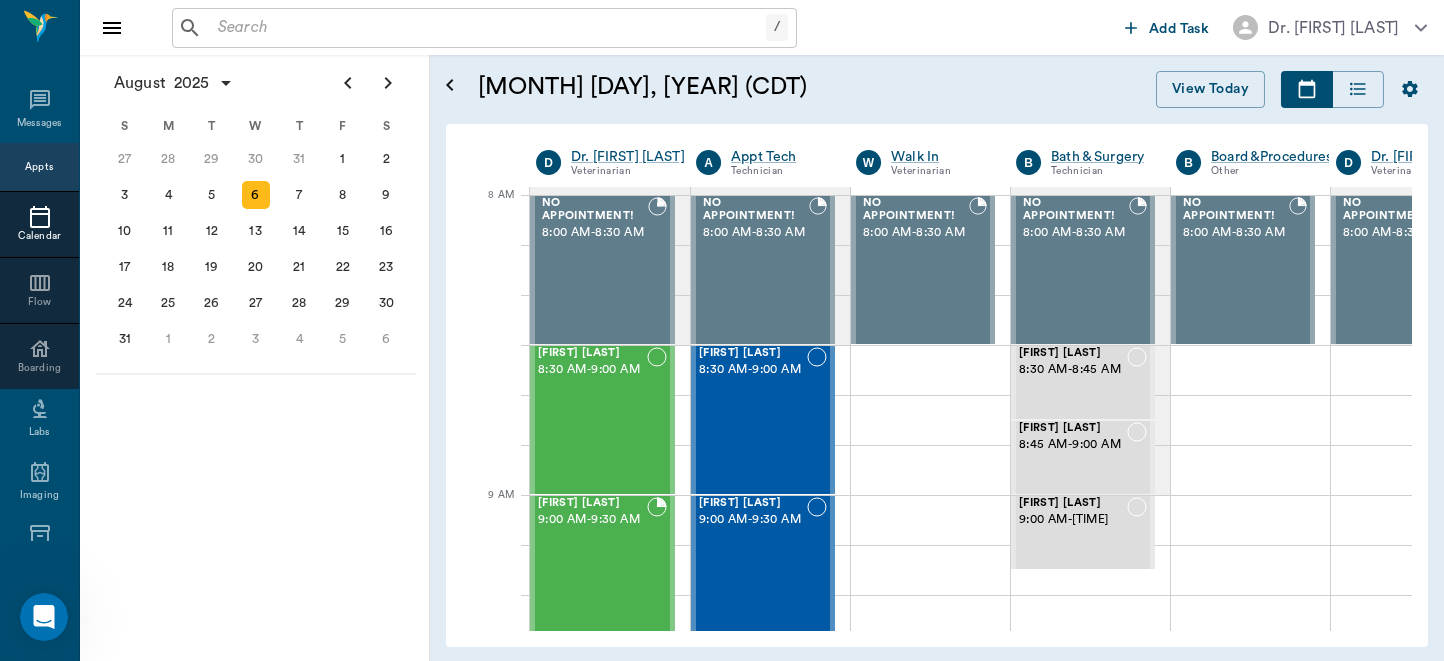 scroll, scrollTop: 0, scrollLeft: 0, axis: both 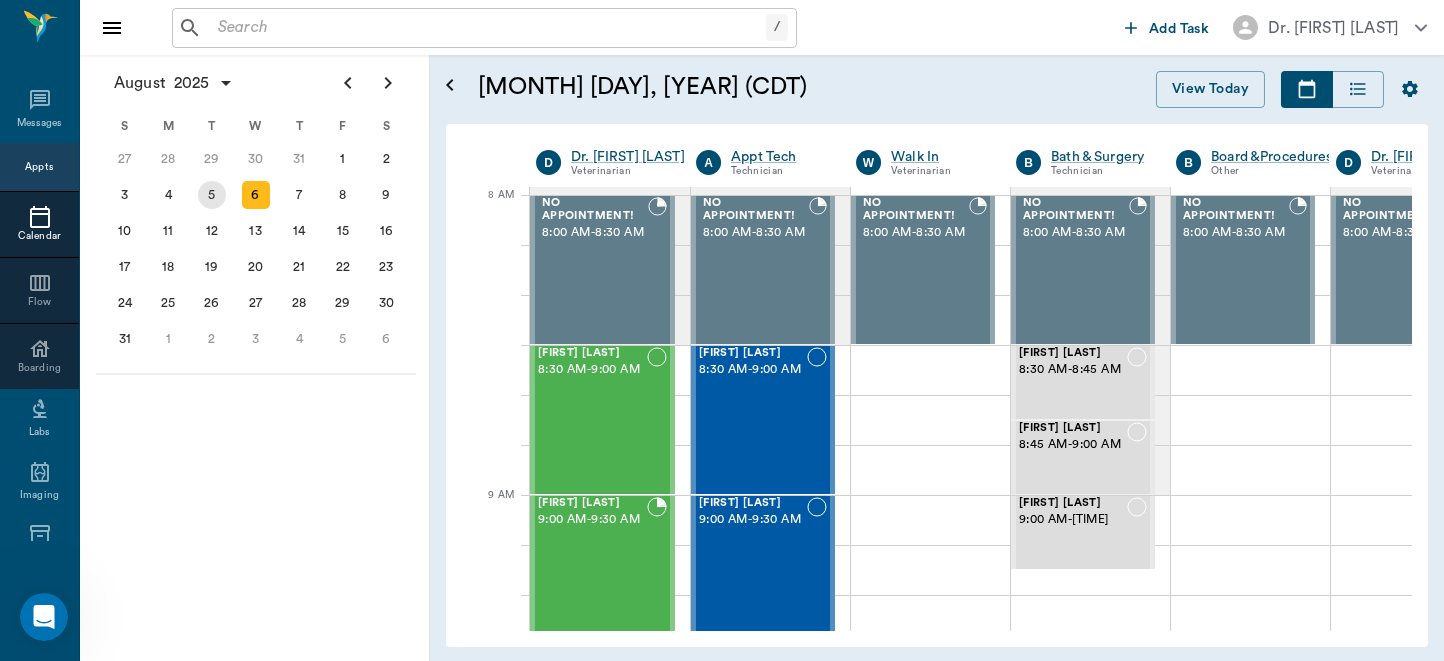 click on "5" at bounding box center (212, 195) 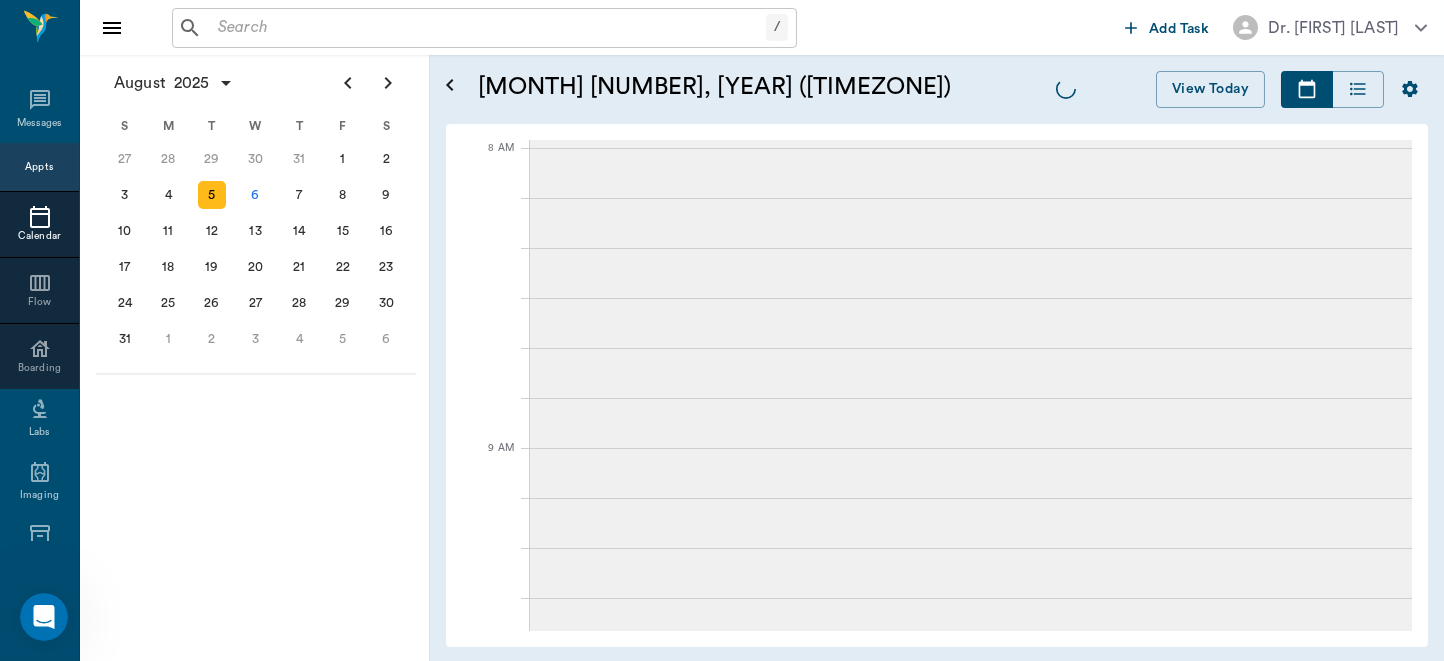 scroll, scrollTop: 0, scrollLeft: 0, axis: both 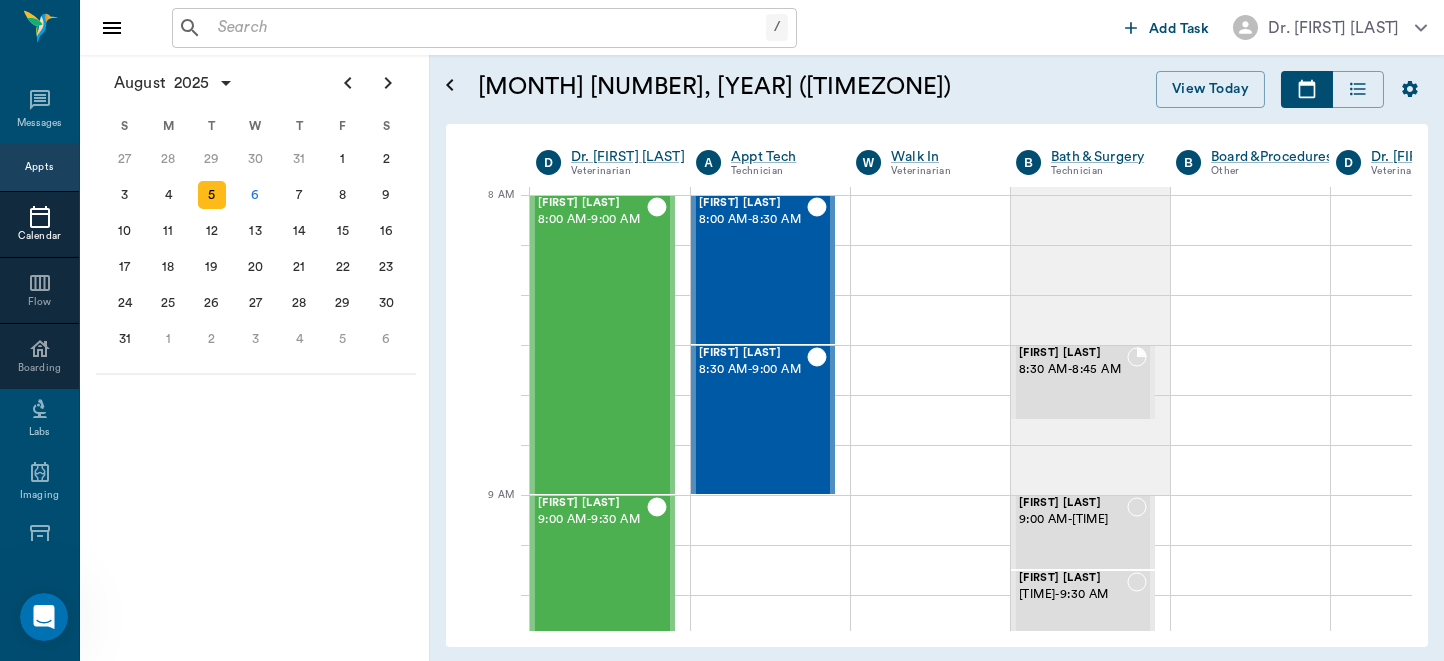 click on "5" at bounding box center [212, 195] 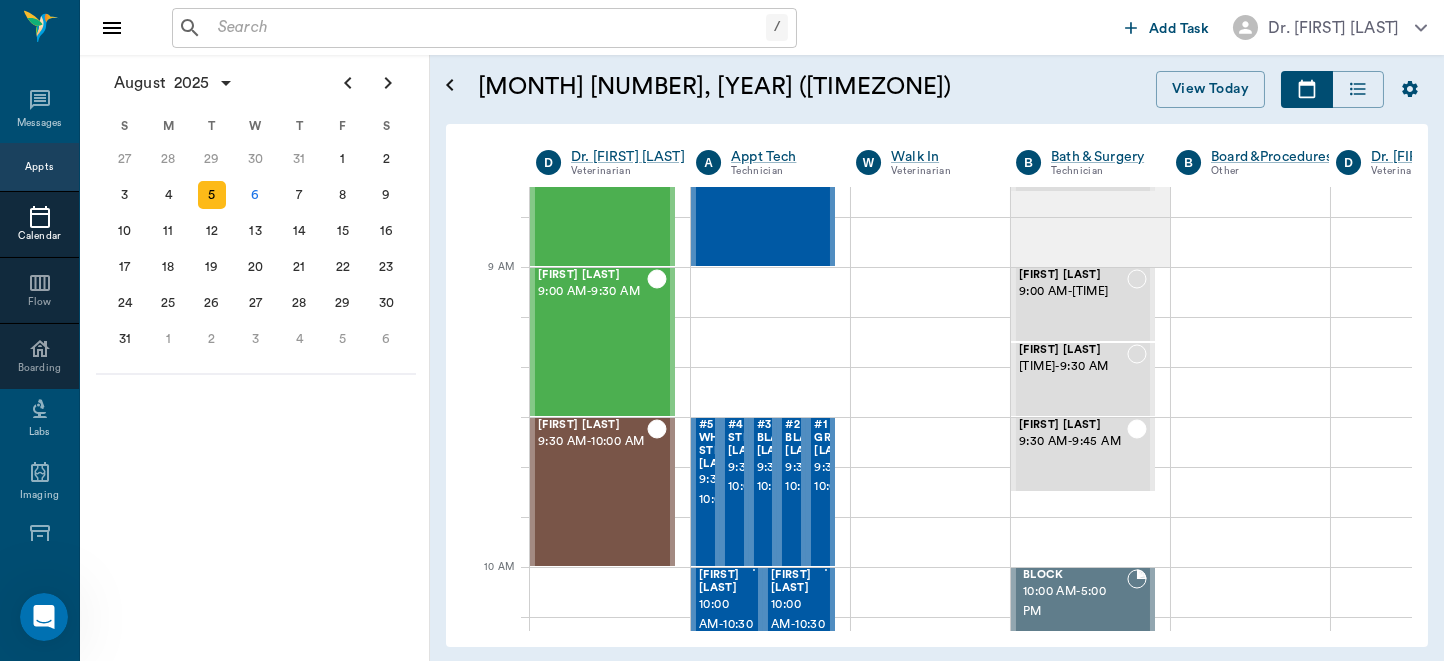 scroll, scrollTop: 330, scrollLeft: 0, axis: vertical 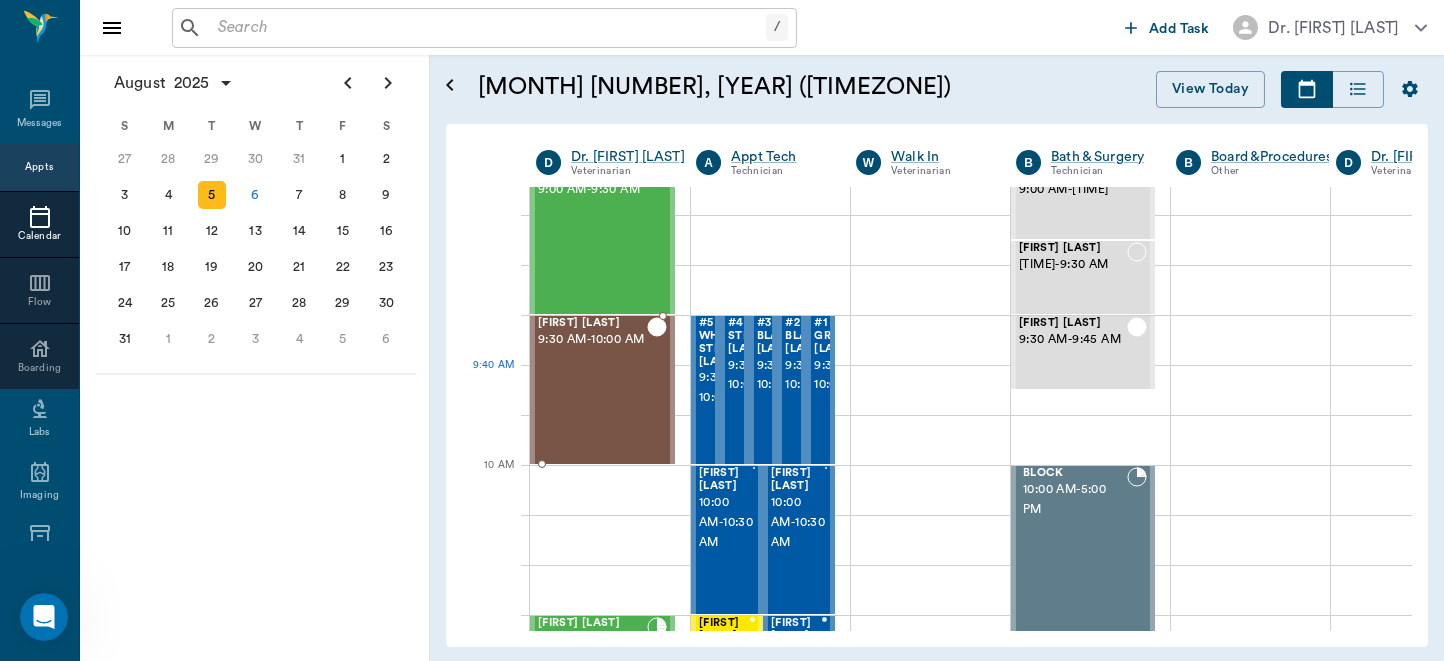 click on "Lil Bit Hale 9:30 AM  -  10:00 AM" at bounding box center (592, 390) 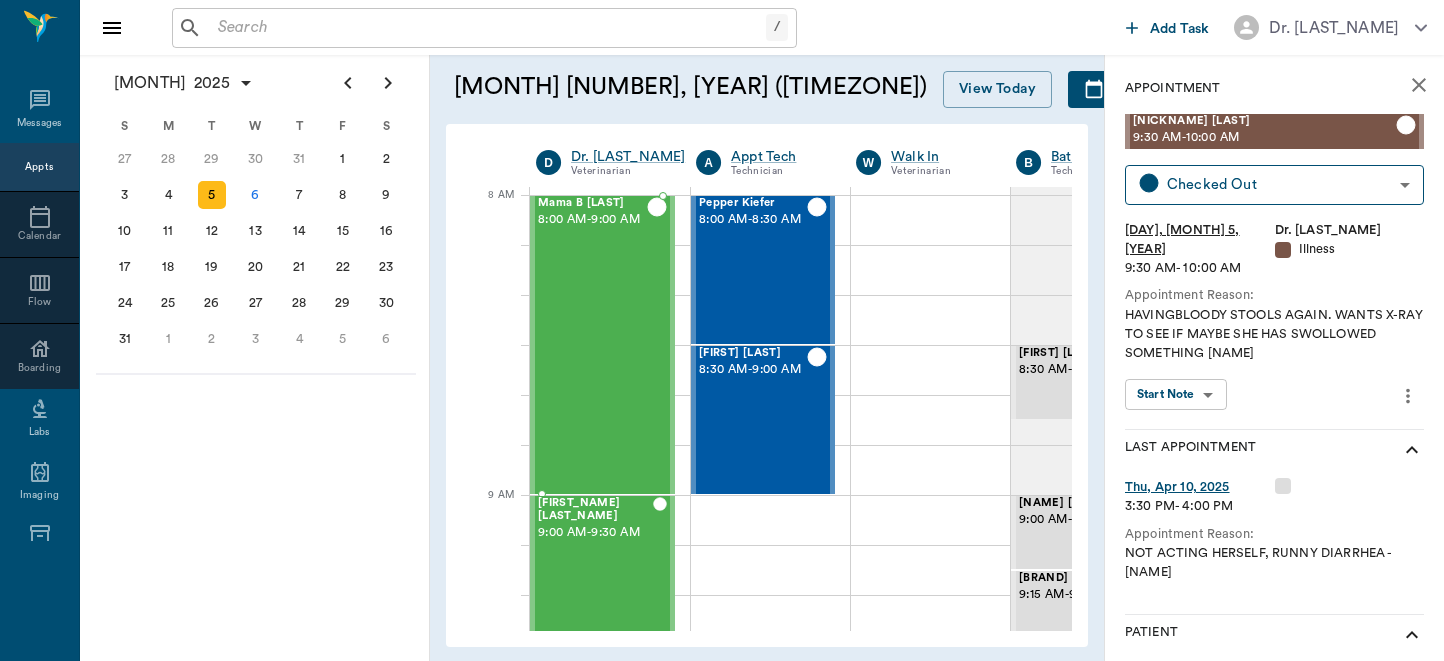 scroll, scrollTop: 0, scrollLeft: 0, axis: both 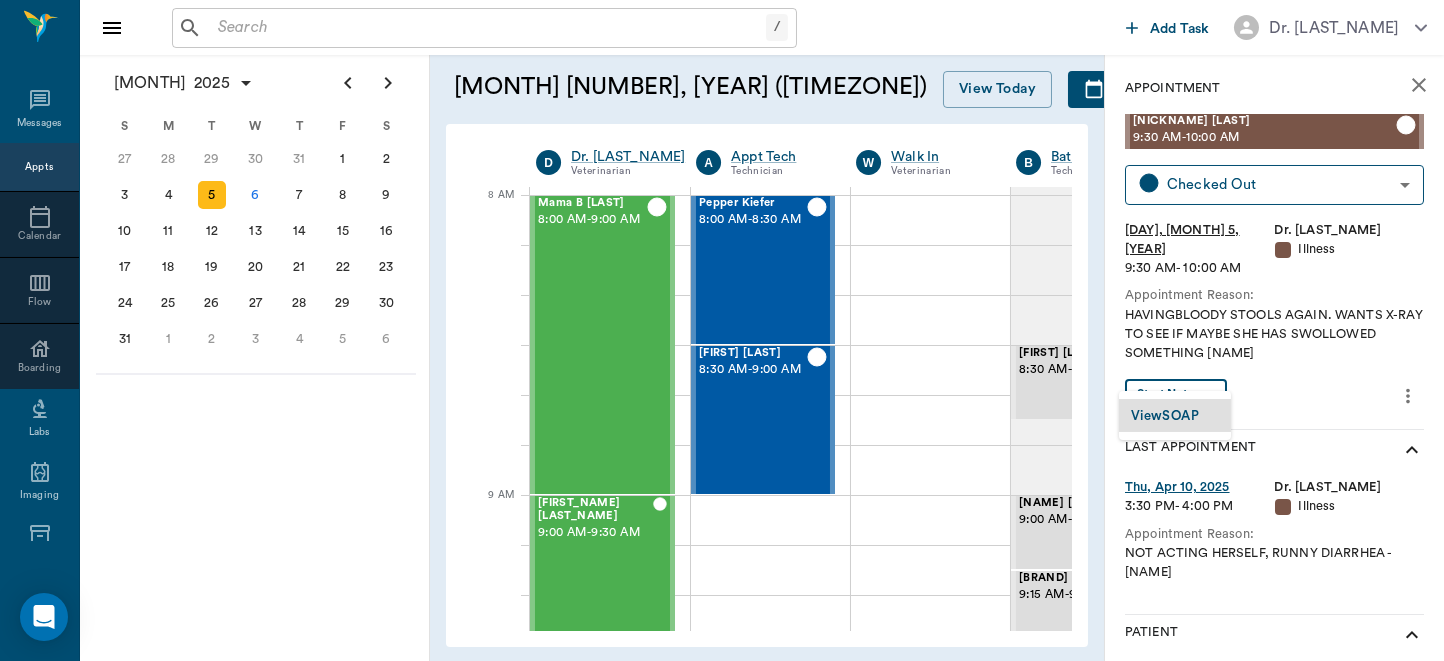 click on "Add Task [NAME] [LASTNAME] Nectar Messages Appts Calendar Flow Boarding Labs Imaging Inventory Tasks Forms Staff Reports Lookup Settings August 2025 S M T W T F S 29 30 Jul 1 2 3 4 5 6 7 8 9 10 11 12 13 14 15 16 17 18 19 20 21 22 23 24 25 26 27 28 29 30 31 Aug 1 2 3 4 5 6 7 8 9 S M T W T F S 27 28 29 30 31 Aug 1 2 3 4 5 6 7 8 9 10 11 12 13 14 15 16 17 18 19 20 21 22 23 24 25 26 27 28 29 30 31 Sep 1 2 3 4 5 6 S M T W T F S 31 Sep 1 2 3 4 5 6 7 8 9 10 11 12 13 14 15 16 17 18 19 20 21 22 23 24 25 26 27 28 29 30 Oct 1 2 3 4 5 6 7 8 9 10 11 August 5, 2025 (CDT) View Today August 2025 Today 5 Tue Aug 2025 D Dr. [LASTNAME] [LASTNAME] Veterinarian A Appt Tech Technician W Walk In Veterinarian B Bath & Surgery Technician B Board &Procedures Other D Dr. [LASTNAME] [LASTNAME] Veterinarian 8 AM 9 AM 10 AM 11 AM 12 PM 1 PM 2 PM 3 PM 4 PM 5 PM 6 PM 7 PM 8 PM 8:30 AM [NAME] [LASTNAME] 8:00 AM - 9:00 AM [NAME] [LASTNAME] 9:00 AM - 9:30 AM [NAME] [LASTNAME] 9:30 AM - 10:00 AM [NAME] [LASTNAME] 10:30 AM - 11:00 AM [NAME] [LASTNAME] 11:00 AM -" at bounding box center [722, 330] 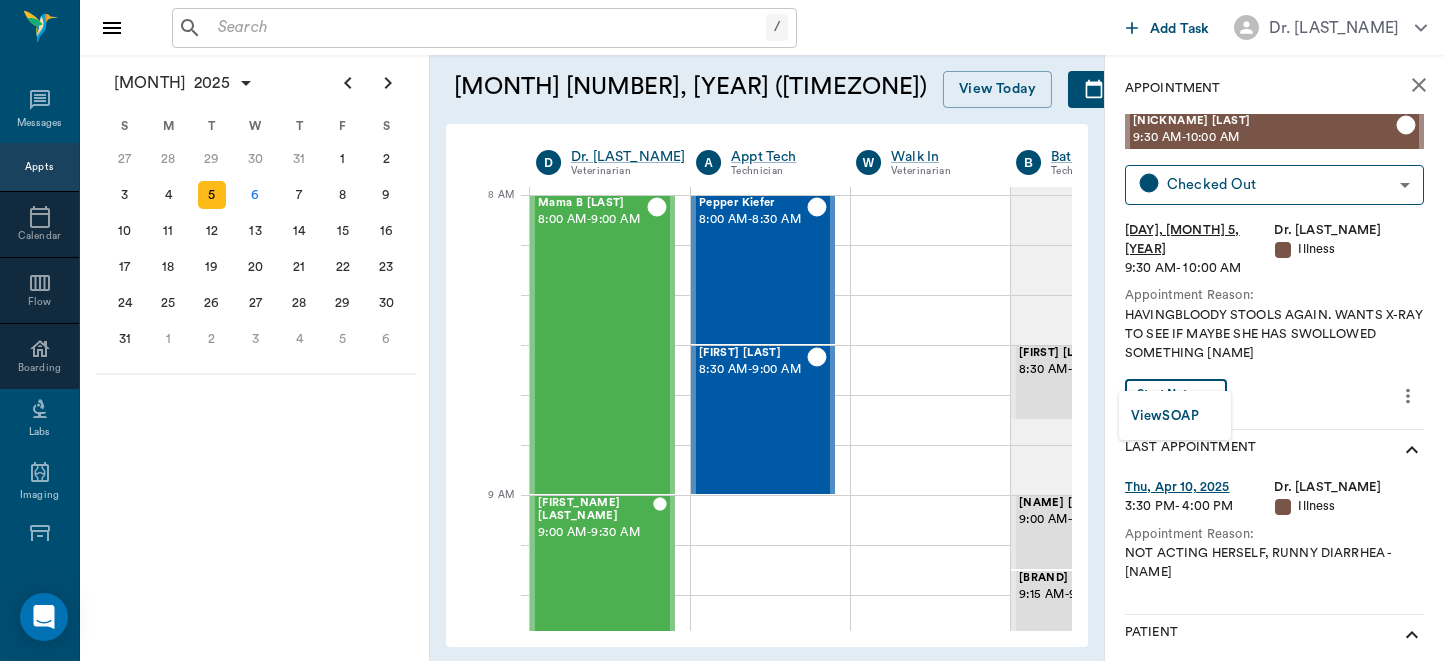click on "View  SOAP" at bounding box center (1165, 416) 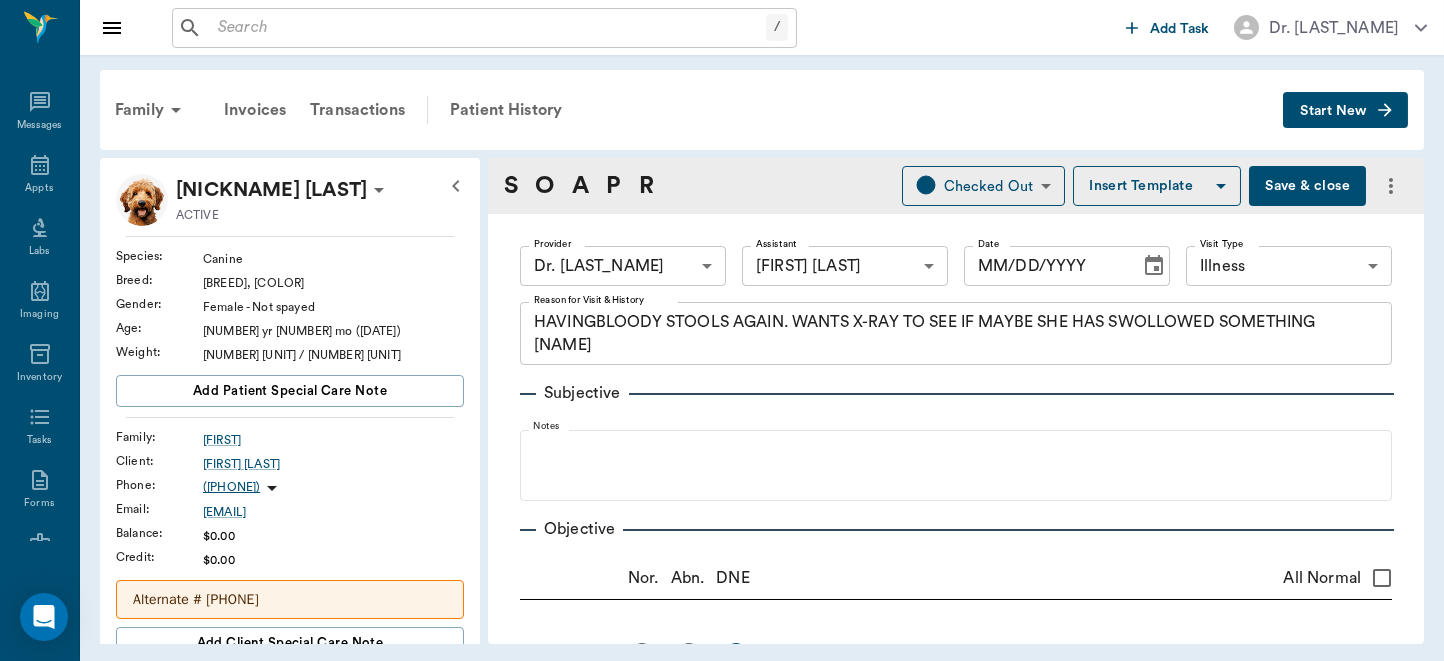 type on "63ec2f075fda476ae8351a4d" 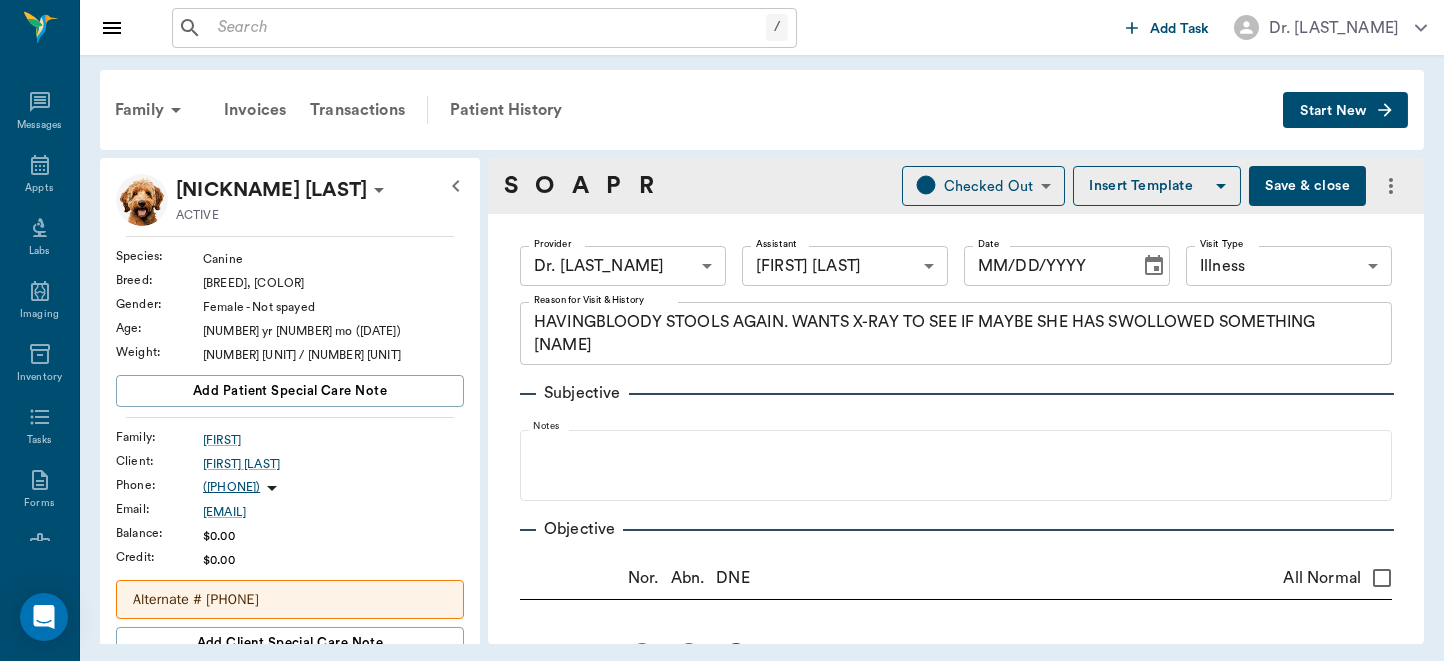 type on "[ID]" 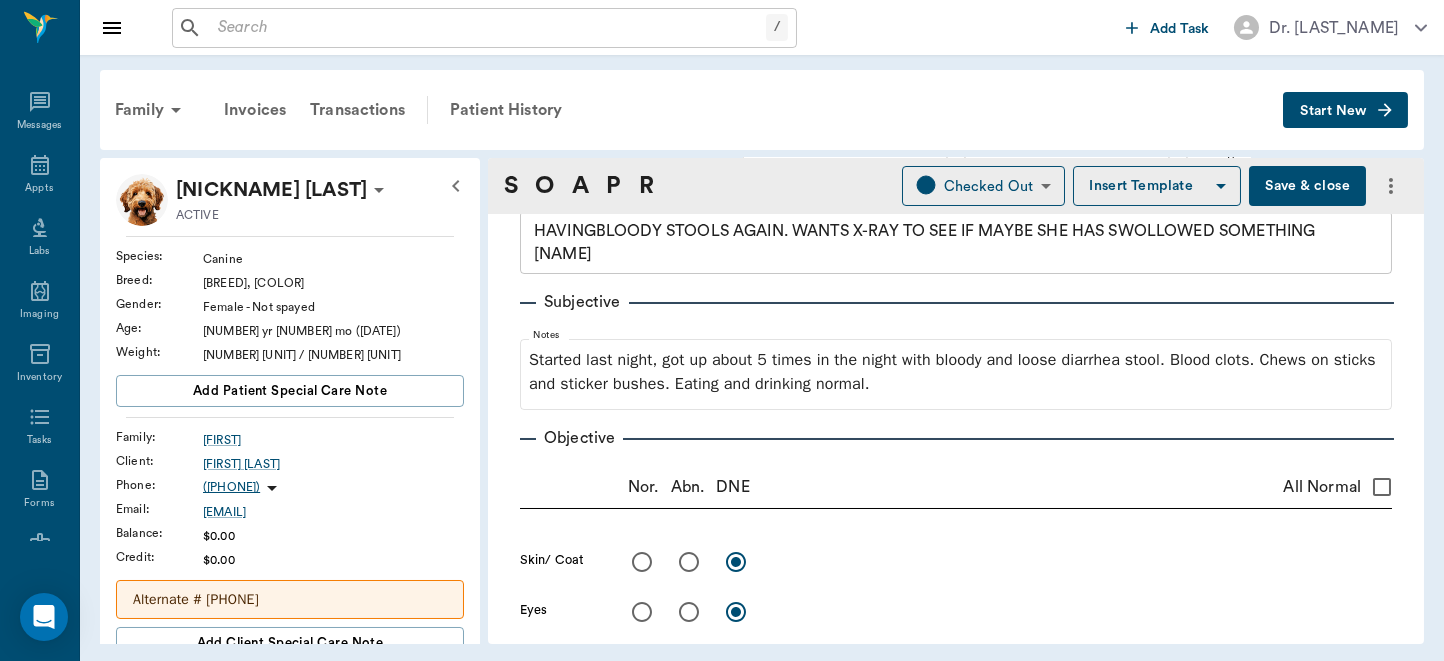 scroll, scrollTop: 207, scrollLeft: 0, axis: vertical 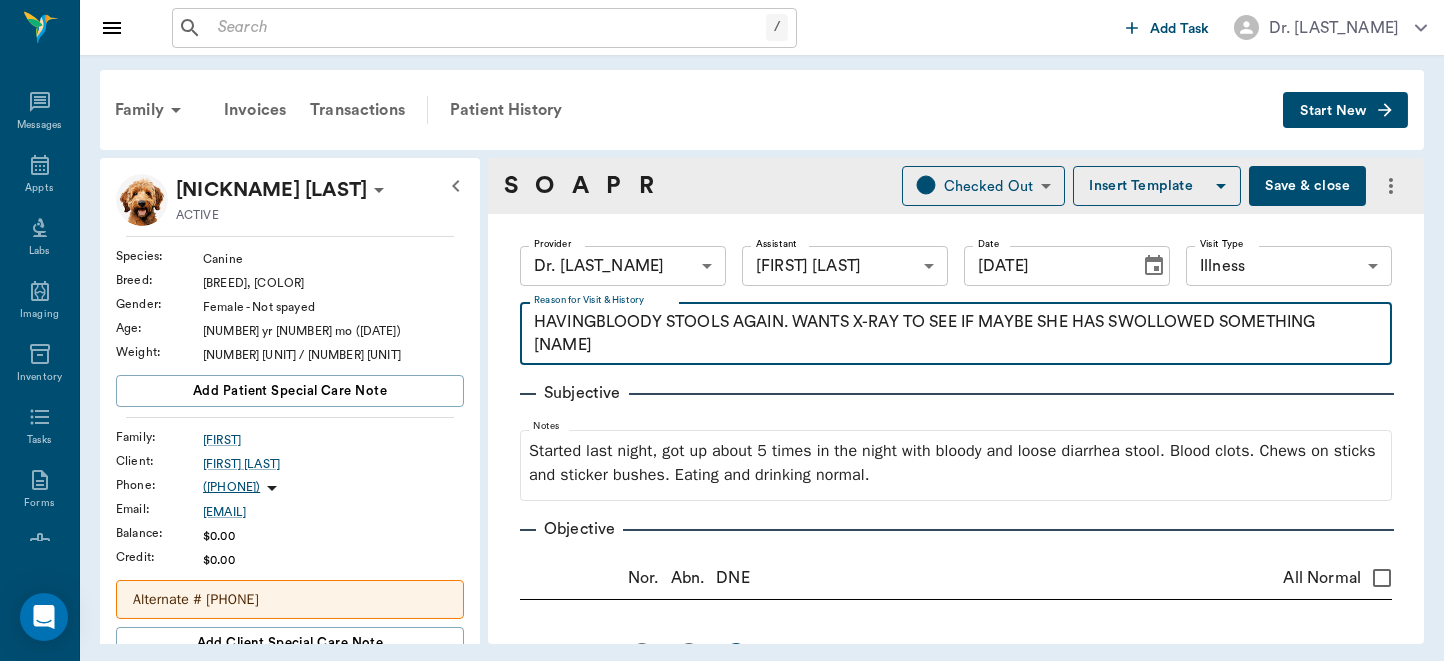 click on "HAVINGBLOODY STOOLS AGAIN. WANTS X-RAY TO SEE IF MAYBE SHE HAS SWOLLOWED SOMETHING
LORY" at bounding box center (956, 334) 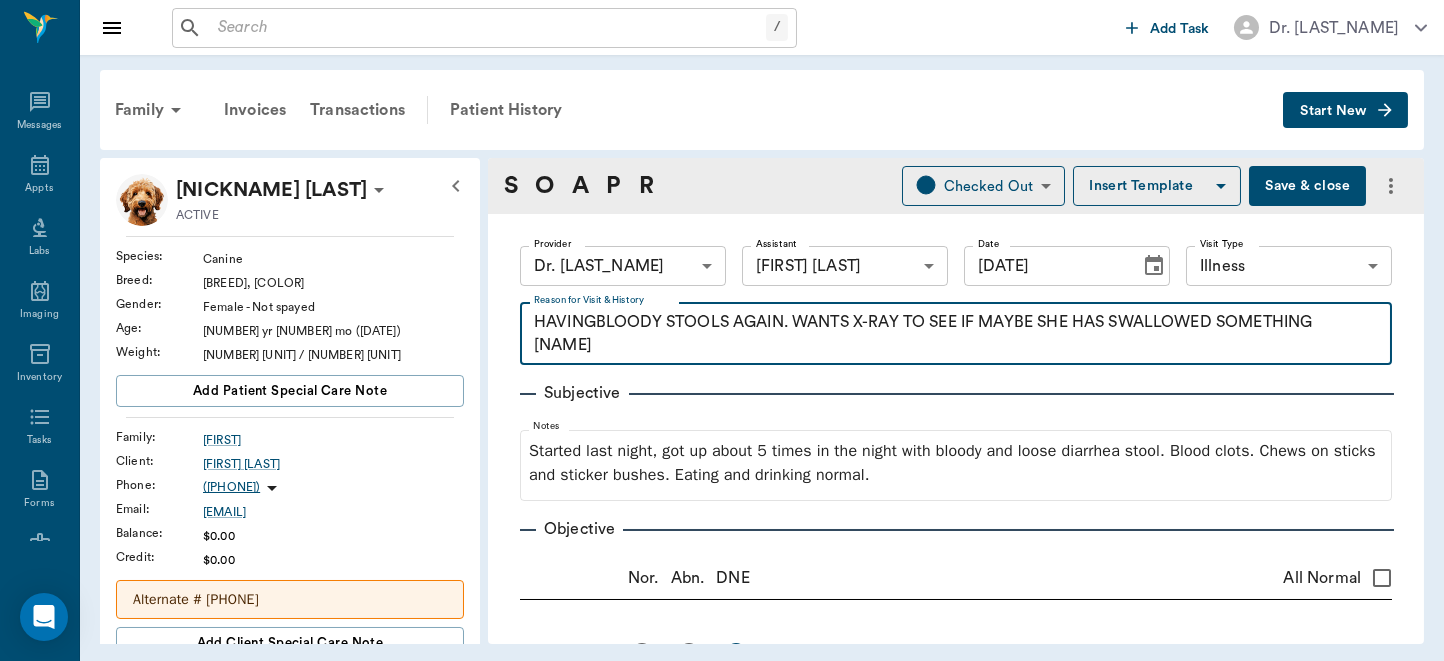 click on "HAVINGBLOODY STOOLS AGAIN. WANTS X-RAY TO SEE IF MAYBE SHE HAS SWALLOWED SOMETHING
LORY" at bounding box center [956, 334] 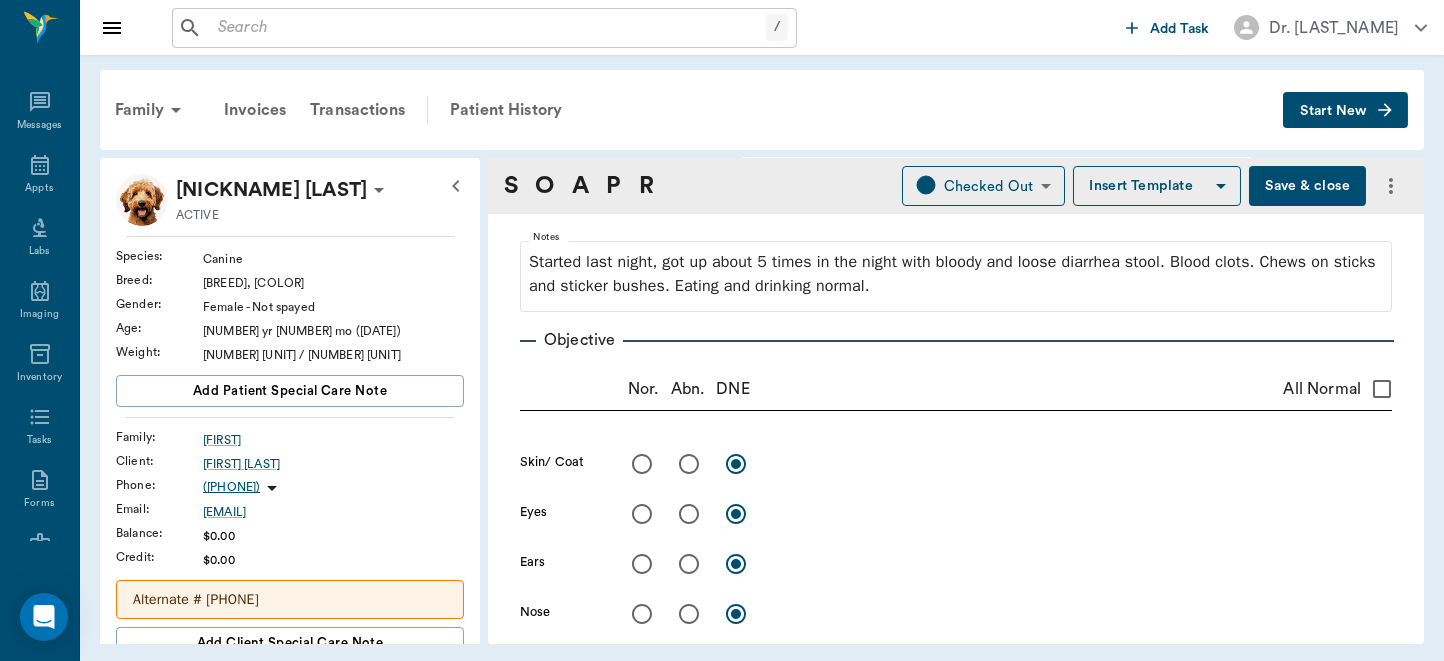 scroll, scrollTop: 379, scrollLeft: 0, axis: vertical 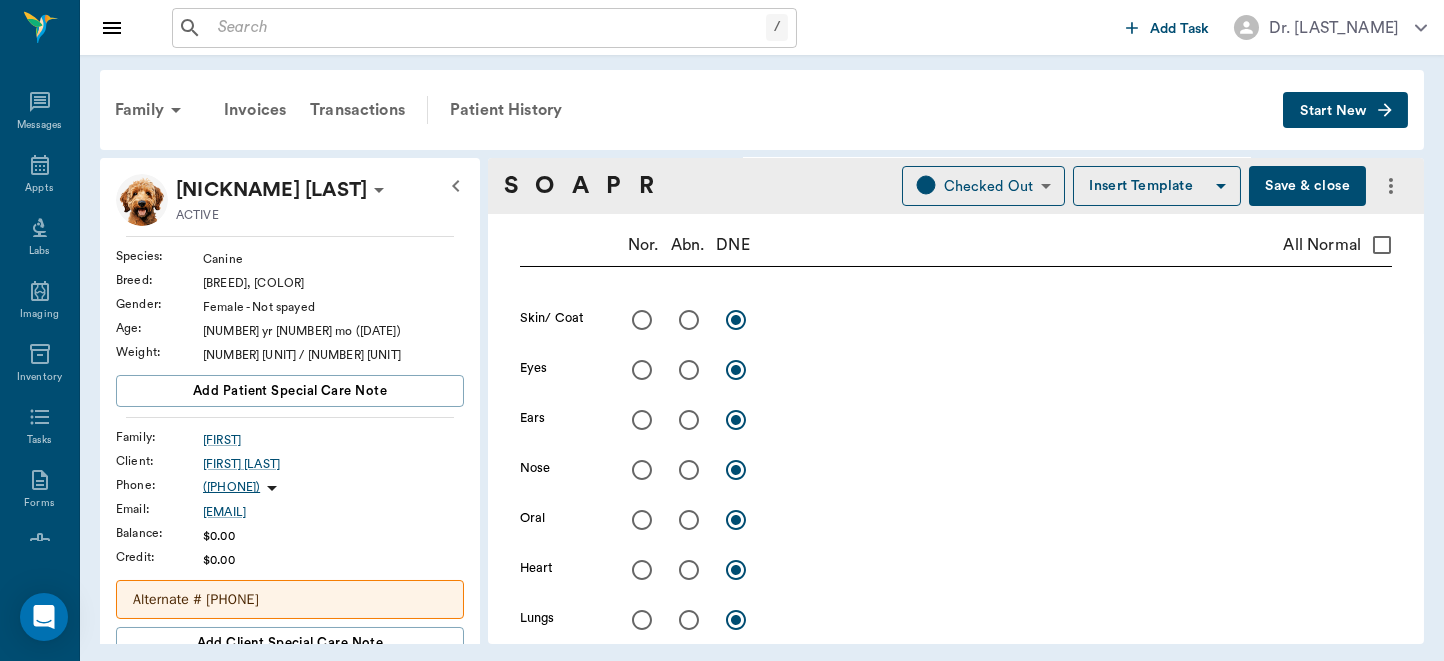 type on "HAVING BLOODY STOOLS AGAIN. WANTS X-RAY TO SEE IF MAYBE SHE HAS SWALLOWED SOMETHING
LORY" 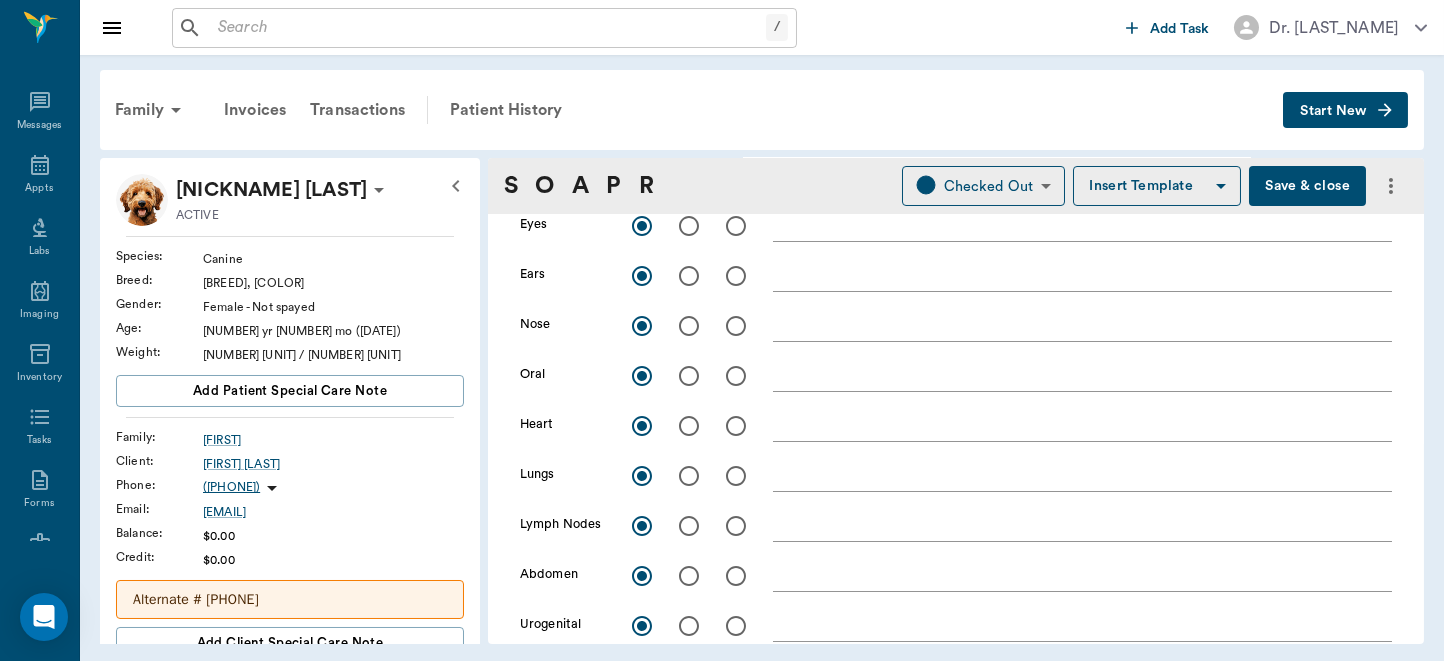 scroll, scrollTop: 482, scrollLeft: 0, axis: vertical 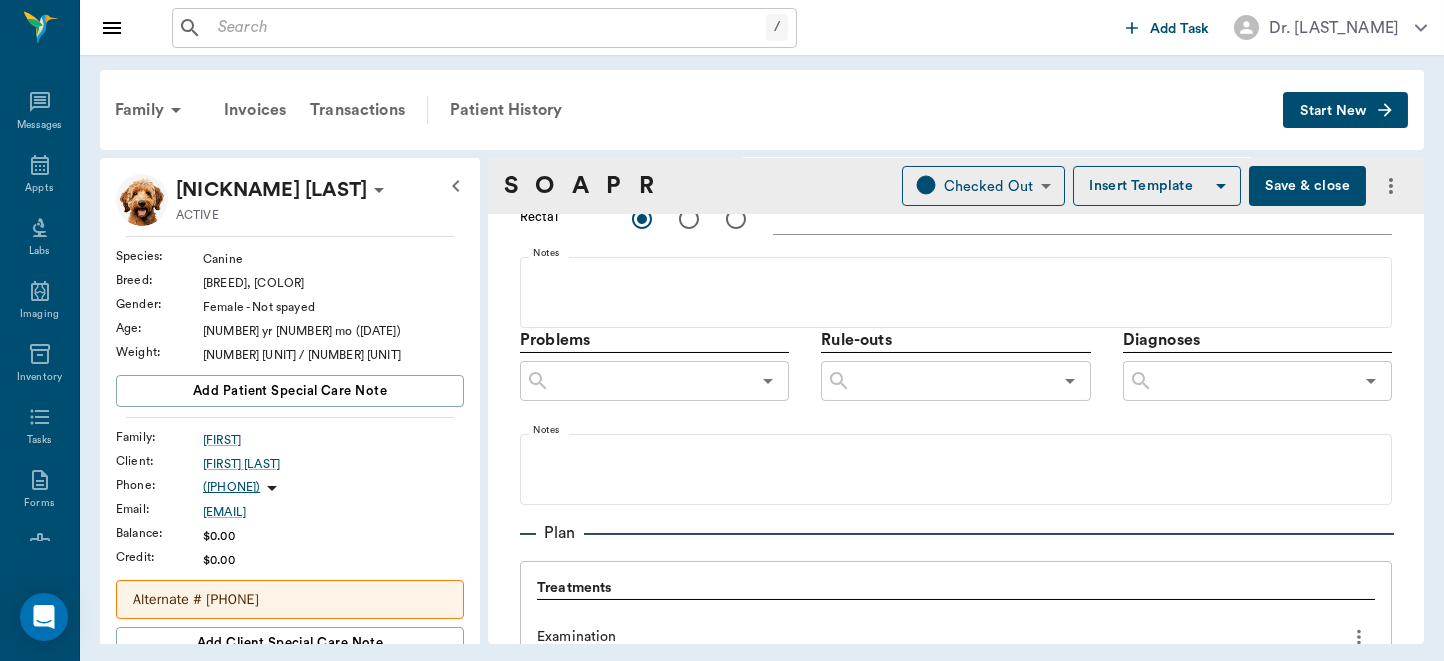 click at bounding box center (1253, 381) 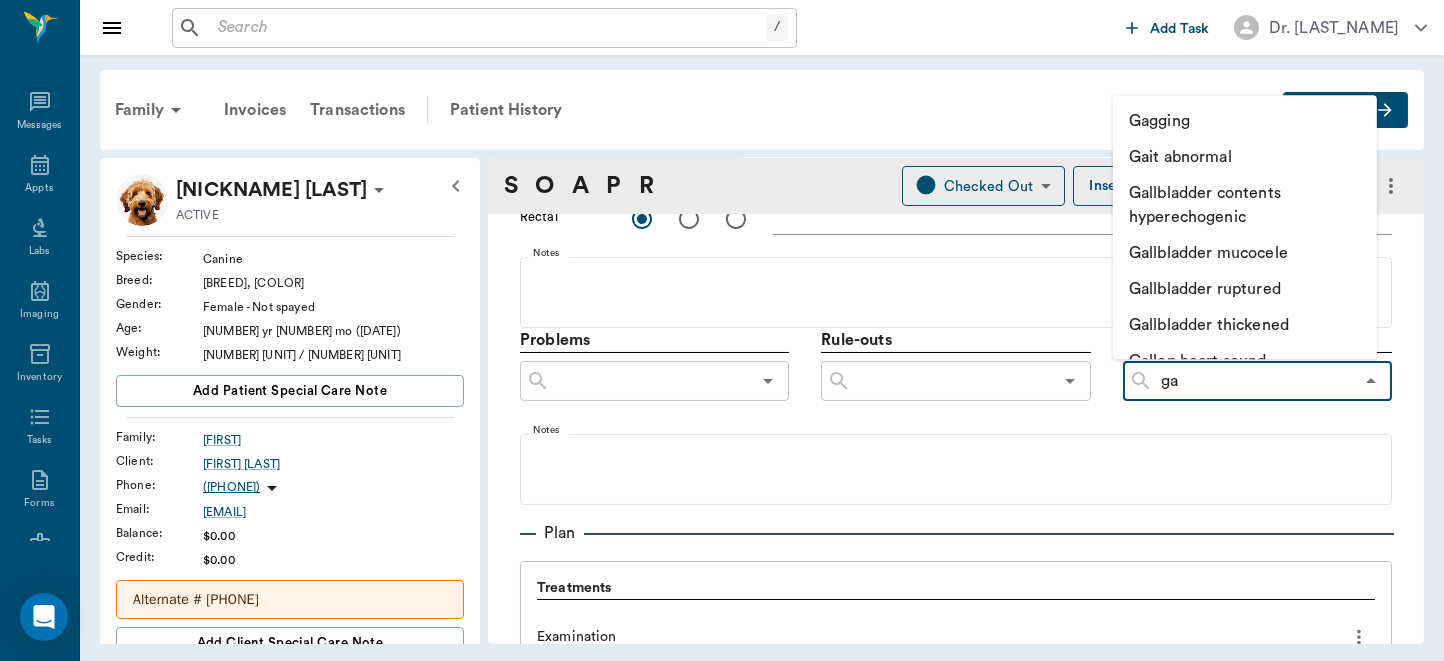 type on "g" 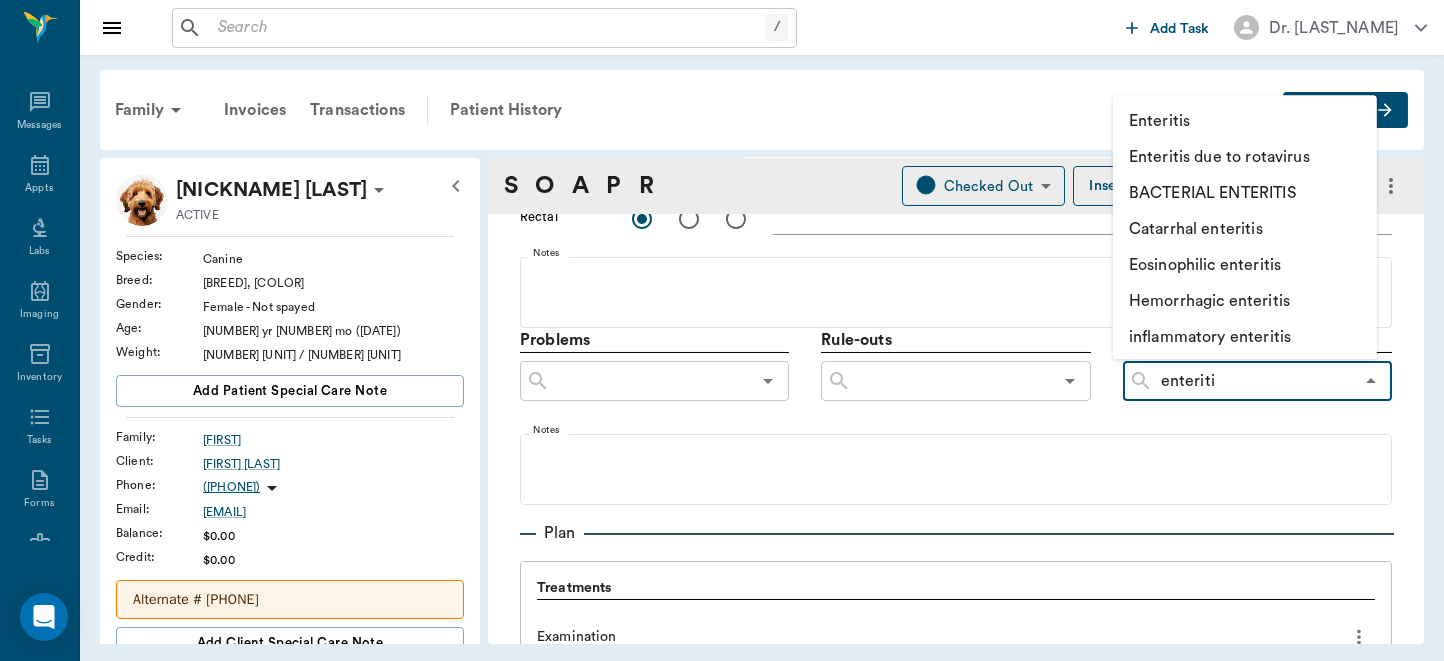 type on "enteritis" 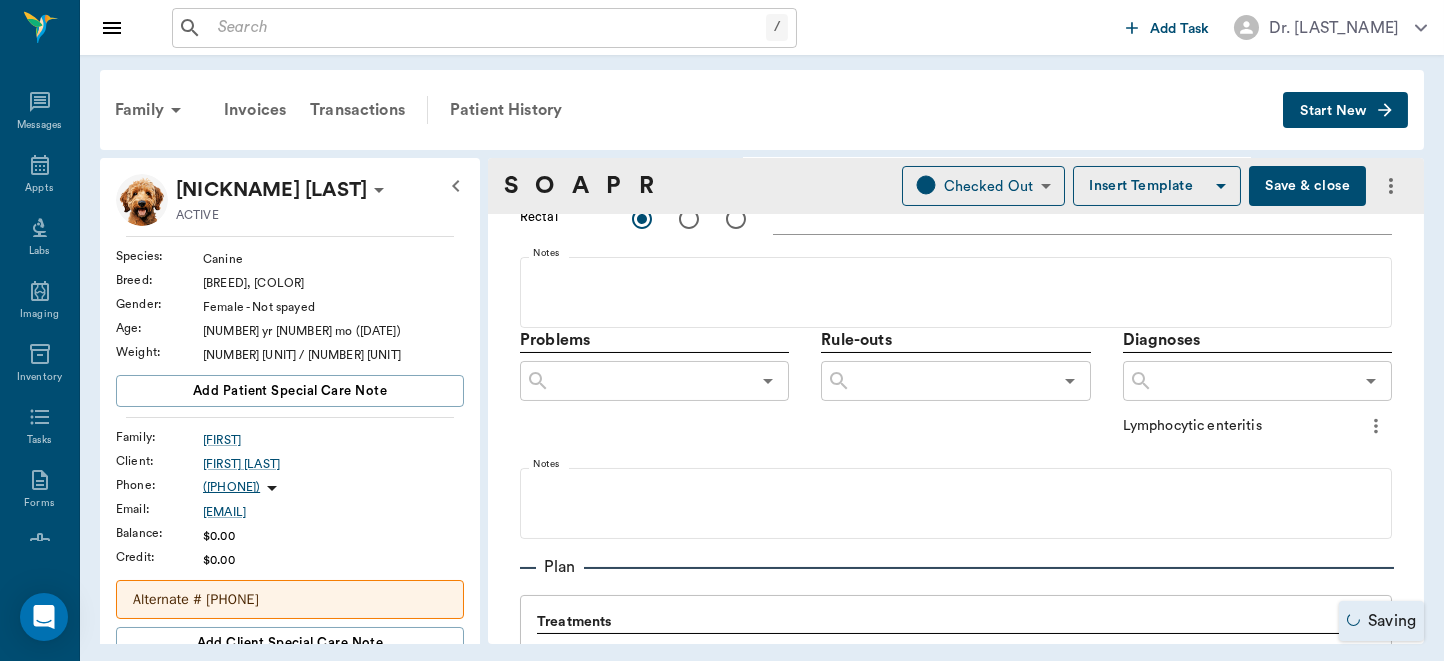 click at bounding box center (1253, 381) 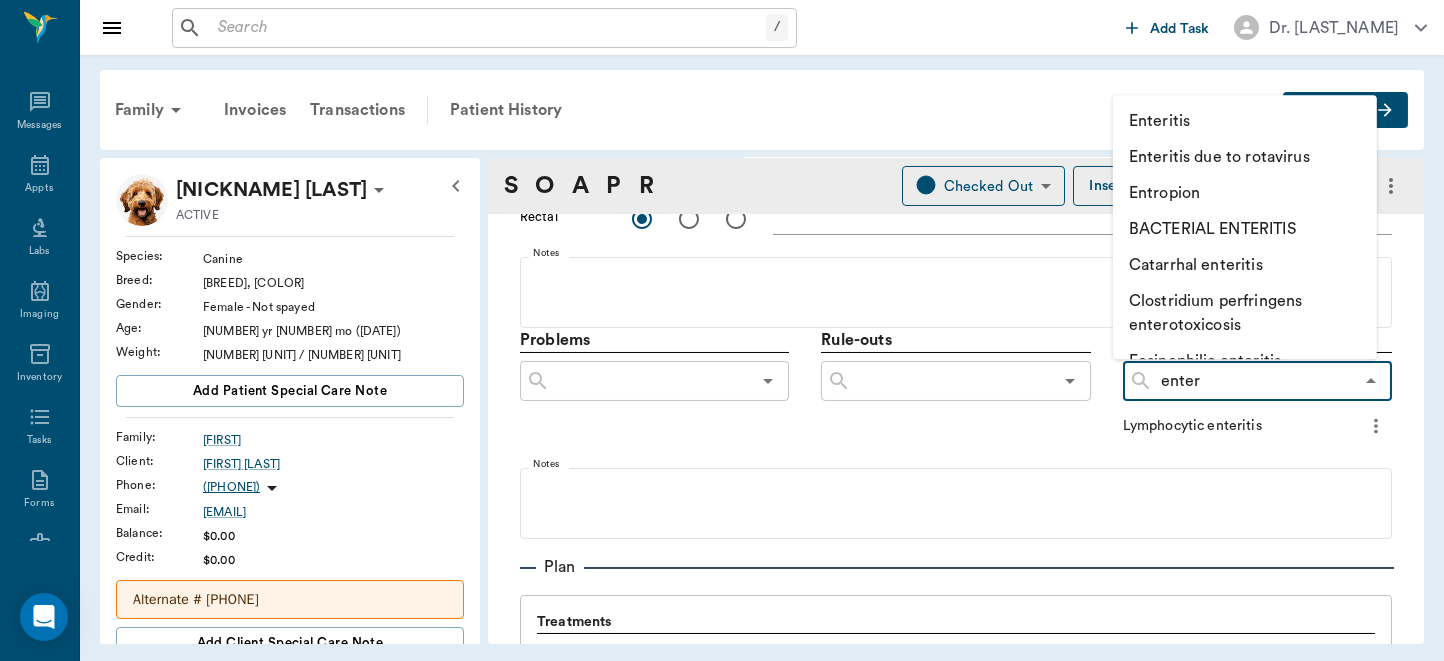 type on "enteri" 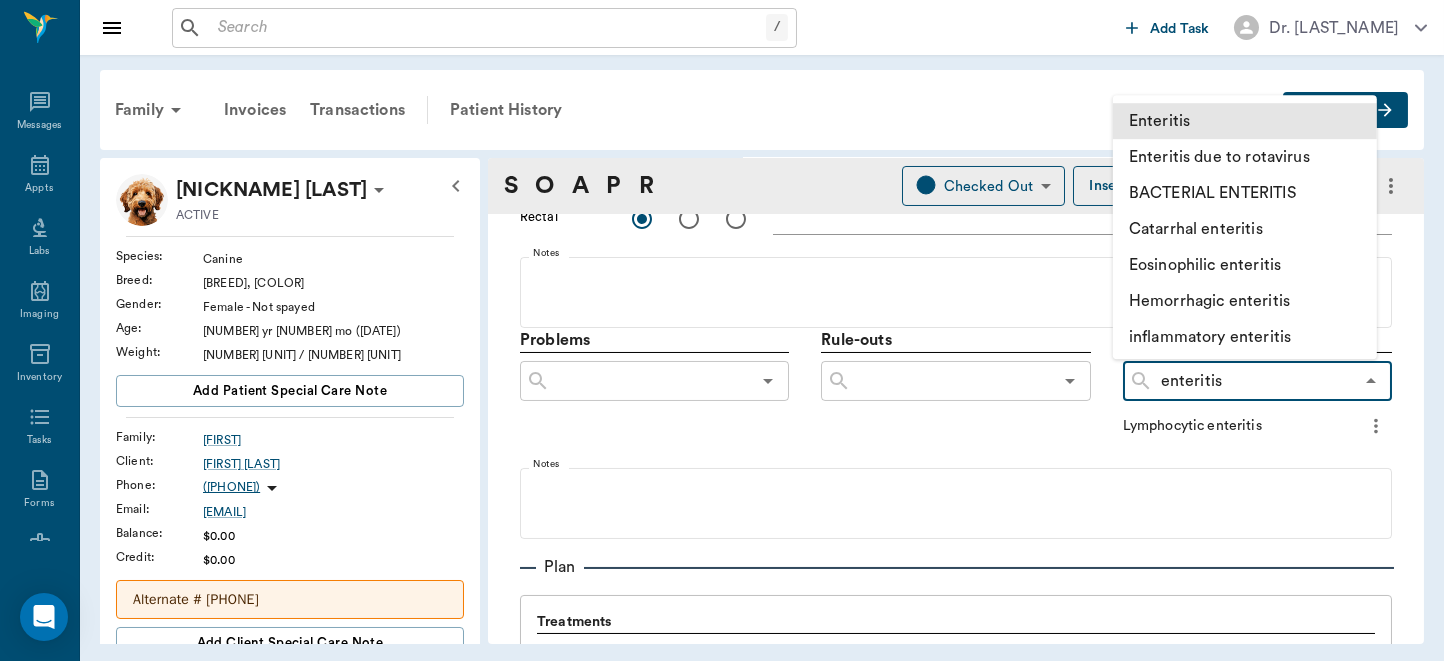 click on "Enteritis" at bounding box center (1245, 121) 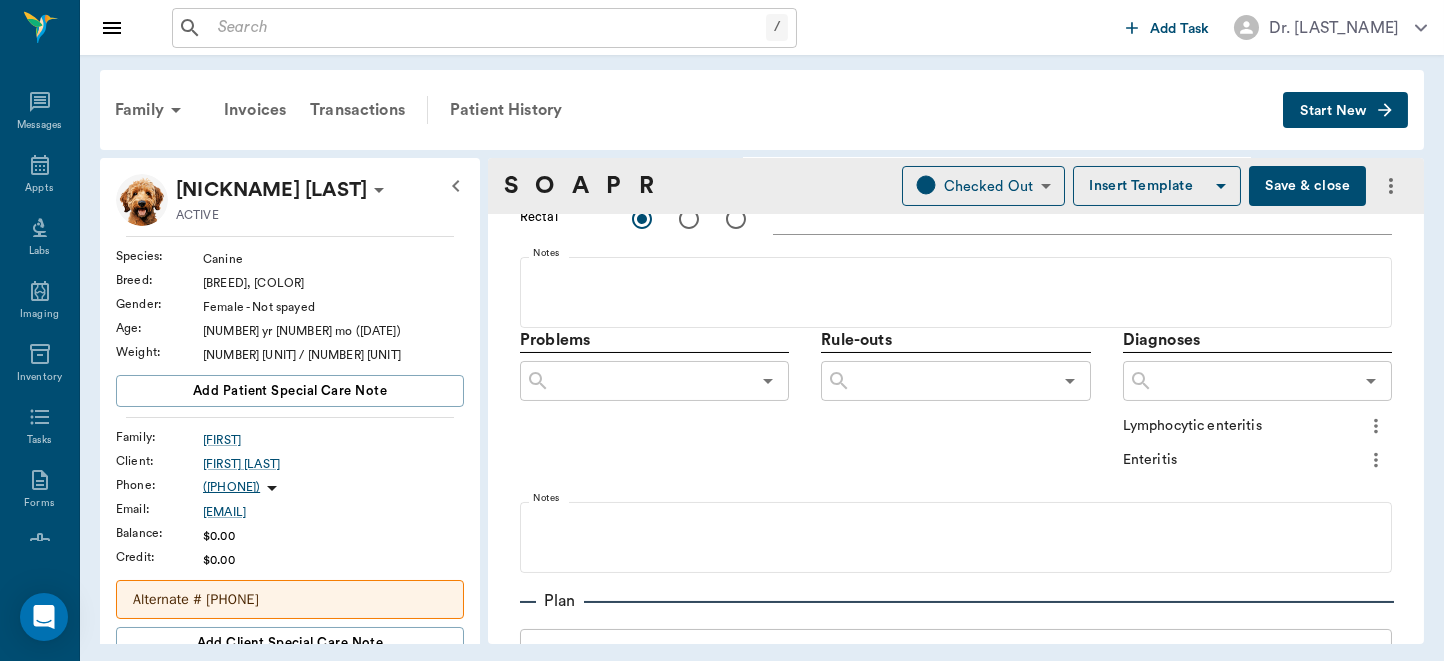 click 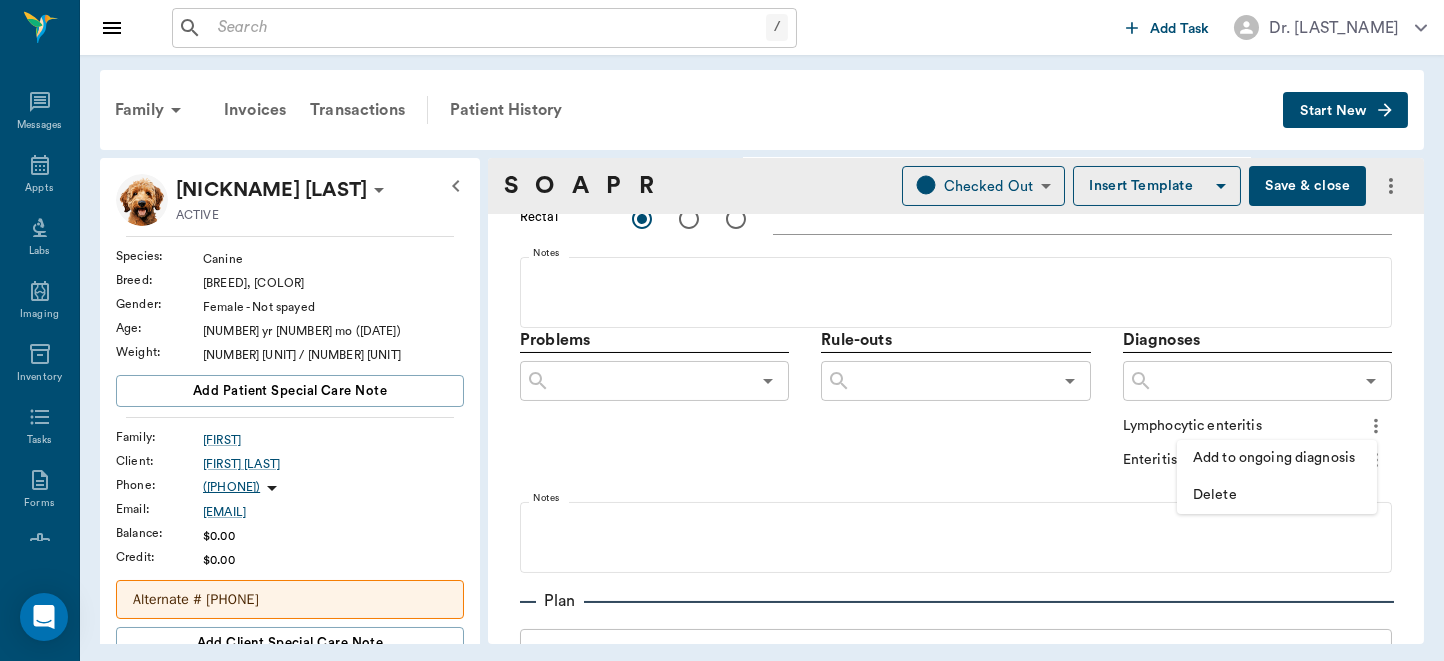 click on "Delete" at bounding box center [1277, 495] 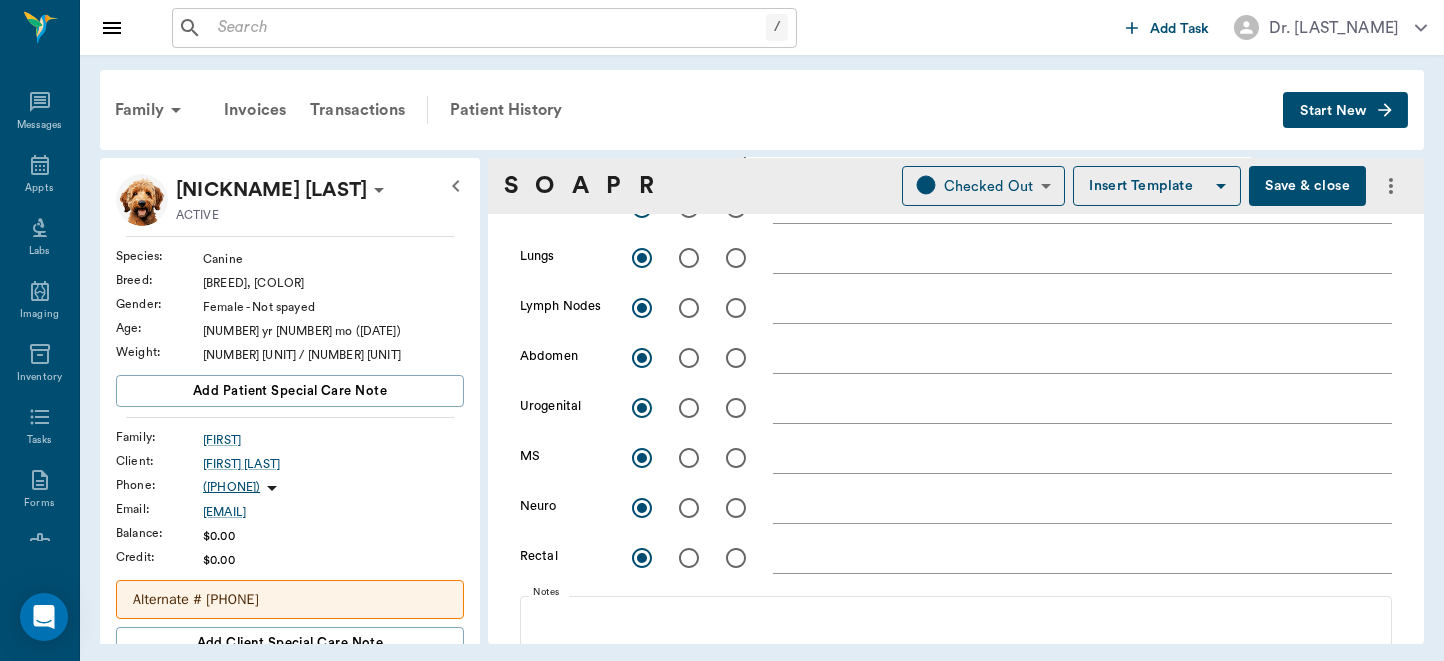 scroll, scrollTop: 620, scrollLeft: 0, axis: vertical 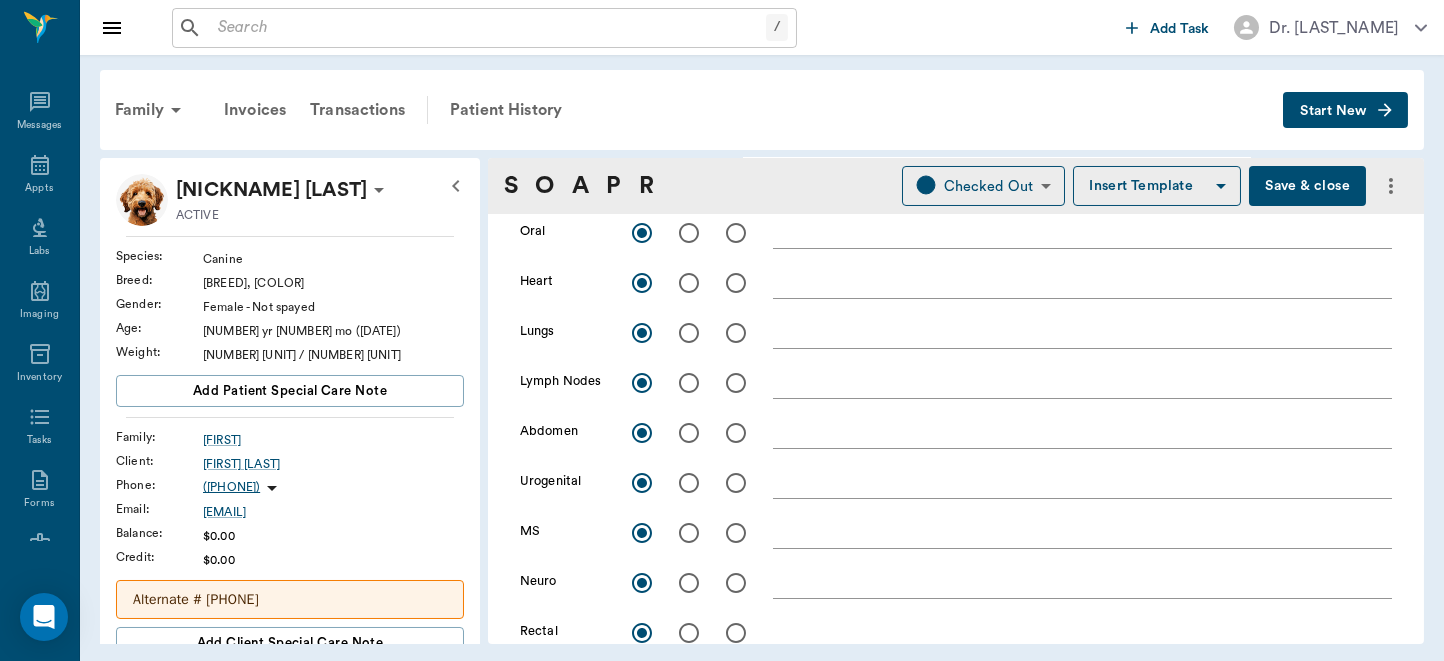 click at bounding box center (689, 433) 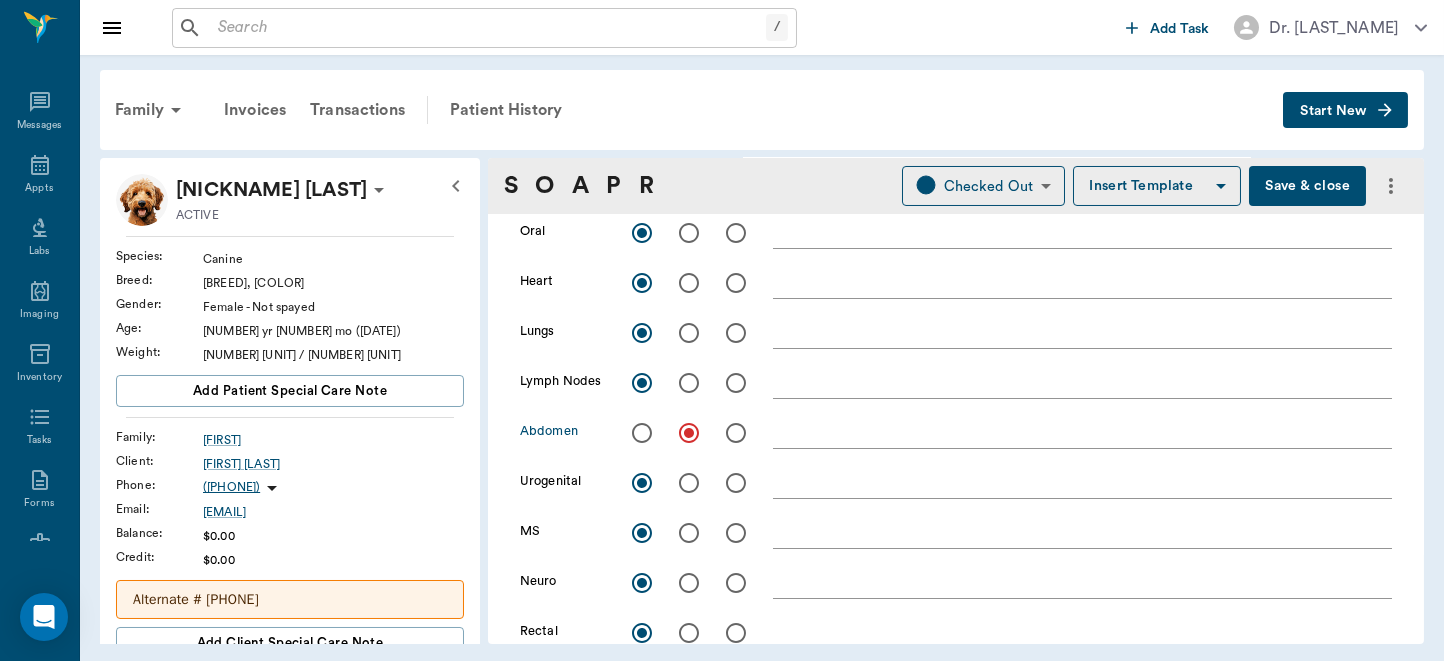 checkbox on "false" 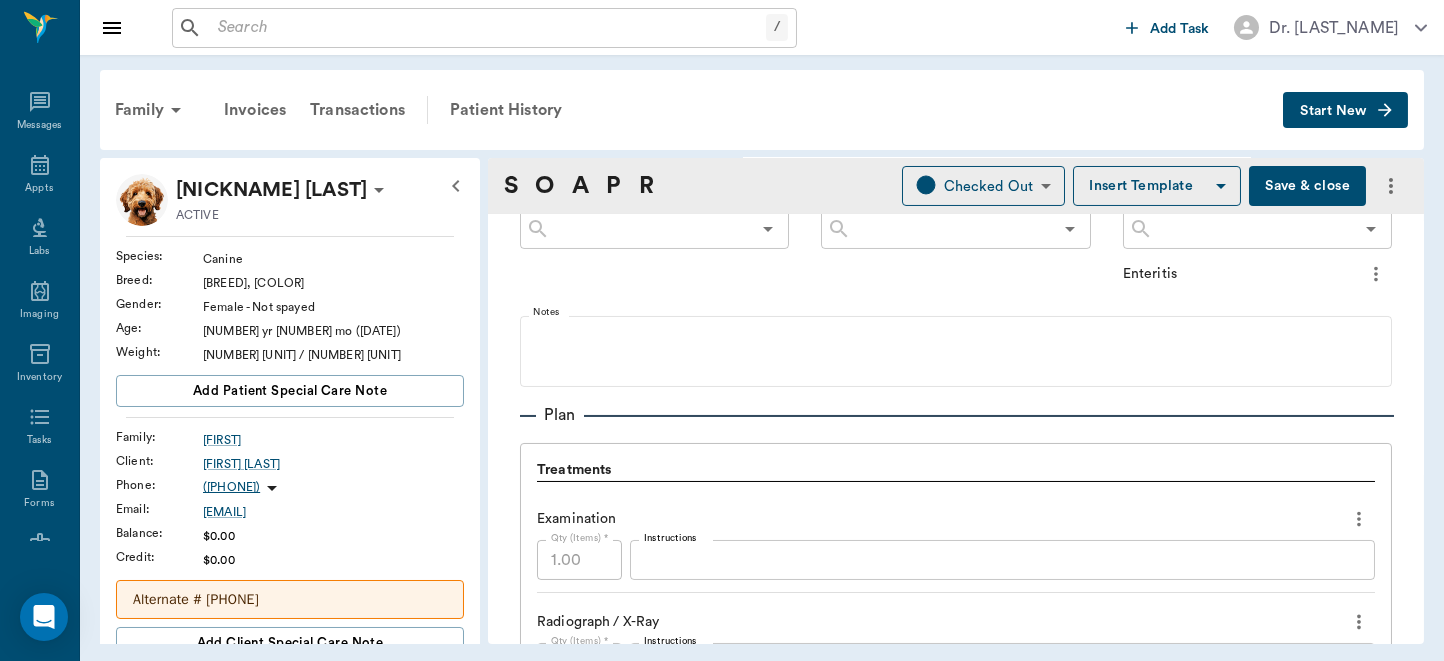 scroll, scrollTop: 1396, scrollLeft: 0, axis: vertical 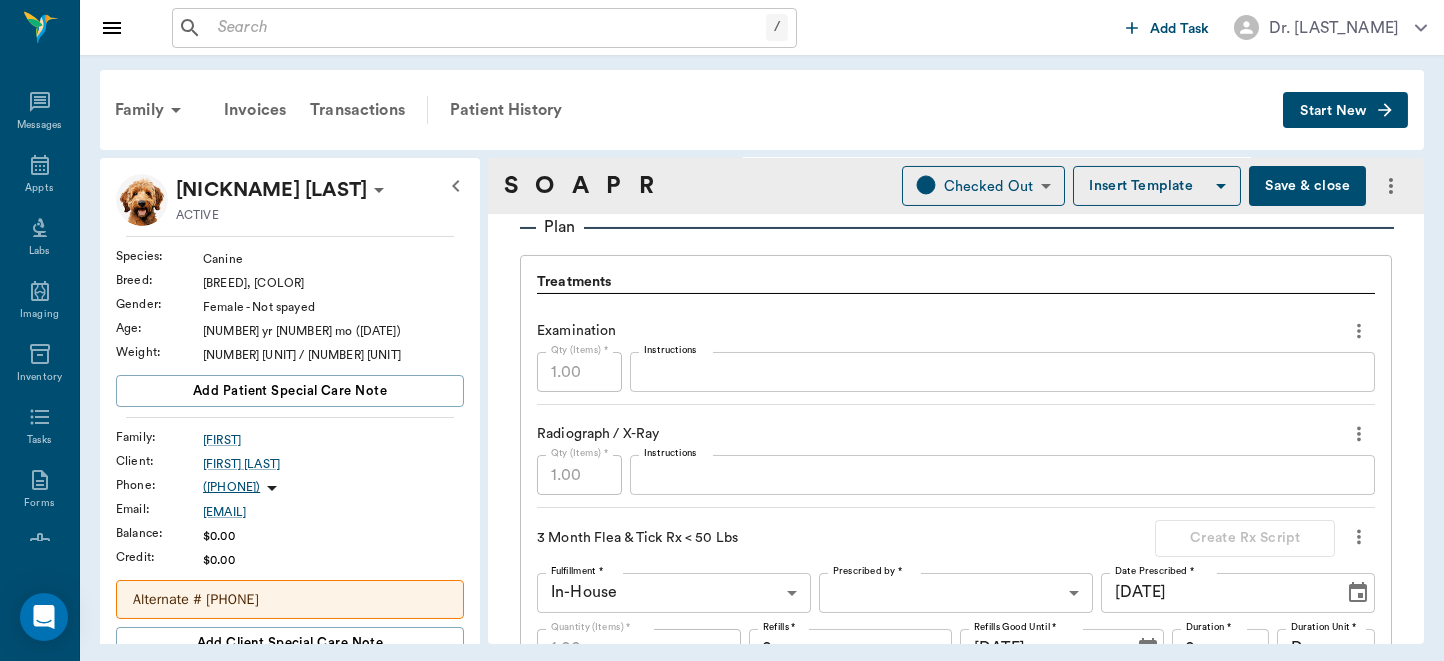 type on "Radiograph of abdomen showed no signs of obstruction or foreign body but did show signs of irritated bowel." 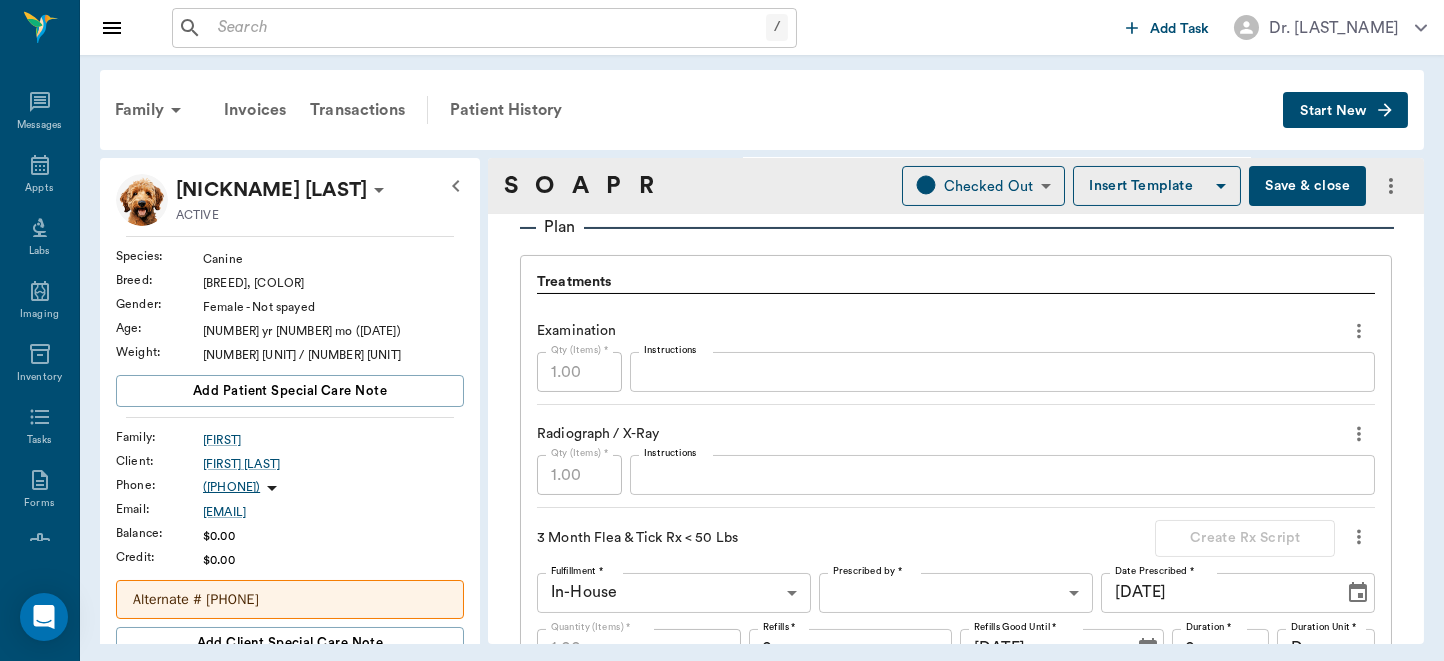 drag, startPoint x: 1427, startPoint y: 460, endPoint x: 1429, endPoint y: 482, distance: 22.090721 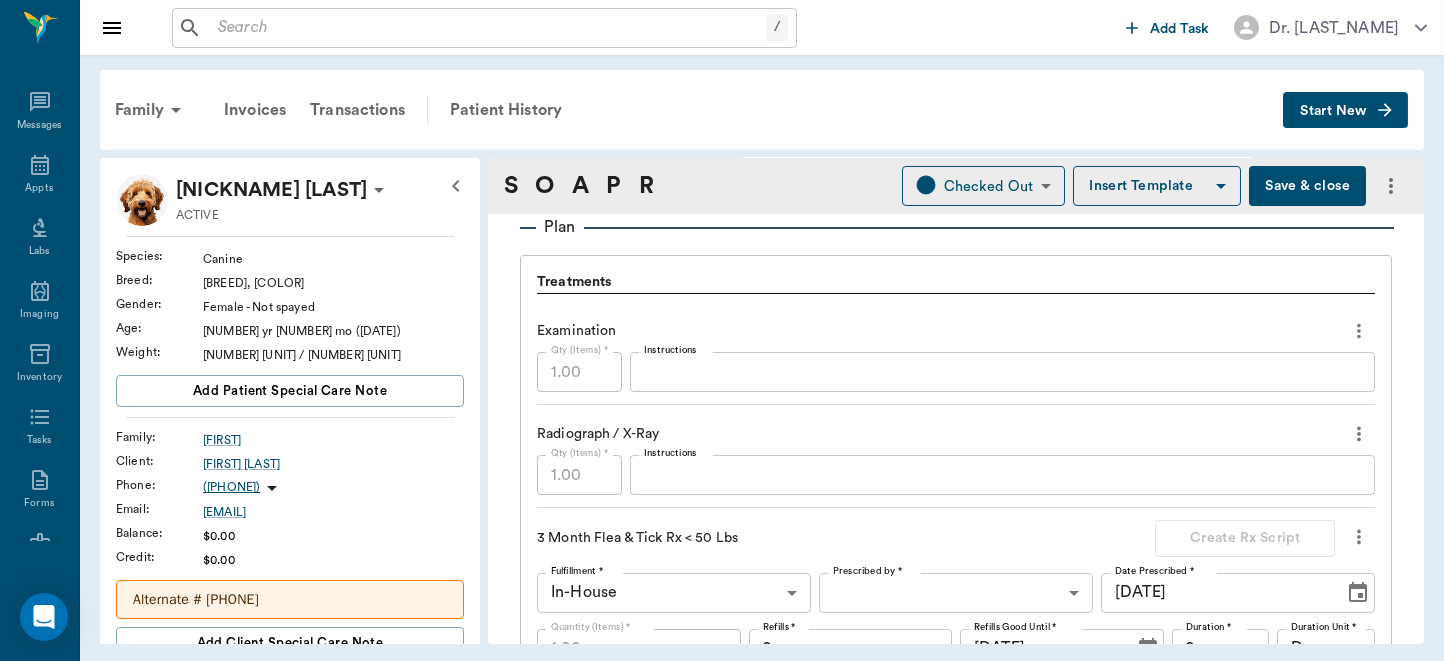 click on "Family Invoices Transactions Patient History Start New Lil Bit Hale     ACTIVE   Species : Canine Breed : Chihuahua, Brown Gender : Female - Not spayed Age : 3 yr 2 mo (05/18/2022) Weight : 4.8 lbs / 2.1772 kg Add patient Special Care Note Family : Hale Client : Peggy Hale Phone : (903) 672-4552 Email : PJHALE72@gmail.com Balance : $0.00 Credit : $0.00 Alternate # 903-665-0889 Add client Special Care Note Patient Vitals Weight BCS HR Temp Resp BP Dia Pain Perio Score ( lb ) Date 03/14/24 4PM 08/05/25 9AM 0 2 4 6 8 Ongoing diagnosis Current Rx diagel diarrhea small dogs 1-30lbs 1ml 08/05/26 metoclopramide ( reglan ) syrup 1mg/ml 04/10/26 pro-pectalin paste 15 ml 04/10/26 albon oral suspension 5% 04/10/26 Reminders Pro-Heart Heartworm Prevention Injection - 6 months 09/12/24 Distemper/Parvo Vaccination Annual 03/13/25 Corona Vaccination Annual 03/13/25 Rabies Vaccination Canine 1 Yr 03/13/25 Upcoming appointments Schedule Appointment S O A P R Checked Out CHECKED_OUT ​ Insert Template  Save & close Date x" at bounding box center [762, 357] 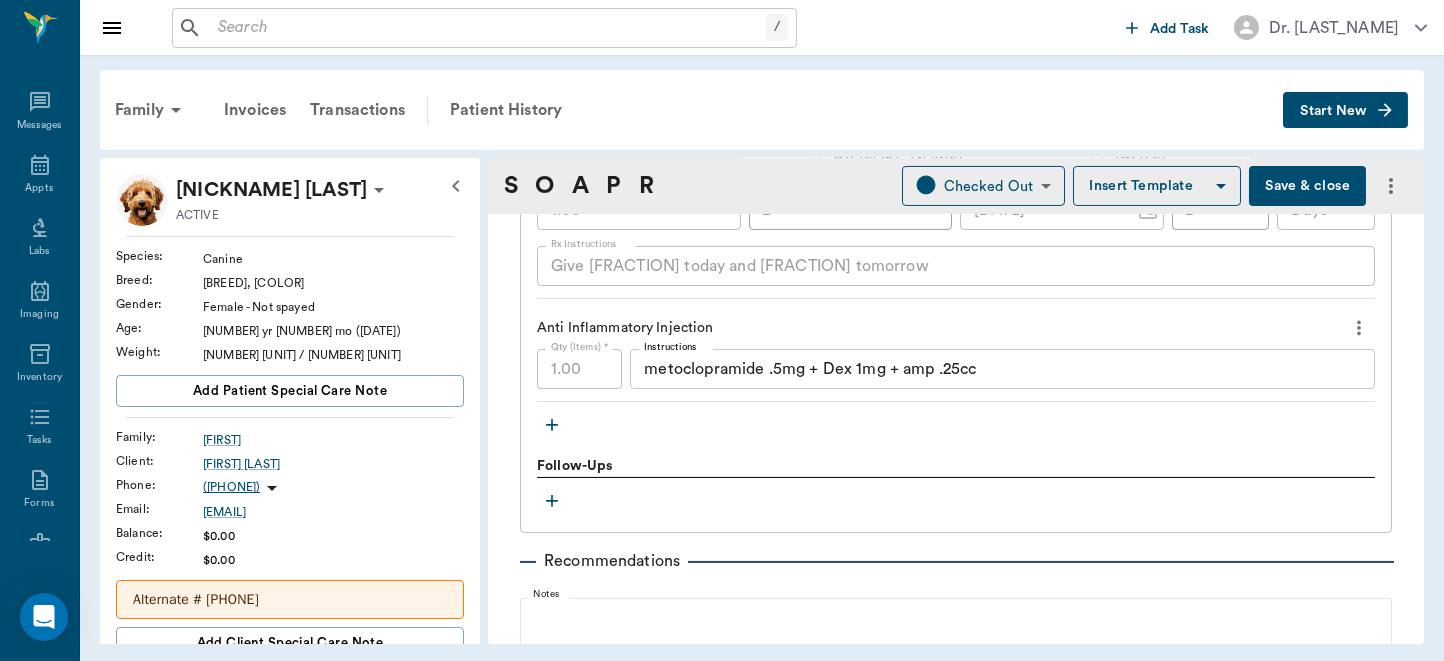scroll, scrollTop: 2397, scrollLeft: 0, axis: vertical 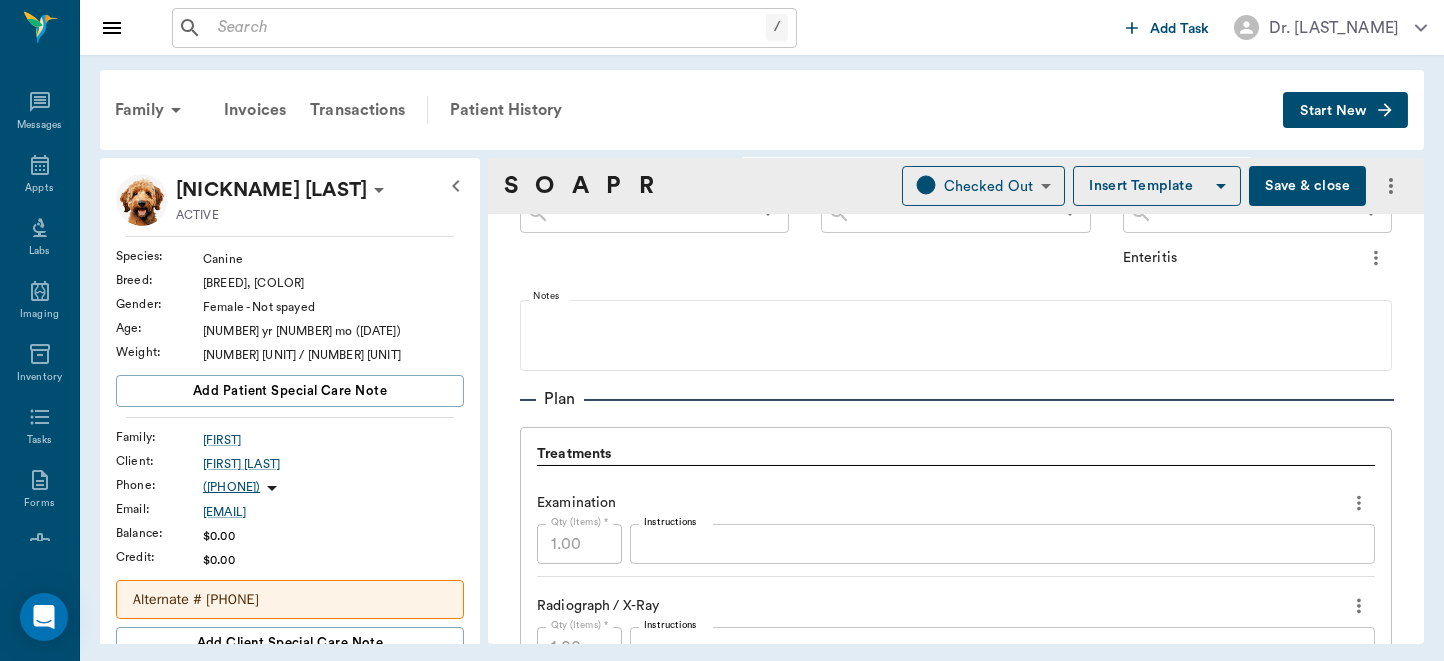 drag, startPoint x: 1403, startPoint y: 409, endPoint x: 1400, endPoint y: 325, distance: 84.05355 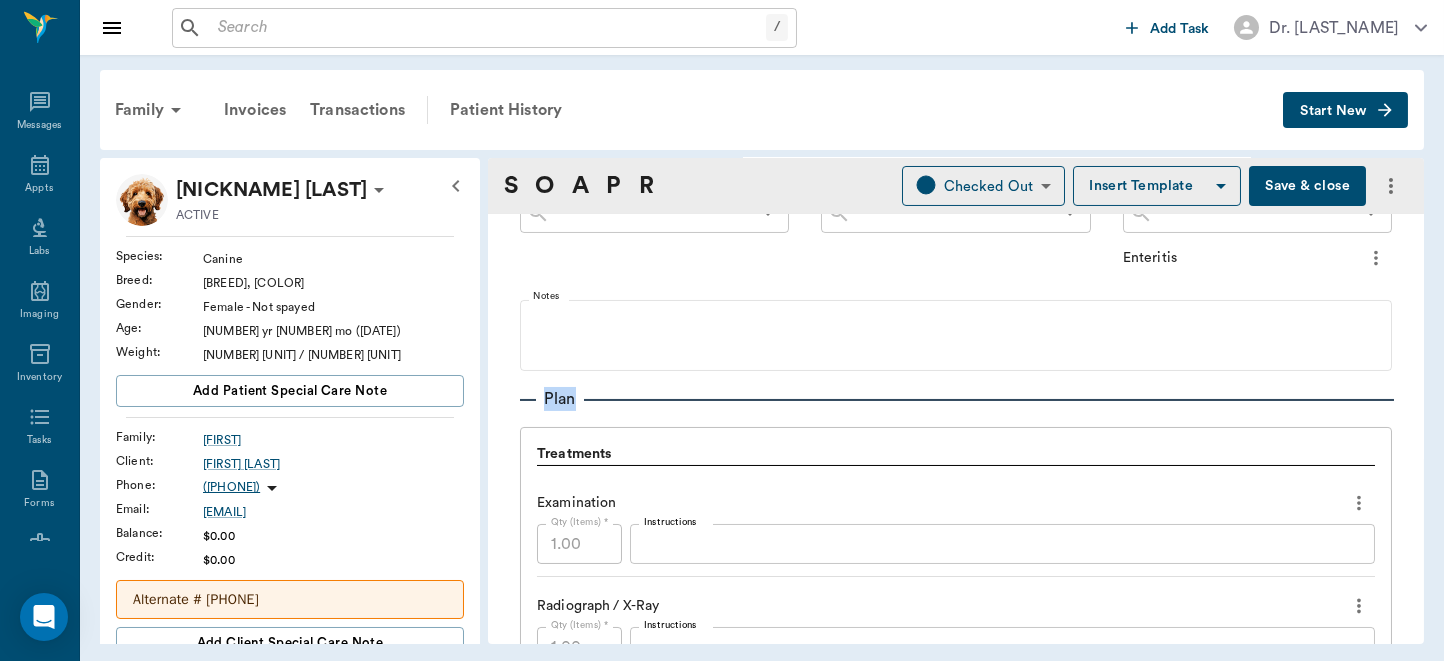 click on "Save & close" at bounding box center (1307, 186) 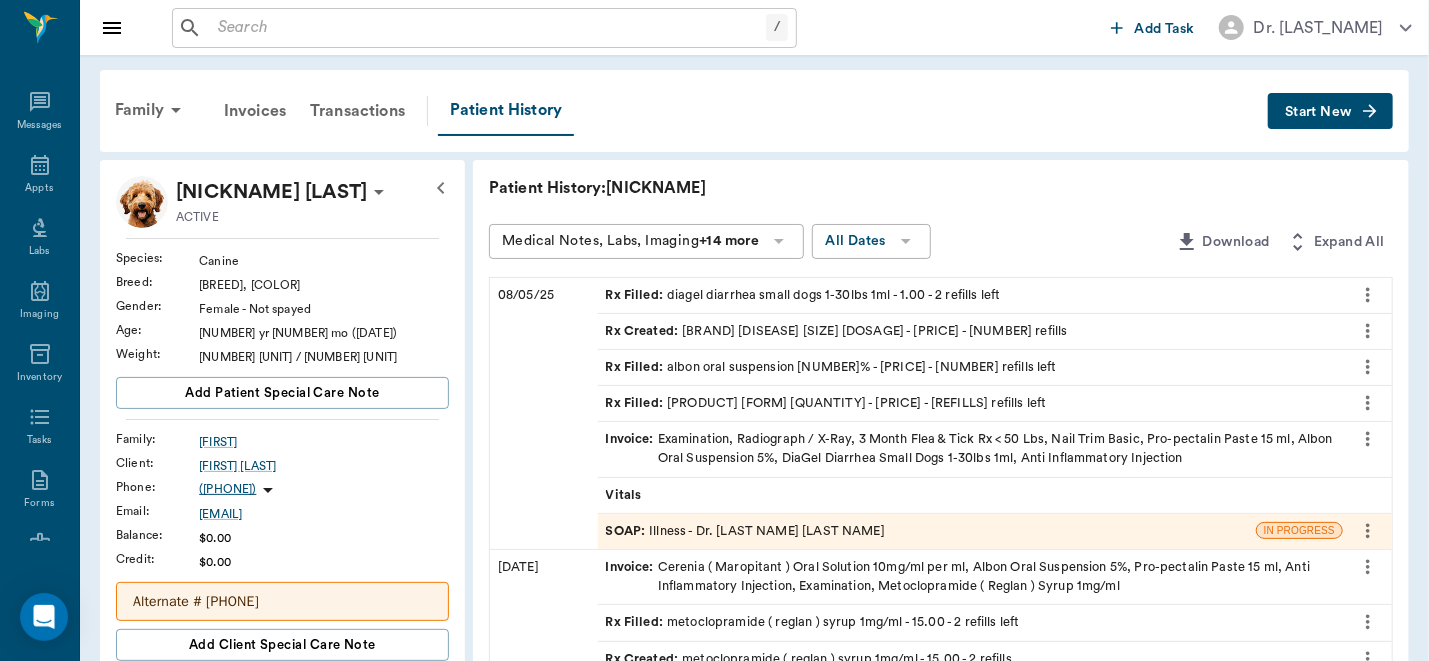 click on "SOAP : Illness - Dr. Bert Ellsworth" at bounding box center [745, 531] 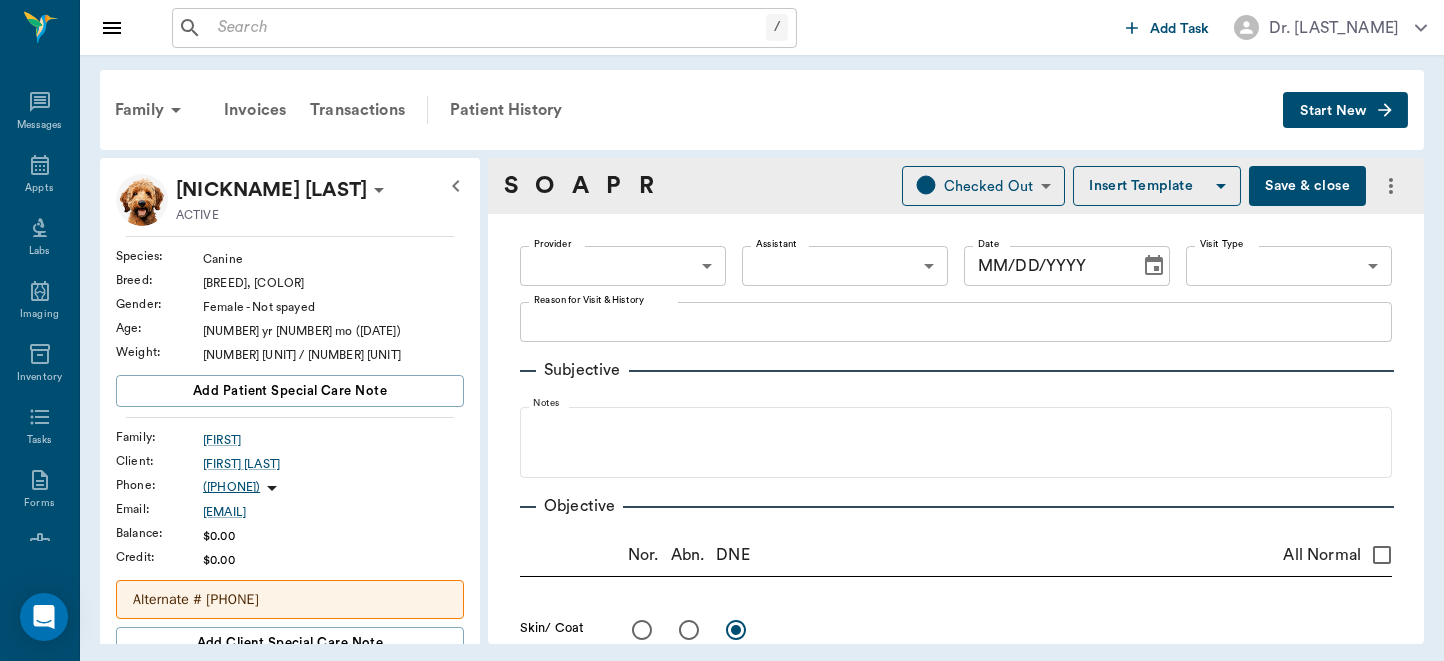 type on "63ec2f075fda476ae8351a4d" 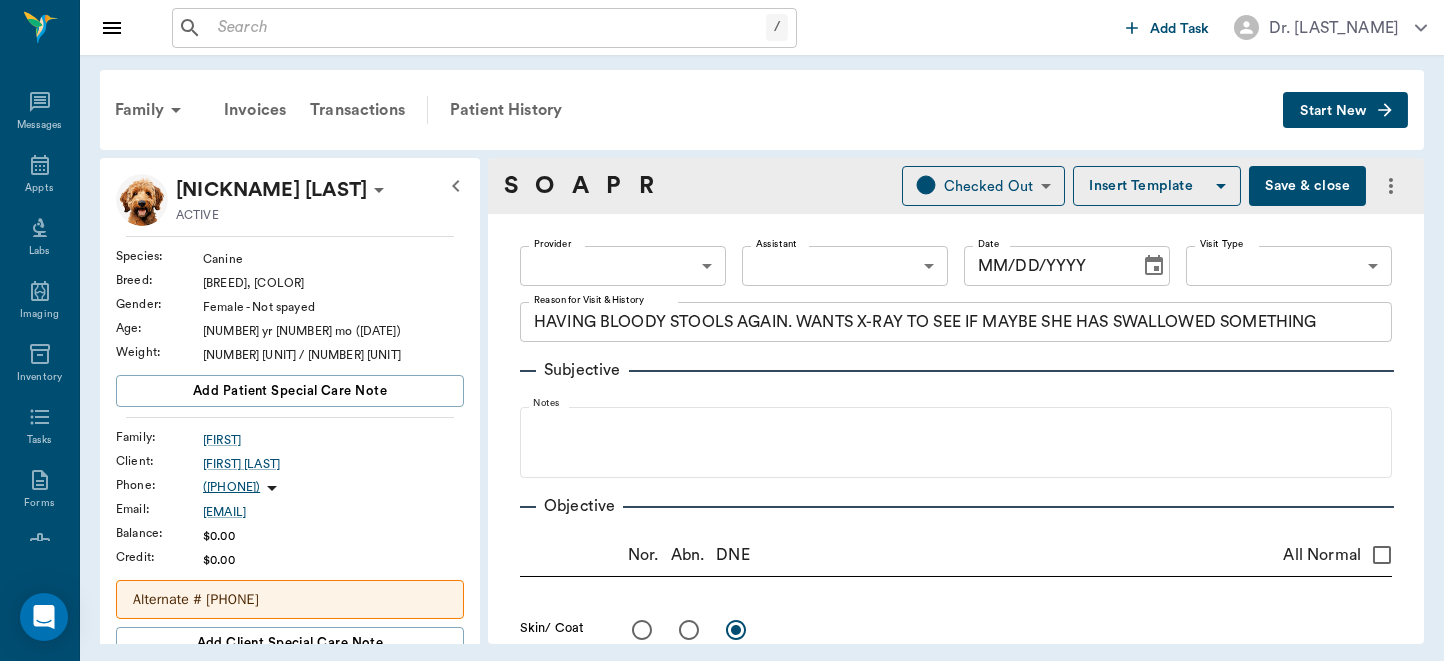 radio on "true" 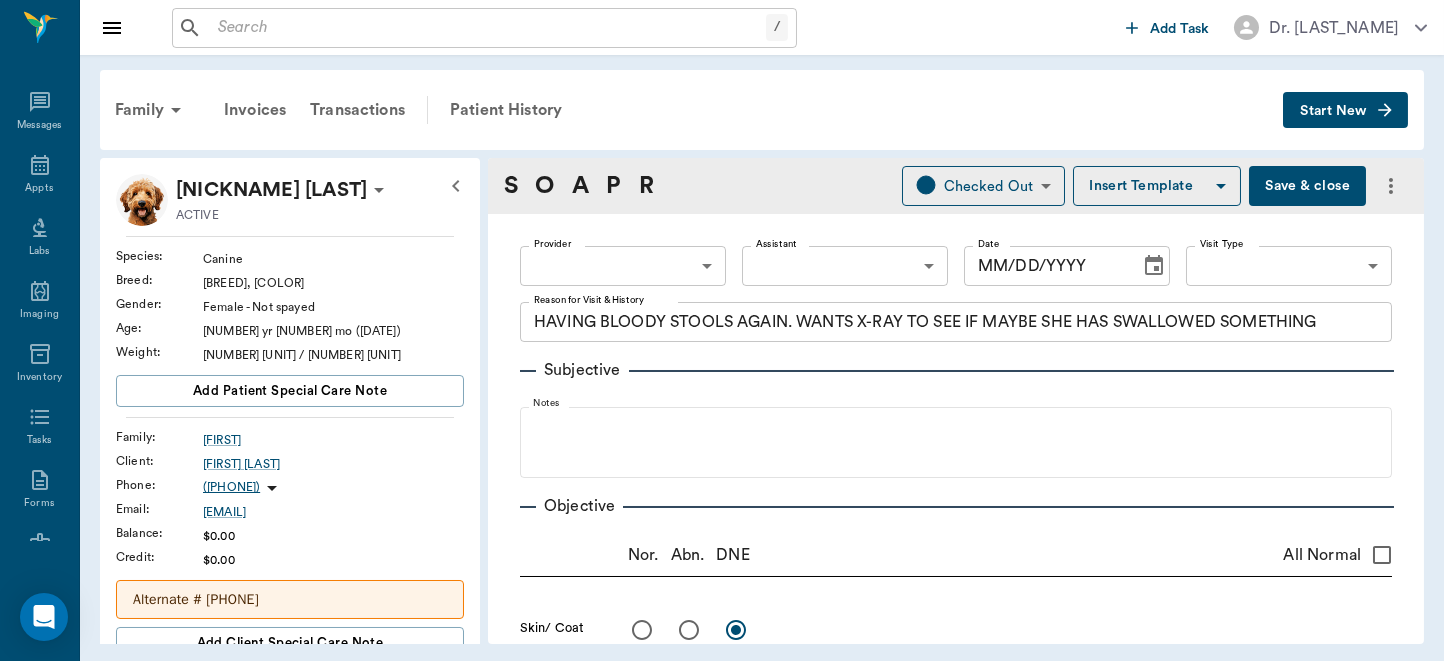 radio on "true" 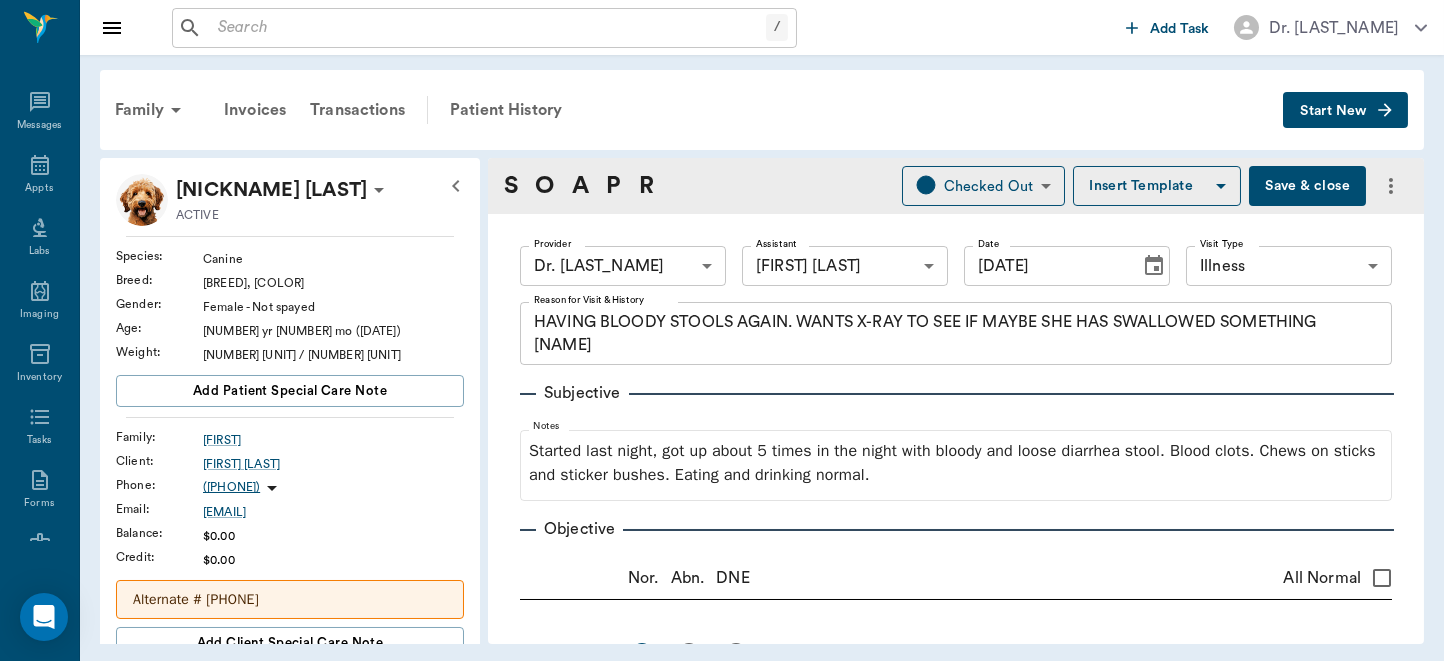 type on "[DATE]" 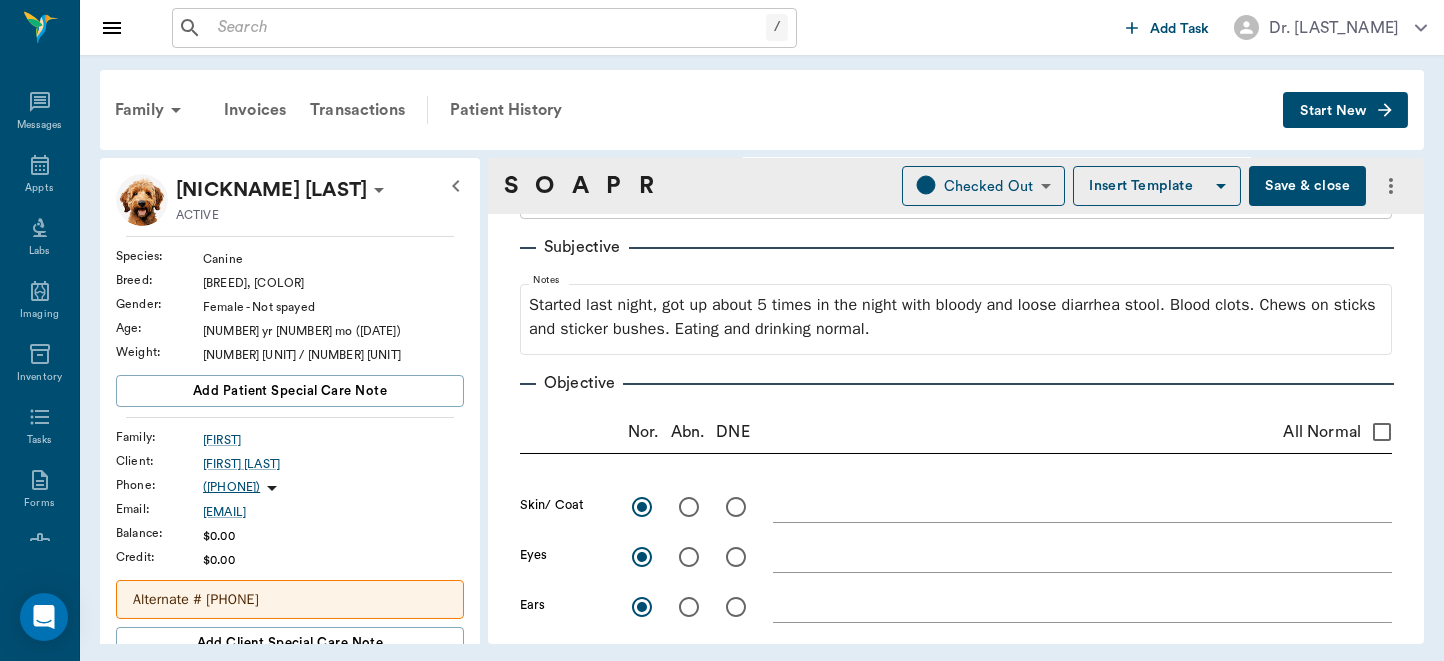 scroll, scrollTop: 0, scrollLeft: 0, axis: both 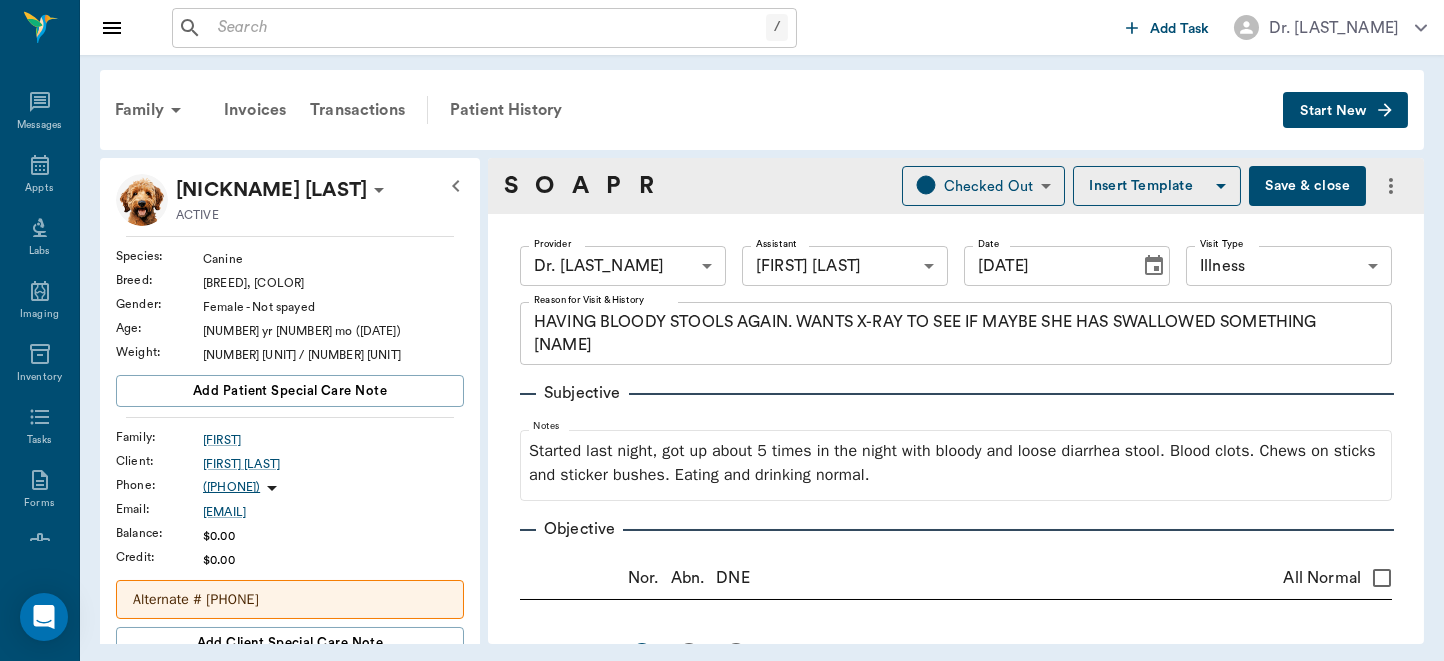 click on "Save & close" at bounding box center (1307, 186) 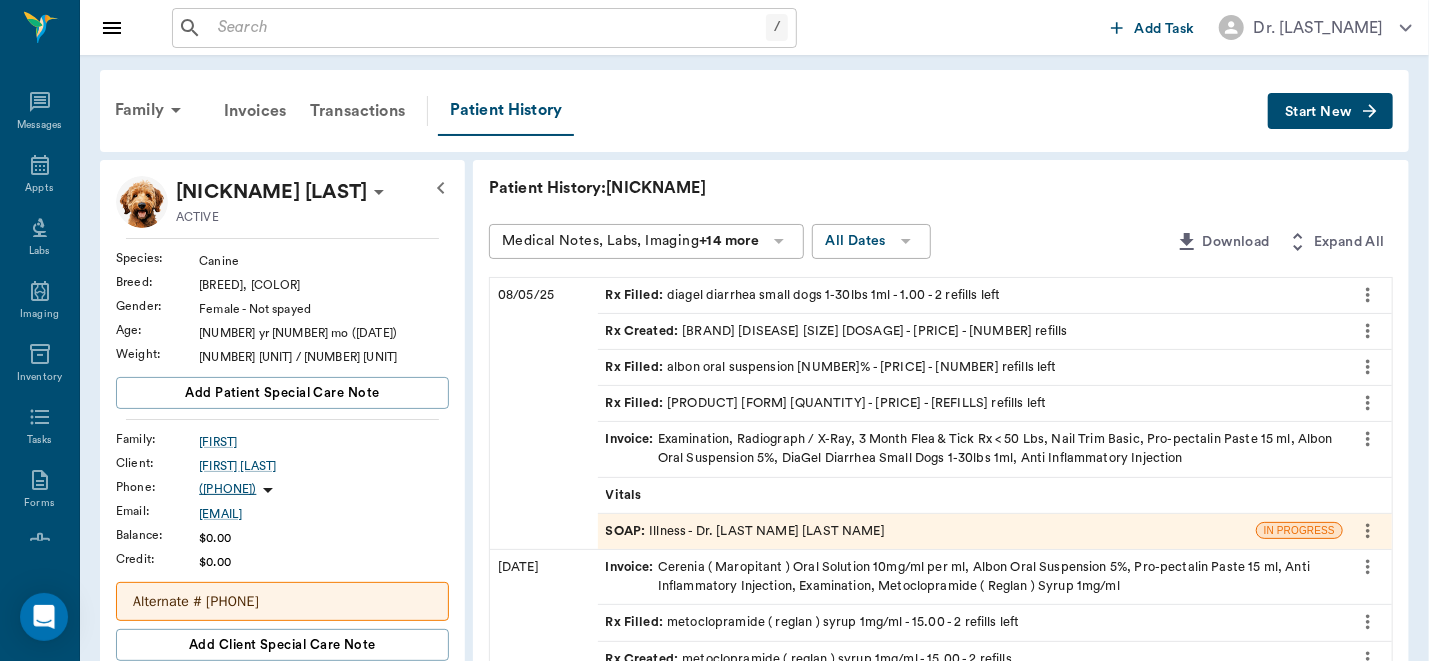 click on "/ ​ Add Task Dr. Bert Ellsworth" at bounding box center [754, 27] 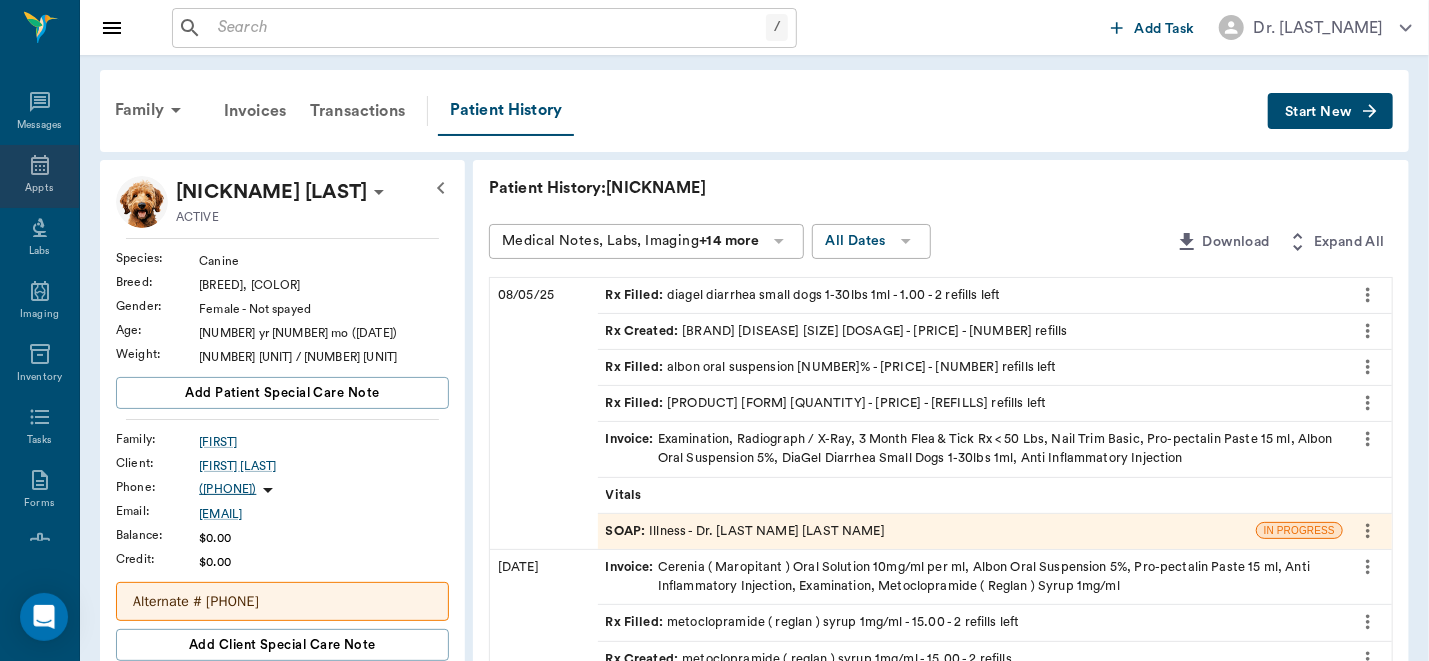 click 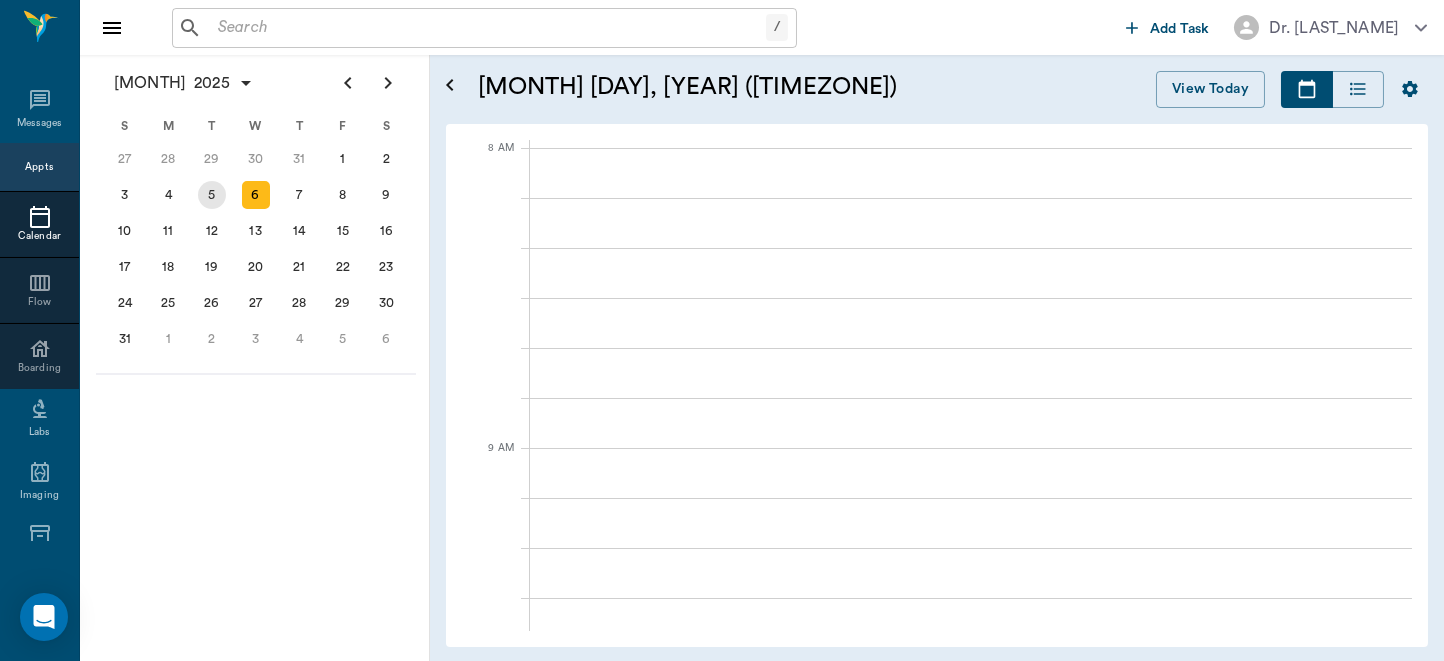 click on "5" at bounding box center [212, 195] 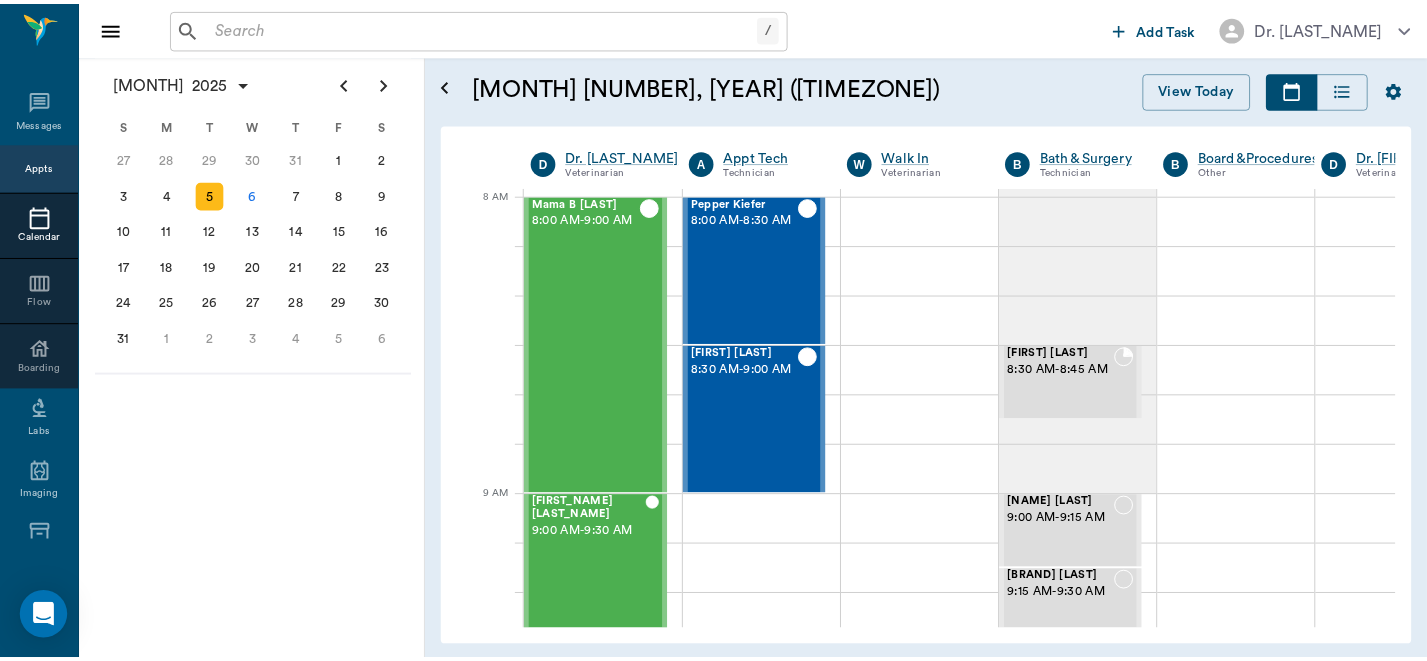 scroll, scrollTop: 0, scrollLeft: 0, axis: both 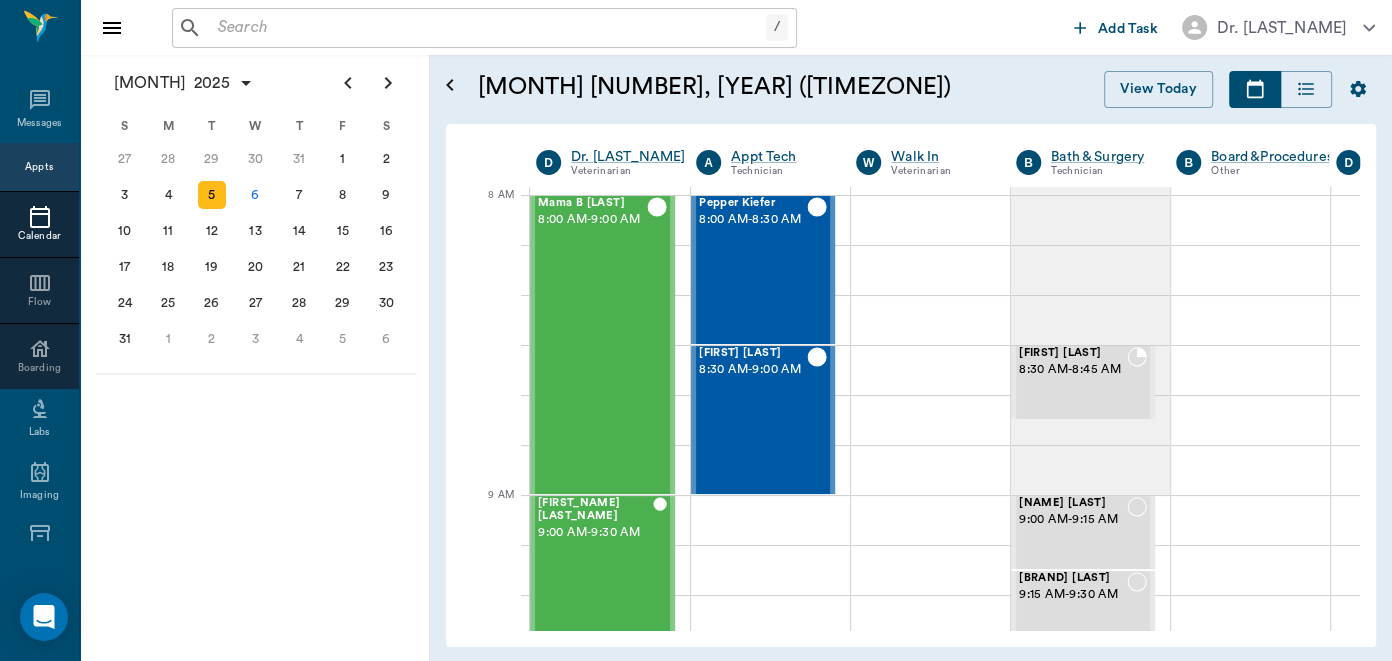 click on "/ ​ Add Task Dr. Bert Ellsworth Nectar Messages Appts Calendar Flow Boarding Labs Imaging Inventory Tasks Forms Staff Reports Lookup Settings August 2025 S M T W T F S 29 30 Jul 1 2 3 4 5 6 7 8 9 10 11 12 13 14 15 16 17 18 19 20 21 22 23 24 25 26 27 28 29 30 31 Aug 1 2 3 4 5 6 7 8 9 S M T W T F S 27 28 29 30 31 Aug 1 2 3 4 5 6 7 8 9 10 11 12 13 14 15 16 17 18 19 20 21 22 23 24 25 26 27 28 29 30 31 Sep 1 2 3 4 5 6 S M T W T F S 31 Sep 1 2 3 4 5 6 7 8 9 10 11 12 13 14 15 16 17 18 19 20 21 22 23 24 25 26 27 28 29 30 Oct 1 2 3 4 5 6 7 8 9 10 11 August 5, 2025 (CDT) View Today August 2025 Today 5 Tue Aug 2025 D Dr. Bert Ellsworth Veterinarian A Appt Tech Technician W Walk In Veterinarian B Bath & Surgery Technician B Board &Procedures Other D Dr. Kindall Jones Veterinarian 8 AM 9 AM 10 AM 11 AM 12 PM 1 PM 2 PM 3 PM 4 PM 5 PM 6 PM 7 PM 8 PM 8:00 AM Mama B Jacobs 8:00 AM  -  9:00 AM BELLA COWGILL 9:00 AM  -  9:30 AM Lil Bit Hale 9:30 AM  -  10:00 AM Adaline Williams 10:30 AM  -  11:00 AM Ginger Peacock 11:00 AM" at bounding box center (696, 330) 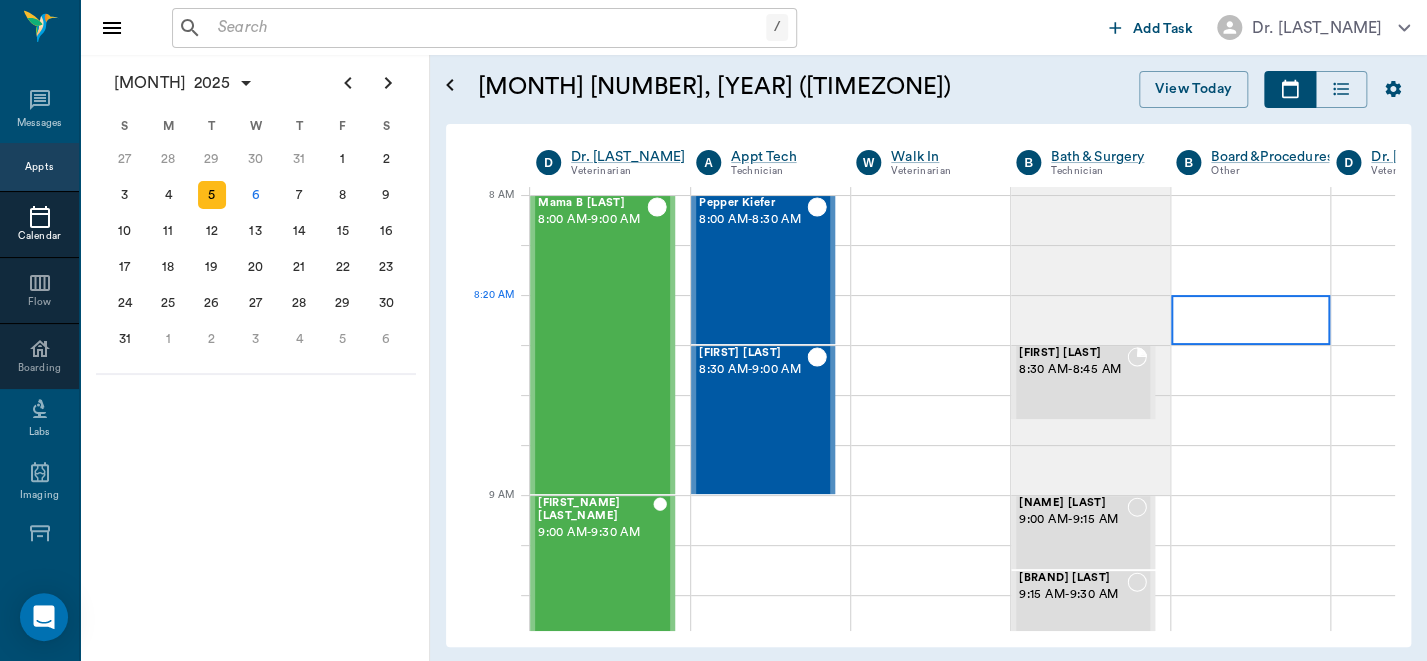 click at bounding box center [1250, 320] 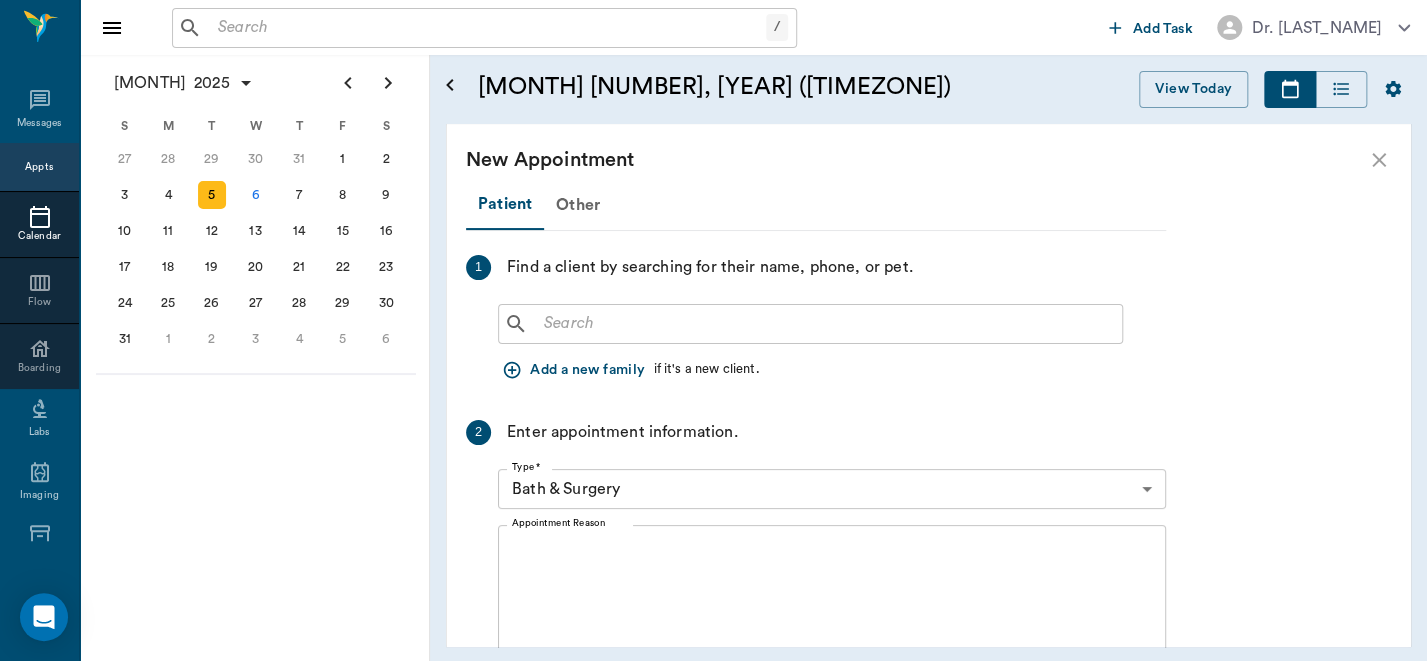 drag, startPoint x: 1296, startPoint y: 308, endPoint x: 1385, endPoint y: 221, distance: 124.45883 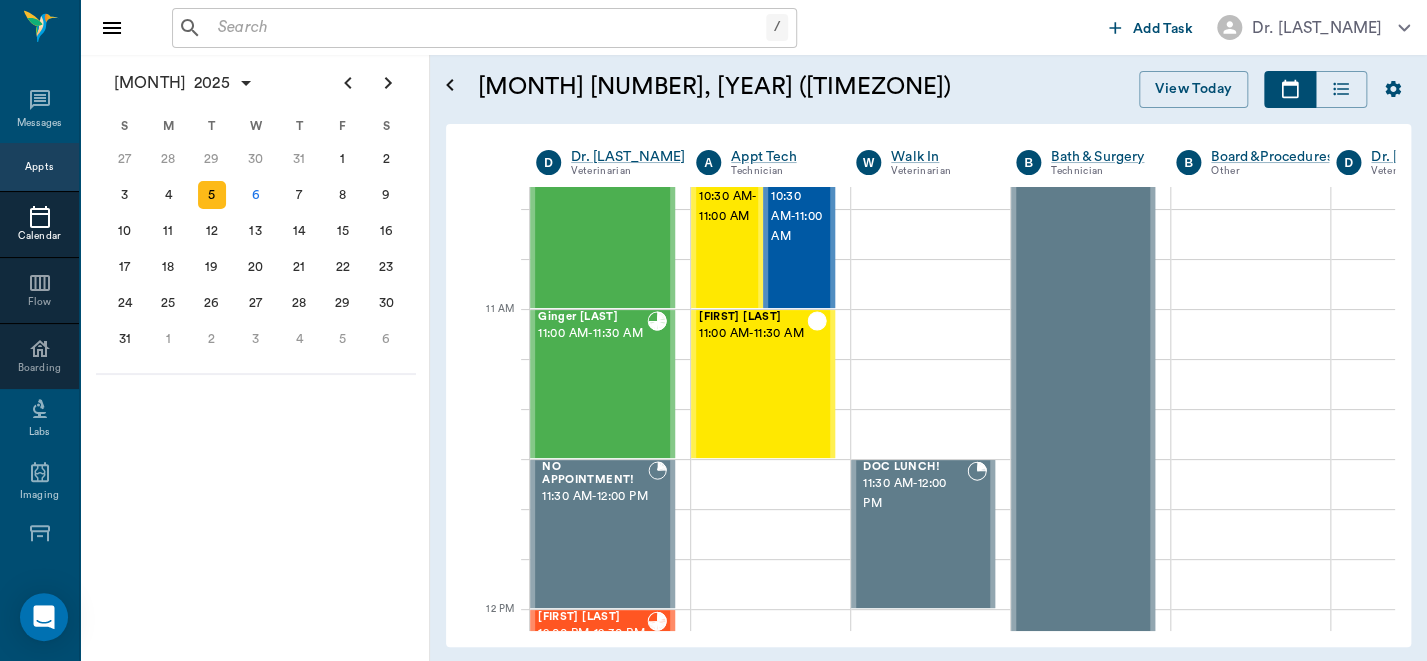 scroll, scrollTop: 633, scrollLeft: 0, axis: vertical 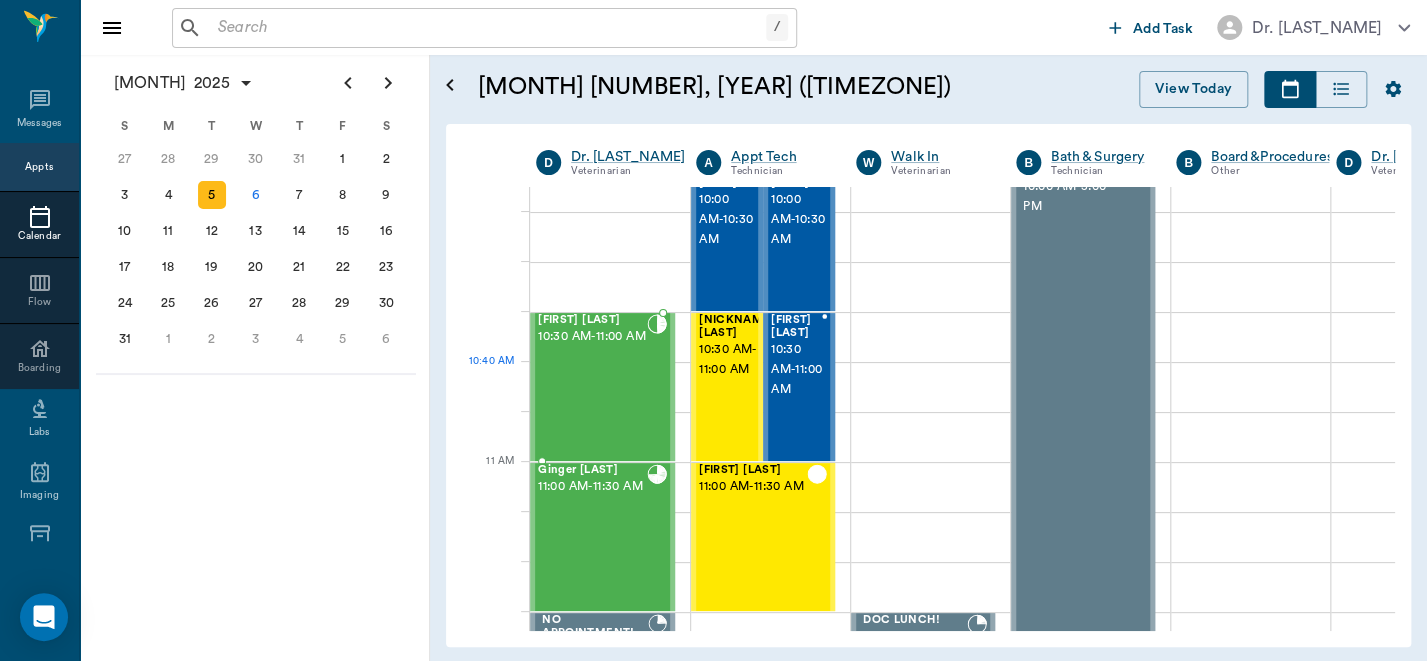 click on "Adaline Williams 10:30 AM  -  11:00 AM" at bounding box center [592, 387] 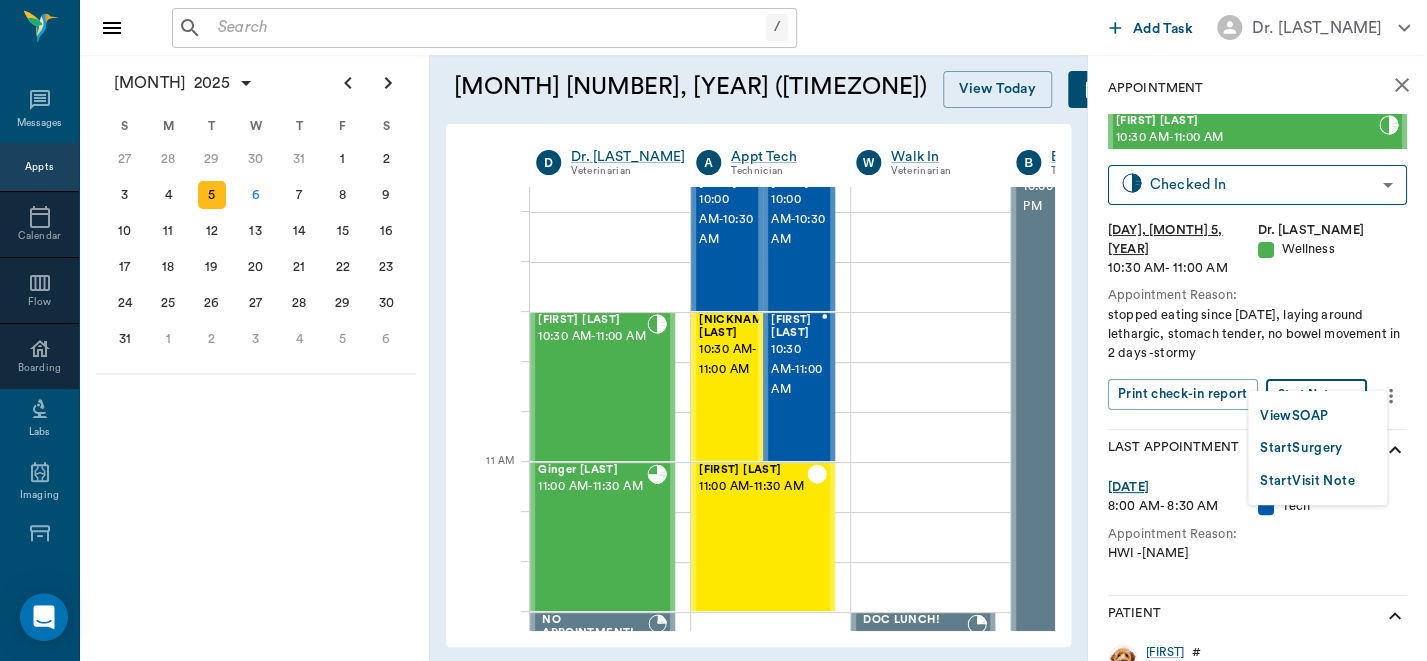 click on "/ ​ Add Task Dr. Bert Ellsworth Nectar Messages Appts Calendar Flow Boarding Labs Imaging Inventory Tasks Forms Staff Reports Lookup Settings August 2025 S M T W T F S 29 30 Jul 1 2 3 4 5 6 7 8 9 10 11 12 13 14 15 16 17 18 19 20 21 22 23 24 25 26 27 28 29 30 31 Aug 1 2 3 4 5 6 7 8 9 S M T W T F S 27 28 29 30 31 Aug 1 2 3 4 5 6 7 8 9 10 11 12 13 14 15 16 17 18 19 20 21 22 23 24 25 26 27 28 29 30 31 Sep 1 2 3 4 5 6 S M T W T F S 31 Sep 1 2 3 4 5 6 7 8 9 10 11 12 13 14 15 16 17 18 19 20 21 22 23 24 25 26 27 28 29 30 Oct 1 2 3 4 5 6 7 8 9 10 11 August 5, 2025 (CDT) View Today August 2025 Today 5 Tue Aug 2025 D Dr. Bert Ellsworth Veterinarian A Appt Tech Technician W Walk In Veterinarian B Bath & Surgery Technician B Board &Procedures Other D Dr. Kindall Jones Veterinarian 8 AM 9 AM 10 AM 11 AM 12 PM 1 PM 2 PM 3 PM 4 PM 5 PM 6 PM 7 PM 8 PM 10:20 AM Mama B Jacobs 8:00 AM  -  9:00 AM BELLA COWGILL 9:00 AM  -  9:30 AM Lil Bit Hale 9:30 AM  -  10:00 AM Adaline Williams 10:30 AM  -  11:00 AM Ginger Peacock 11:00 AM" at bounding box center [713, 330] 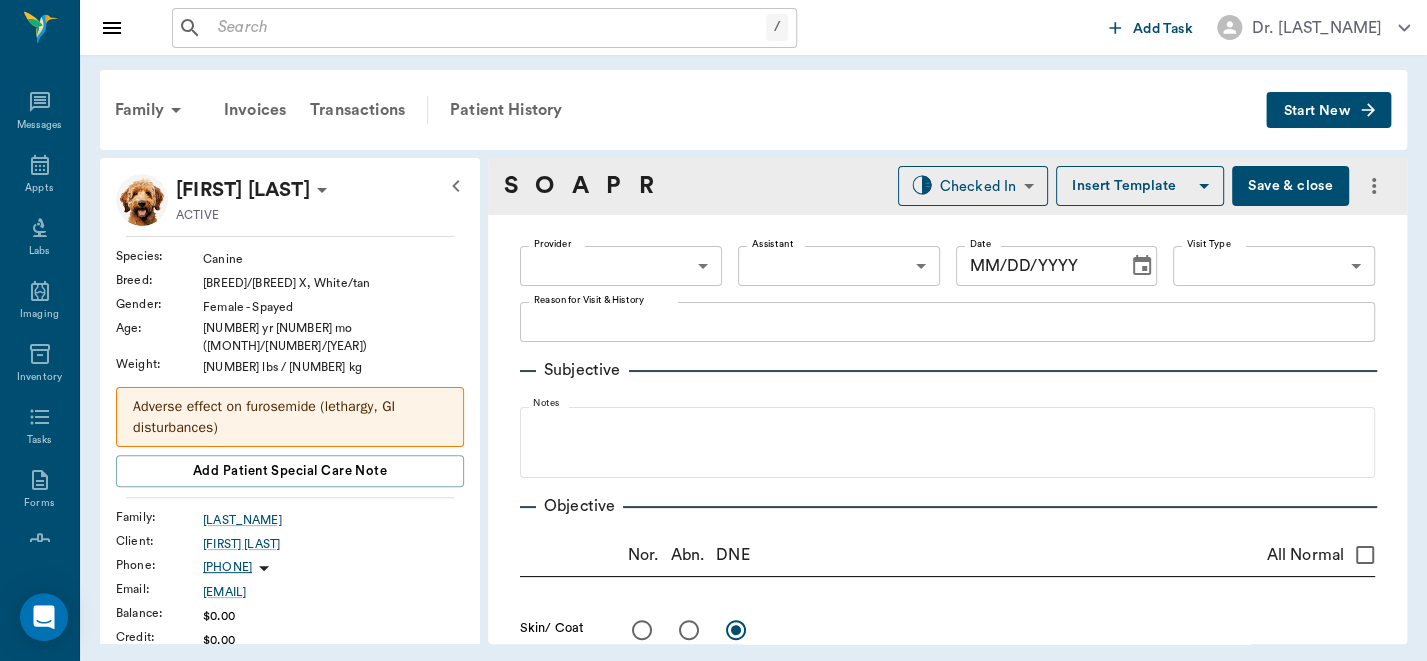 type on "63ec2f075fda476ae8351a4d" 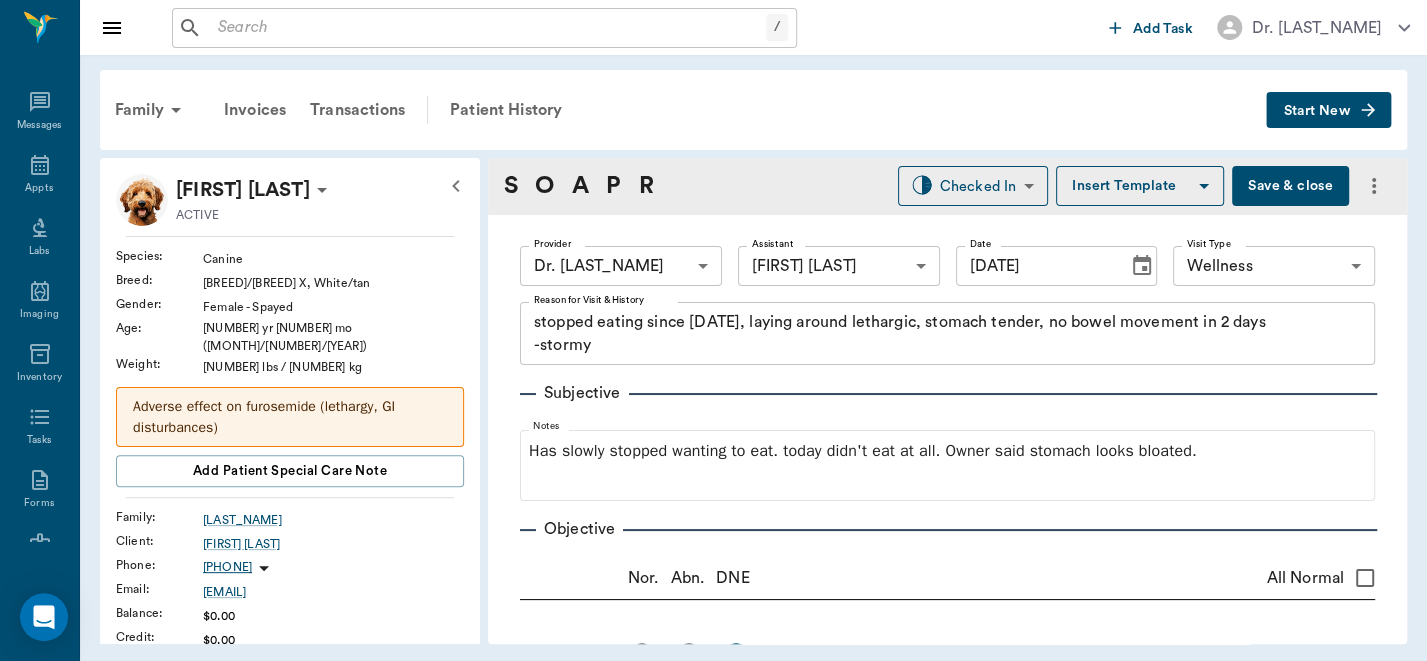 type on "[DATE]" 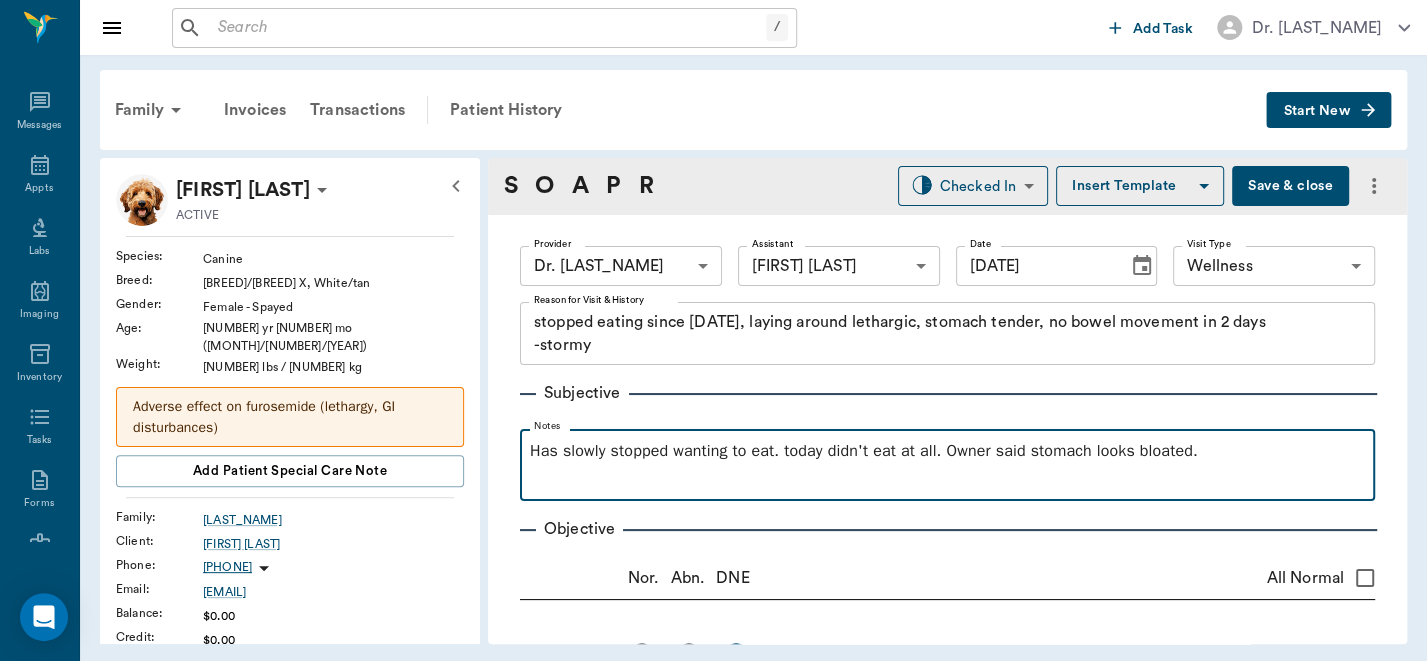 click on "Has slowly stopped wanting to eat. today didn't eat at all. Owner said stomach looks bloated." at bounding box center (947, 451) 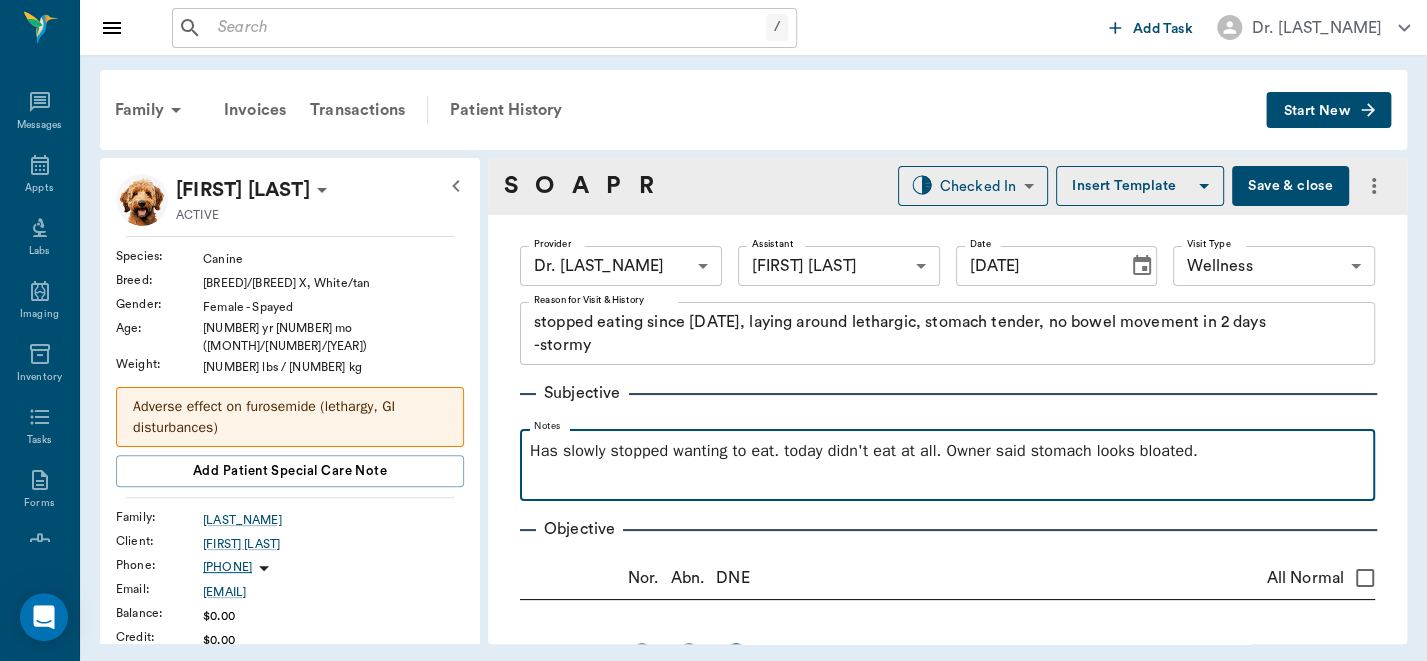type 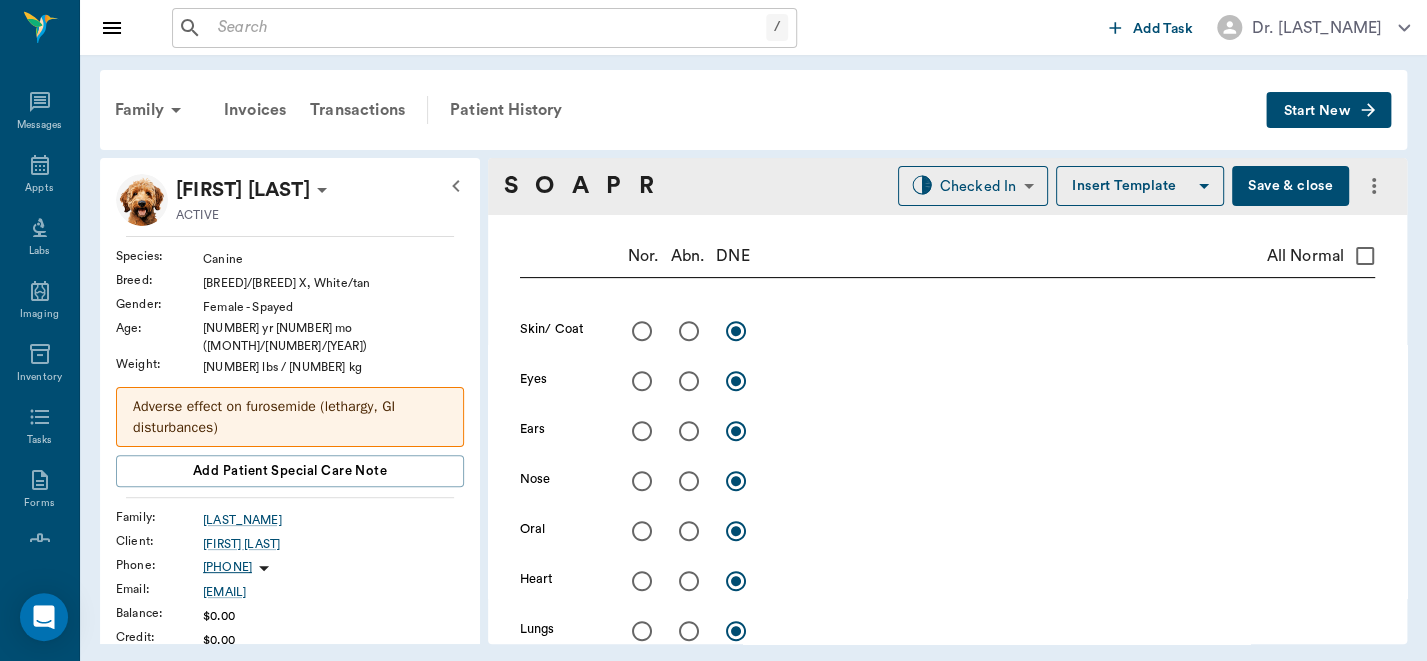 scroll, scrollTop: 336, scrollLeft: 0, axis: vertical 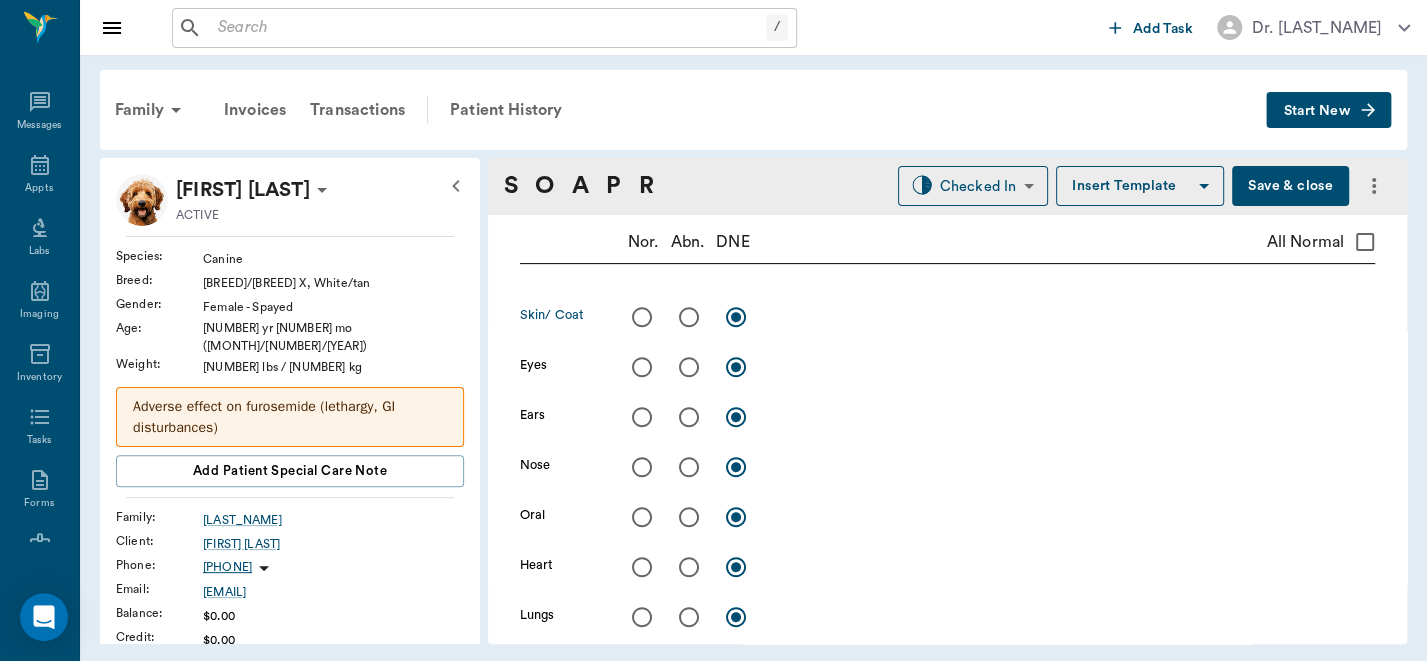 click at bounding box center (642, 317) 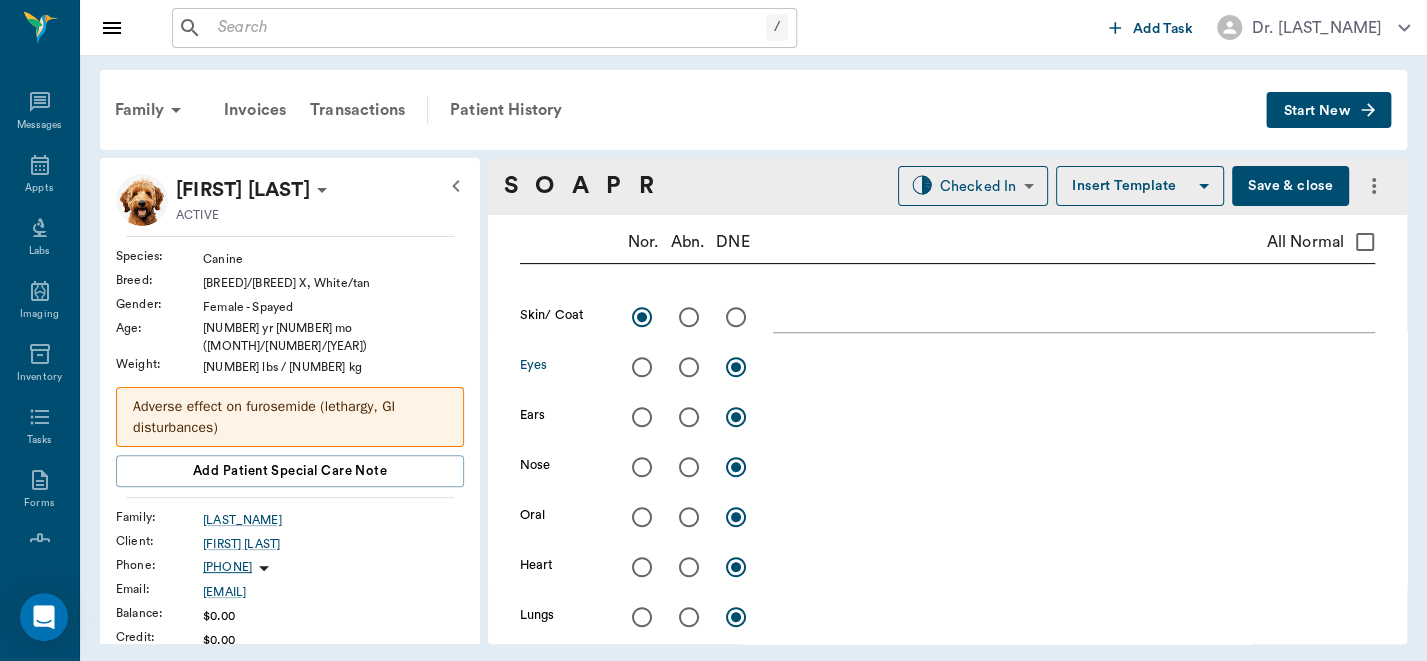 click at bounding box center (642, 367) 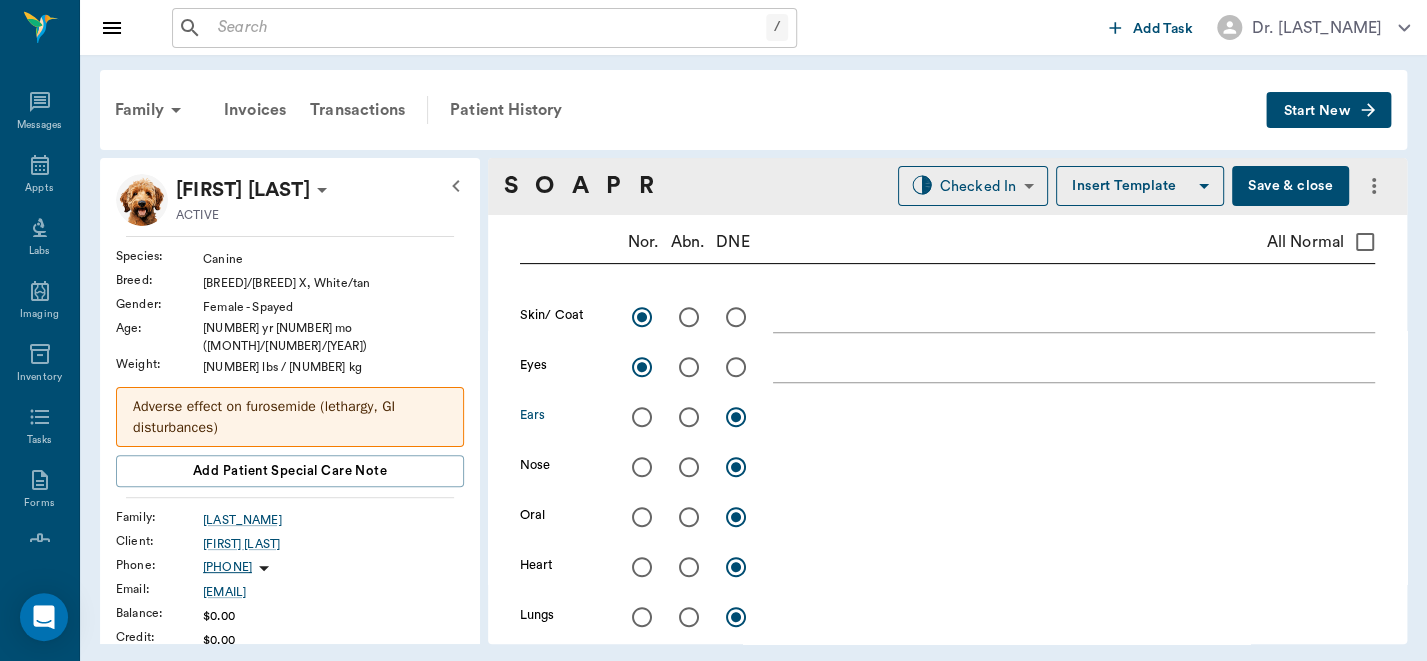 click at bounding box center [642, 417] 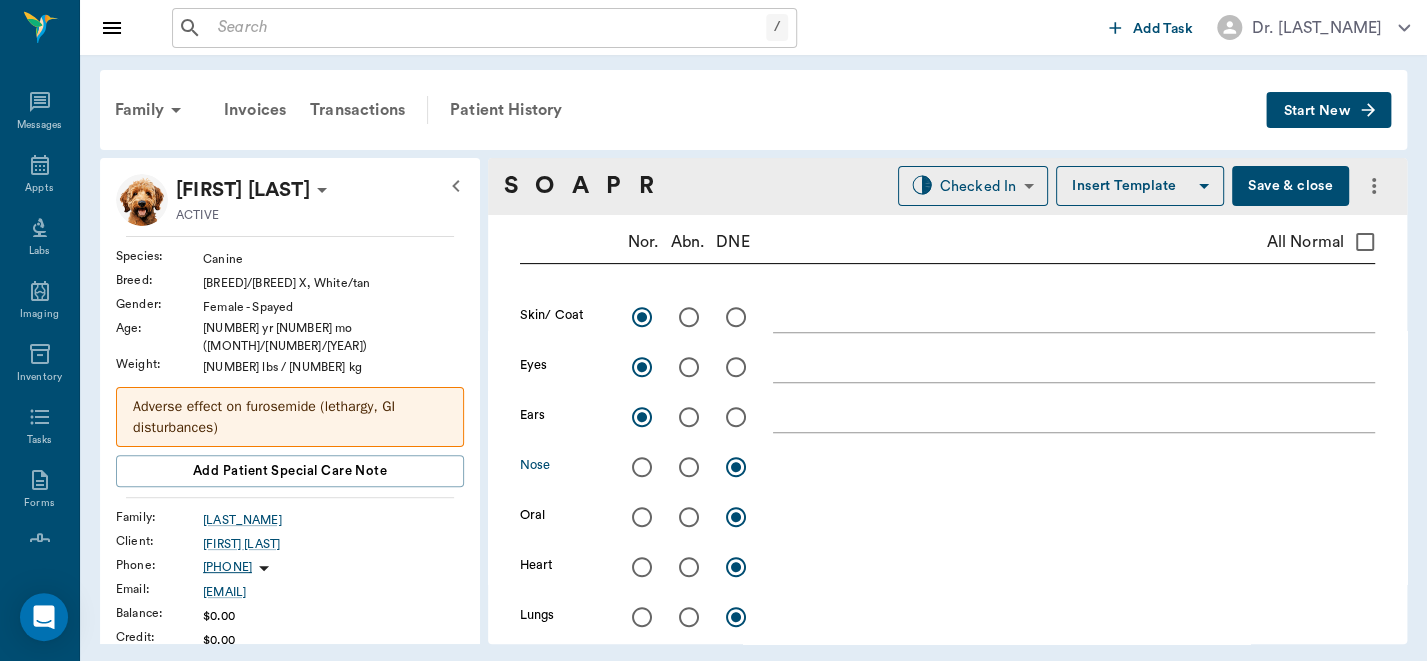 click at bounding box center [642, 467] 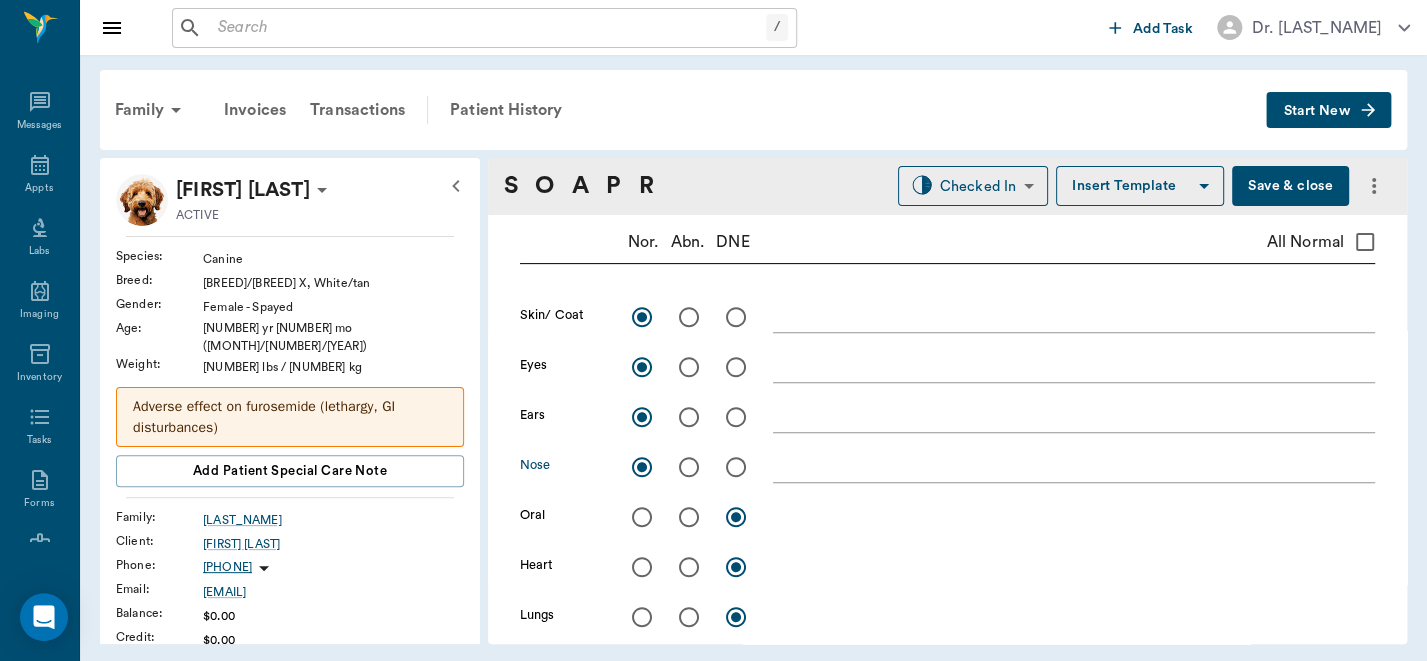 click at bounding box center (642, 517) 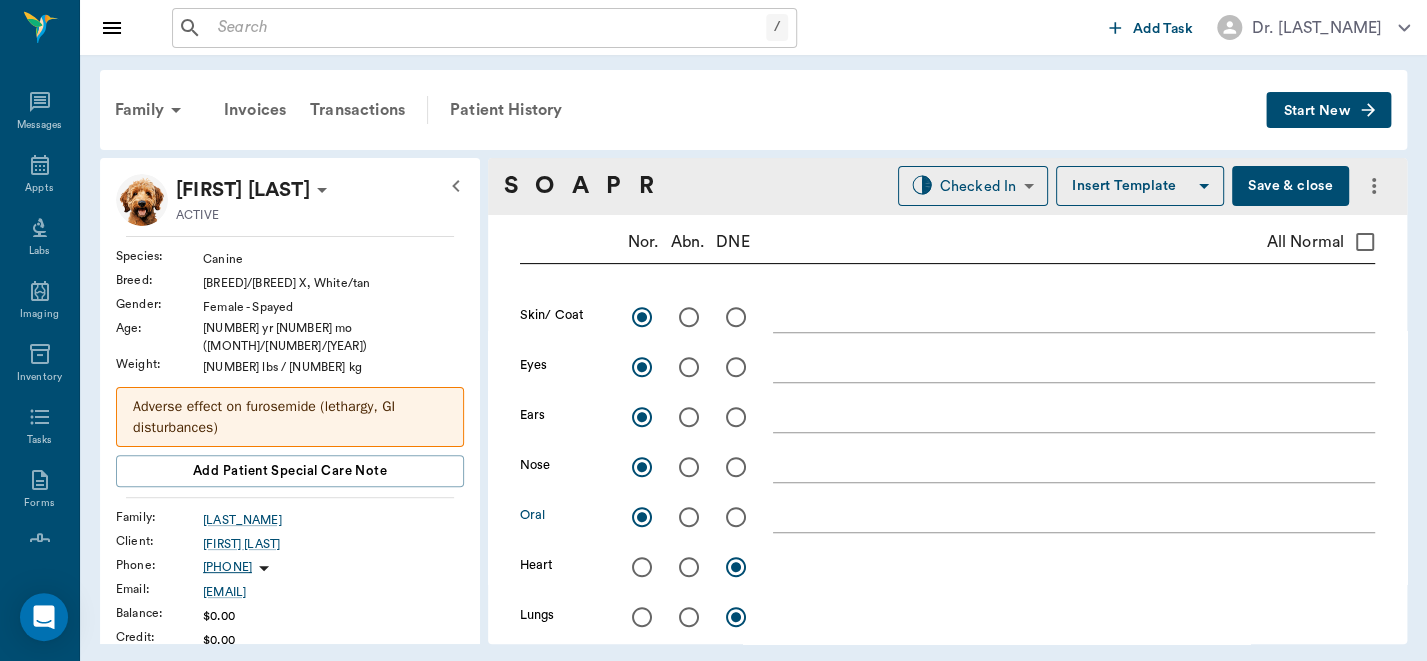 scroll, scrollTop: 419, scrollLeft: 0, axis: vertical 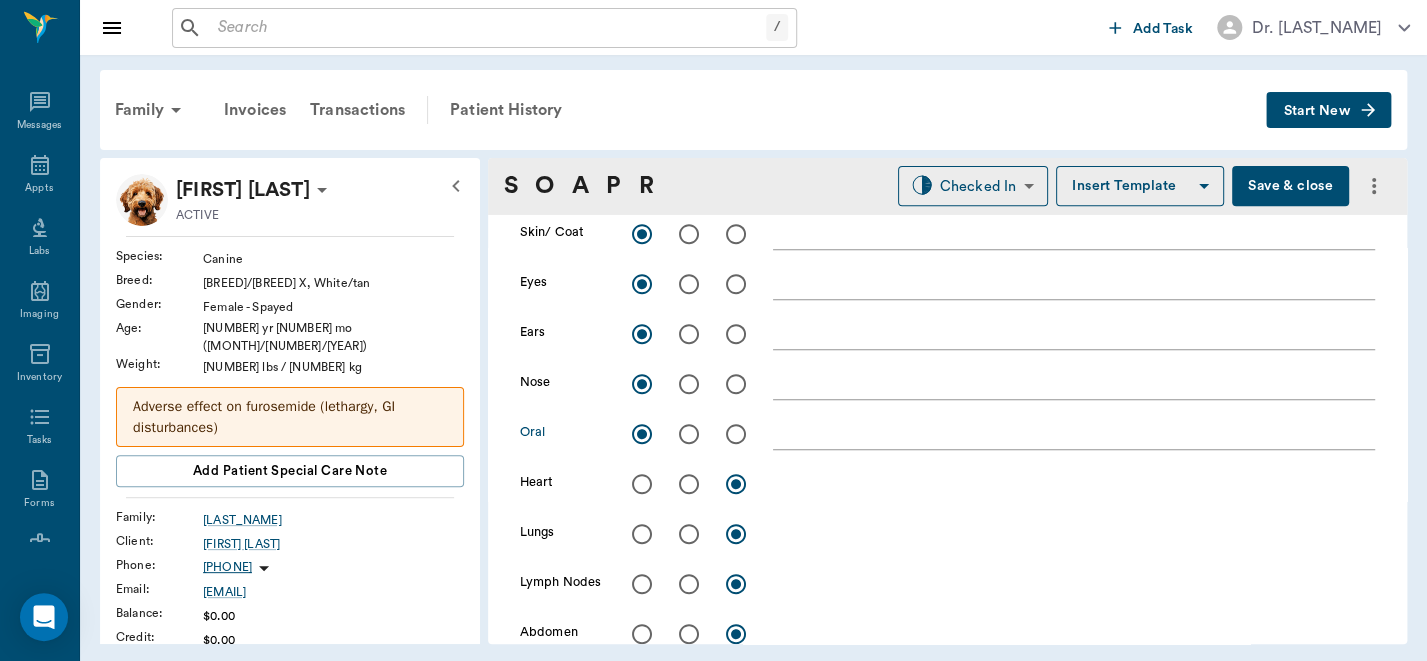 click at bounding box center [689, 484] 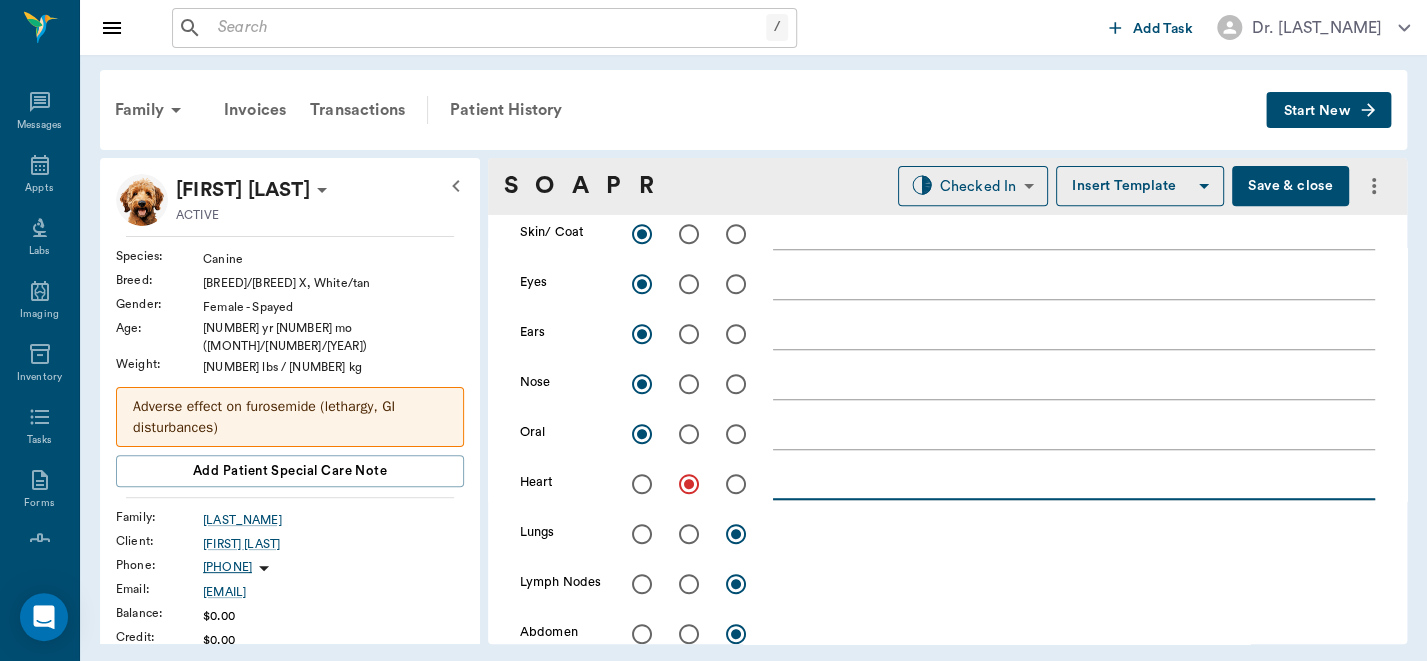 click at bounding box center [1074, 483] 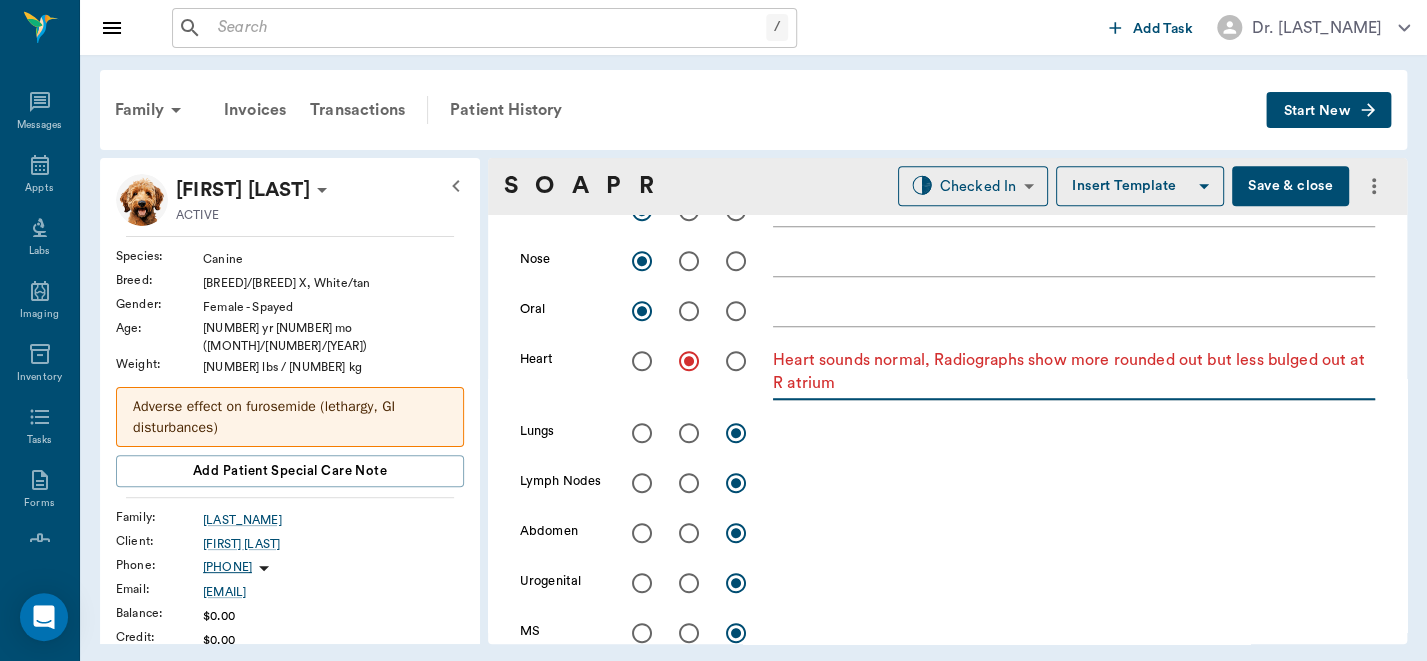 scroll, scrollTop: 631, scrollLeft: 0, axis: vertical 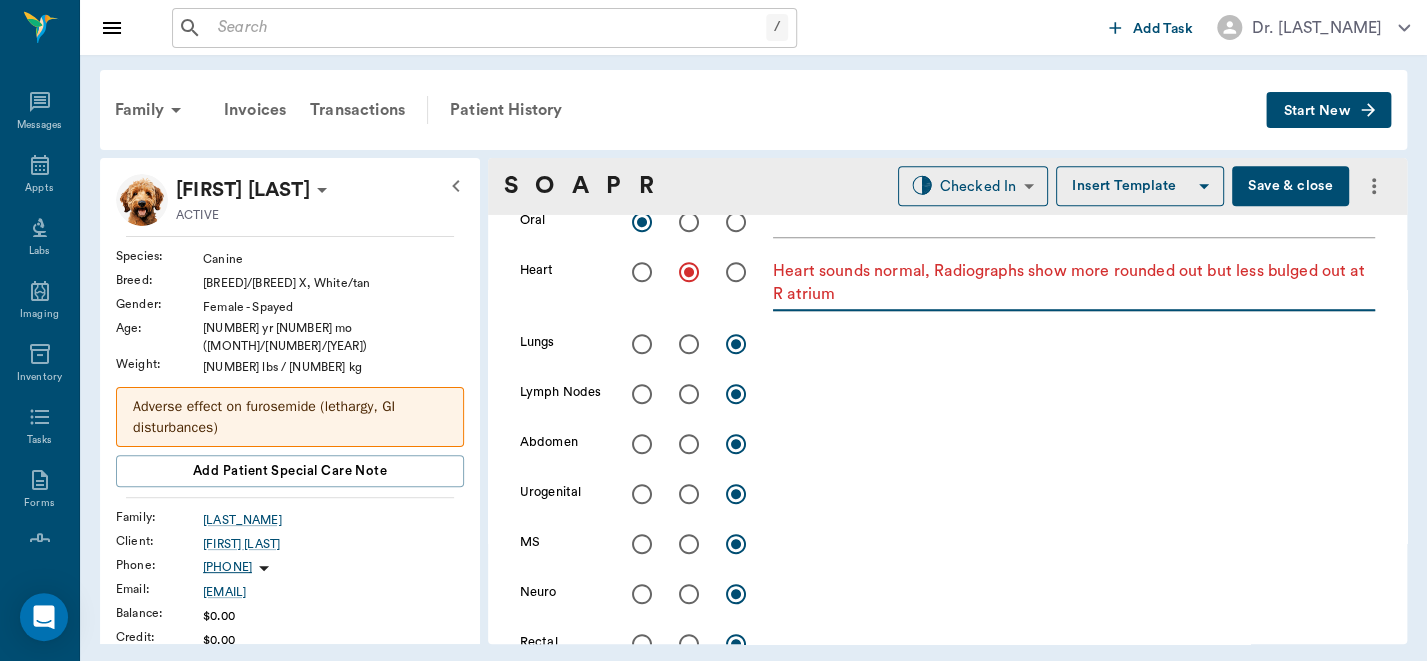 type on "Heart sounds normal, Radiographs show more rounded out but less bulged out at R atrium" 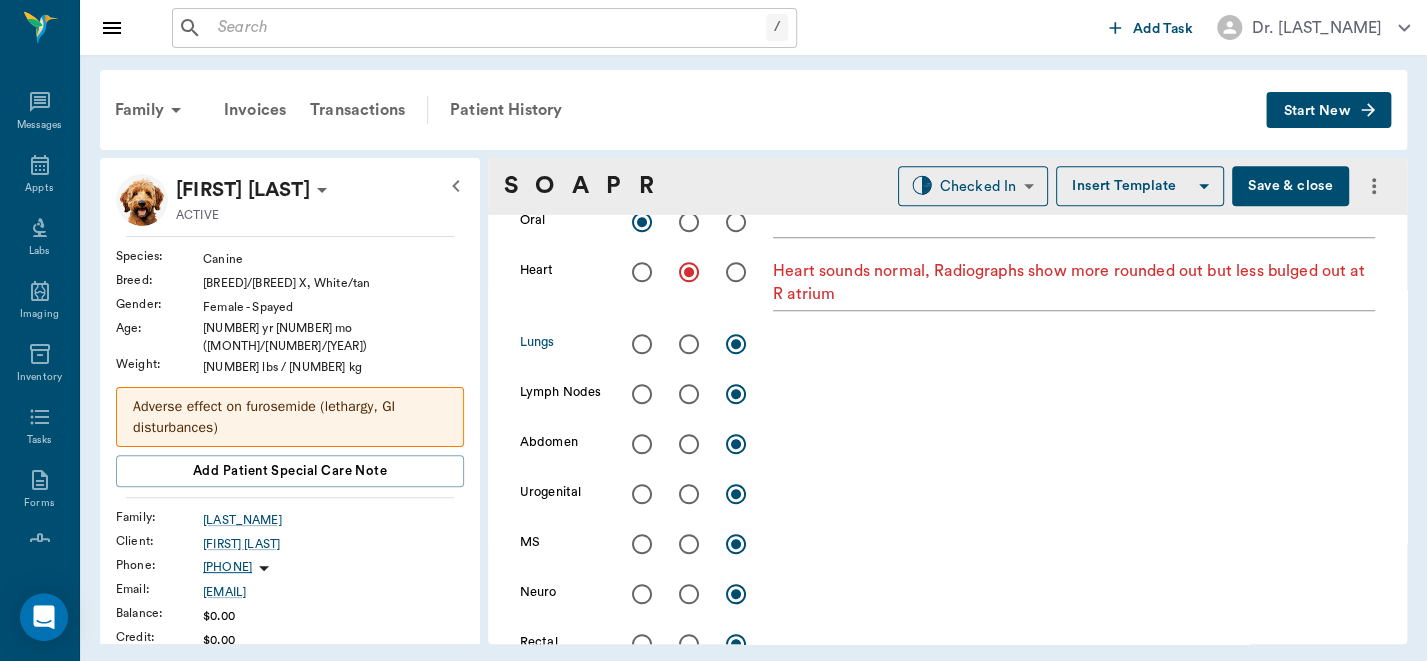 click at bounding box center [642, 344] 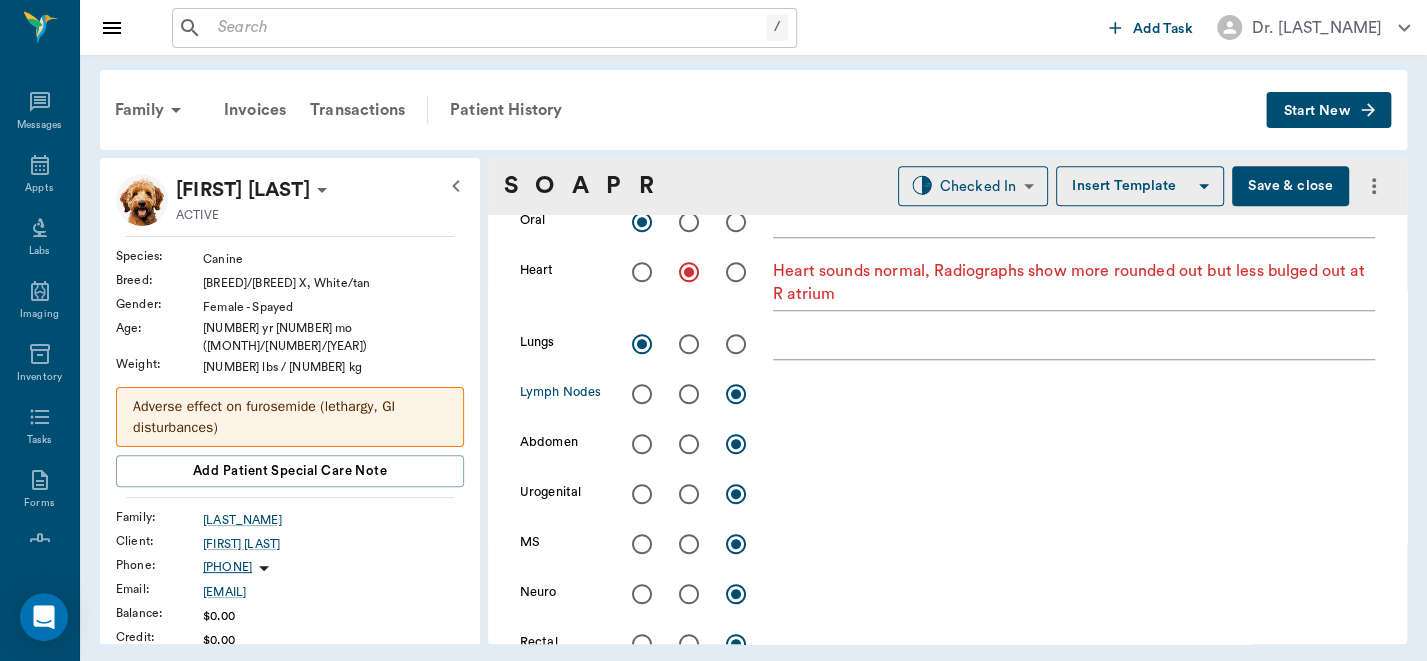click at bounding box center [642, 394] 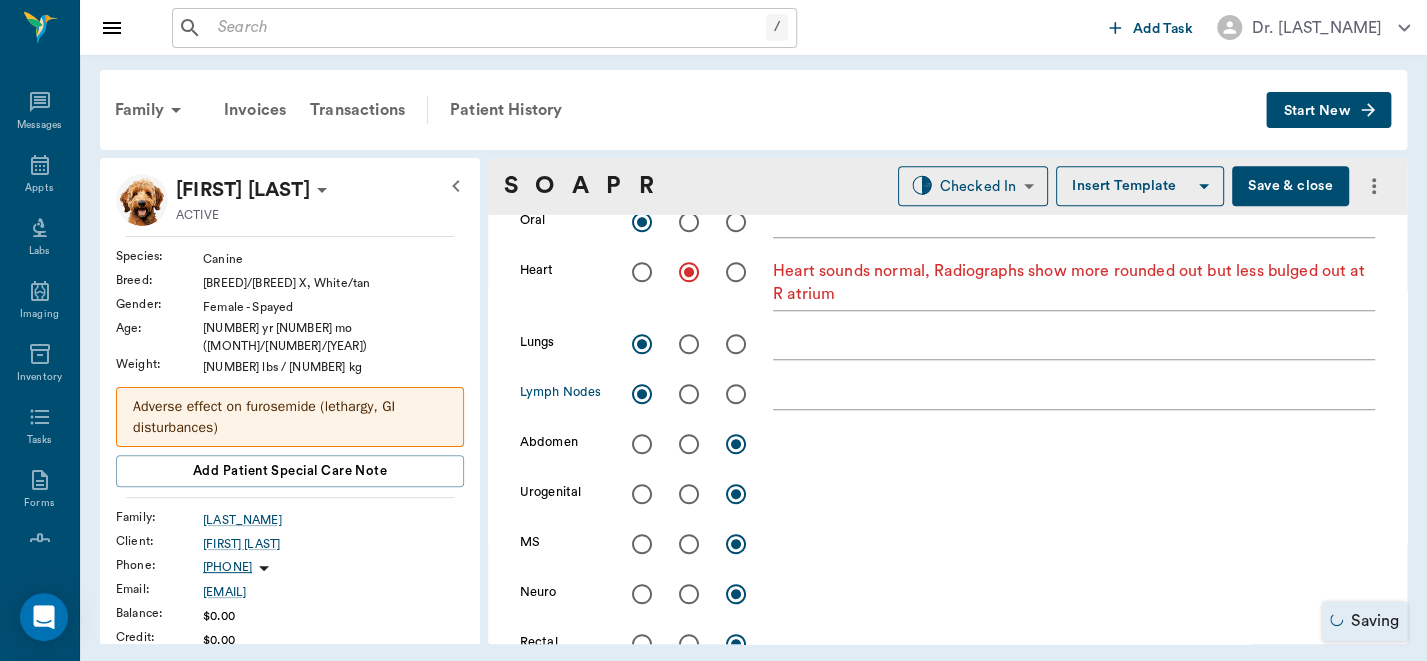 click at bounding box center (689, 444) 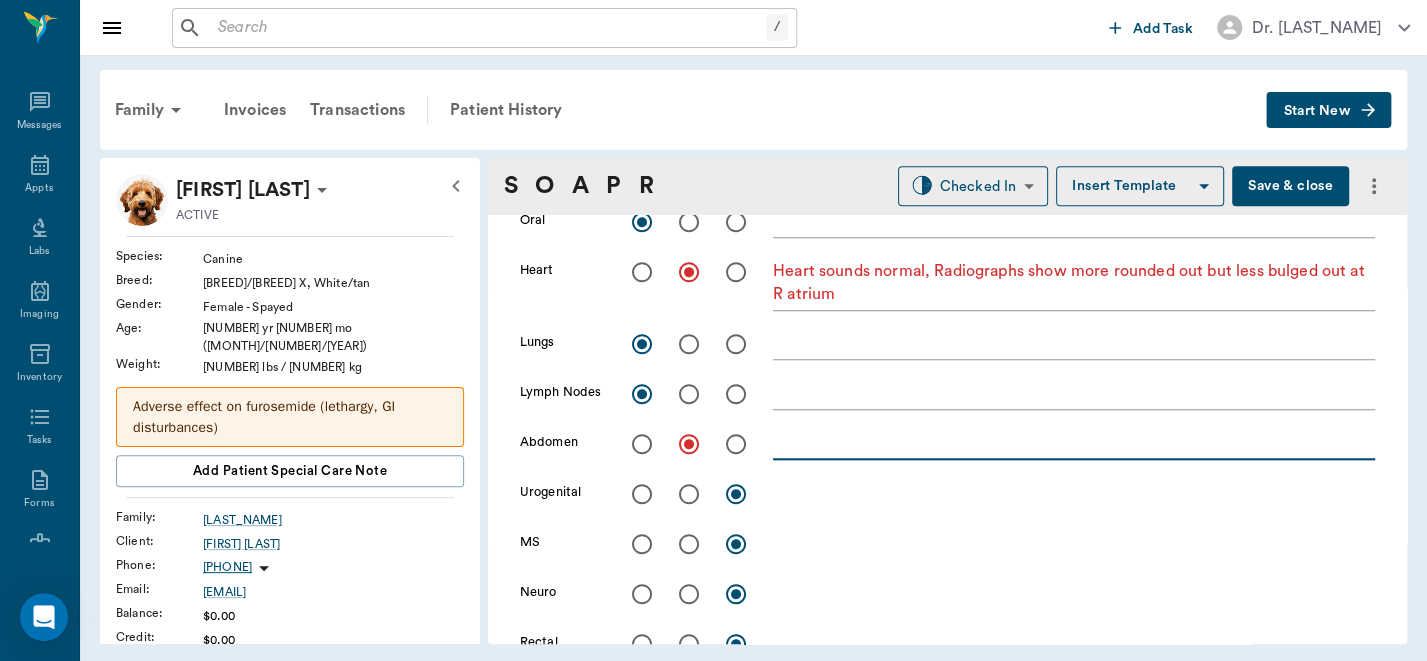 click at bounding box center [1074, 443] 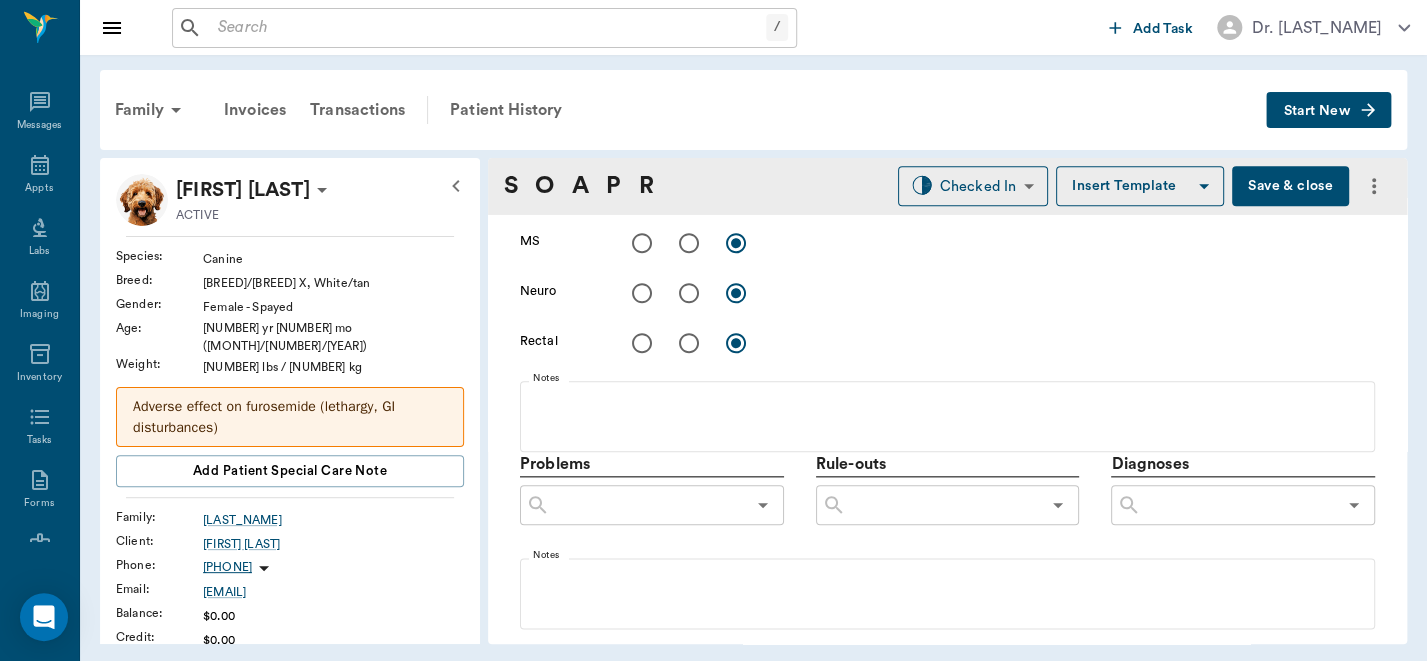 scroll, scrollTop: 911, scrollLeft: 0, axis: vertical 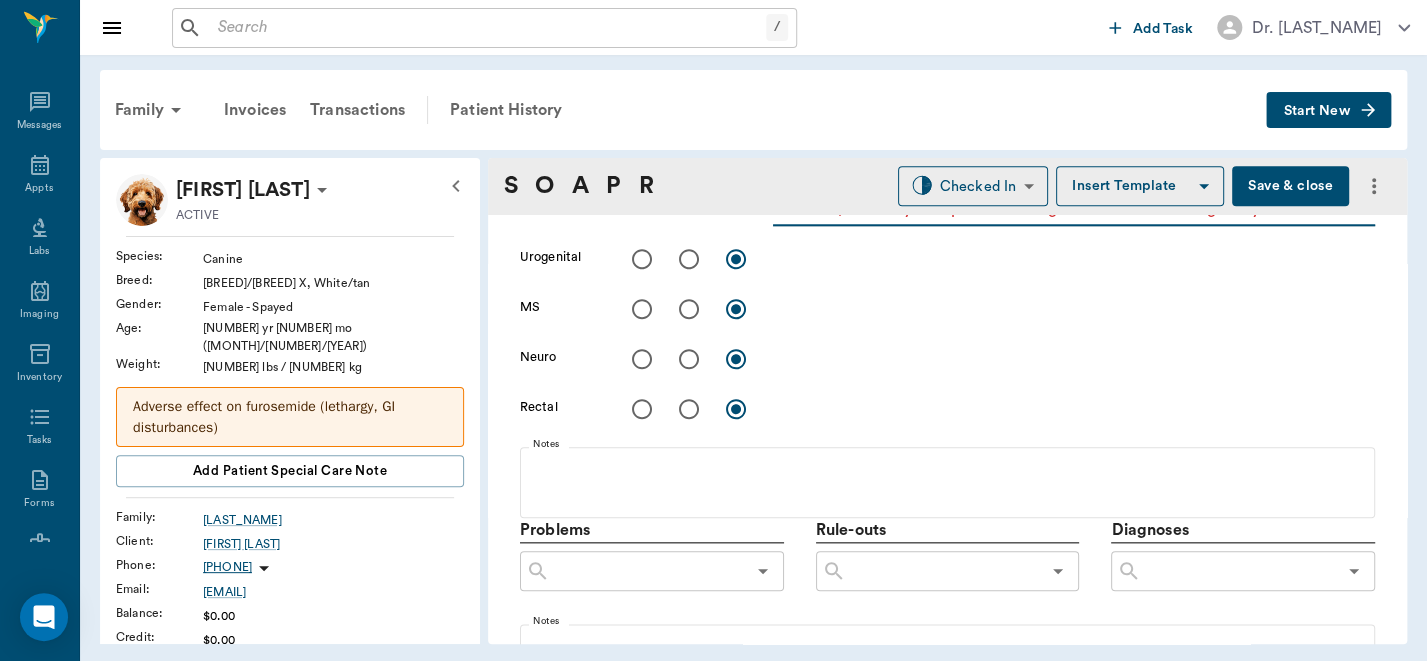 type on "Definite SI gas dilation not quite over 2x increase indicative of obstruction, Rec: barium study.  US revealed an area of intestine showing an internal mass with fluid around it, that may be a partial blockage. Will monitor during study." 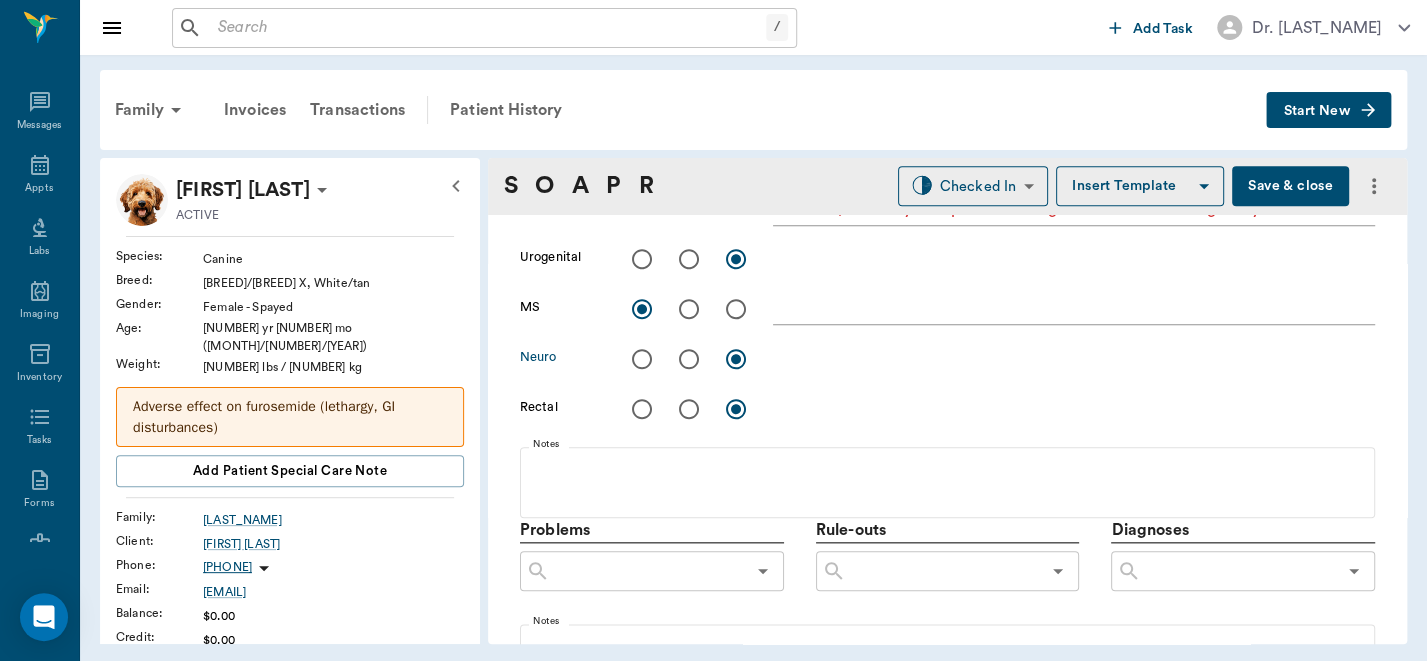click at bounding box center (642, 359) 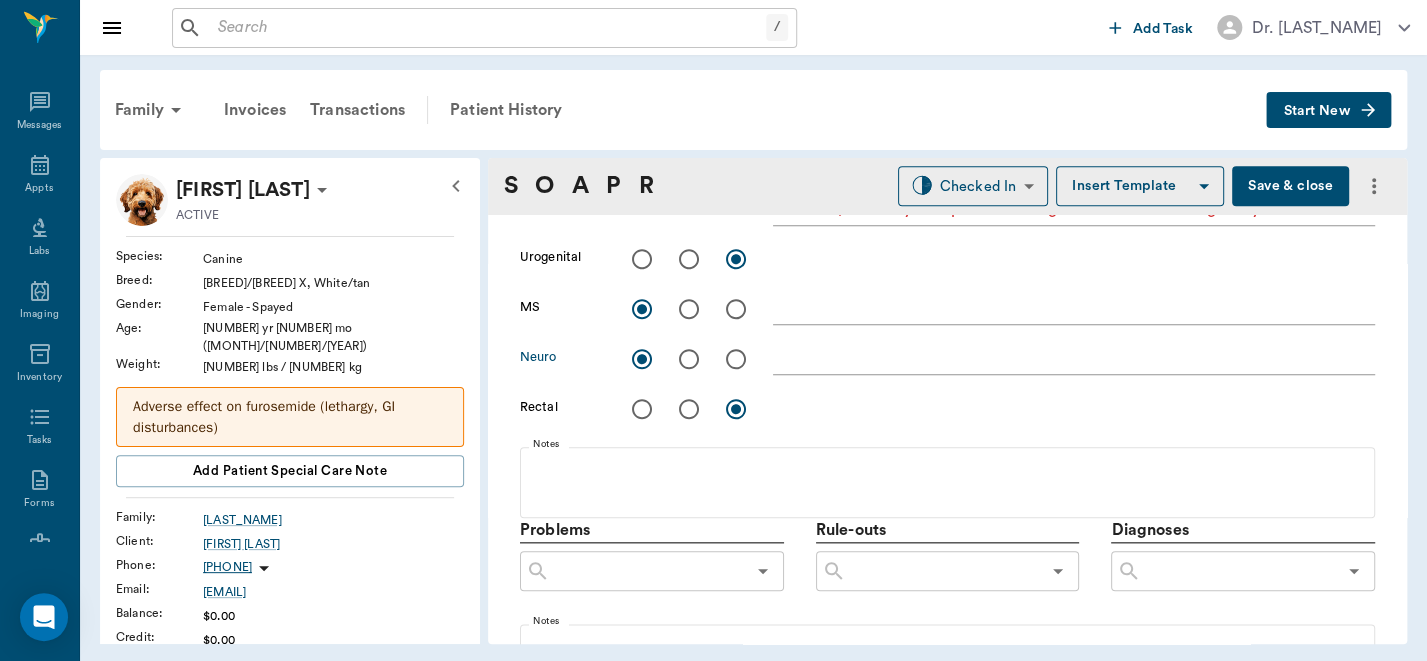 click at bounding box center (642, 409) 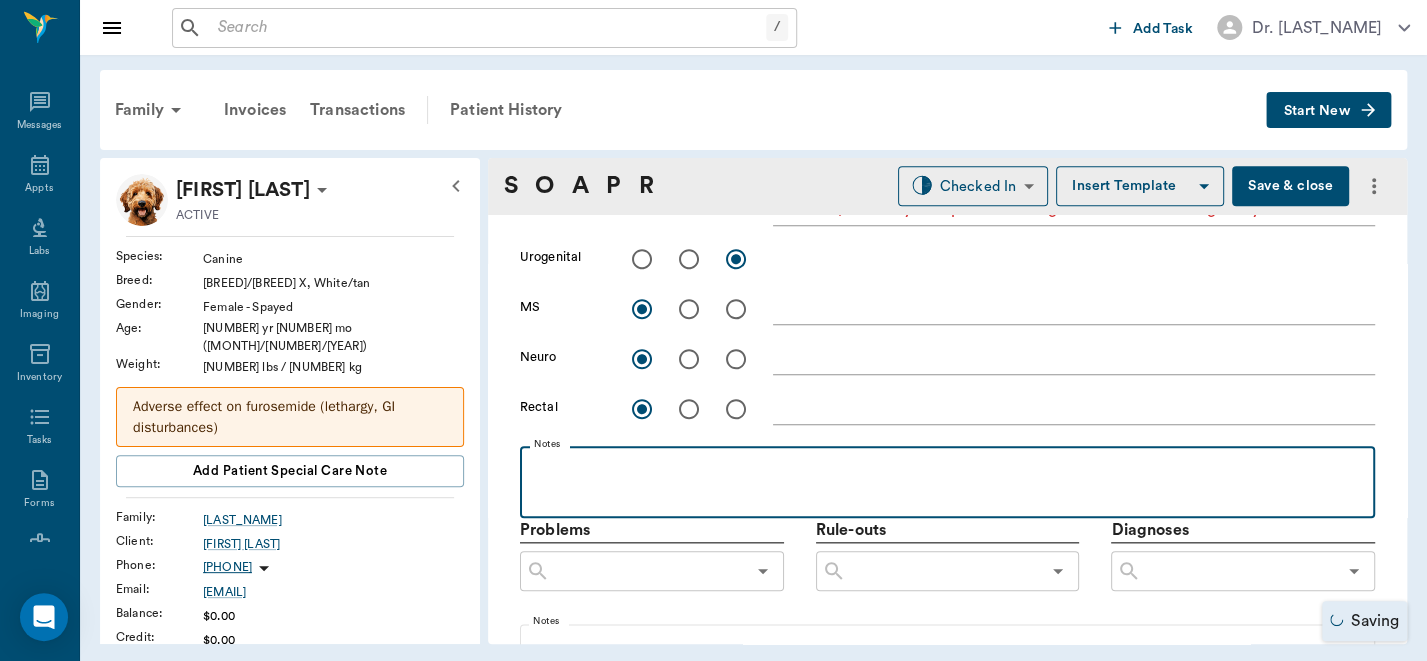 click at bounding box center (947, 468) 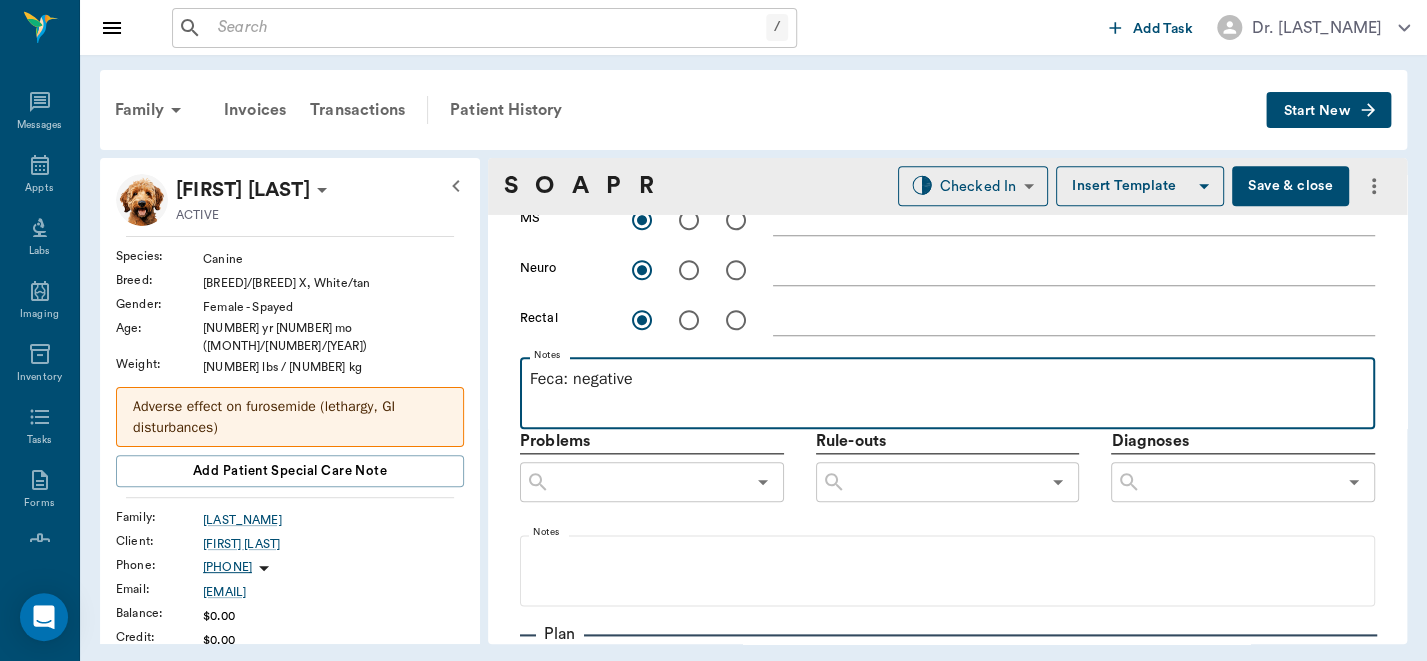 scroll, scrollTop: 1016, scrollLeft: 0, axis: vertical 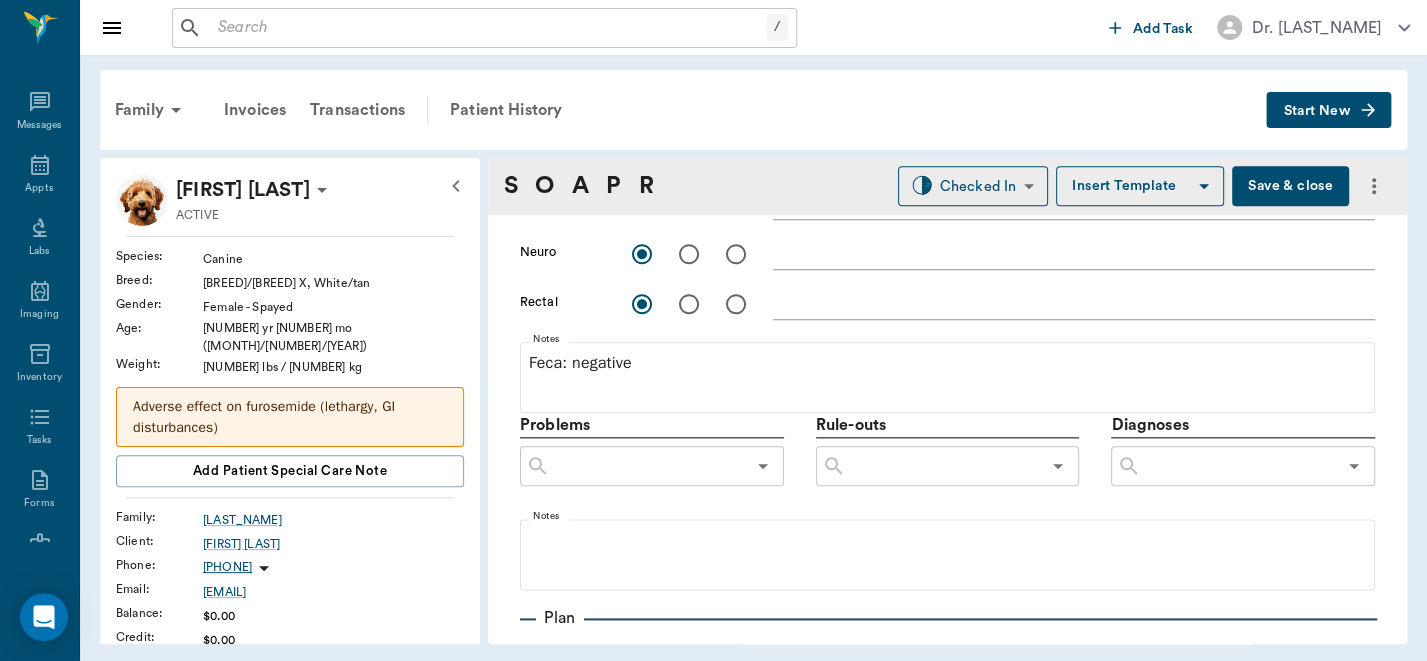 click at bounding box center (1238, 466) 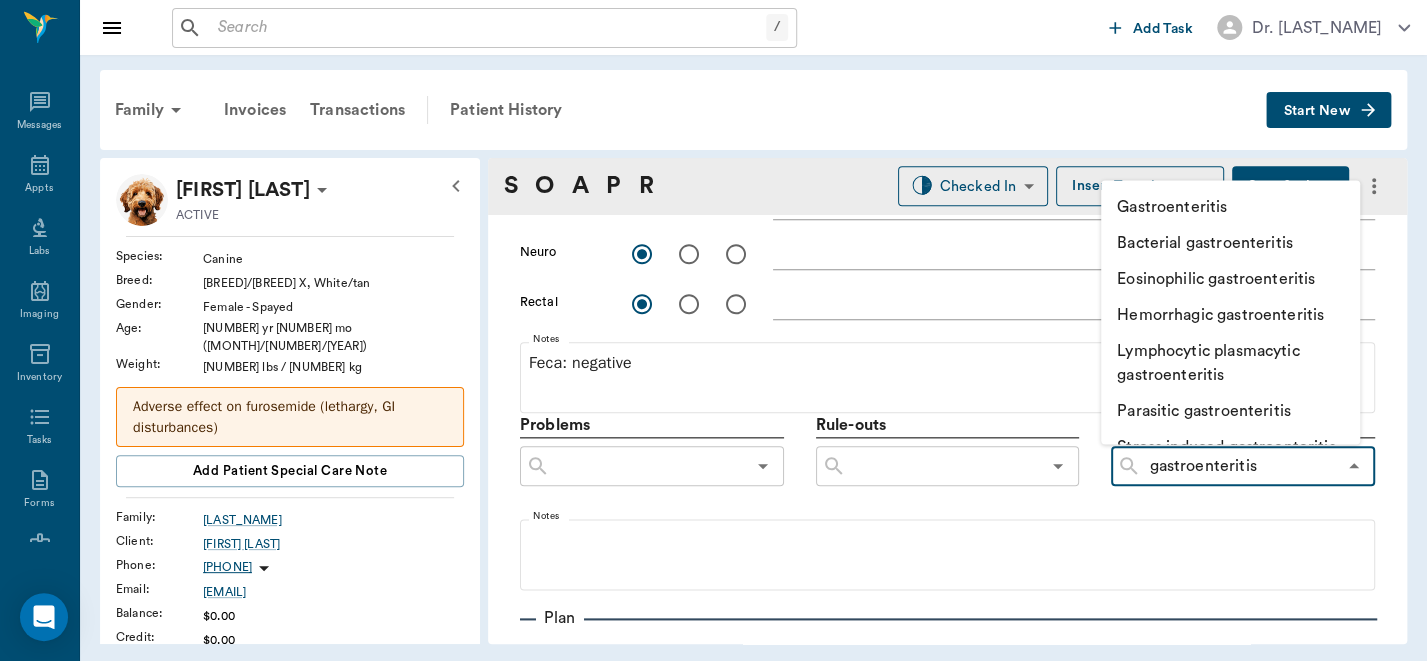 type on "gastroenteritis" 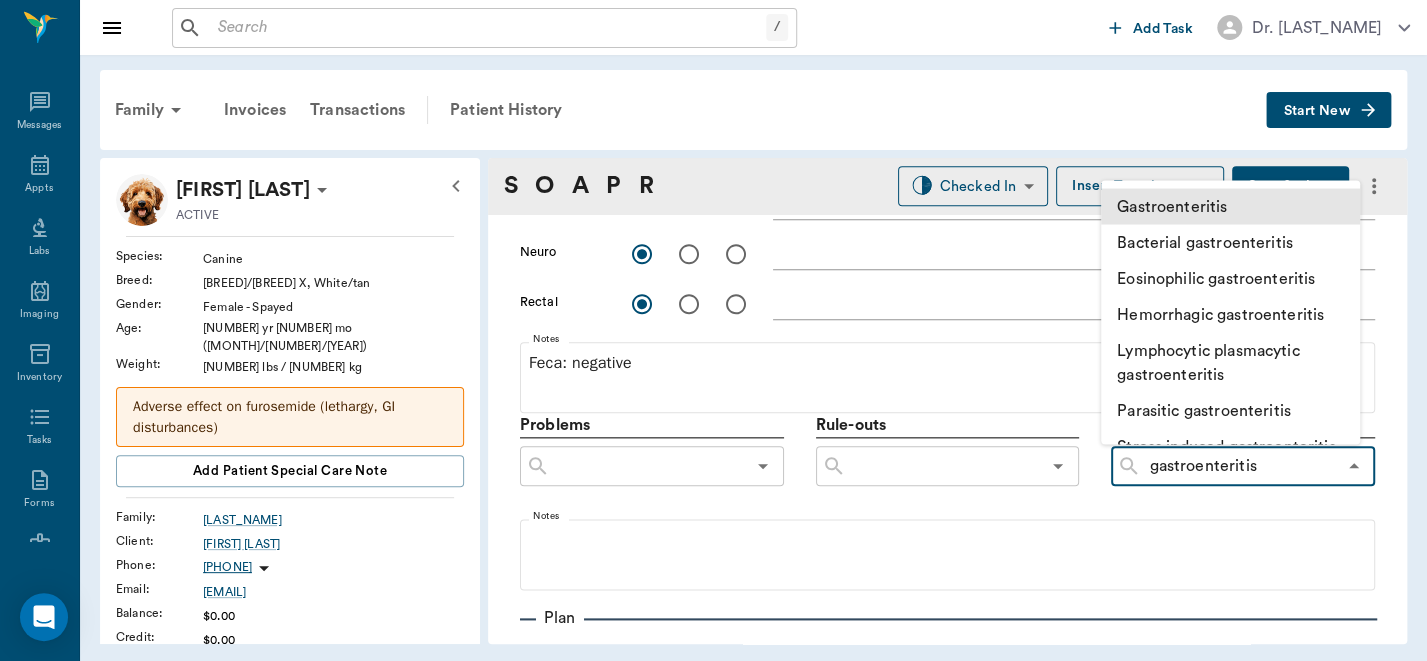click on "Gastroenteritis" at bounding box center (1230, 206) 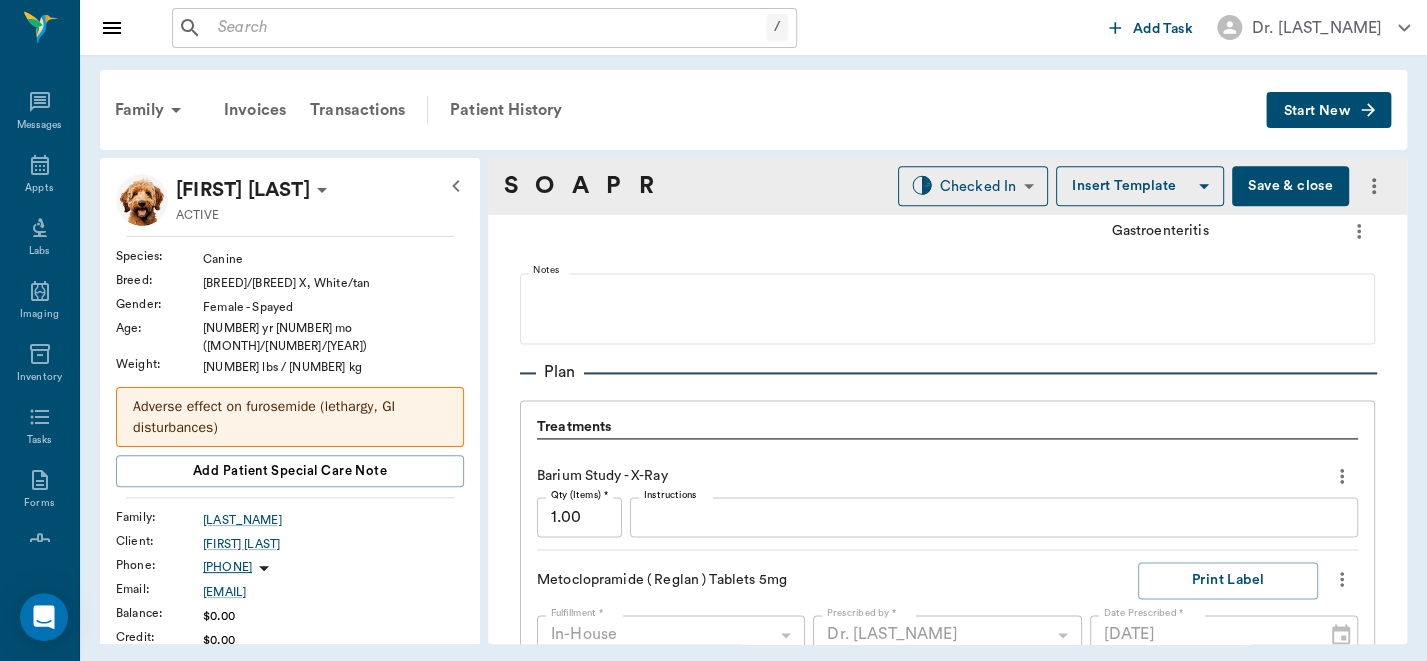 scroll, scrollTop: 1438, scrollLeft: 0, axis: vertical 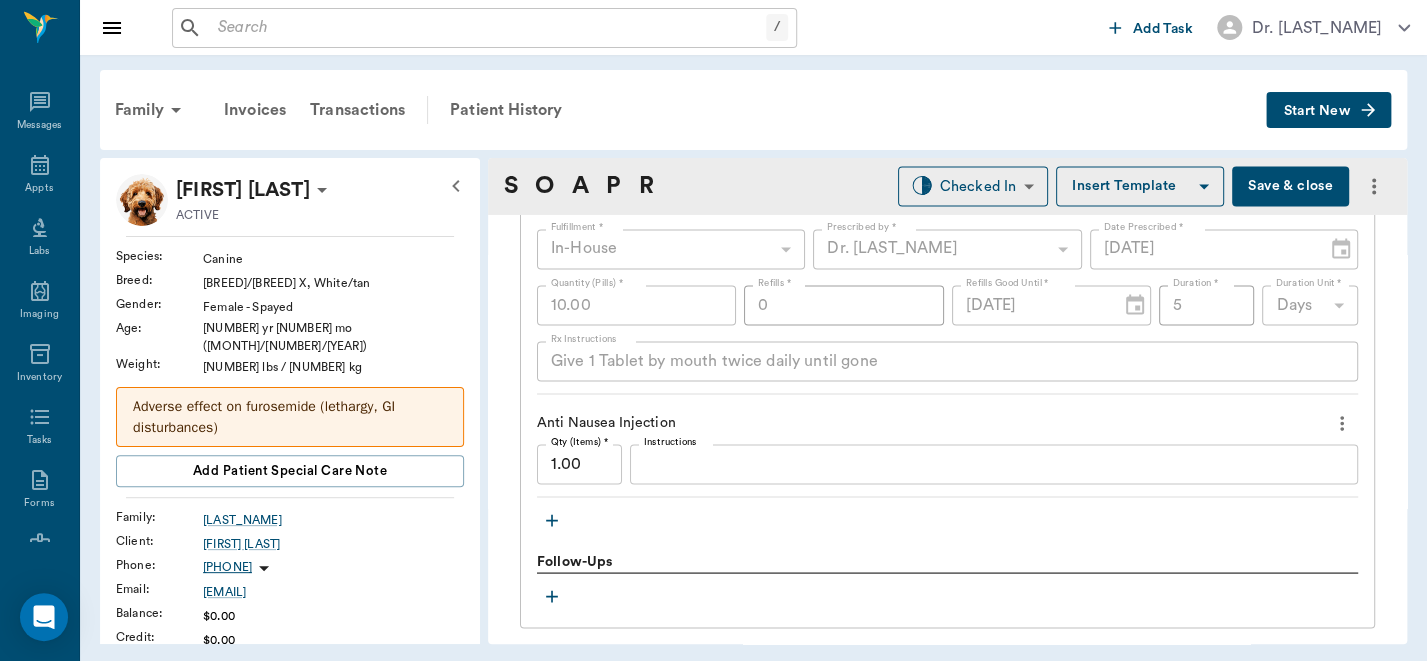 click on "Instructions" at bounding box center [994, 463] 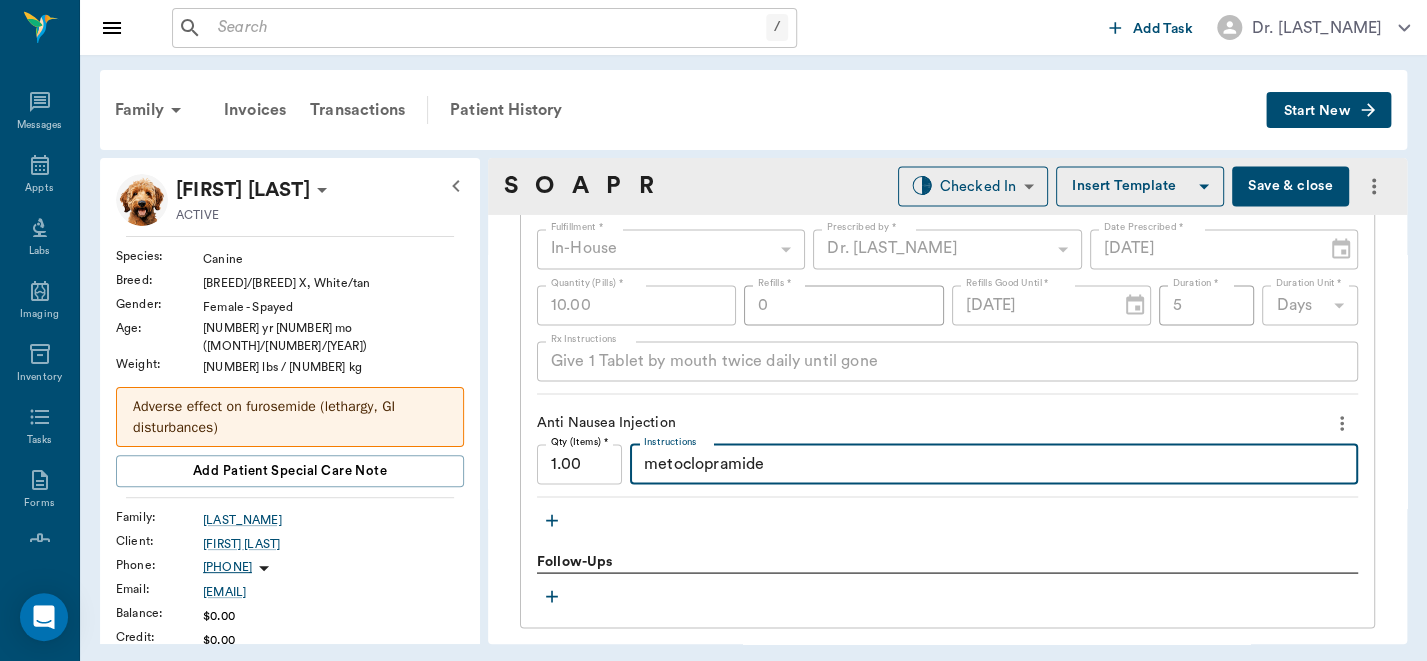 click on "metoclopramide" at bounding box center [994, 463] 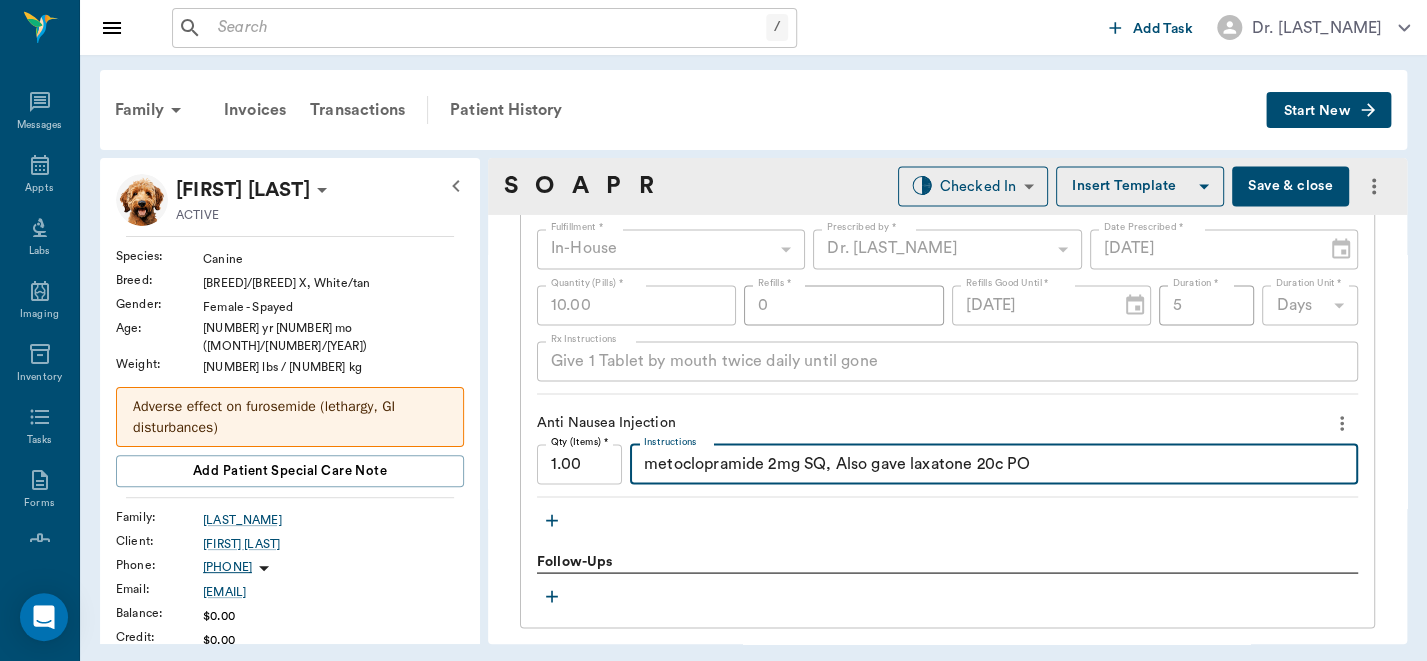 type on "metoclopramide 2mg SQ, Also gave laxatone 20c PO" 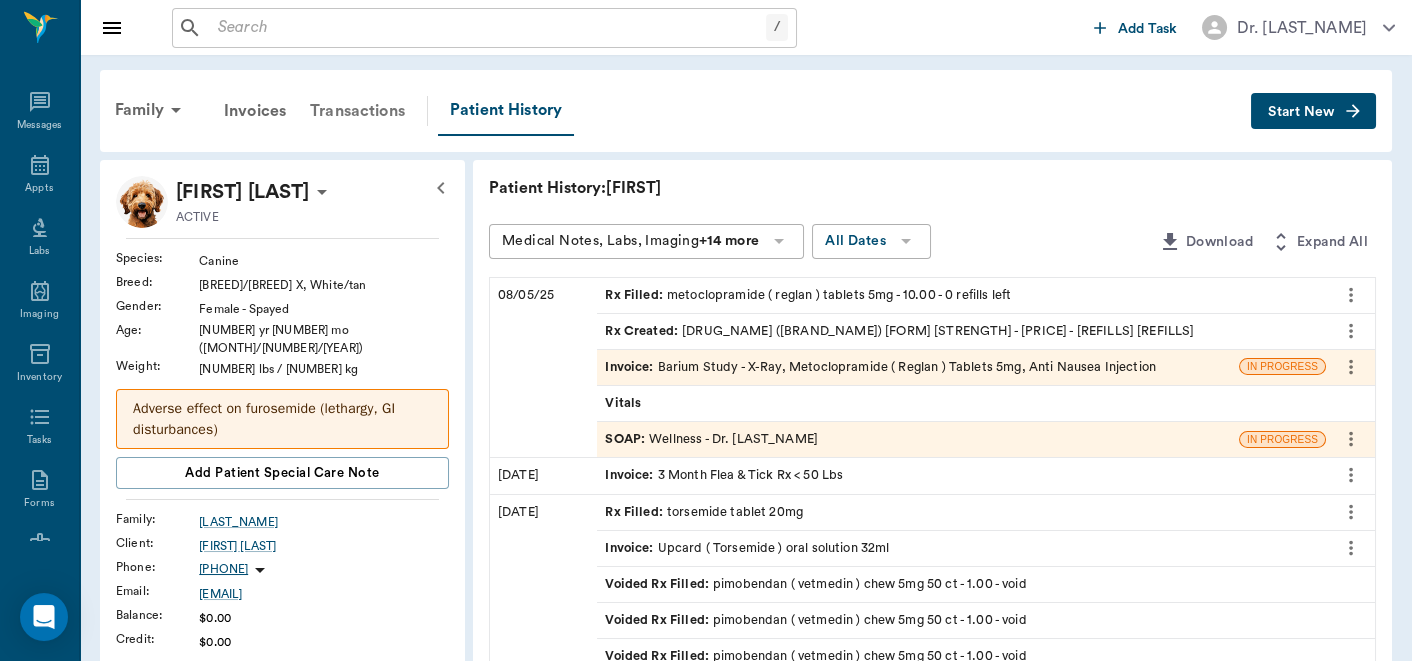 click on "Transactions" at bounding box center (357, 111) 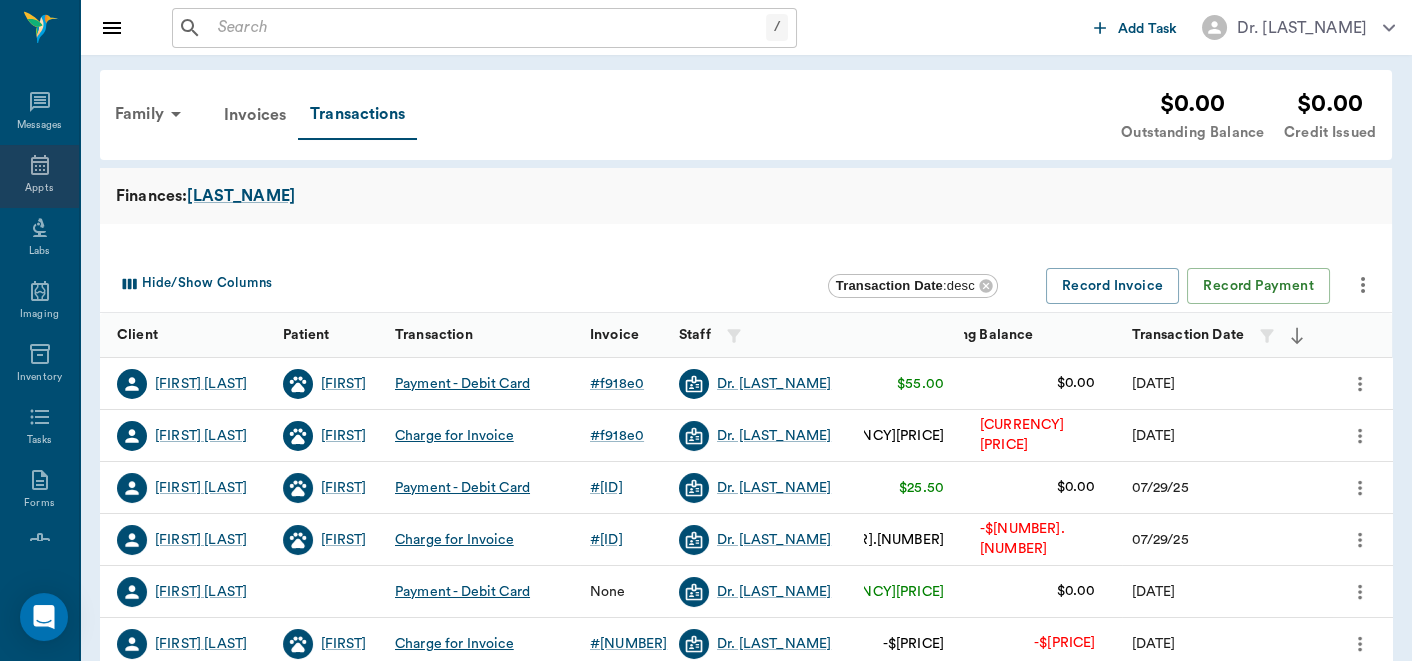 click on "Appts" at bounding box center [39, 176] 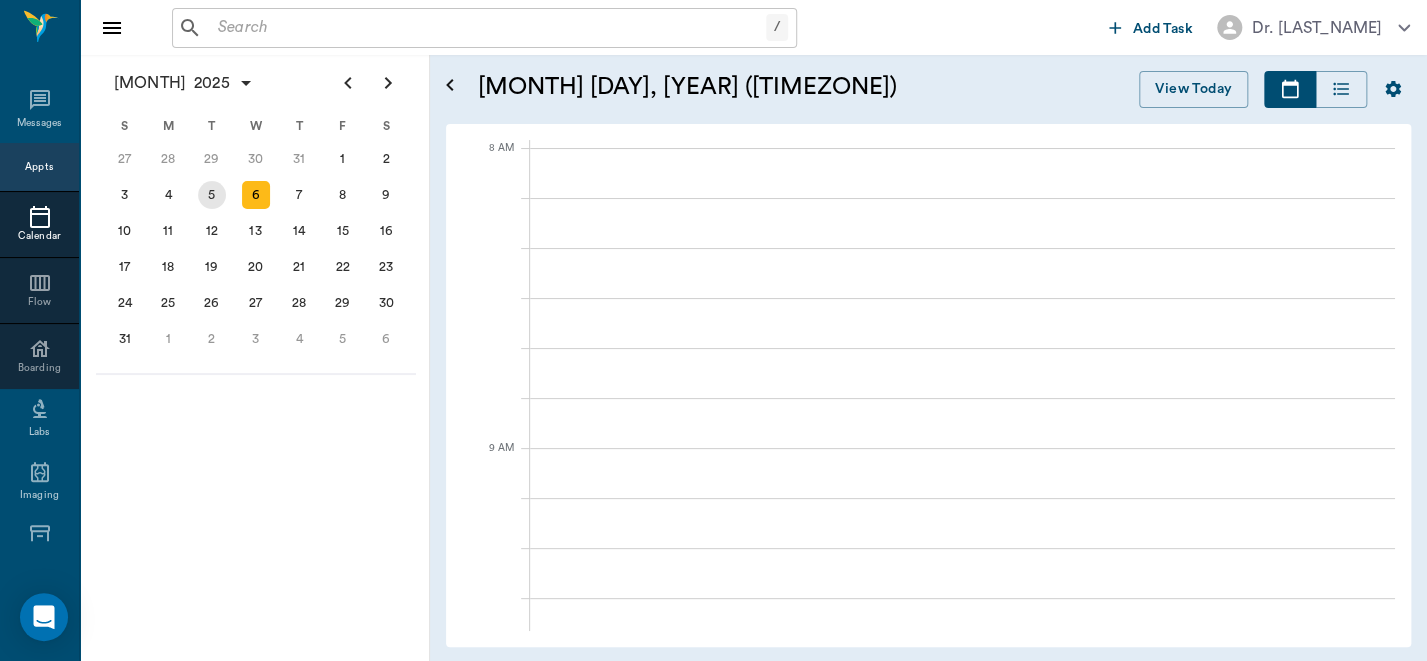 click on "5" at bounding box center (212, 195) 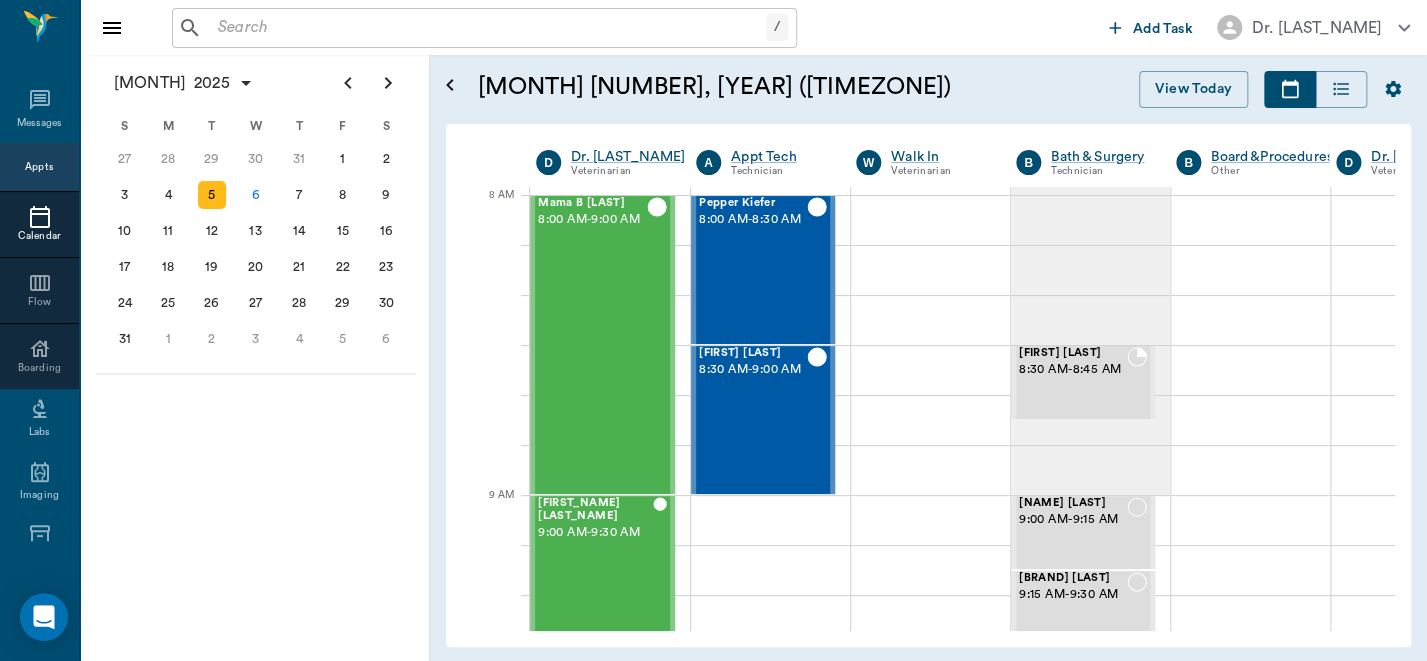 scroll, scrollTop: 0, scrollLeft: 0, axis: both 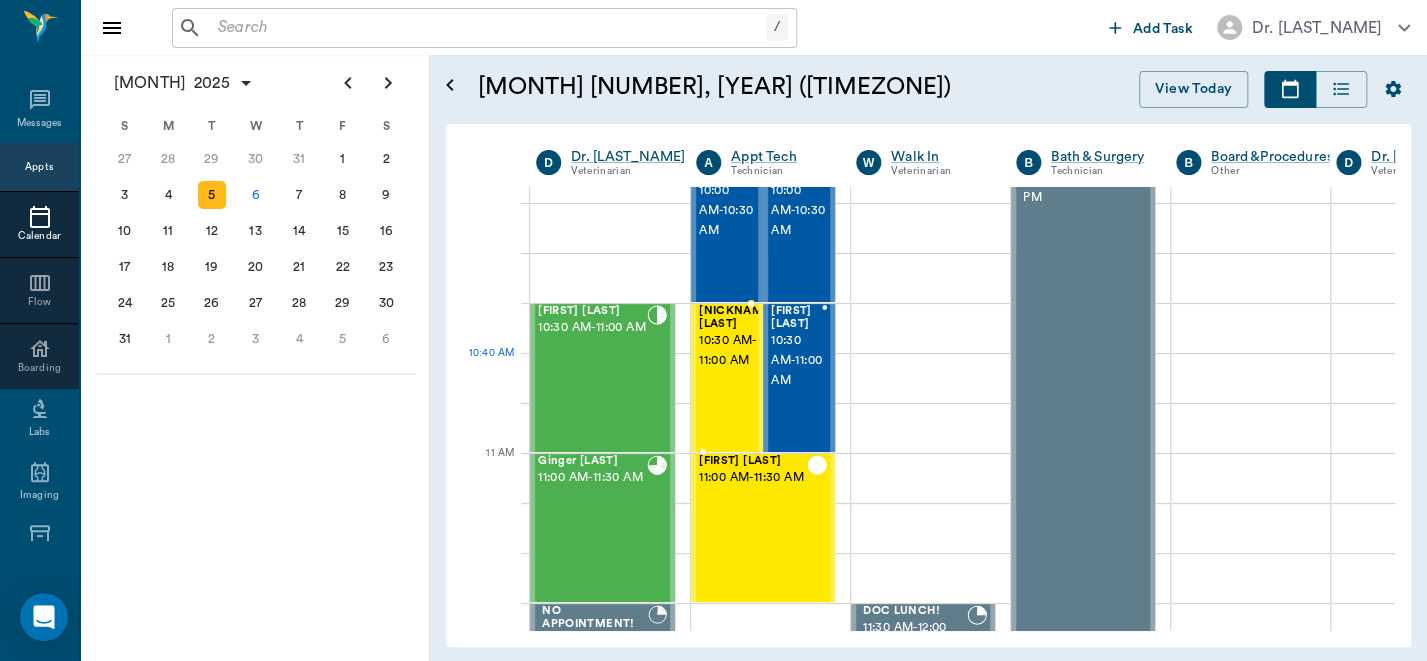 click on "10:30 AM  -  11:00 AM" at bounding box center (737, 351) 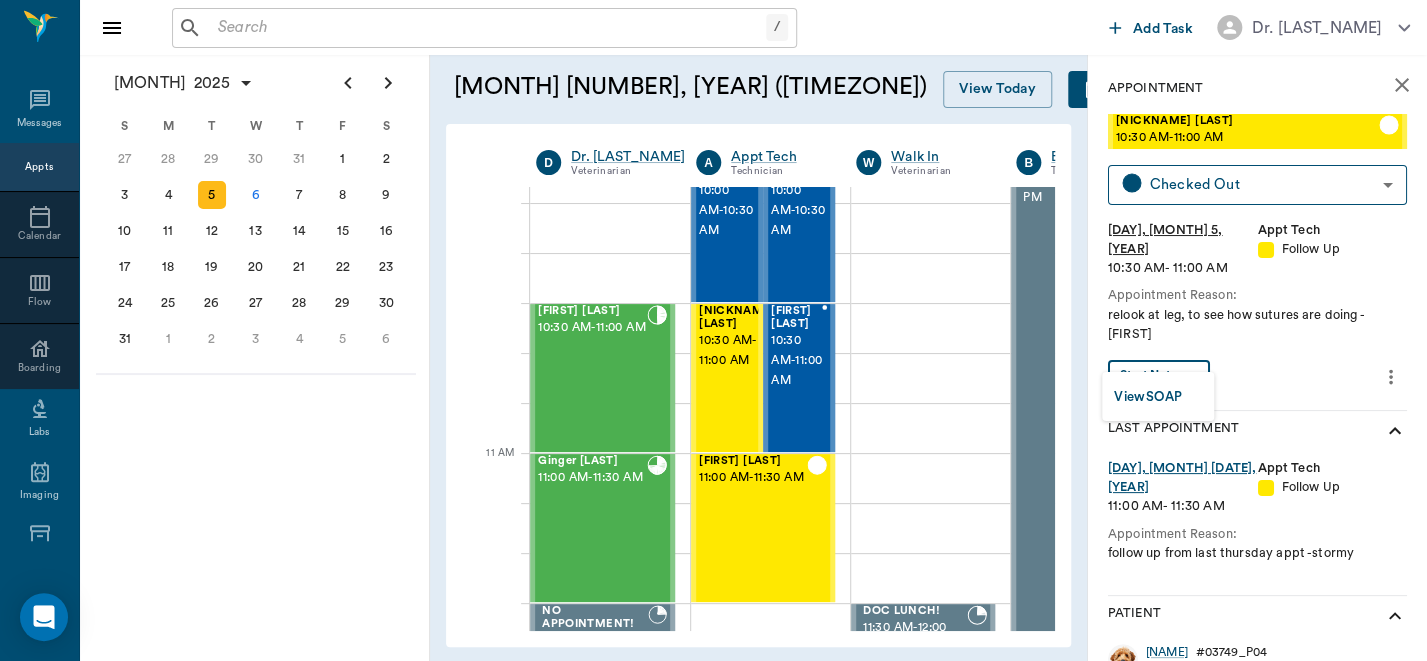 click on "/ ​ Add Task Dr. Bert Ellsworth Nectar Messages Appts Calendar Flow Boarding Labs Imaging Inventory Tasks Forms Staff Reports Lookup Settings August 2025 S M T W T F S 29 30 Jul 1 2 3 4 5 6 7 8 9 10 11 12 13 14 15 16 17 18 19 20 21 22 23 24 25 26 27 28 29 30 31 Aug 1 2 3 4 5 6 7 8 9 S M T W T F S 27 28 29 30 31 Aug 1 2 3 4 5 6 7 8 9 10 11 12 13 14 15 16 17 18 19 20 21 22 23 24 25 26 27 28 29 30 31 Sep 1 2 3 4 5 6 S M T W T F S 31 Sep 1 2 3 4 5 6 7 8 9 10 11 12 13 14 15 16 17 18 19 20 21 22 23 24 25 26 27 28 29 30 Oct 1 2 3 4 5 6 7 8 9 10 11 August 5, 2025 (CDT) View Today August 2025 Today 5 Tue Aug 2025 D Dr. Bert Ellsworth Veterinarian A Appt Tech Technician W Walk In Veterinarian B Bath & Surgery Technician B Board &Procedures Other D Dr. Kindall Jones Veterinarian 8 AM 9 AM 10 AM 11 AM 12 PM 1 PM 2 PM 3 PM 4 PM 5 PM 6 PM 7 PM 8 PM 10:40 AM Mama B Jacobs 8:00 AM  -  9:00 AM BELLA COWGILL 9:00 AM  -  9:30 AM Lil Bit Hale 9:30 AM  -  10:00 AM Adaline Williams 10:30 AM  -  11:00 AM Ginger Peacock 11:00 AM" at bounding box center [713, 330] 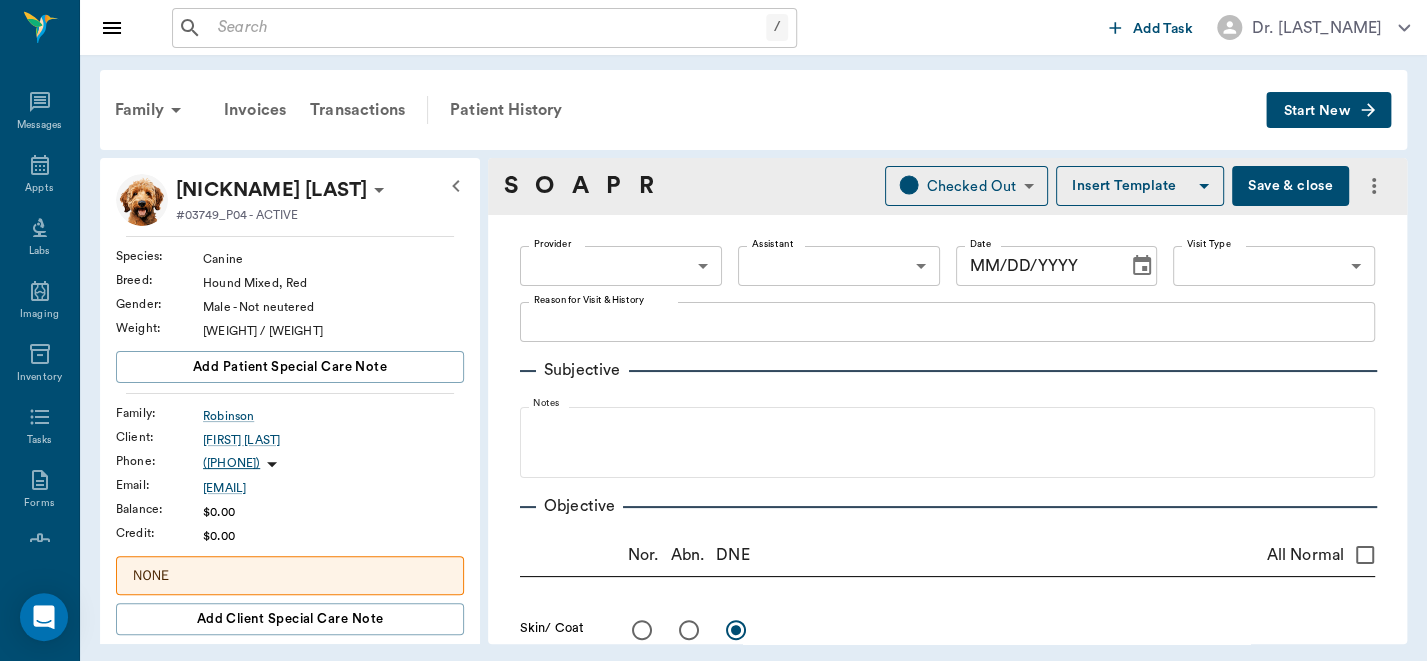 type on "[HEX_CODE]" 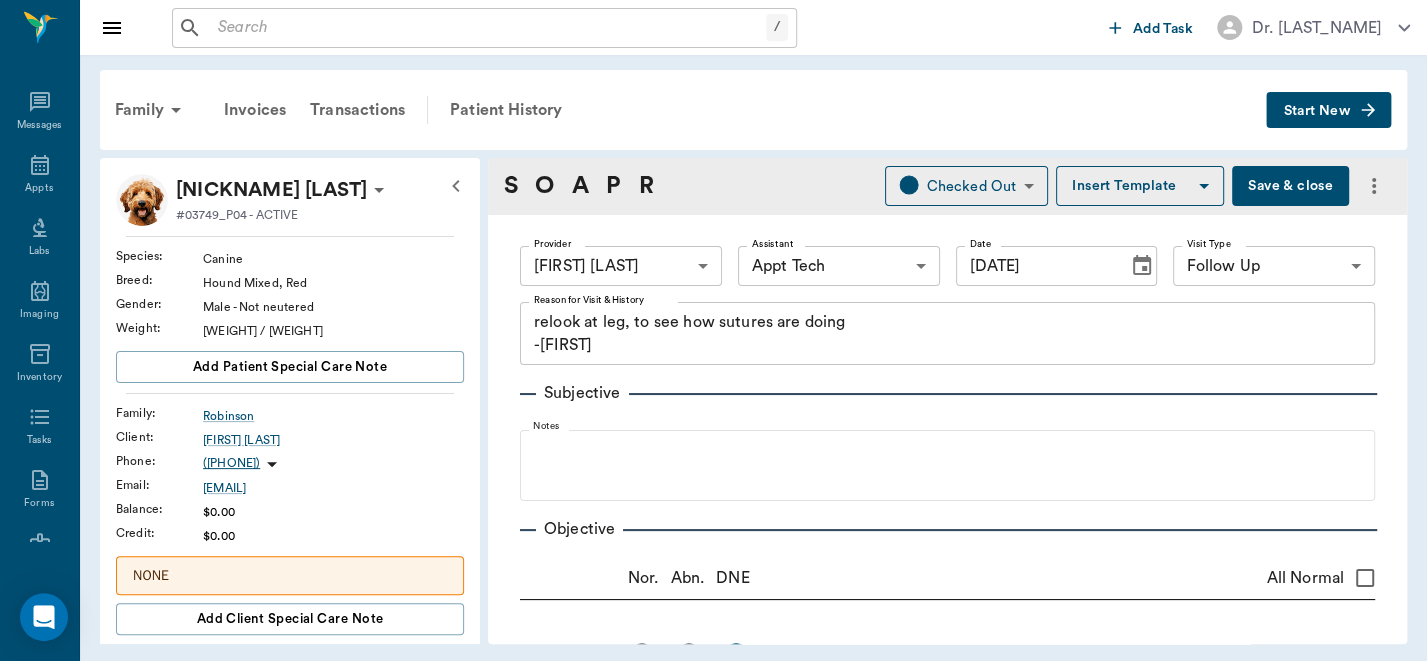 type on "[DATE]" 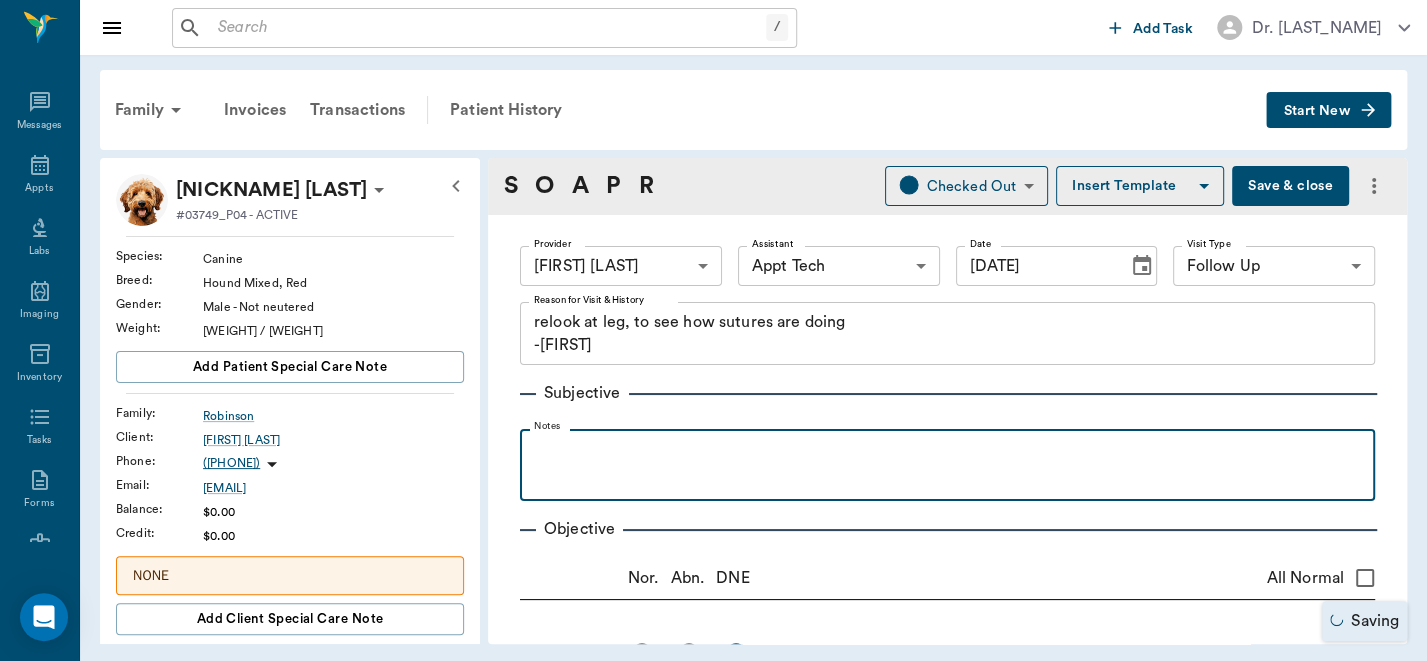 click at bounding box center (947, 451) 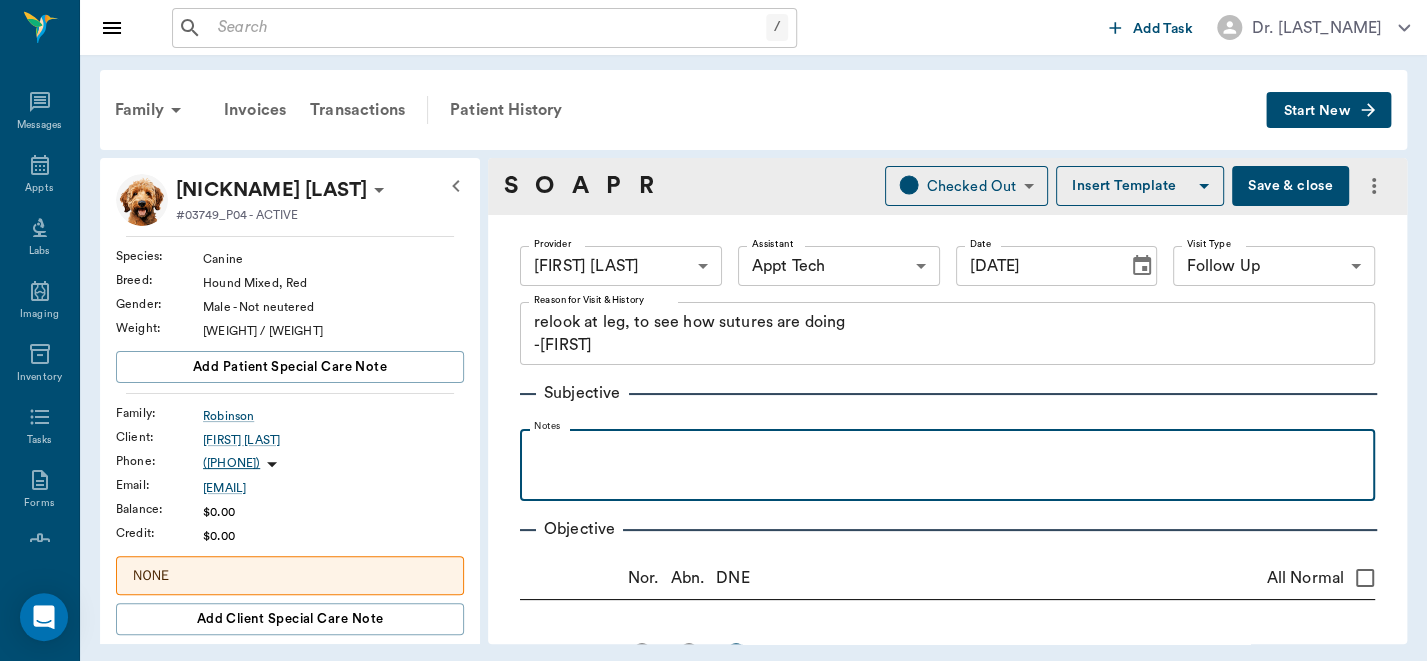 type 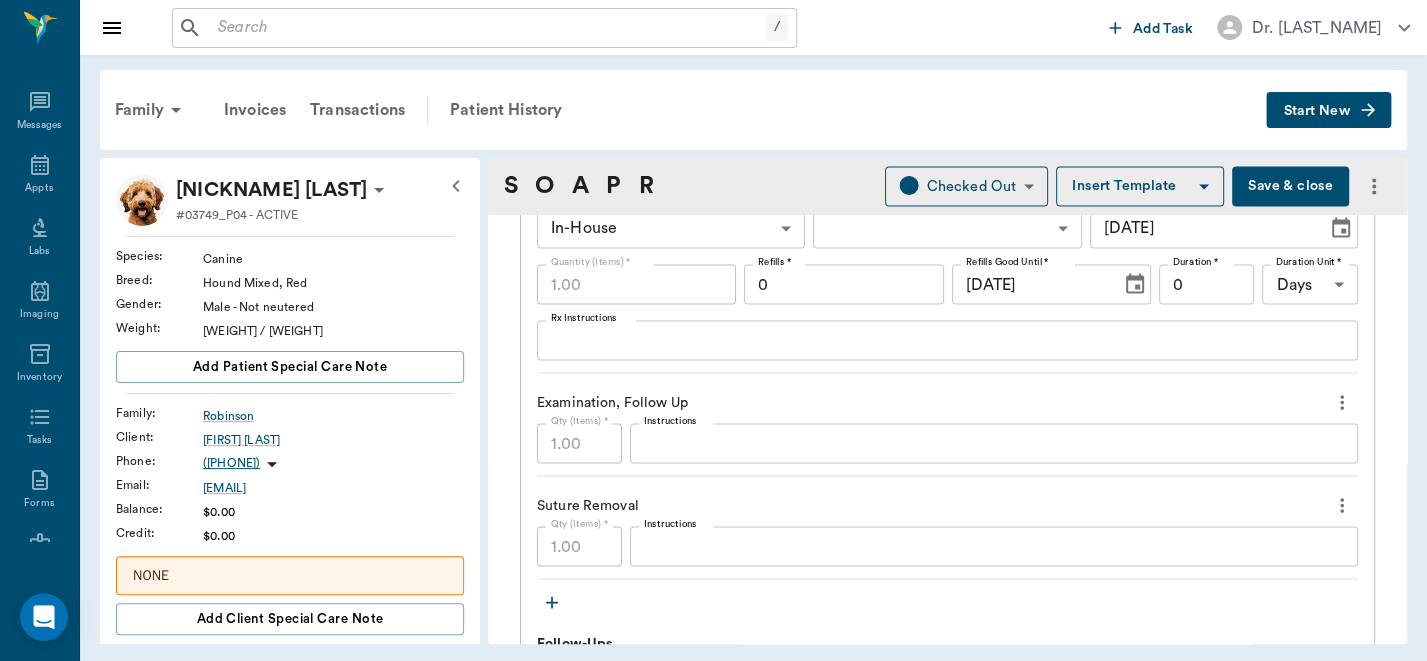 scroll, scrollTop: 1819, scrollLeft: 0, axis: vertical 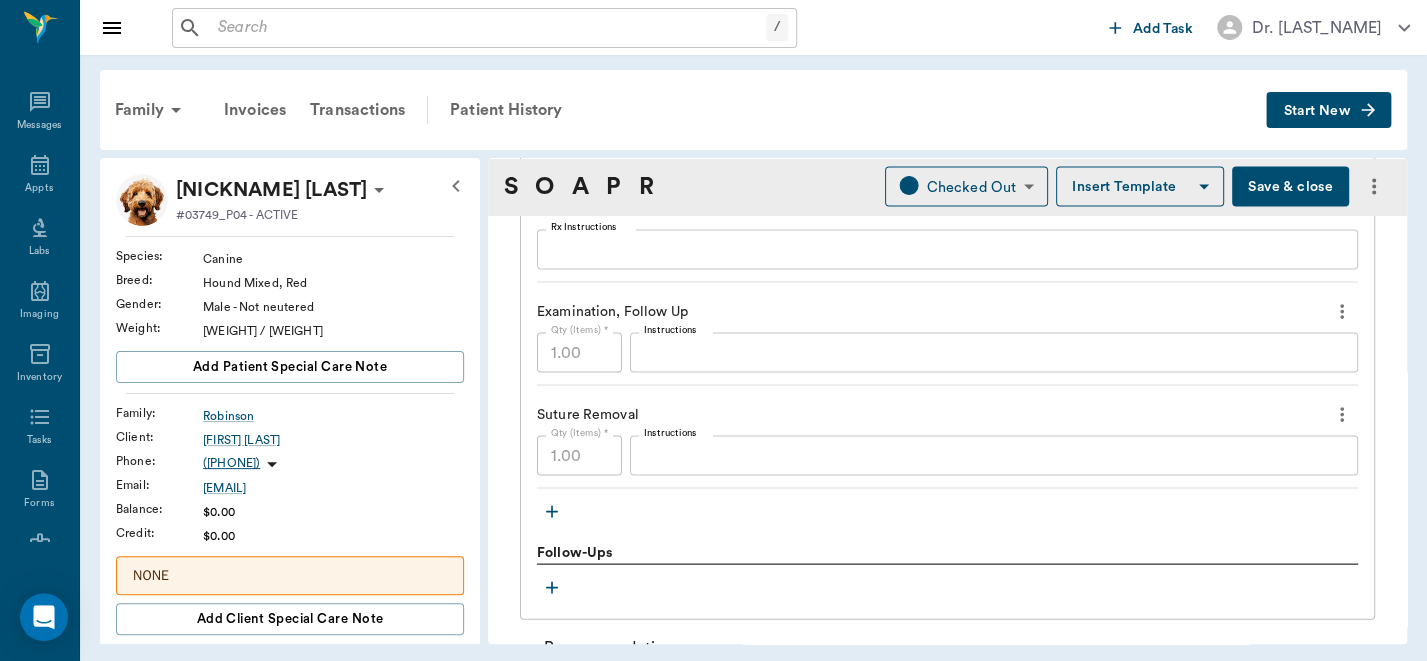click on "Save & close" at bounding box center (1290, 186) 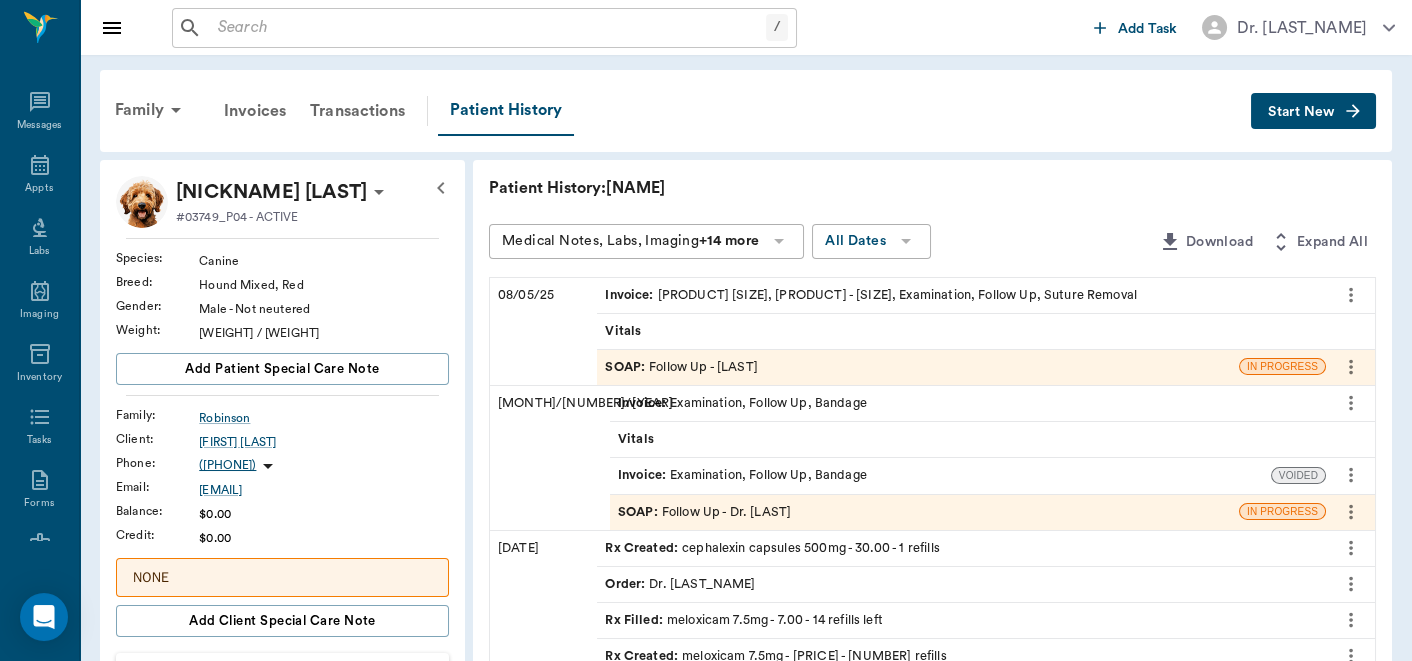 click on "Invoice : Hexa-Caine Topical Spray 4 oz, Lacerum Spray - Small, Examination, Follow Up, Suture Removal" at bounding box center [871, 295] 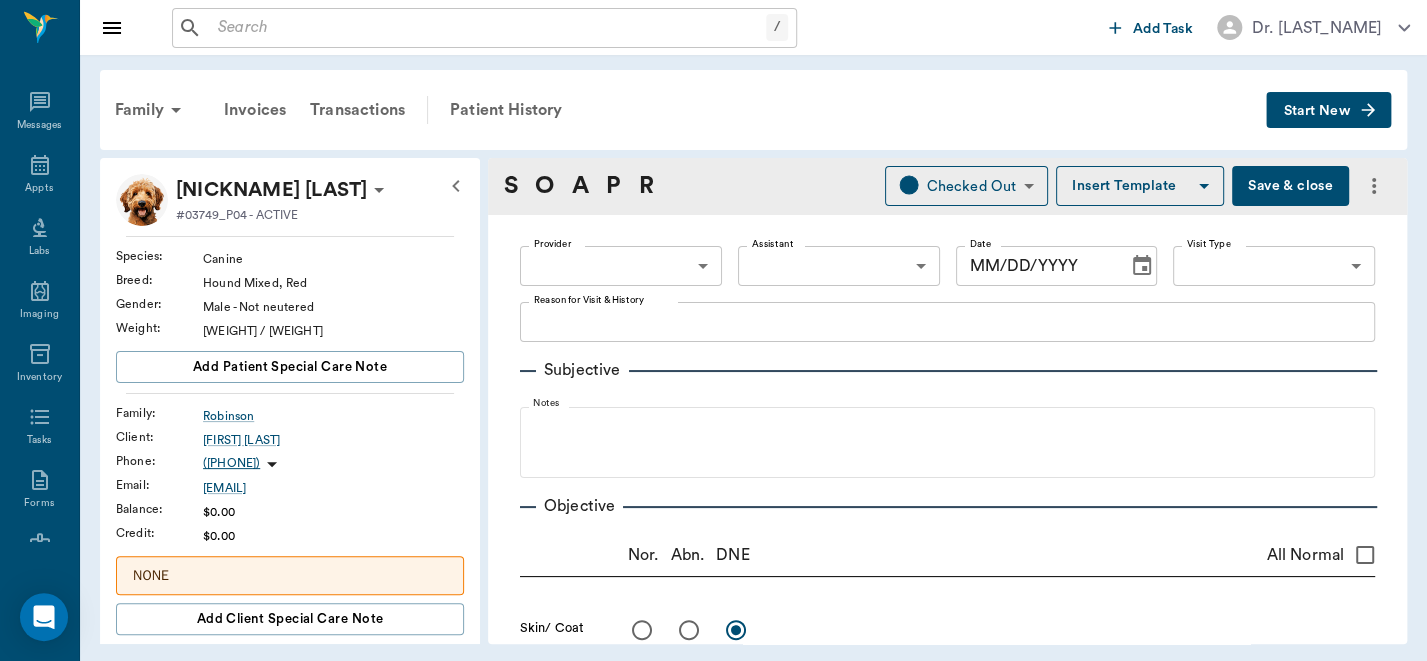 type on "[HEX_CODE]" 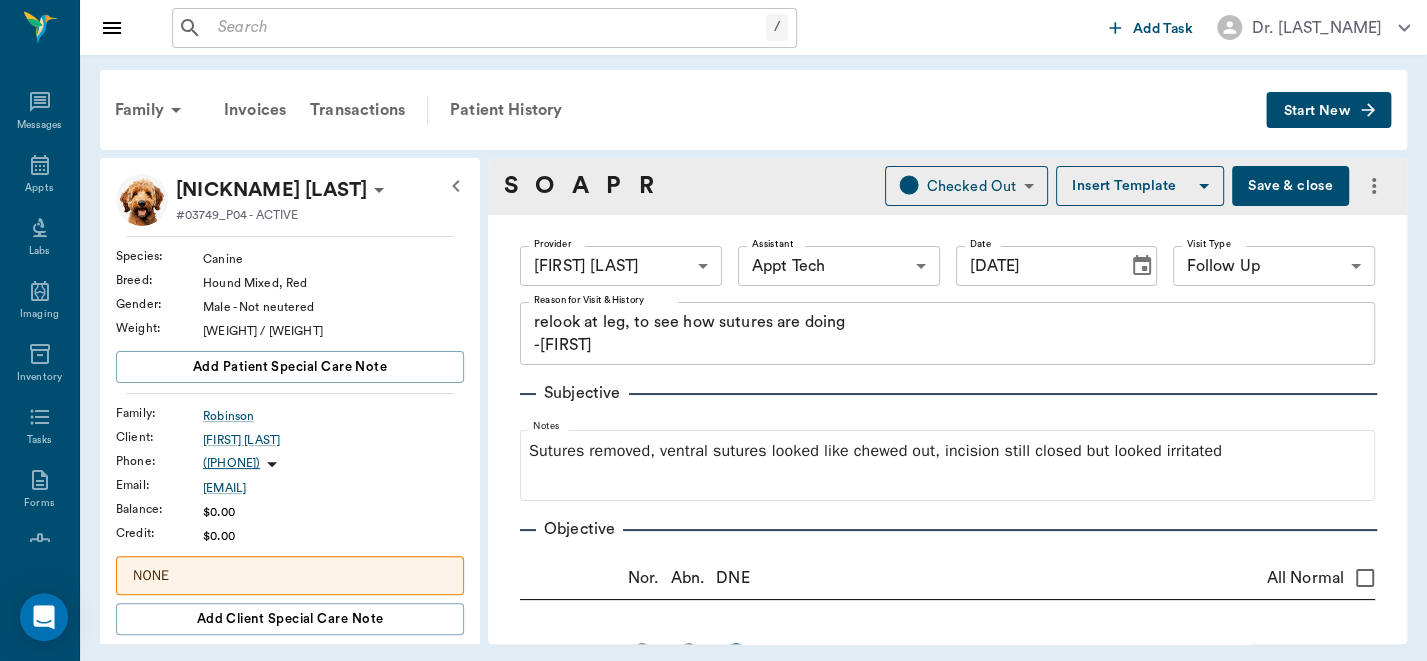 type on "[DATE]" 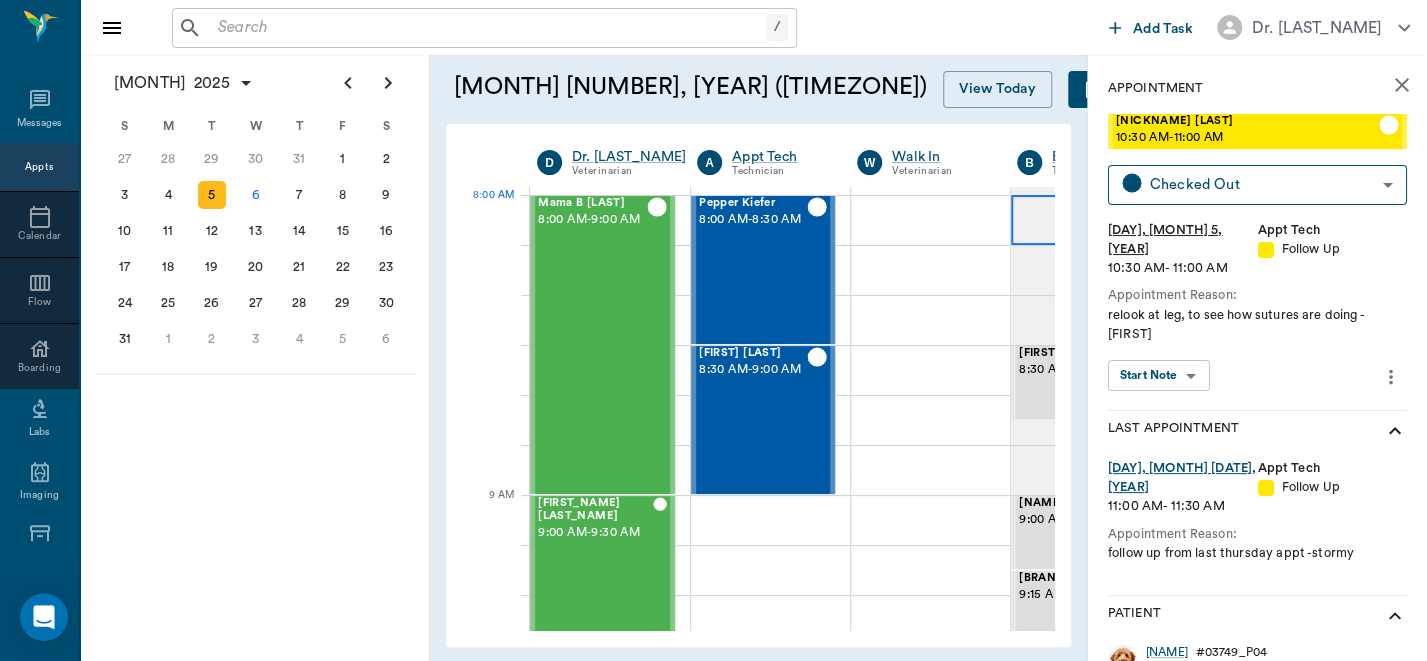 scroll, scrollTop: 0, scrollLeft: 0, axis: both 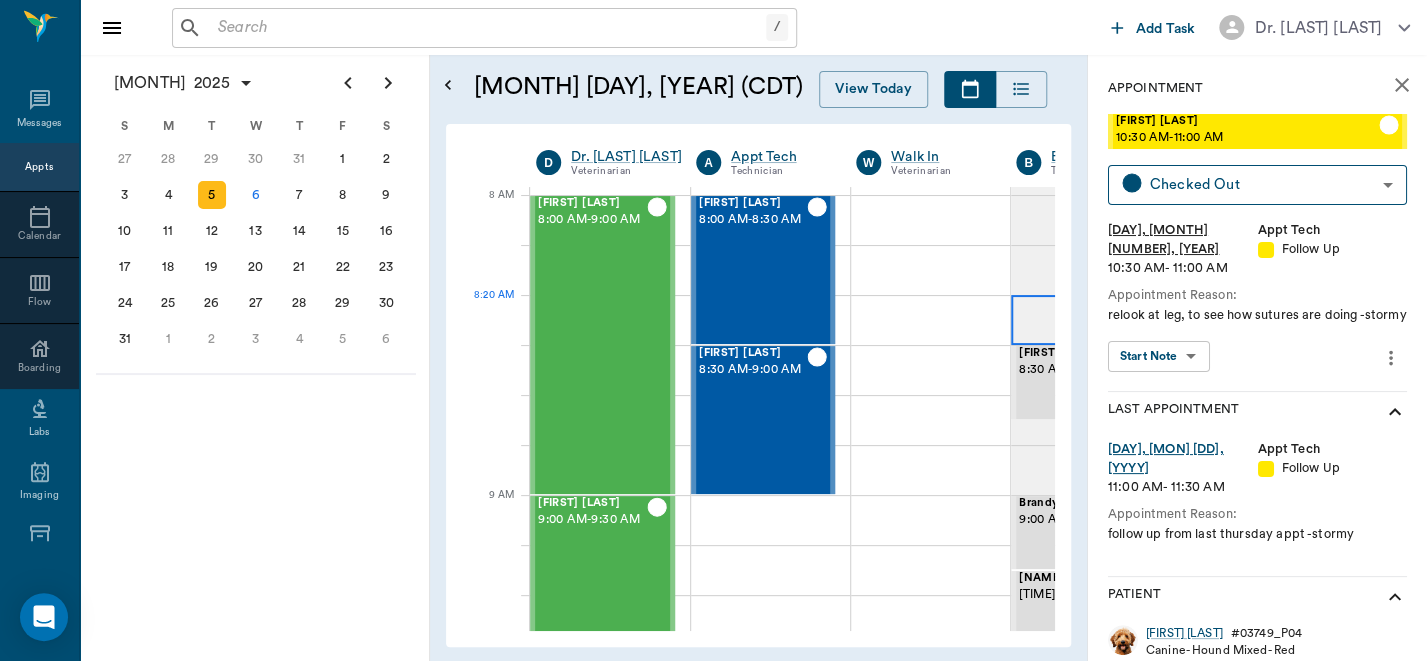 click on "[NAME] [TIME] - [TIME] [NAME] [TIME] - [TIME] [NAME] [TIME] - [TIME] [NAME] [TIME] - [TIME] BLOCK [TIME] - [TIME]" at bounding box center (1090, 1995) 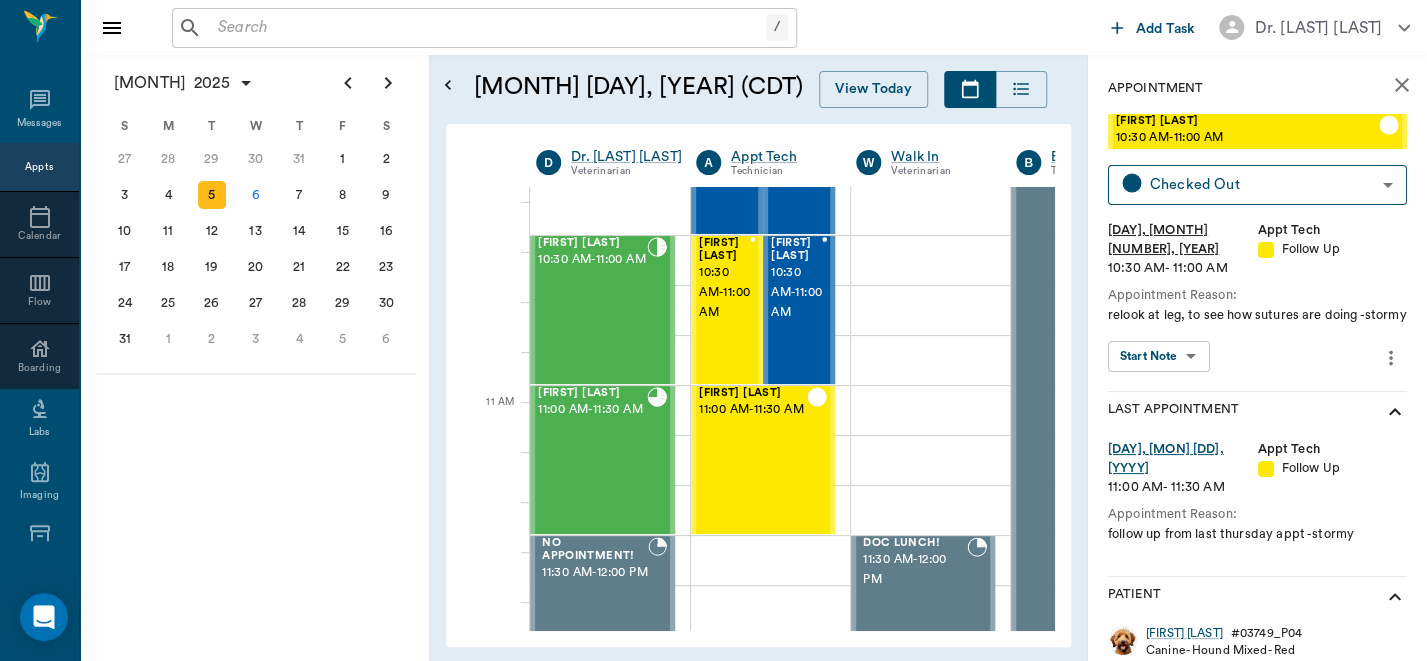 scroll, scrollTop: 693, scrollLeft: 0, axis: vertical 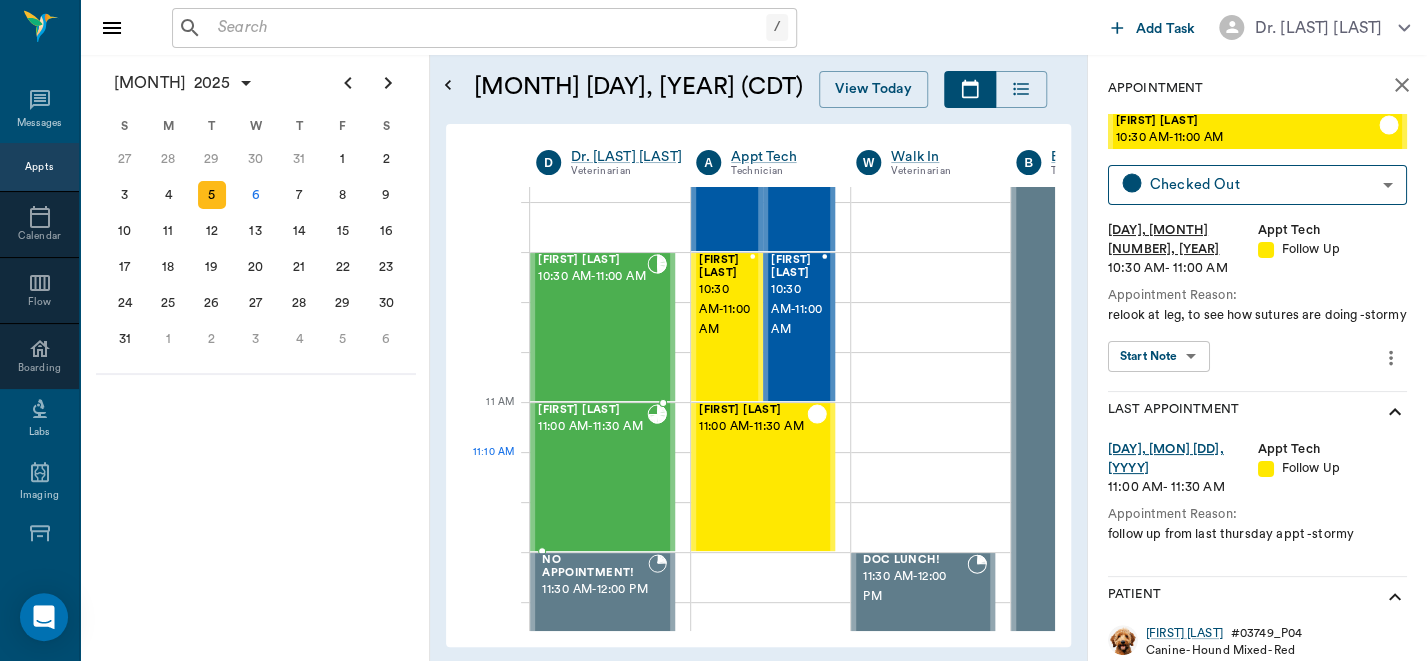 click on "[FIRST] [LAST] [TIME] - [TIME]" at bounding box center [592, 477] 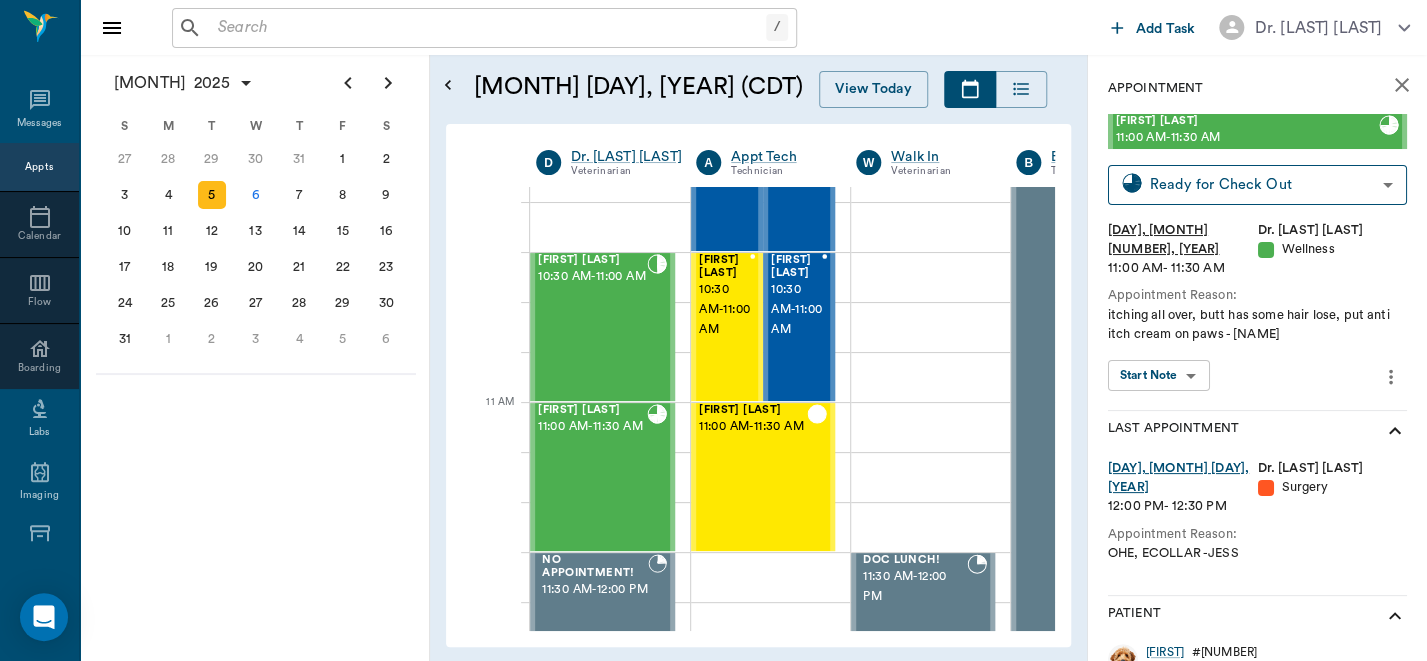 click on "/ ​ Add Task Dr. [LAST] [LAST] Nectar Messages Appts Calendar Flow Boarding Labs Imaging Inventory Tasks Forms Staff Reports Lookup Settings August [YEAR] S M T W T F S 29 30 Jul 1 2 3 4 5 6 7 8 9 10 11 12 13 14 15 16 17 18 19 20 21 22 23 24 25 26 27 28 29 30 31 Aug 1 2 3 4 5 6 7 8 9 S M T W T F S 27 28 29 30 31 Aug 1 2 3 4 5 6 7 8 9 10 11 12 13 14 15 16 17 18 19 20 21 22 23 24 25 26 27 28 29 30 31 Sep 1 2 3 4 5 6 S M T W T F S 31 Sep 1 2 3 4 5 6 7 8 9 10 11 12 13 14 15 16 17 18 19 20 21 22 23 24 25 26 27 28 29 30 Oct 1 2 3 4 5 6 7 8 9 10 11 August [DAY], [YEAR] (CDT) View Today August [YEAR] Today 5 Tue Aug [YEAR] D Dr. [LAST] [LAST] Veterinarian A Appt Tech Technician W Walk In Veterinarian B Bath & Surgery Technician B Board &Procedures Other D Dr. [LAST] [LAST] Veterinarian 8 AM 9 AM 10 AM 11 AM 12 PM 1 PM 2 PM 3 PM 4 PM 5 PM 6 PM 7 PM 8 PM 10:50 AM Mama B [LAST] 8:00 AM - 9:00 AM [LAST] [LAST] 9:00 AM - 9:30 AM [LAST] [LAST] 9:30 AM - 10:00 AM [LAST] [LAST] 10:30 AM - 11:00 AM [LAST] [LAST] 11:00 AM -" at bounding box center [713, 330] 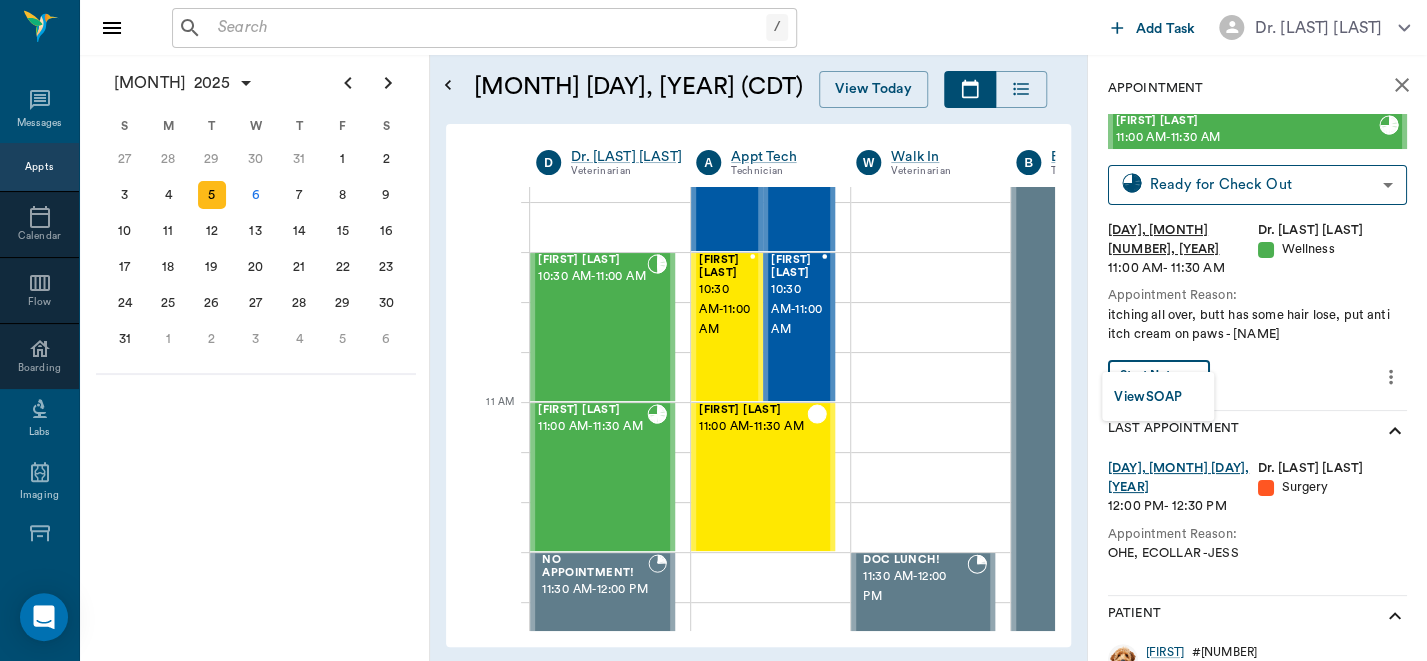 click on "View  SOAP" at bounding box center (1148, 397) 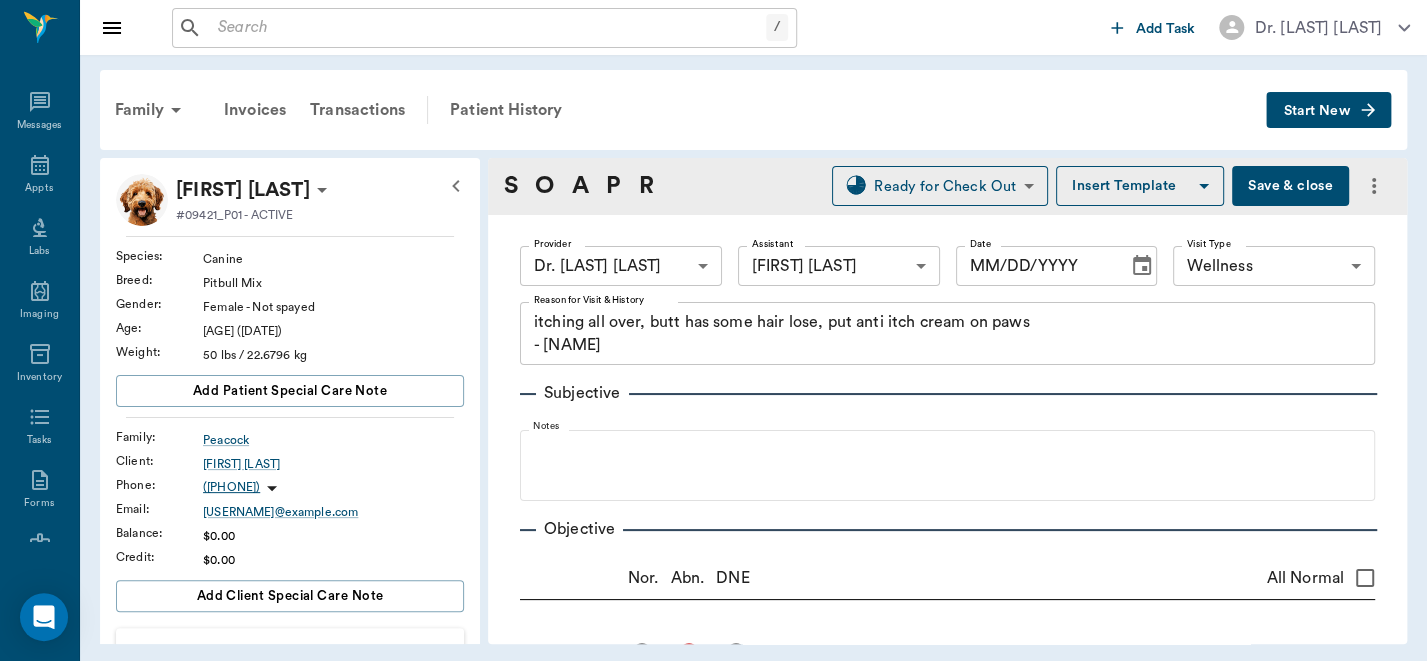 type on "63ec2f075fda476ae8351a4d" 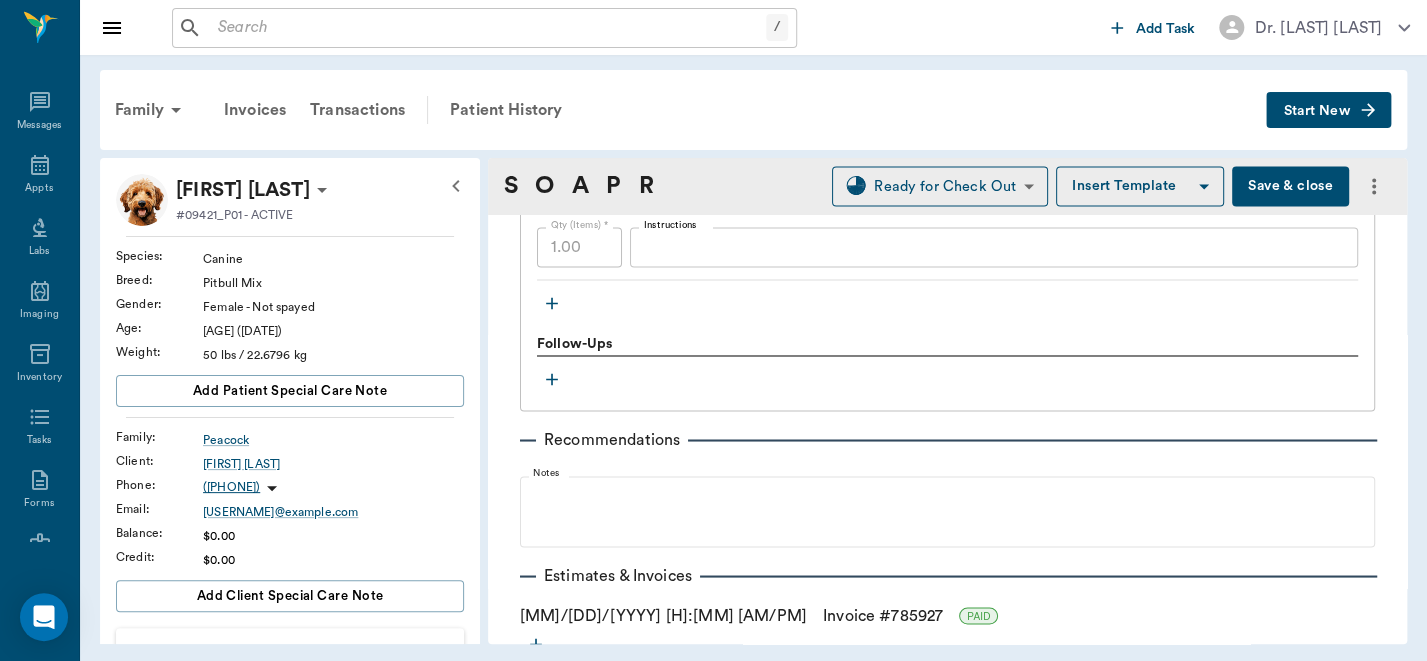 scroll, scrollTop: 1711, scrollLeft: 0, axis: vertical 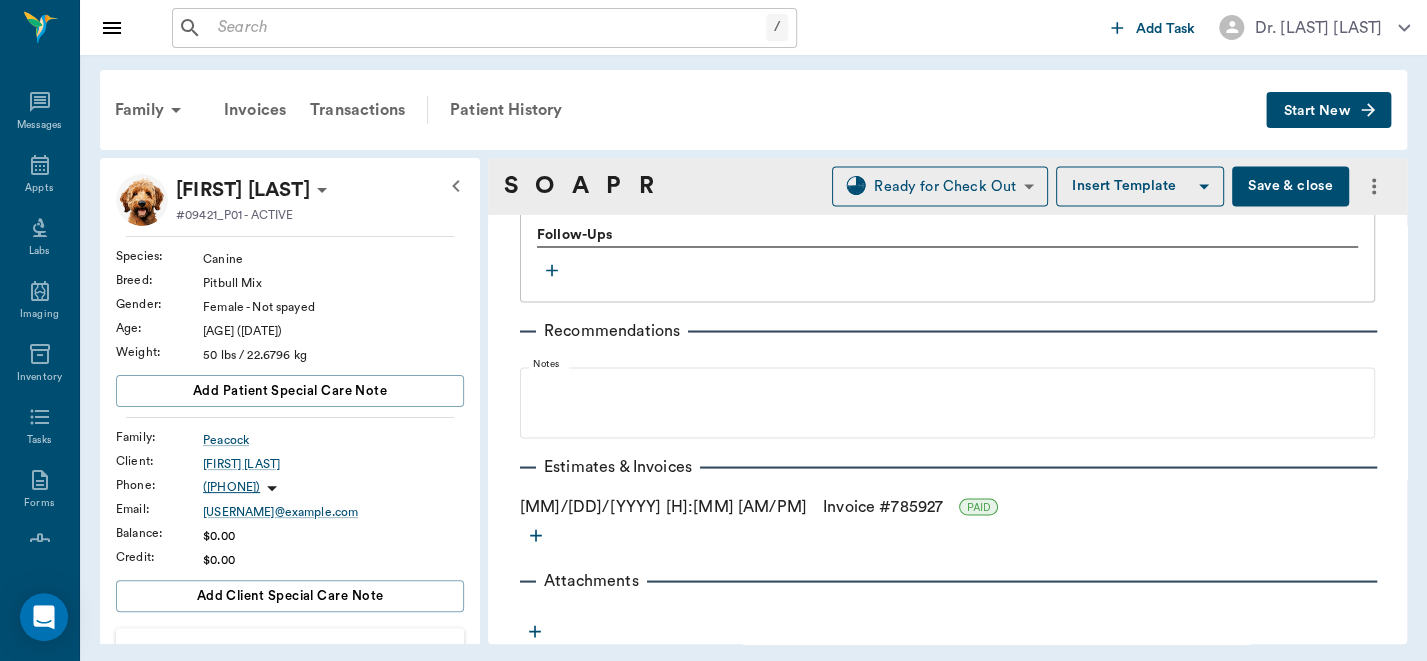 click on "Save & close" at bounding box center [1290, 186] 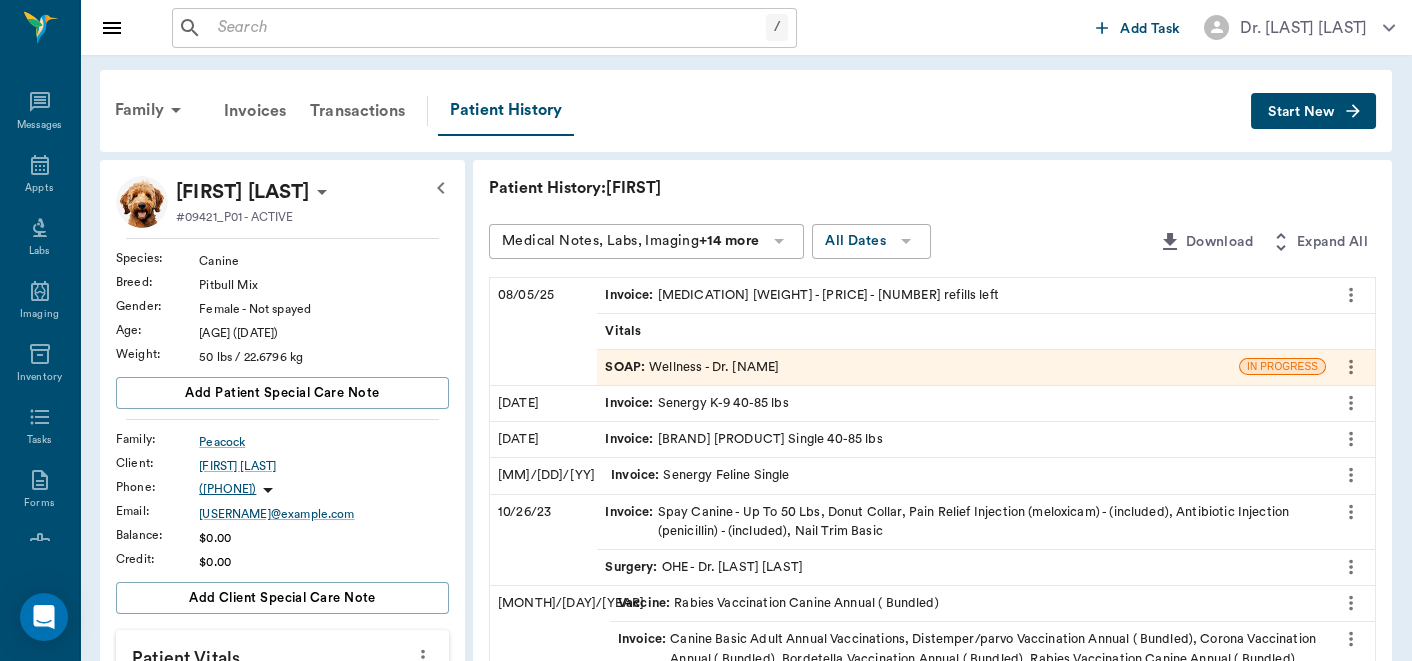 click on "SOAP : Wellness - Dr. [LAST]" at bounding box center [692, 367] 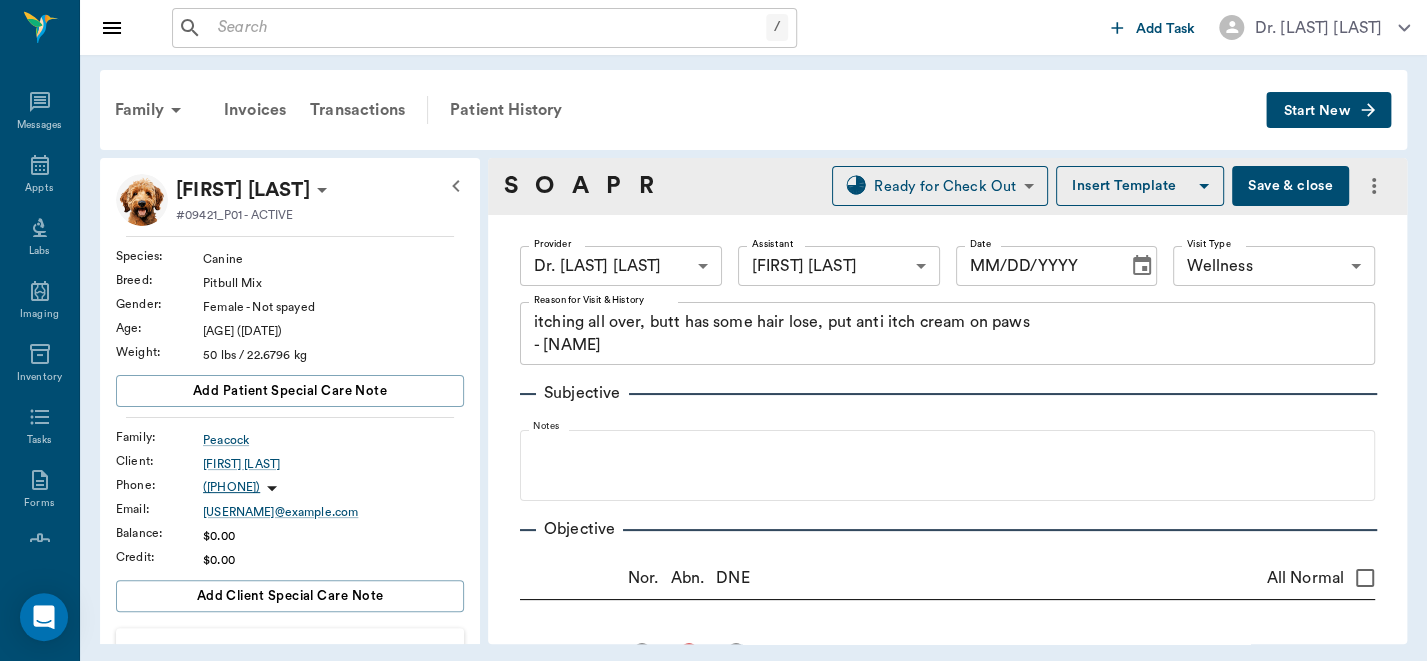 type on "63ec2f075fda476ae8351a4d" 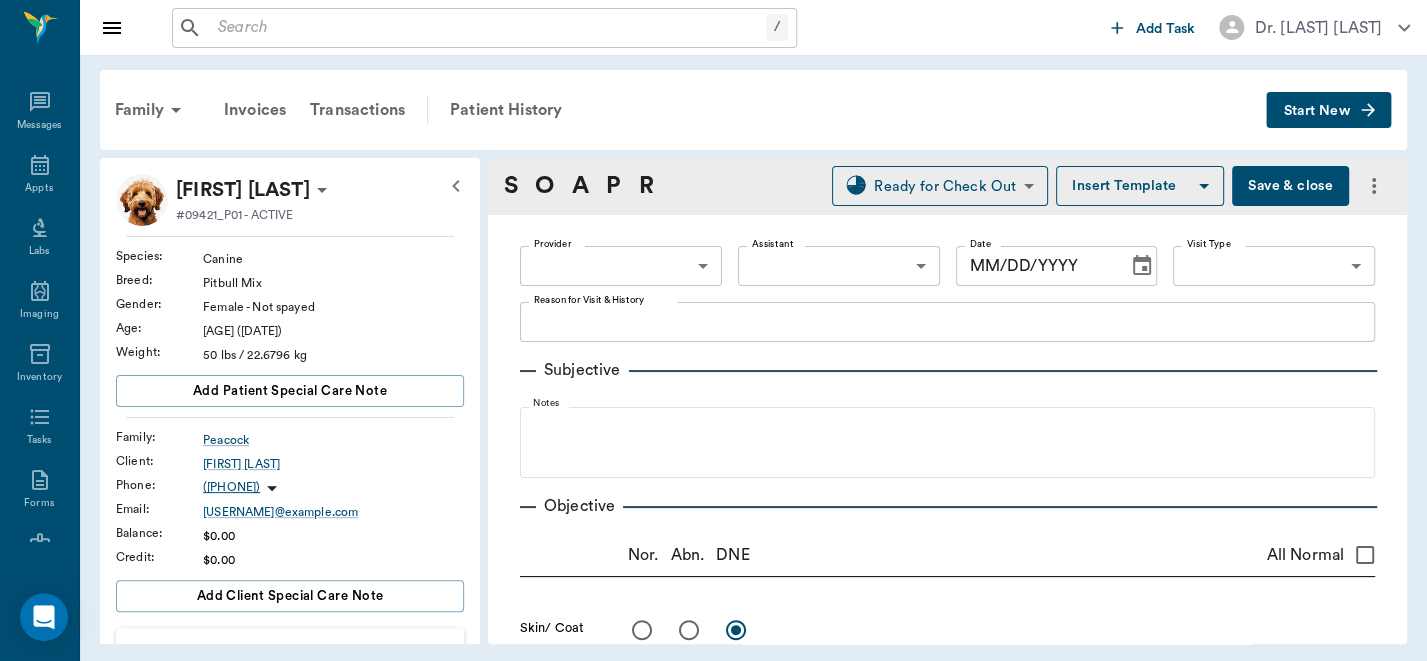 type on "63ec2f075fda476ae8351a4d" 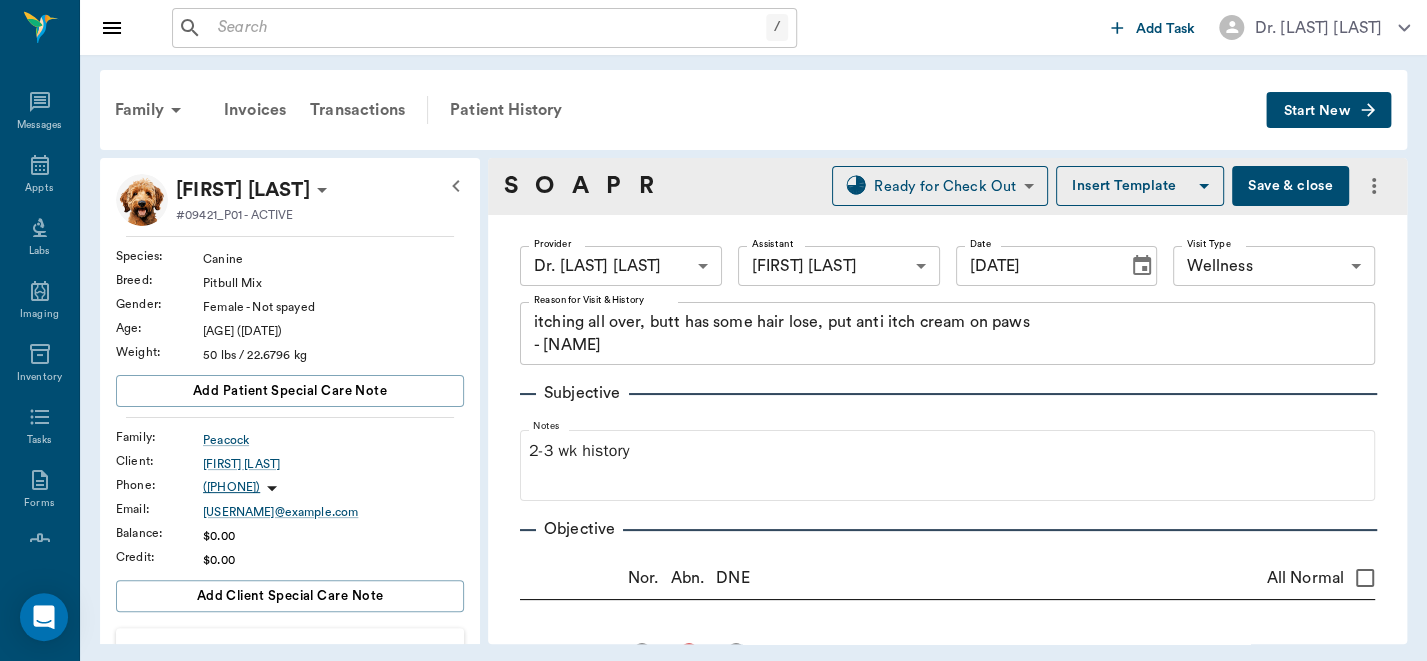 type on "[DATE]" 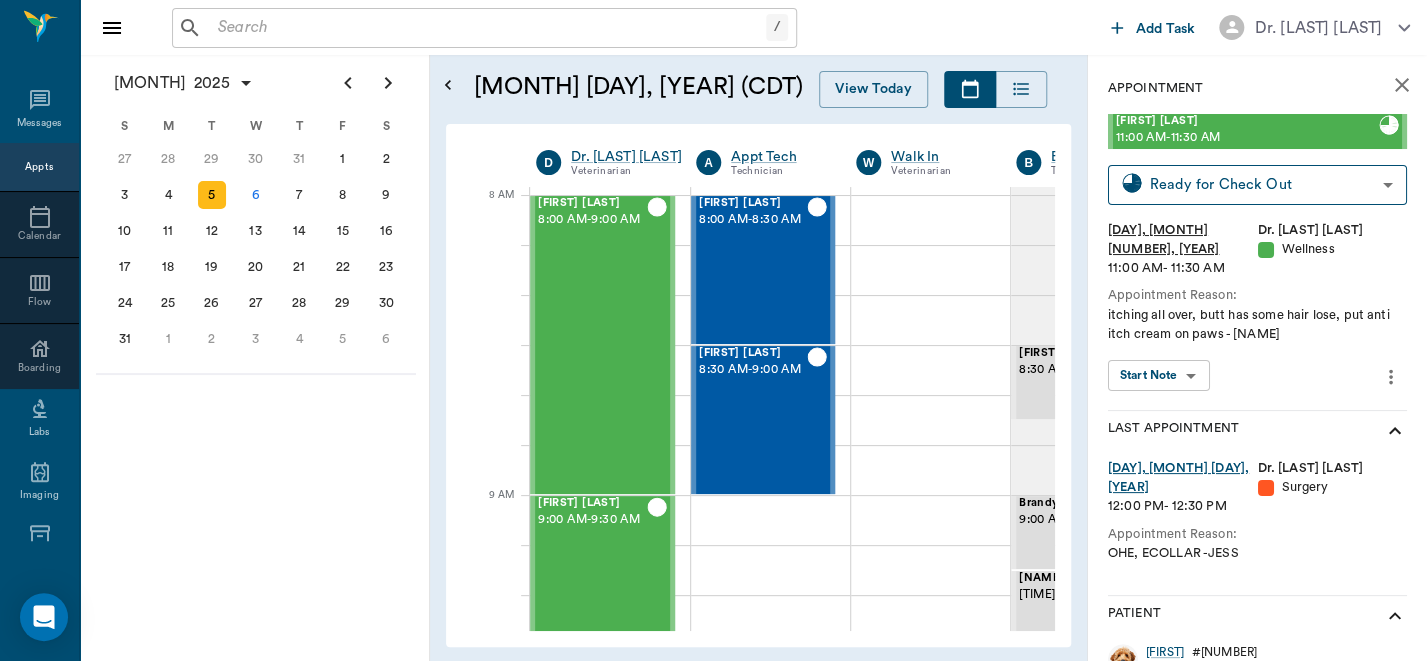scroll, scrollTop: 0, scrollLeft: 0, axis: both 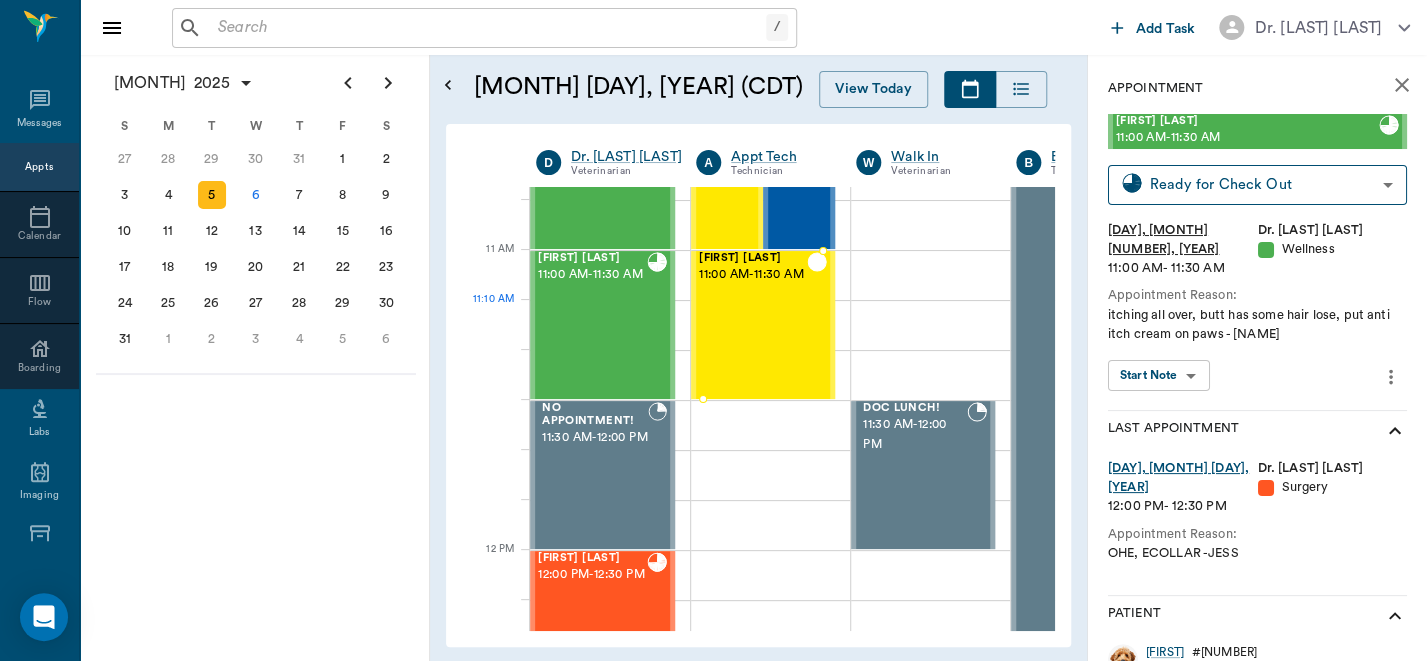 click on "[NAME] [NAME] [TIME] - [TIME]" at bounding box center [753, 325] 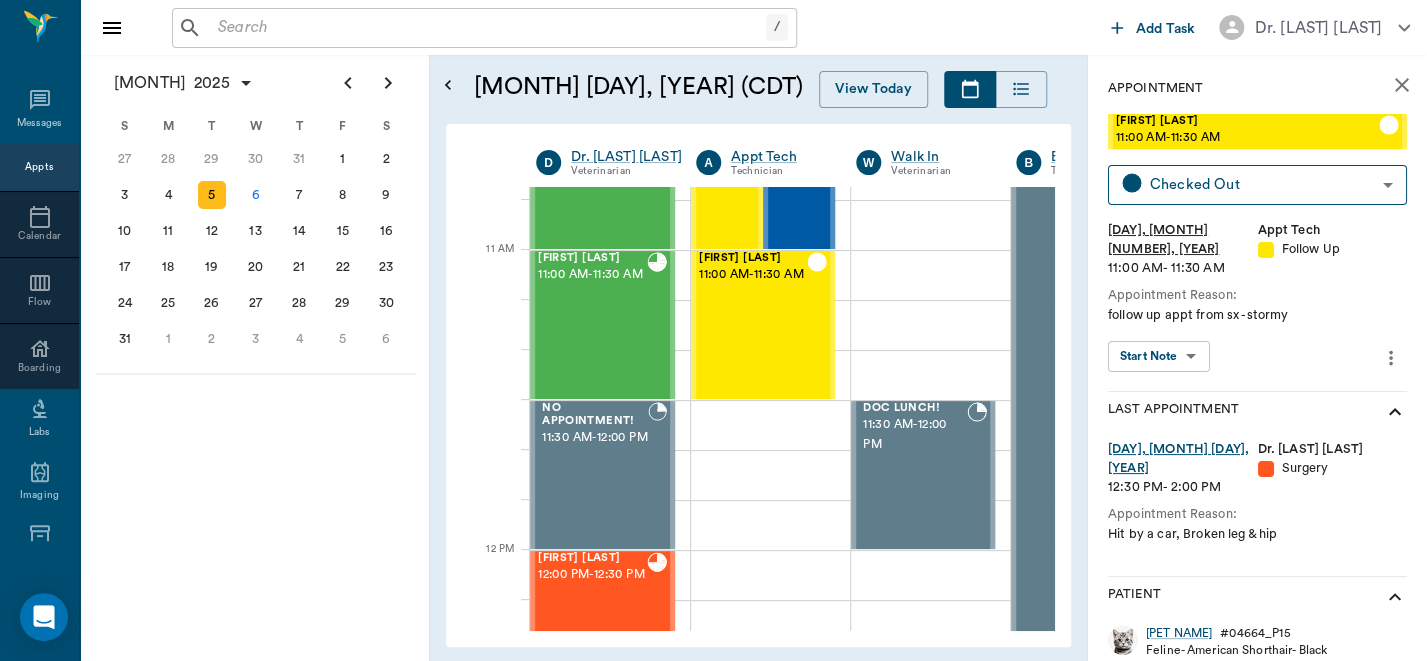 click on "/ ​ Add Task Dr. [LAST] [LAST] Nectar Messages Appts Calendar Flow Boarding Labs Imaging Inventory Tasks Forms Staff Reports Lookup Settings August [YEAR] S M T W T F S 29 30 Jul 1 2 3 4 5 6 7 8 9 10 11 12 13 14 15 16 17 18 19 20 21 22 23 24 25 26 27 28 29 30 31 Aug 1 2 3 4 5 6 7 8 9 S M T W T F S 27 28 29 30 31 Aug 1 2 3 4 5 6 7 8 9 10 11 12 13 14 15 16 17 18 19 20 21 22 23 24 25 26 27 28 29 30 31 Sep 1 2 3 4 5 6 S M T W T F S 31 Sep 1 2 3 4 5 6 7 8 9 10 11 12 13 14 15 16 17 18 19 20 21 22 23 24 25 26 27 28 29 30 Oct 1 2 3 4 5 6 7 8 9 10 11 August [DAY], [YEAR] (CDT) View Today August [YEAR] Today 5 Tue Aug [YEAR] D Dr. [LAST] [LAST] Veterinarian A Appt Tech Technician W Walk In Veterinarian B Bath & Surgery Technician B Board &Procedures Other D Dr. [LAST] [LAST] Veterinarian 8 AM 9 AM 10 AM 11 AM 12 PM 1 PM 2 PM 3 PM 4 PM 5 PM 6 PM 7 PM 8 PM 10:50 AM Mama B [LAST] 8:00 AM - 9:00 AM [LAST] [LAST] 9:00 AM - 9:30 AM [LAST] [LAST] 9:30 AM - 10:00 AM [LAST] [LAST] 10:30 AM - 11:00 AM [LAST] [LAST] 11:00 AM -" at bounding box center (713, 330) 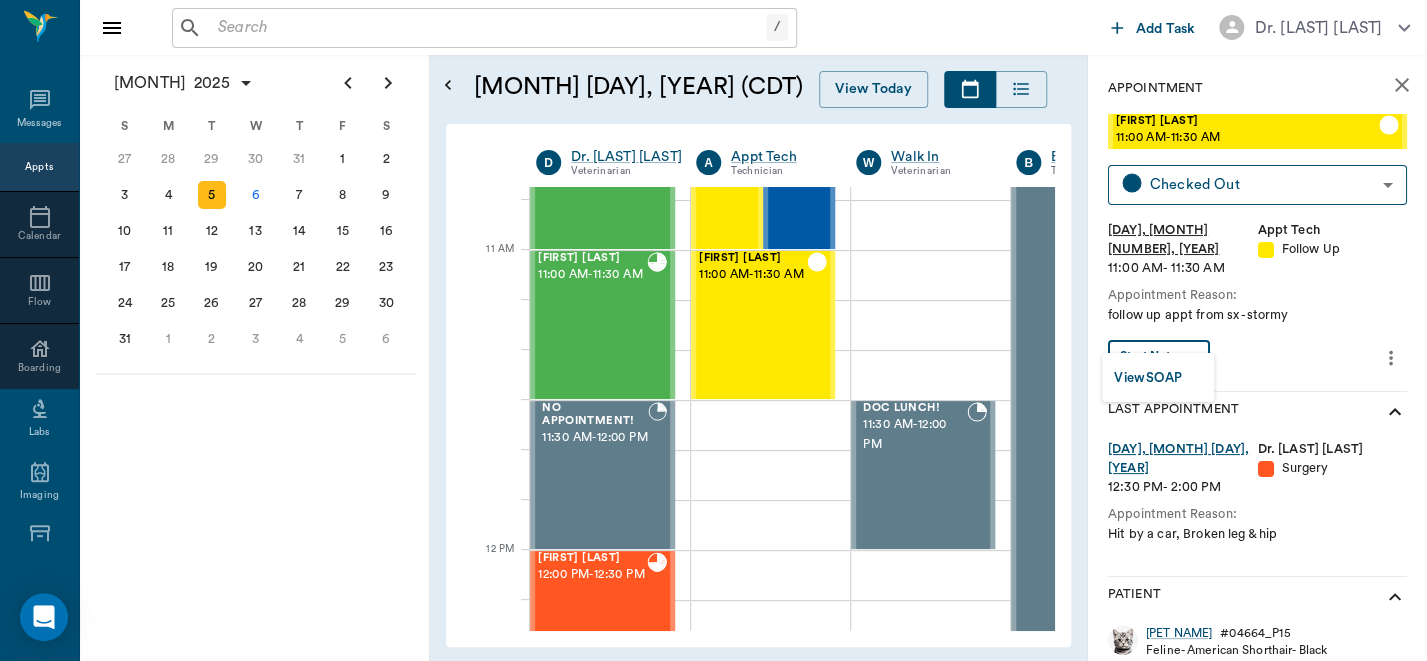 click on "View  SOAP" at bounding box center (1148, 378) 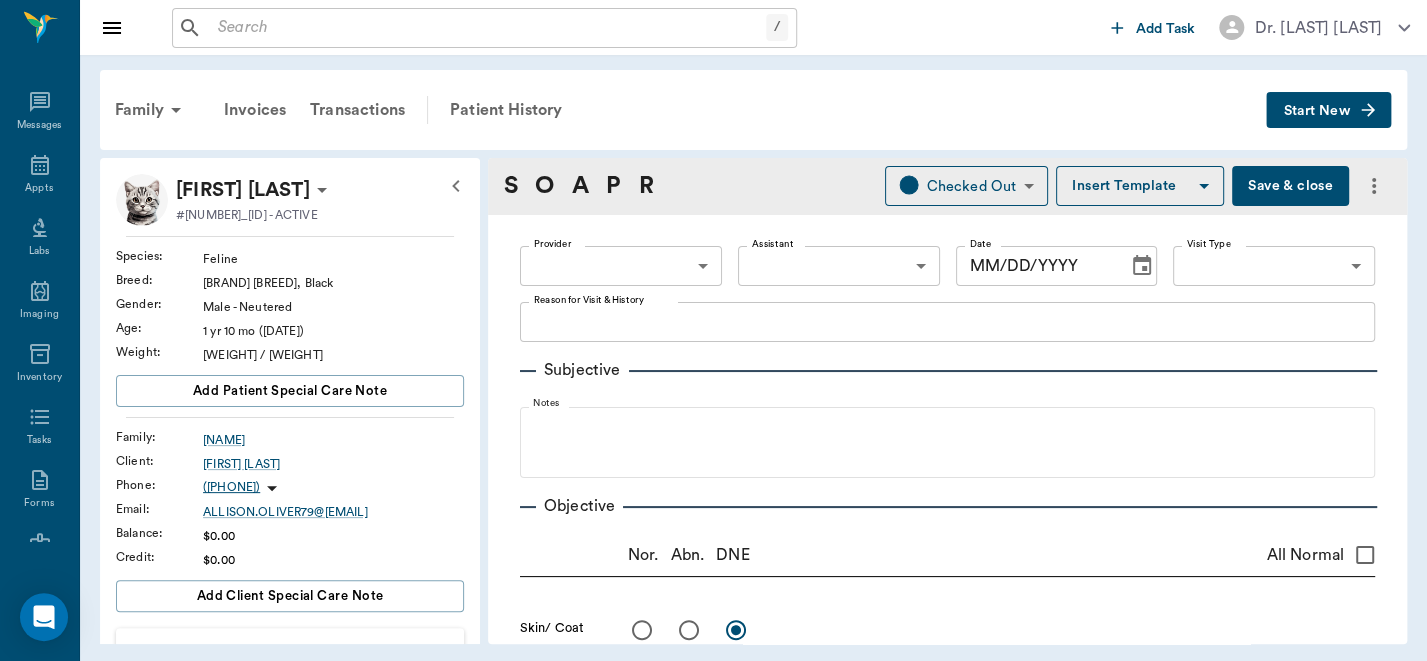 type on "[HEX_CODE]" 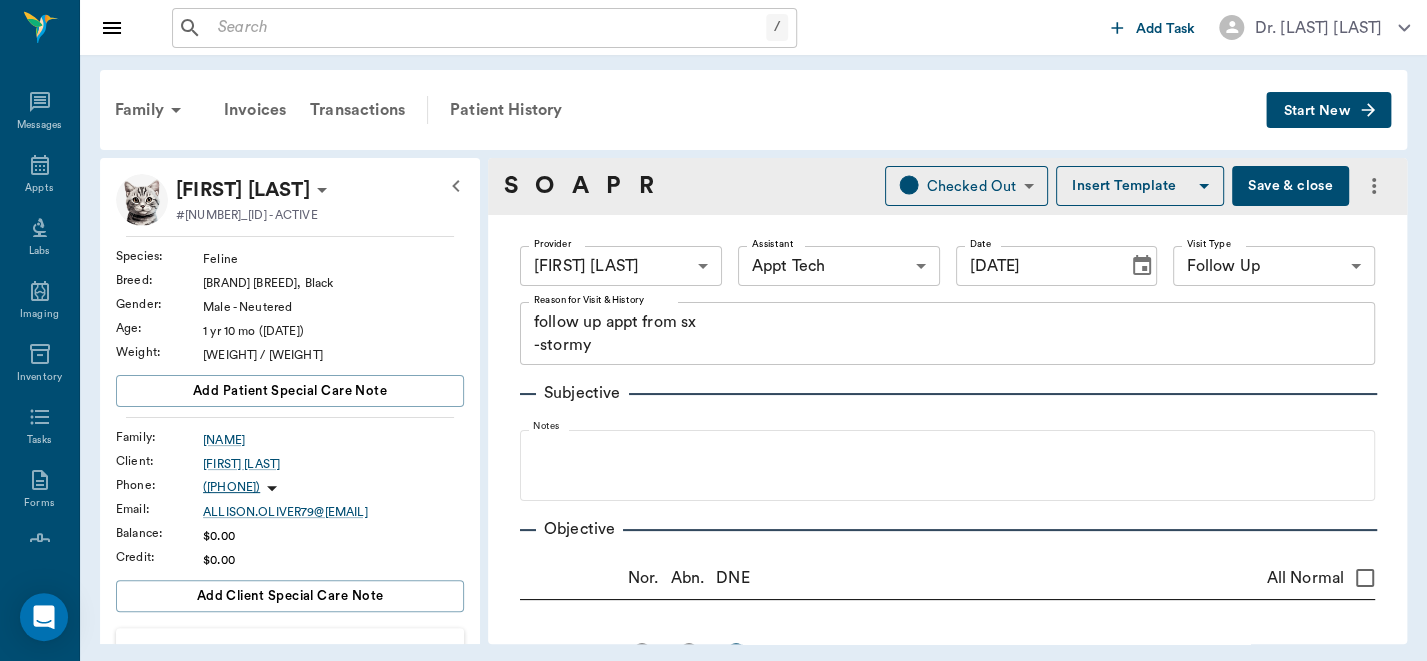 type on "[DATE]" 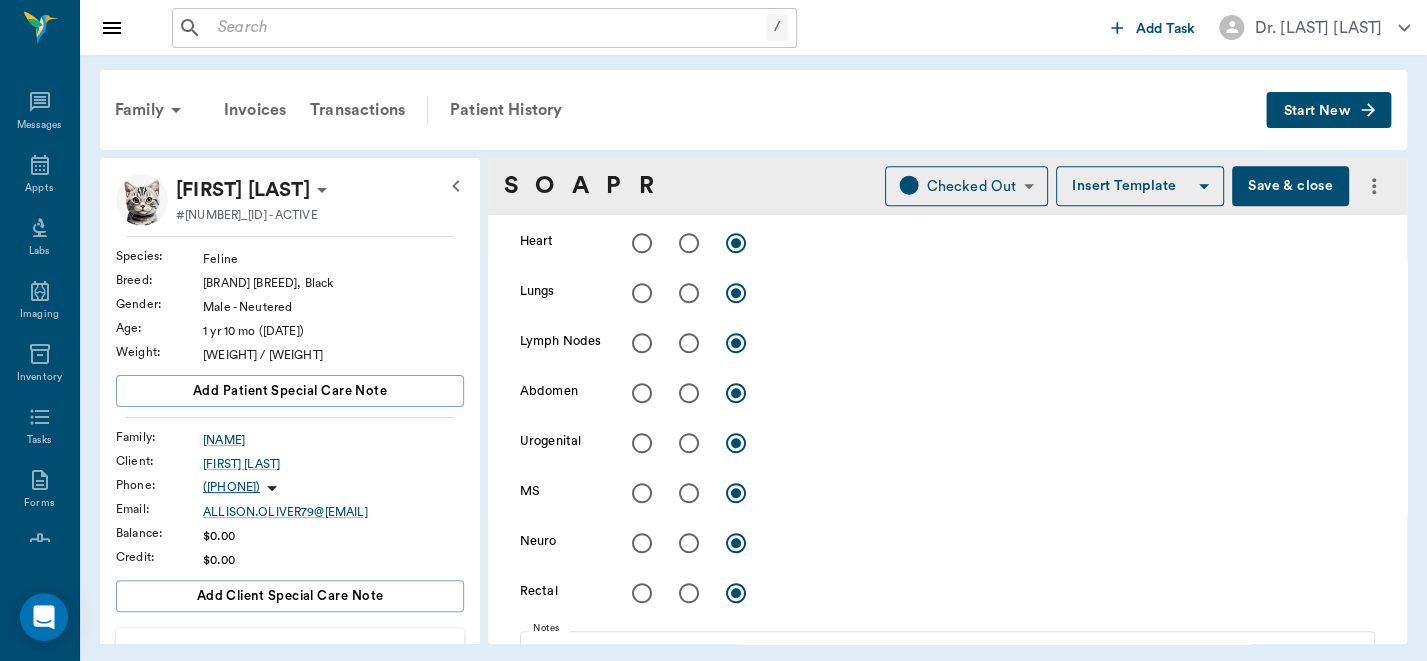 scroll, scrollTop: 740, scrollLeft: 0, axis: vertical 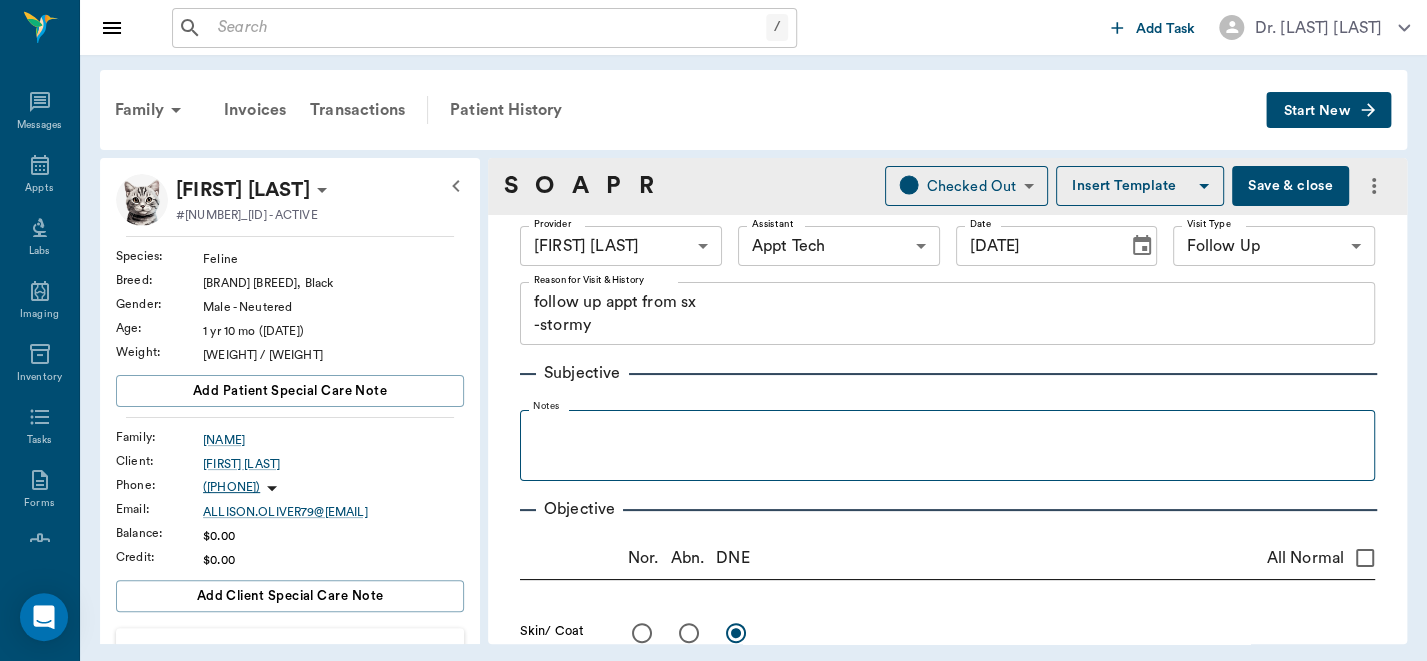 click on "Notes" at bounding box center (947, 441) 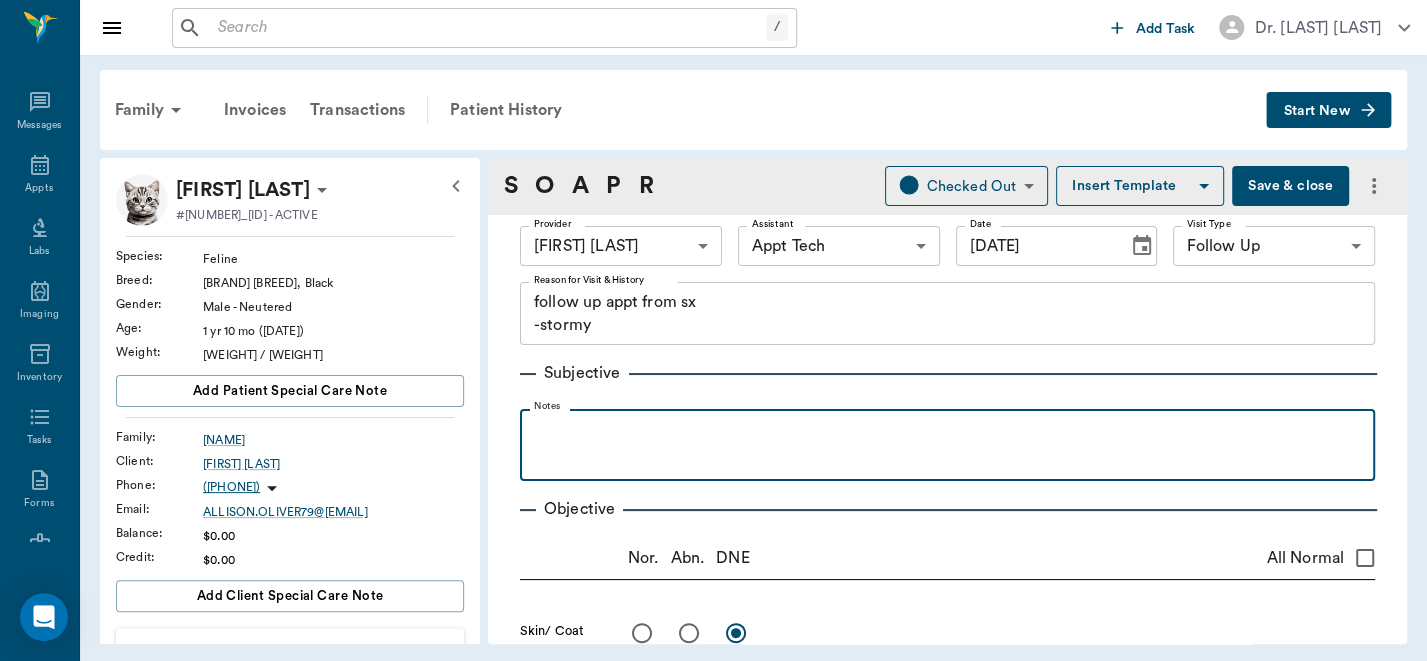 click at bounding box center [947, 431] 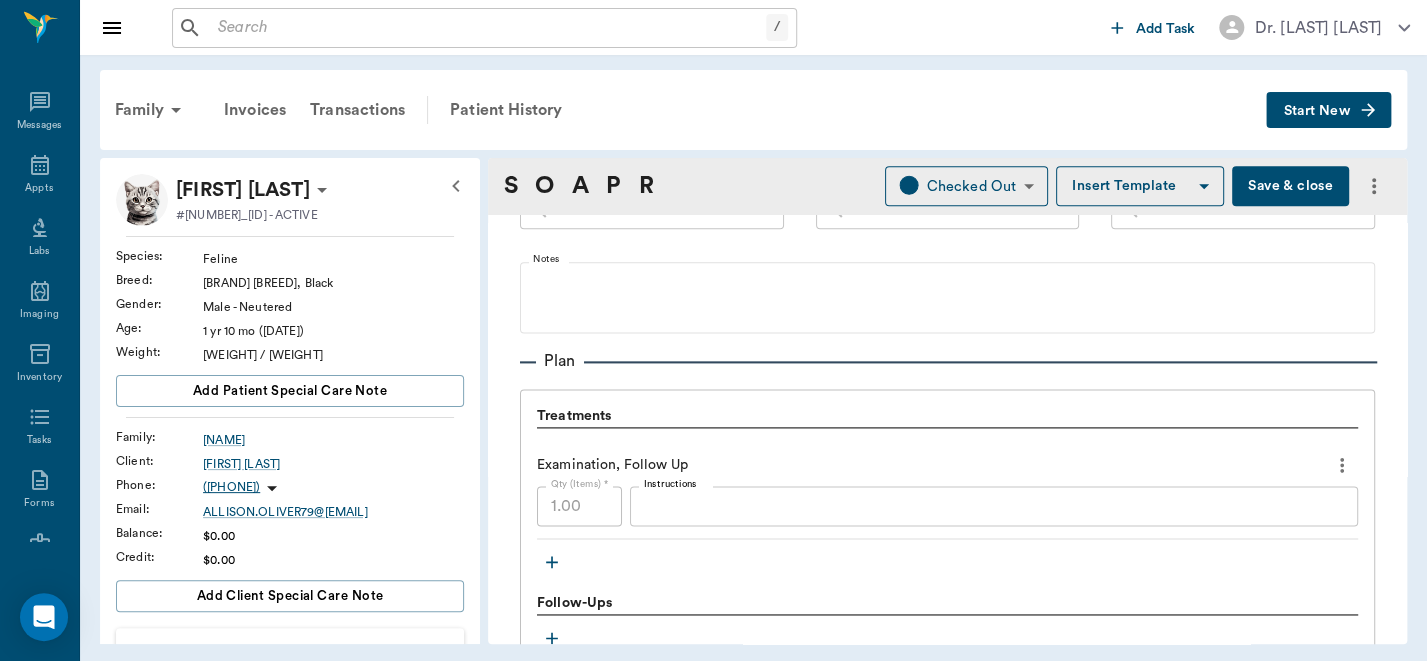 scroll, scrollTop: 1574, scrollLeft: 0, axis: vertical 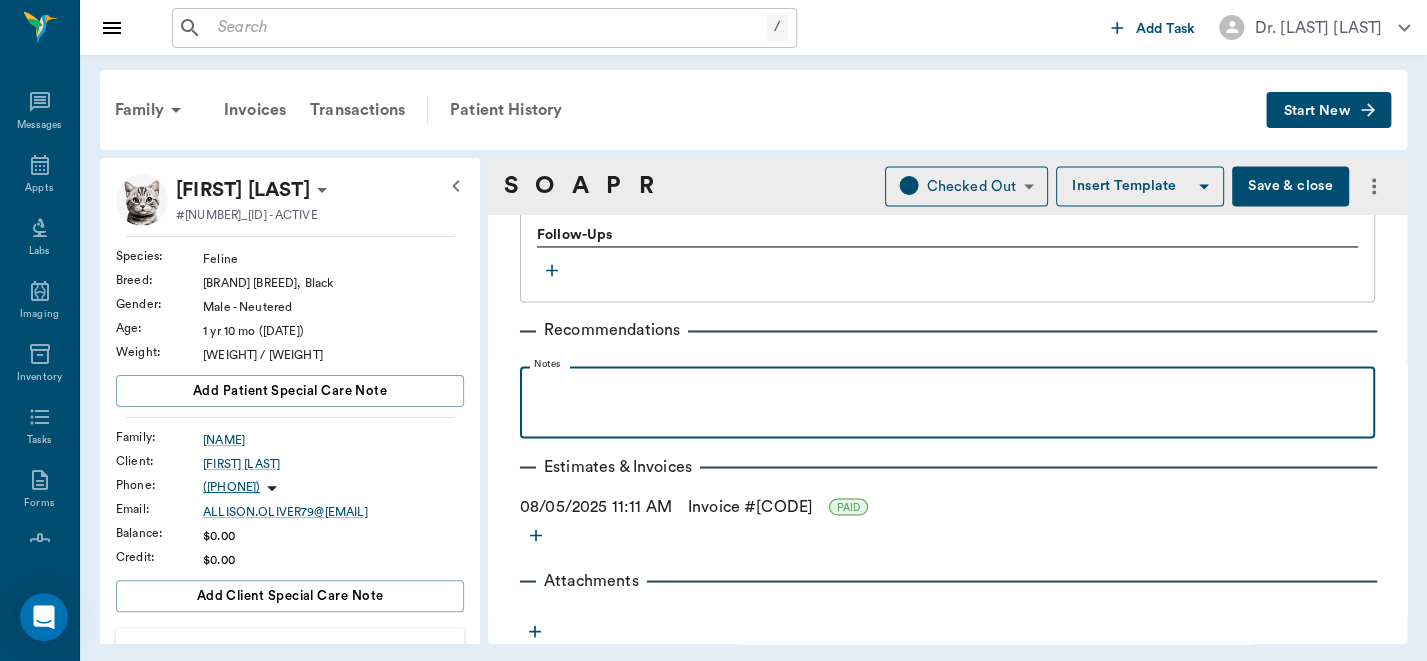 click at bounding box center (947, 388) 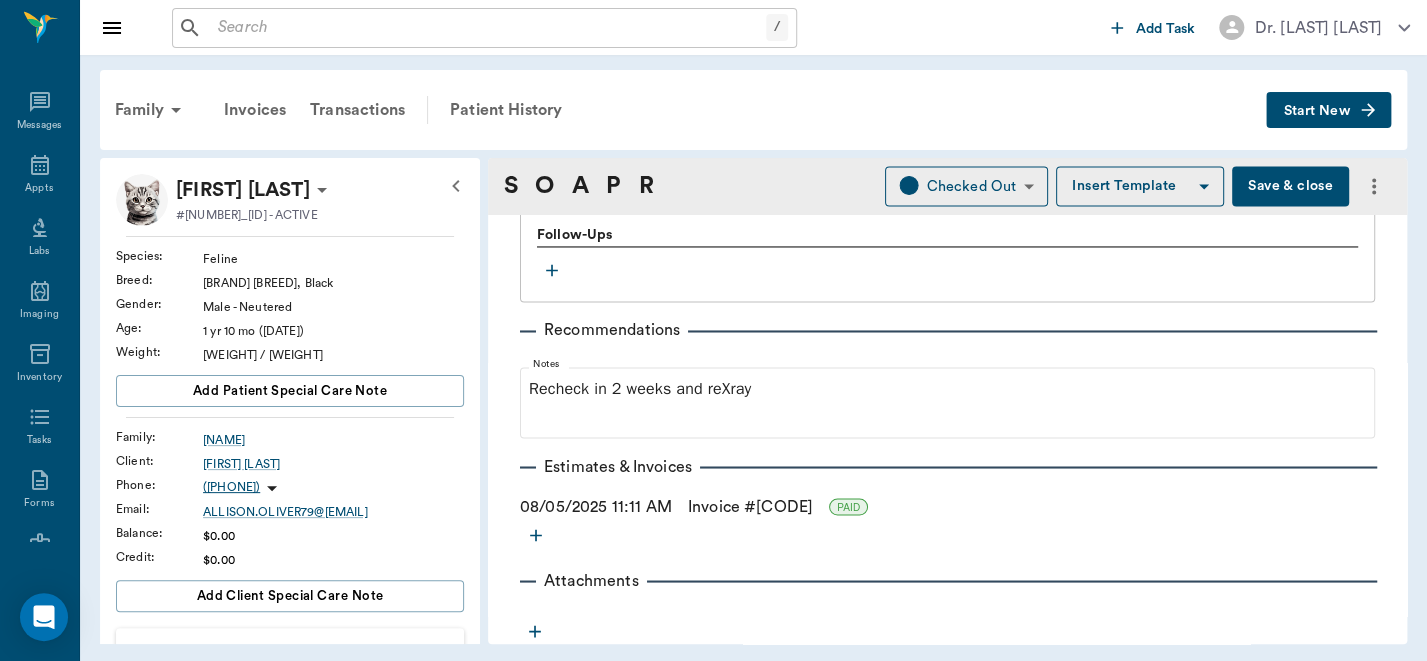 click on "Save & close" at bounding box center (1290, 186) 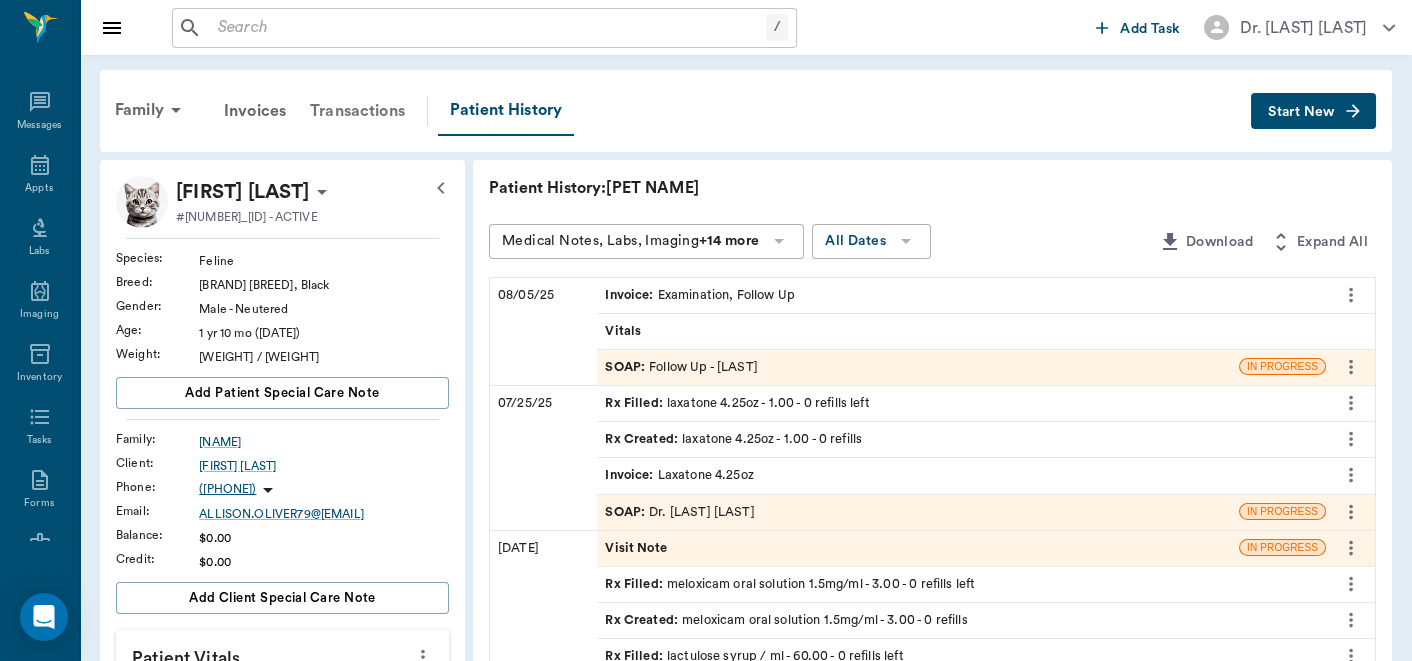 click on "Transactions" at bounding box center [357, 111] 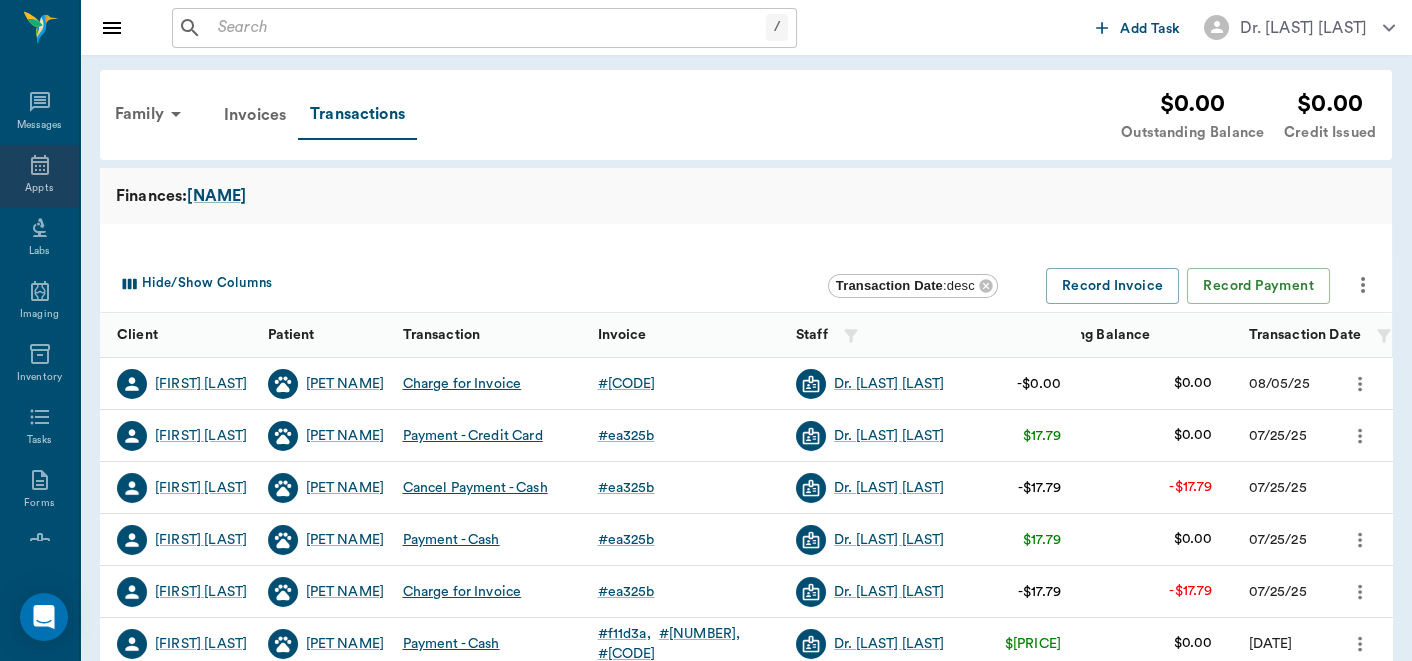 click 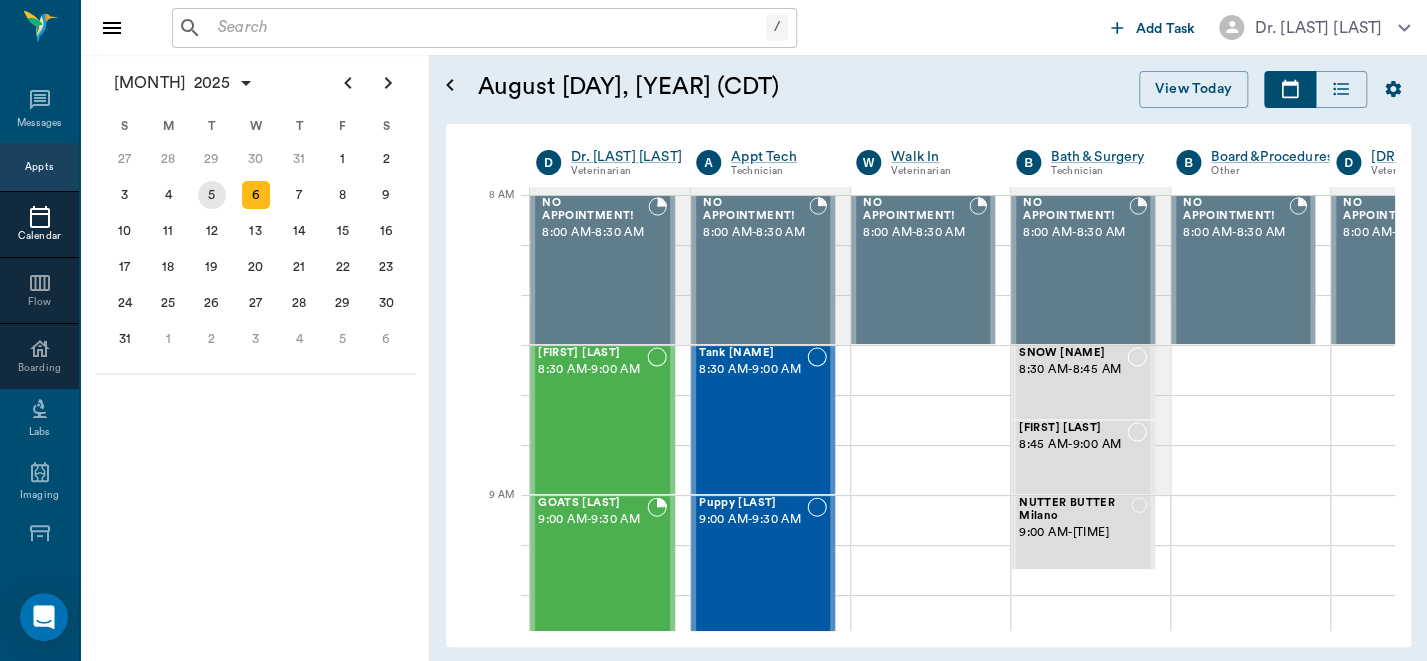 scroll, scrollTop: 0, scrollLeft: 0, axis: both 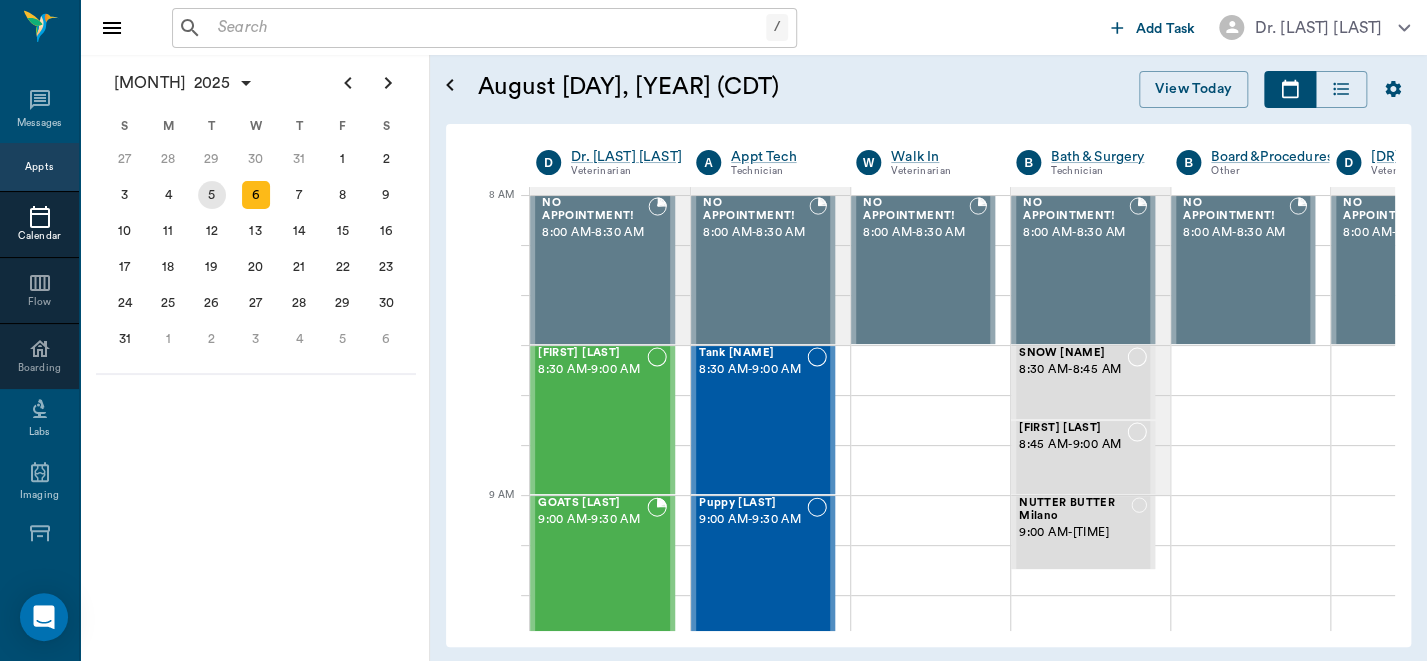 click on "5" at bounding box center [212, 195] 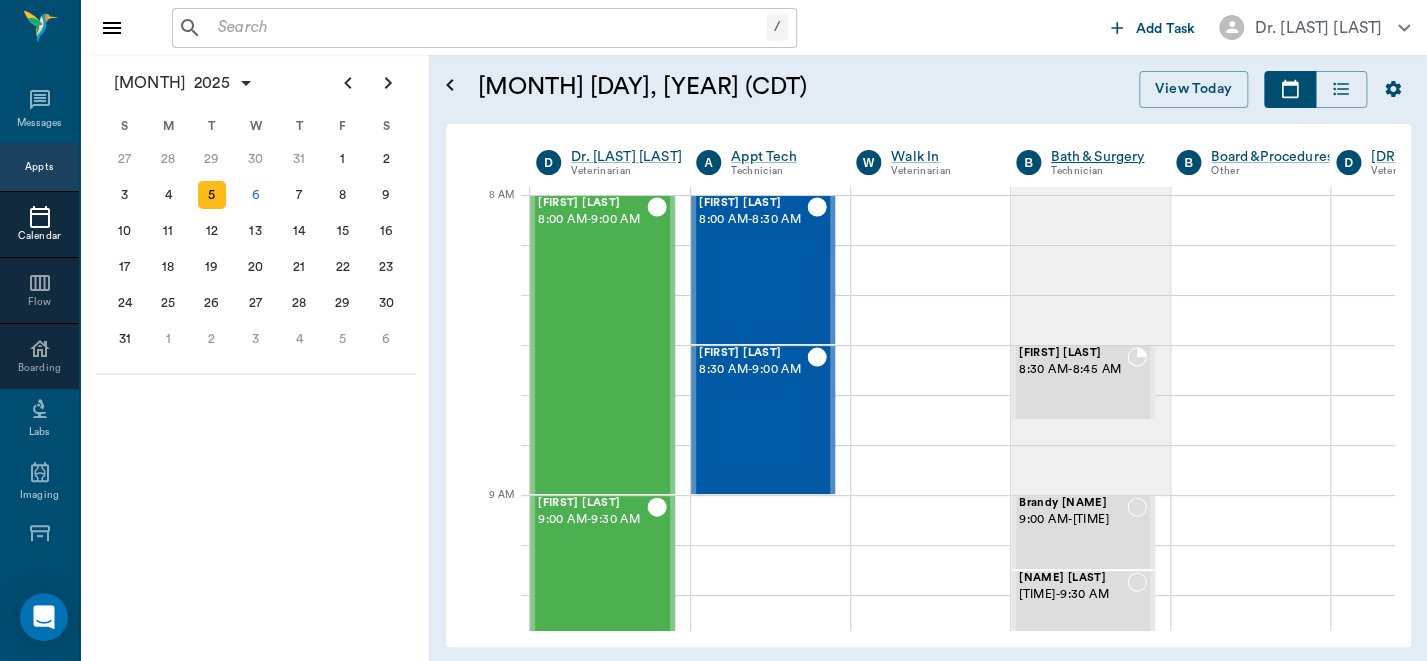 scroll, scrollTop: 0, scrollLeft: 0, axis: both 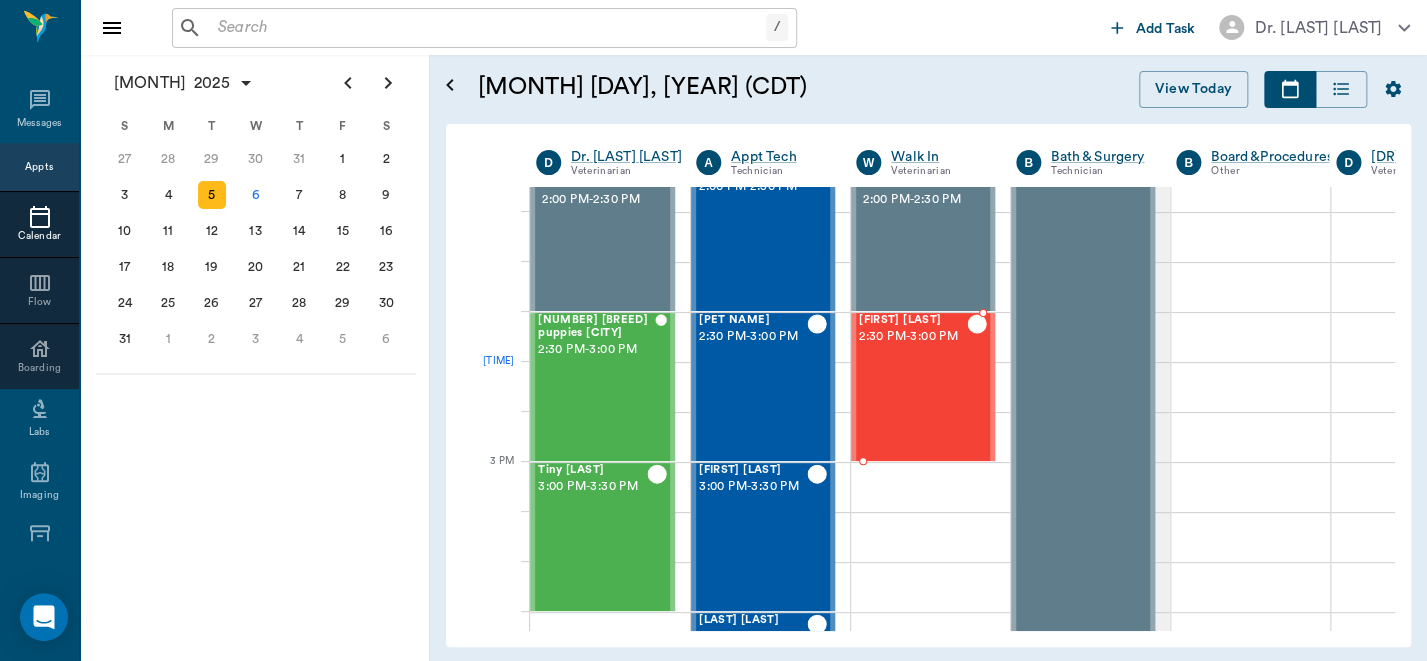 click on "[LAST] [TIME] - [TIME]" at bounding box center (913, 387) 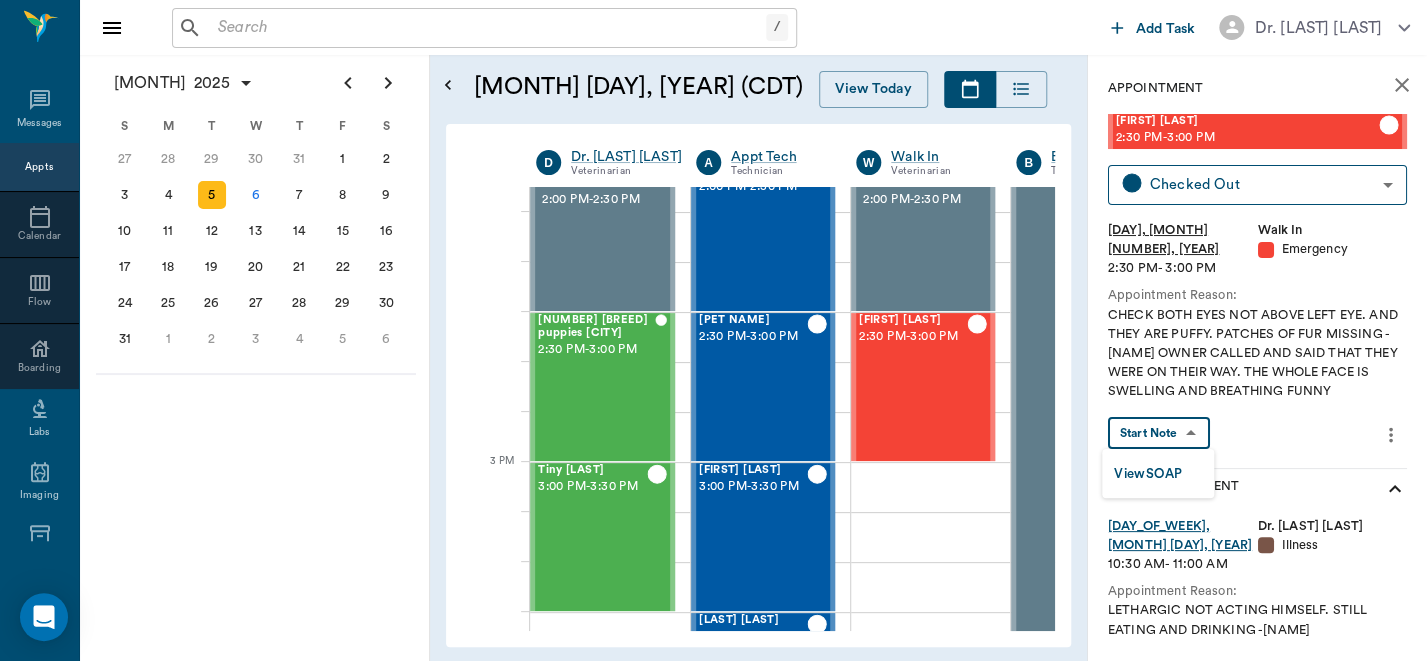 click on "Dr. [LAST] Veterinarian A Appt Tech Technician W Walk In Veterinarian B Bath & Surgery Technician B Board & Procedures Other D Dr. [LAST] [LAST] Veterinarian 8 AM 9 AM 10 AM 11 AM 12 PM 1 PM 2 PM 3 PM 4 PM 5 PM 6 PM 7 PM 8 PM 2:30 PM Mama B [LAST] 8:00 AM - 9:00 AM [LAST] [LAST] 9:00 AM - 9:30 AM Lil Bit [LAST] 9:30 AM - 10:00 AM [LAST] [LAST] 10:30 AM - 11:00 AM [LAST] [LAST] 11:00 AM -" at bounding box center [713, 330] 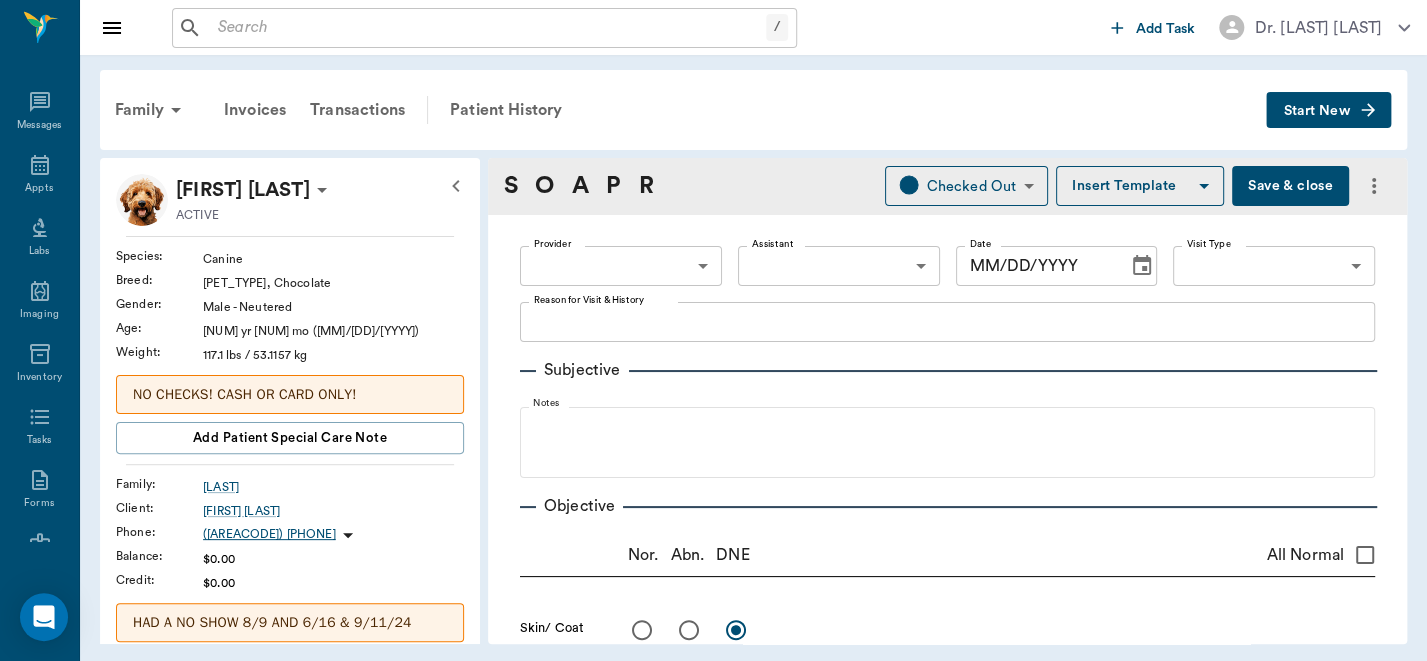 type on "63ec2f075fda476ae8351a4d" 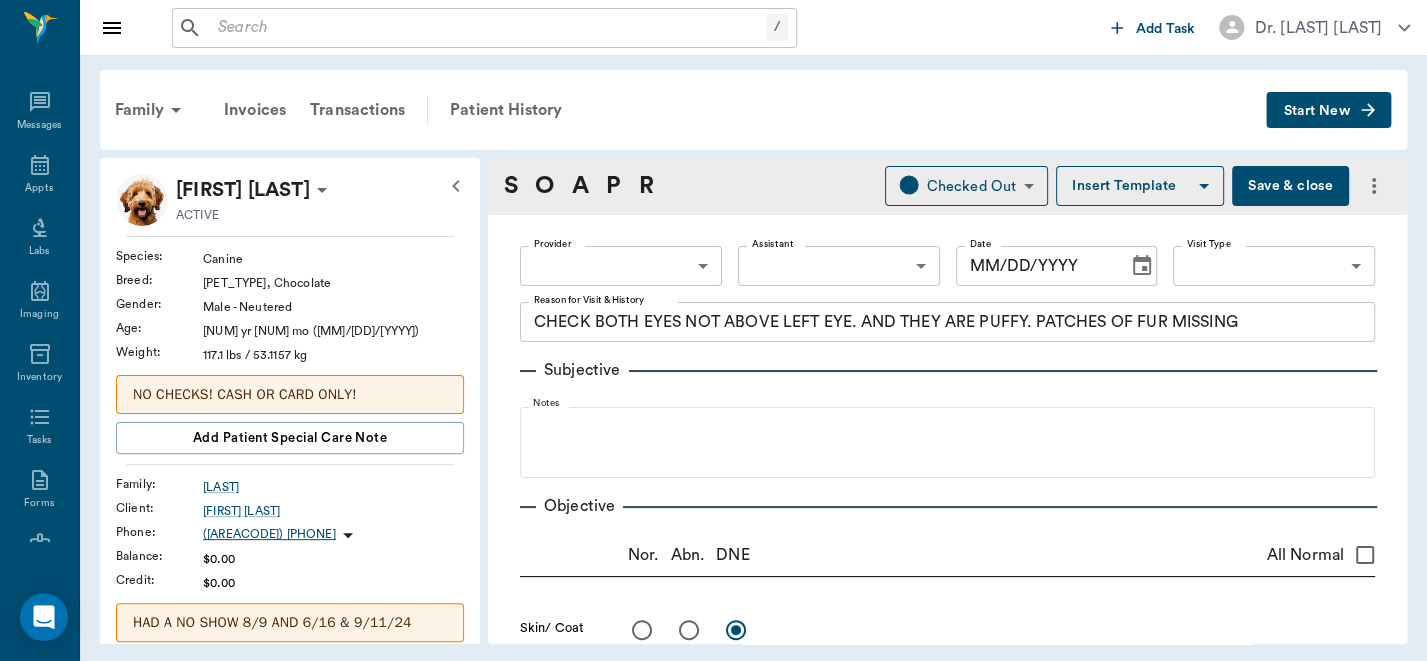 radio on "true" 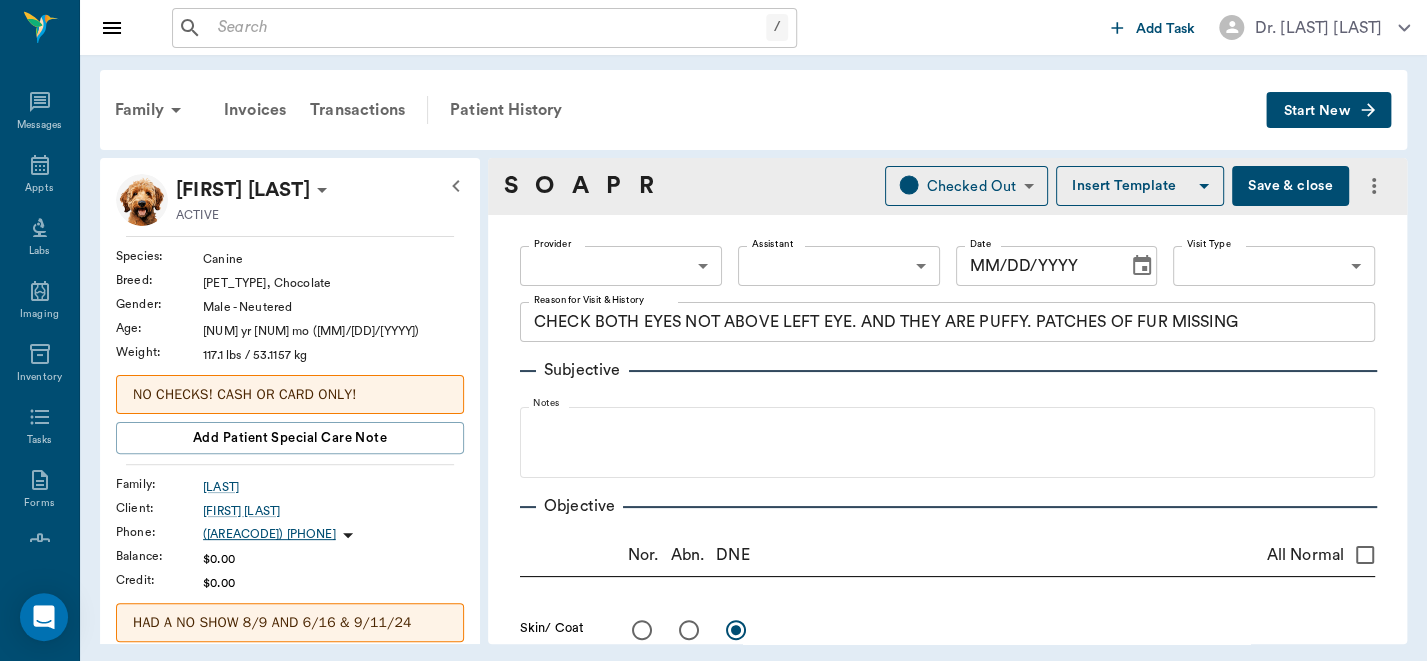 type on "belly is red and thickened, some facial edema and ventral chest." 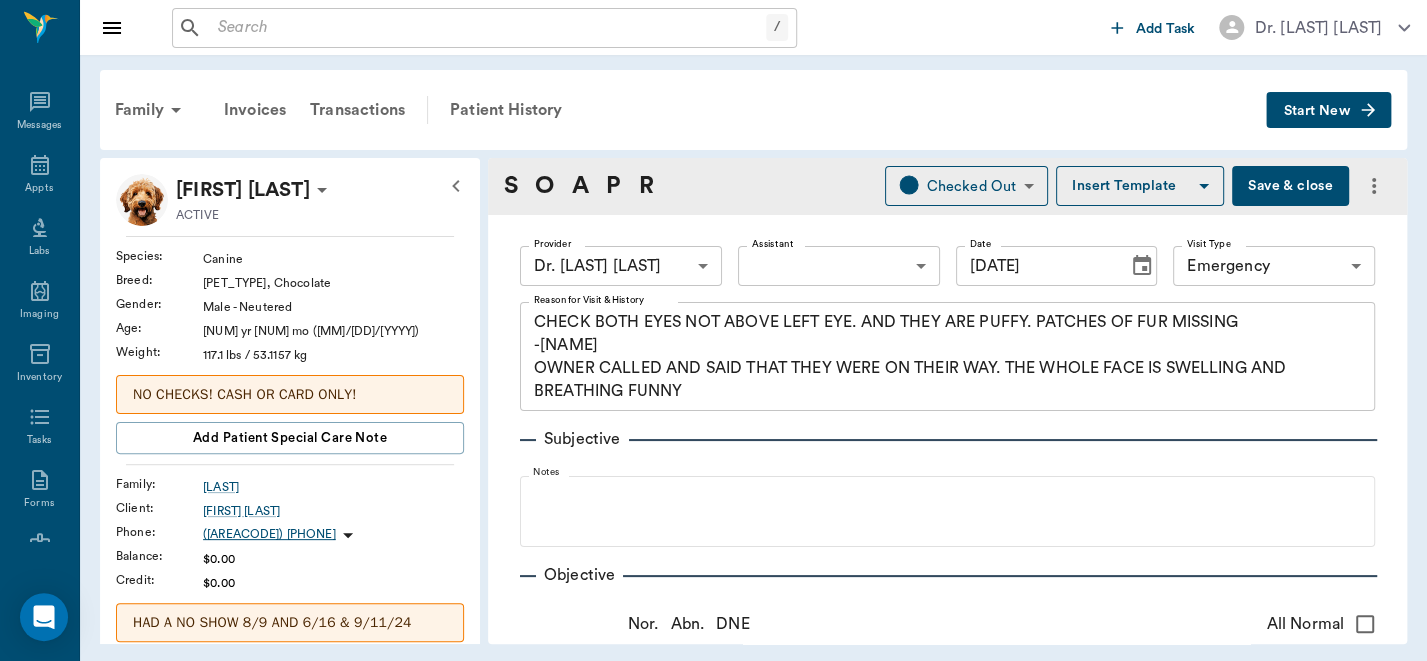type on "[DATE]" 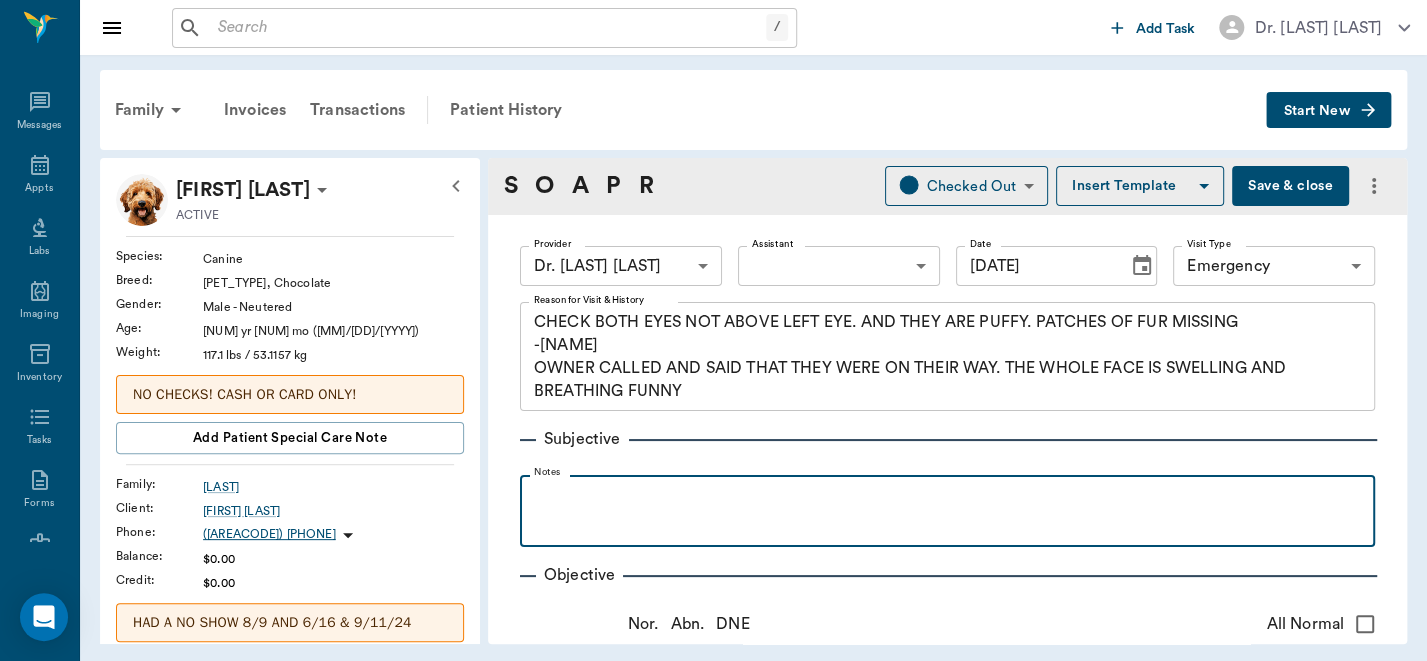 click at bounding box center (947, 497) 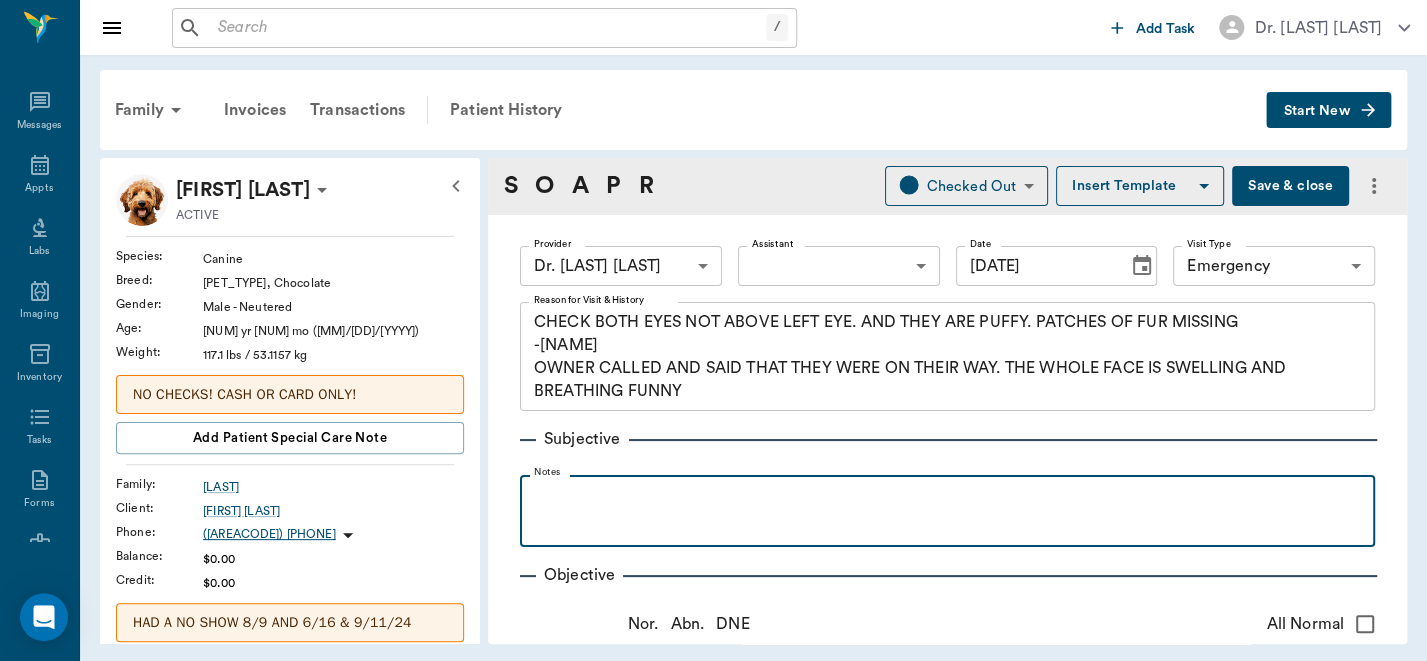 type 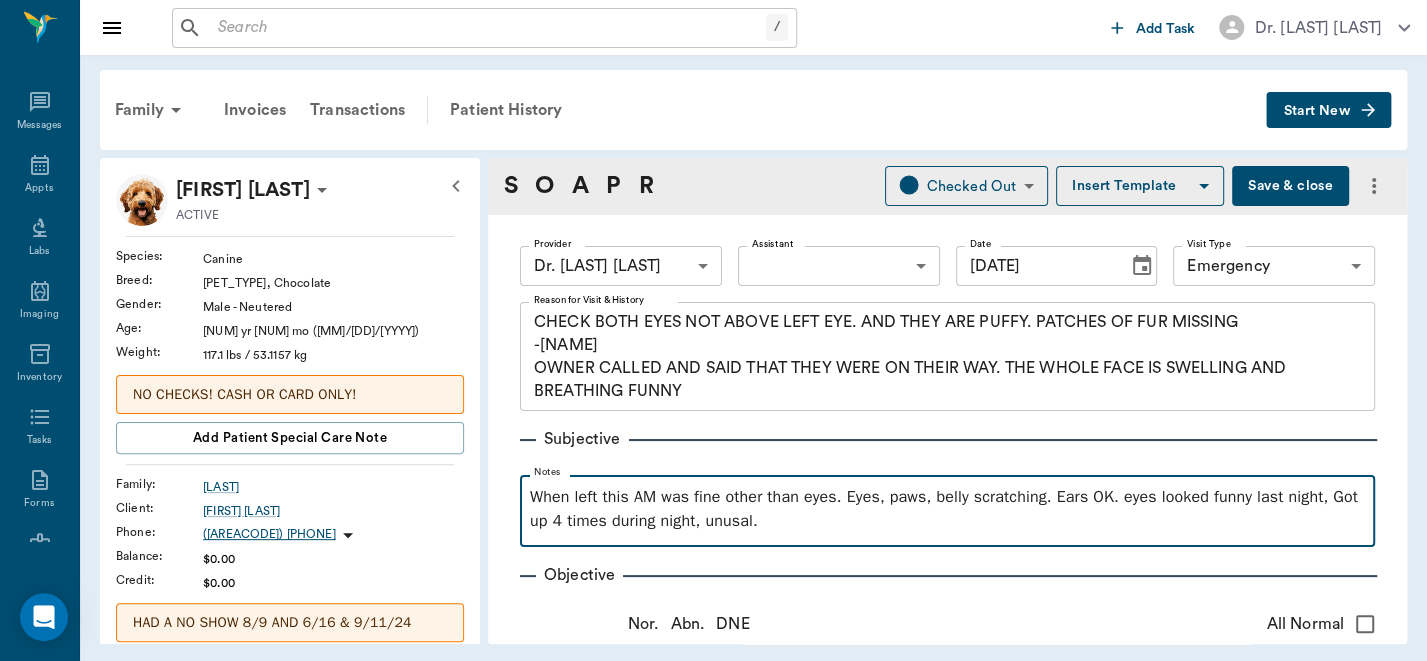 click on "When left this AM was fine other than eyes. Eyes, paws, belly scratching. Ears OK. eyes looked funny last night, Got up 4 times during night, unusal." at bounding box center [947, 509] 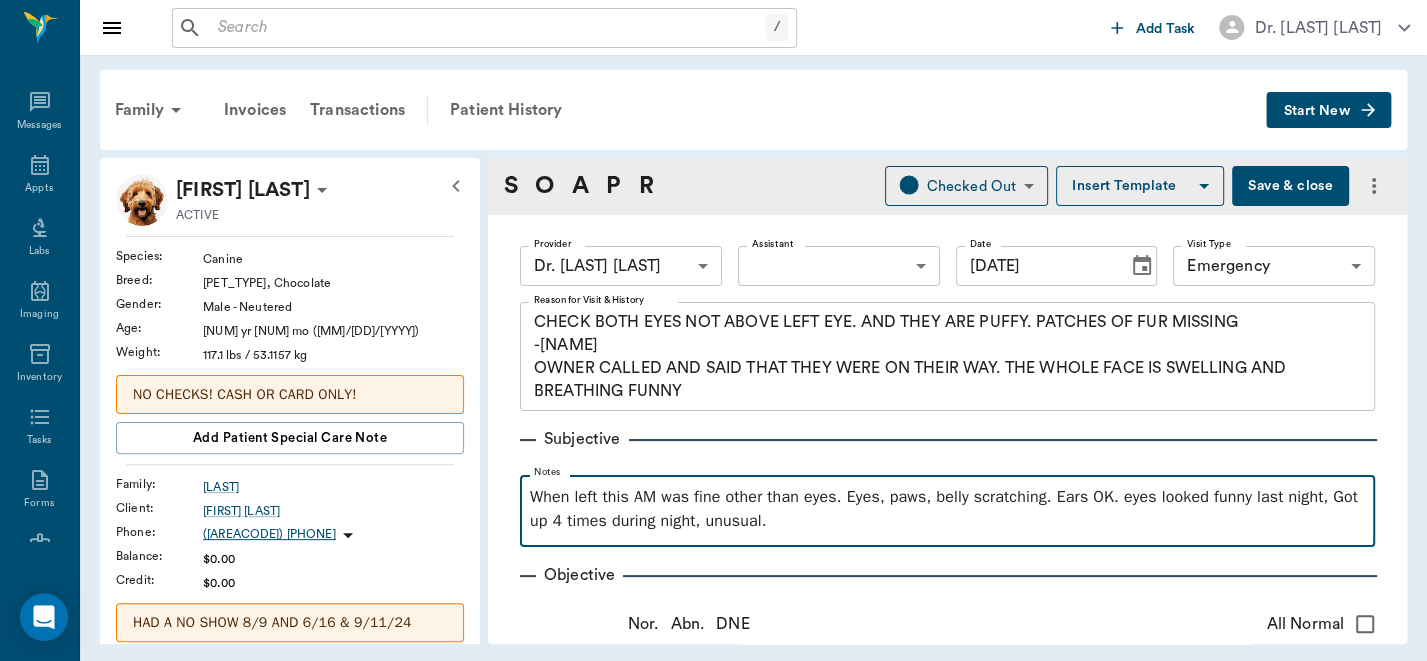 click on "When left this AM was fine other than eyes. Eyes, paws, belly scratching. Ears OK. eyes looked funny last night, Got up 4 times during night, unusual." at bounding box center [947, 509] 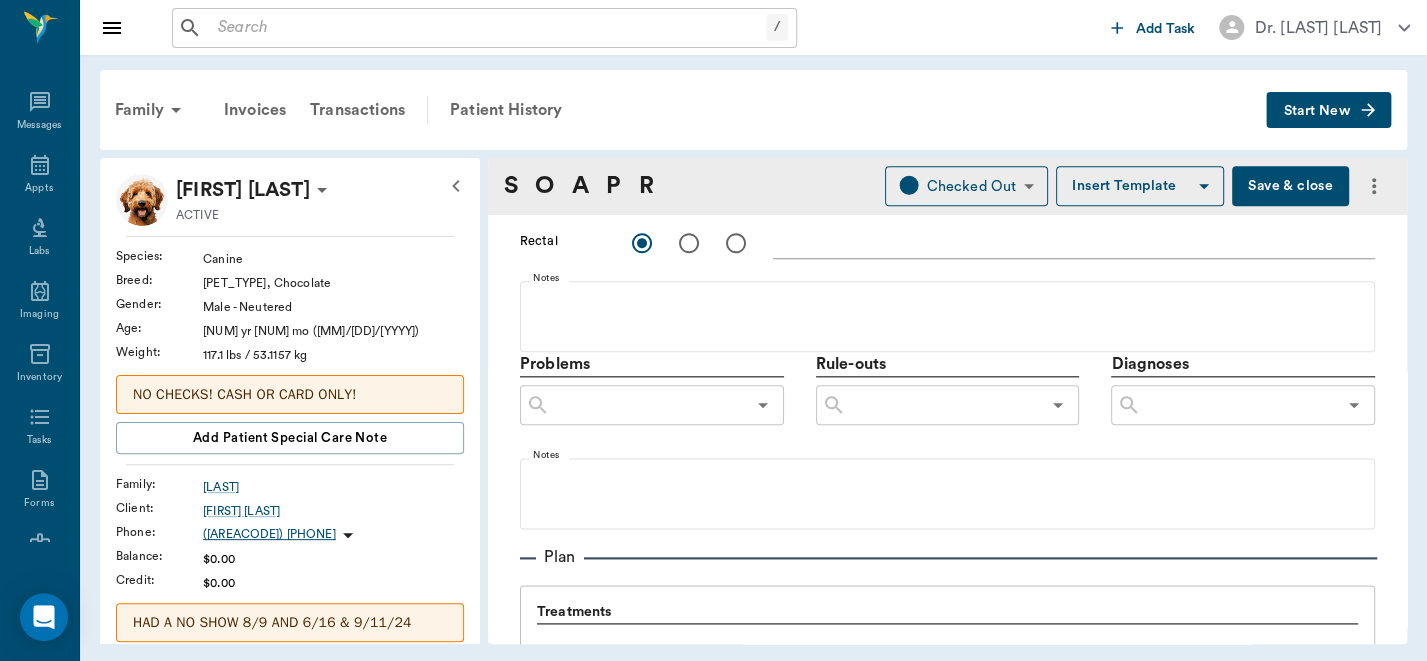 scroll, scrollTop: 1103, scrollLeft: 0, axis: vertical 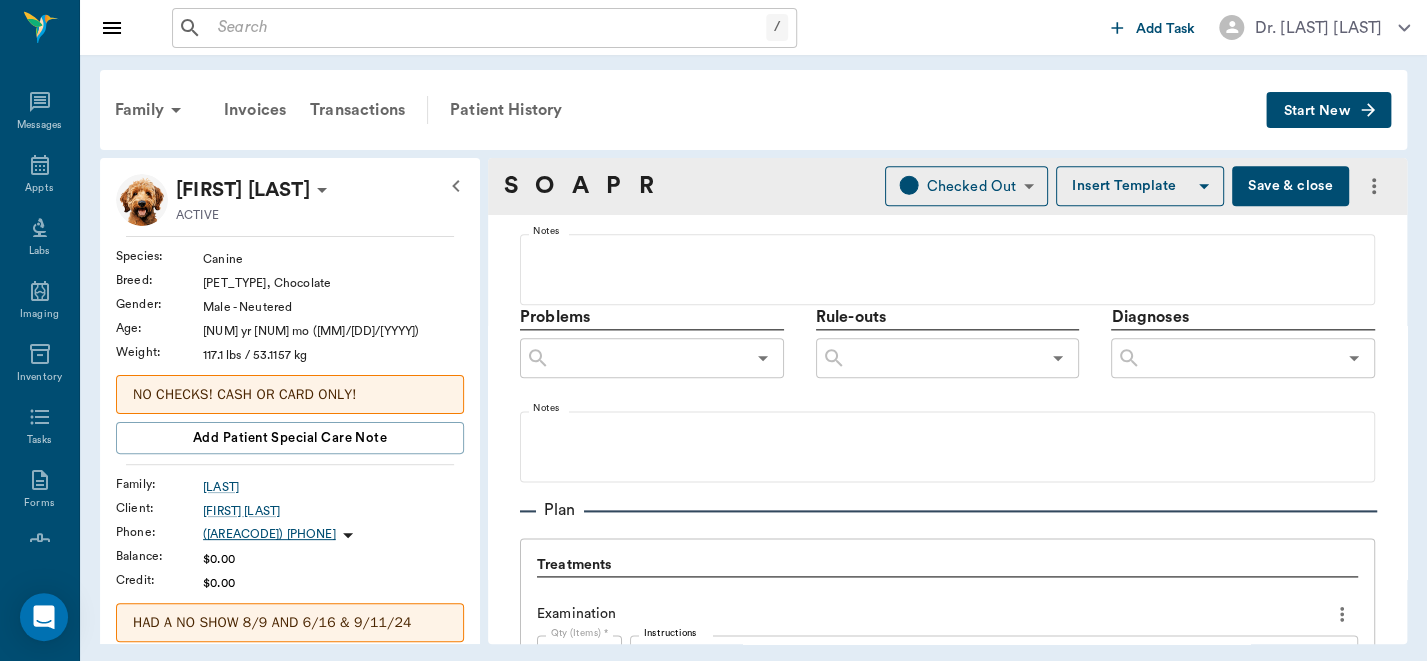 click at bounding box center [1238, 358] 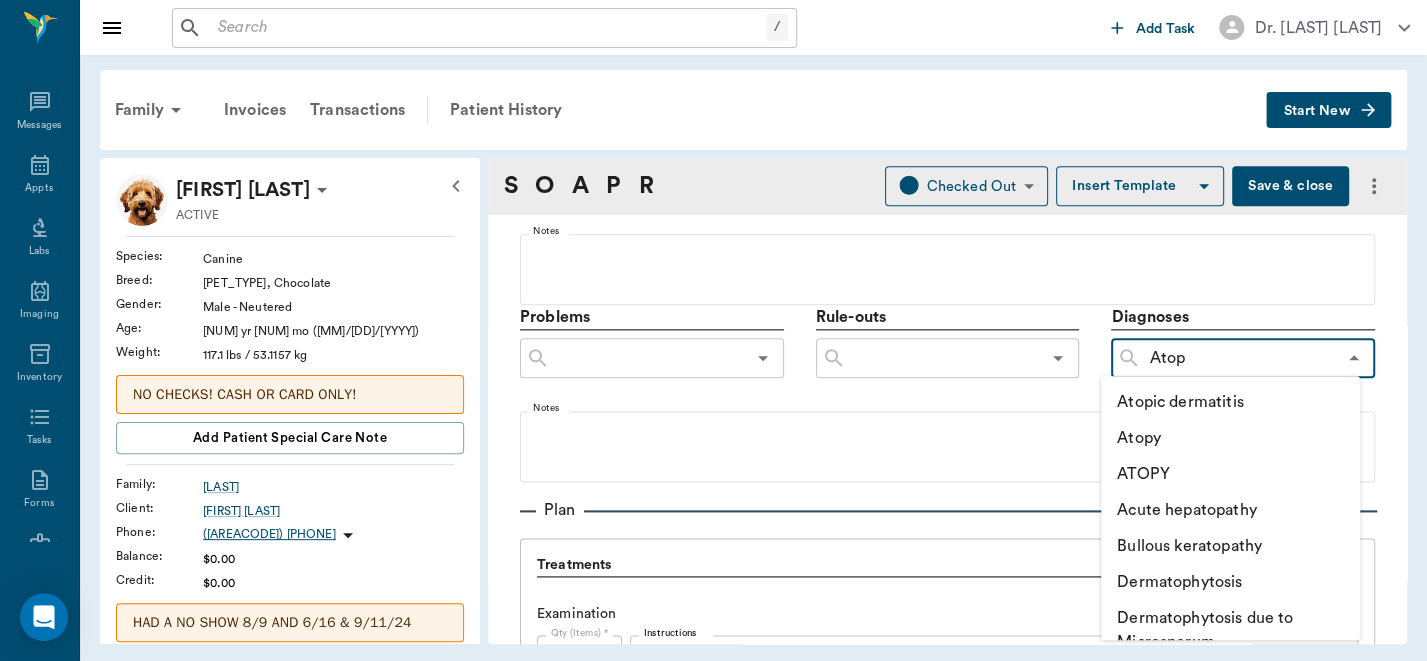 type on "Atopy" 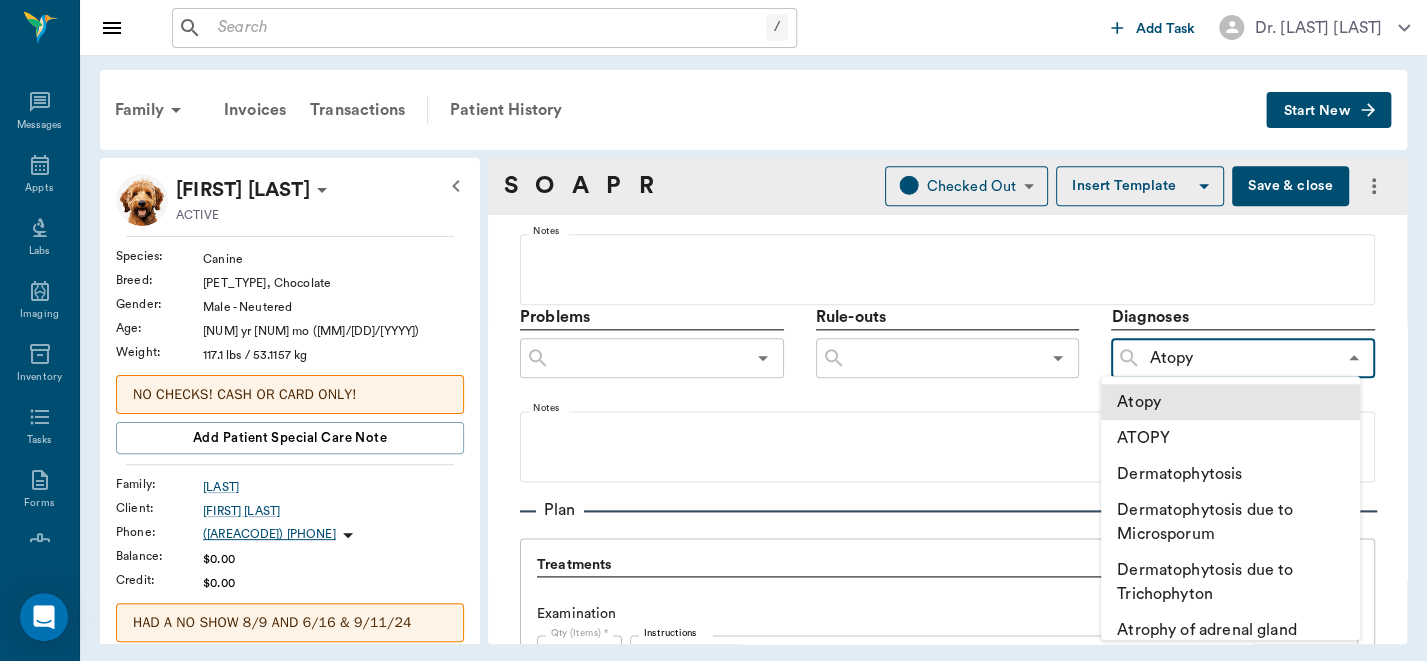 click on "Atopy" at bounding box center (1230, 402) 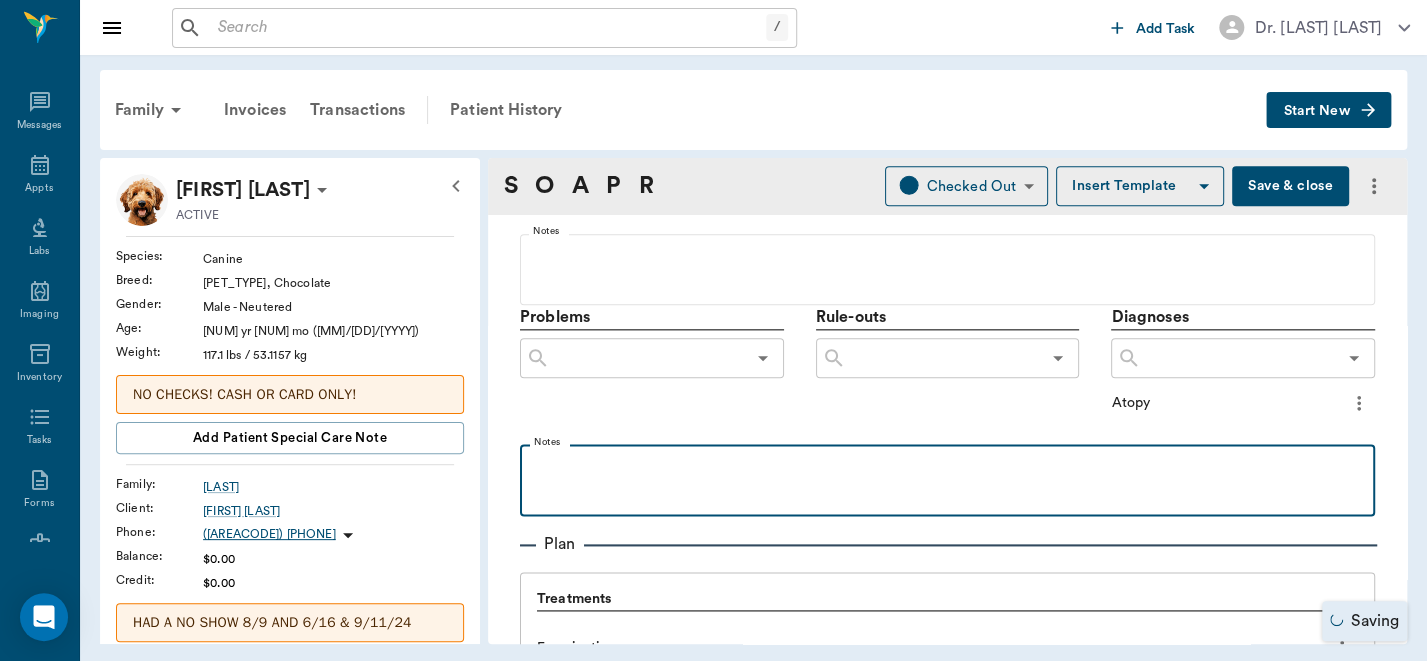 click at bounding box center [947, 466] 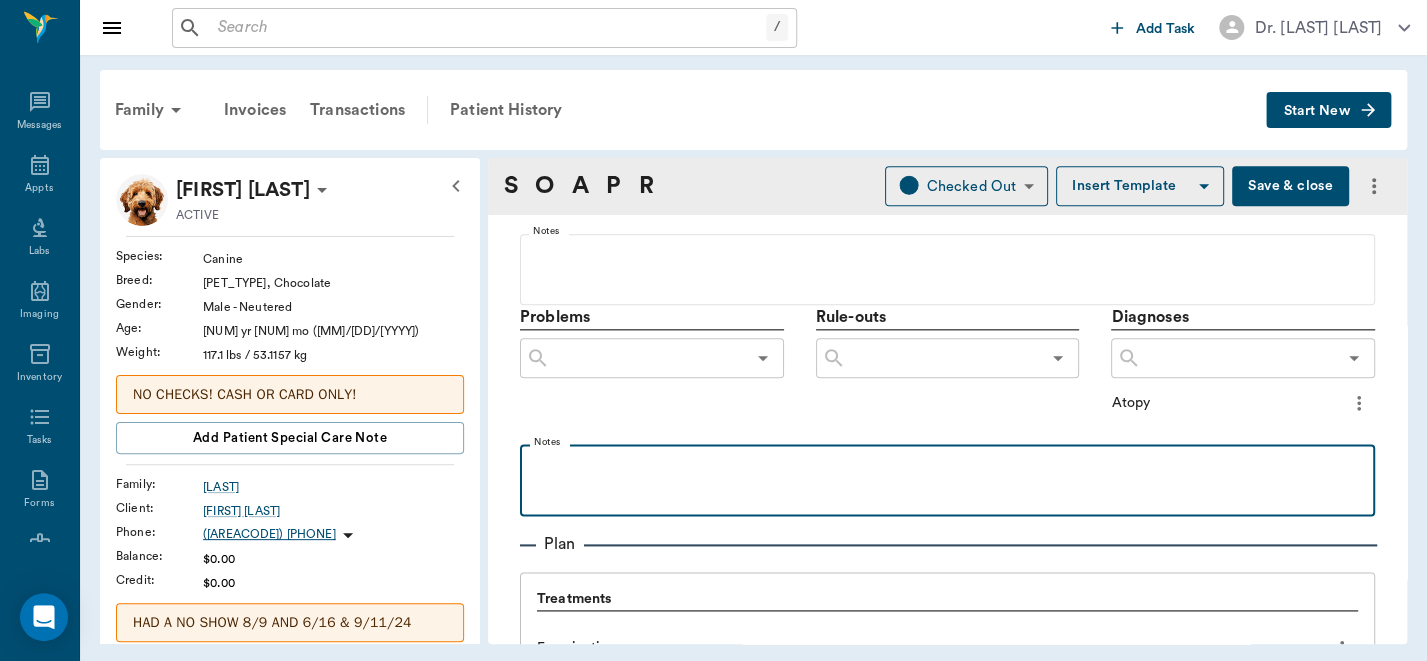 type 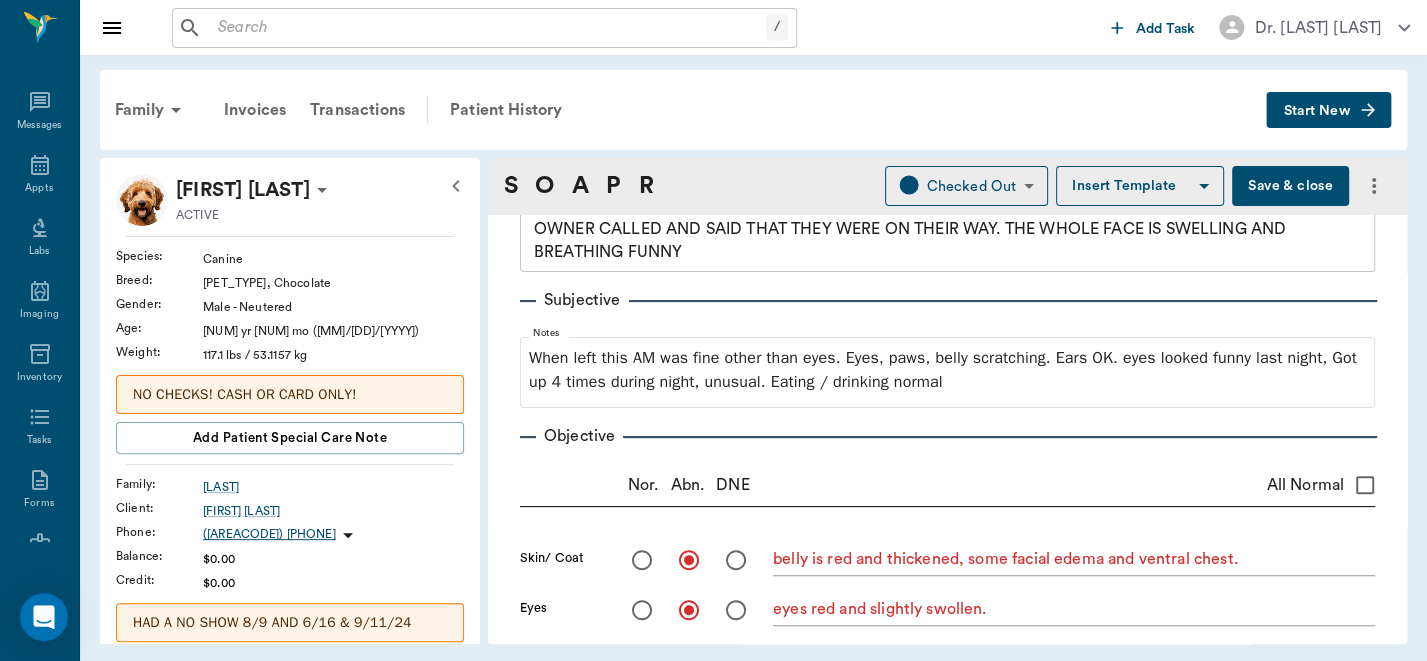 scroll, scrollTop: 0, scrollLeft: 0, axis: both 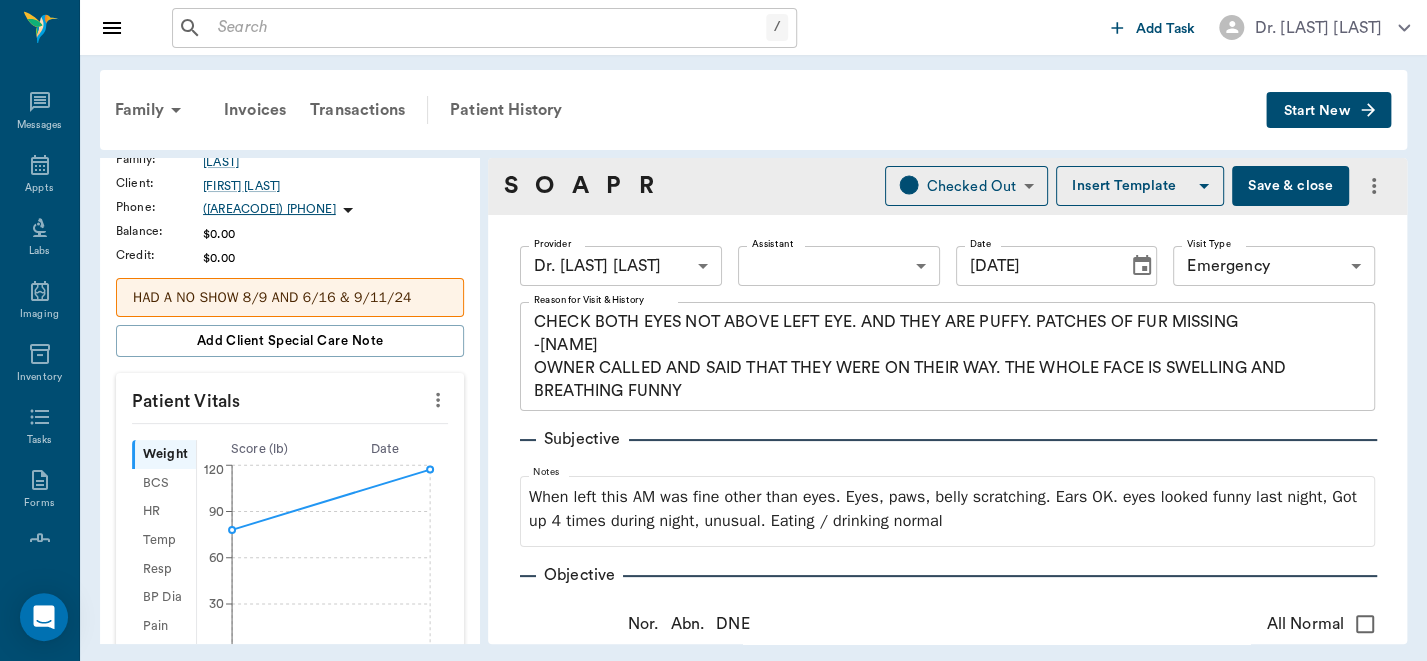 click 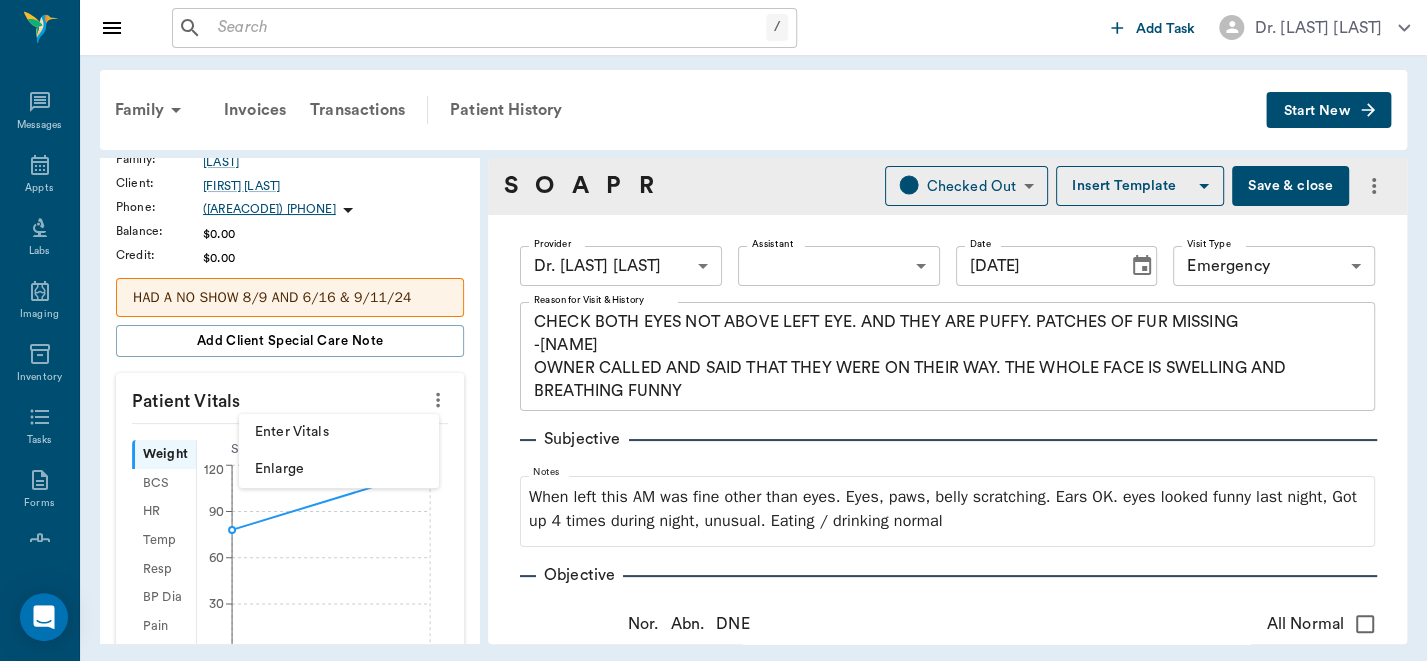 click on "Enter Vitals" at bounding box center [339, 432] 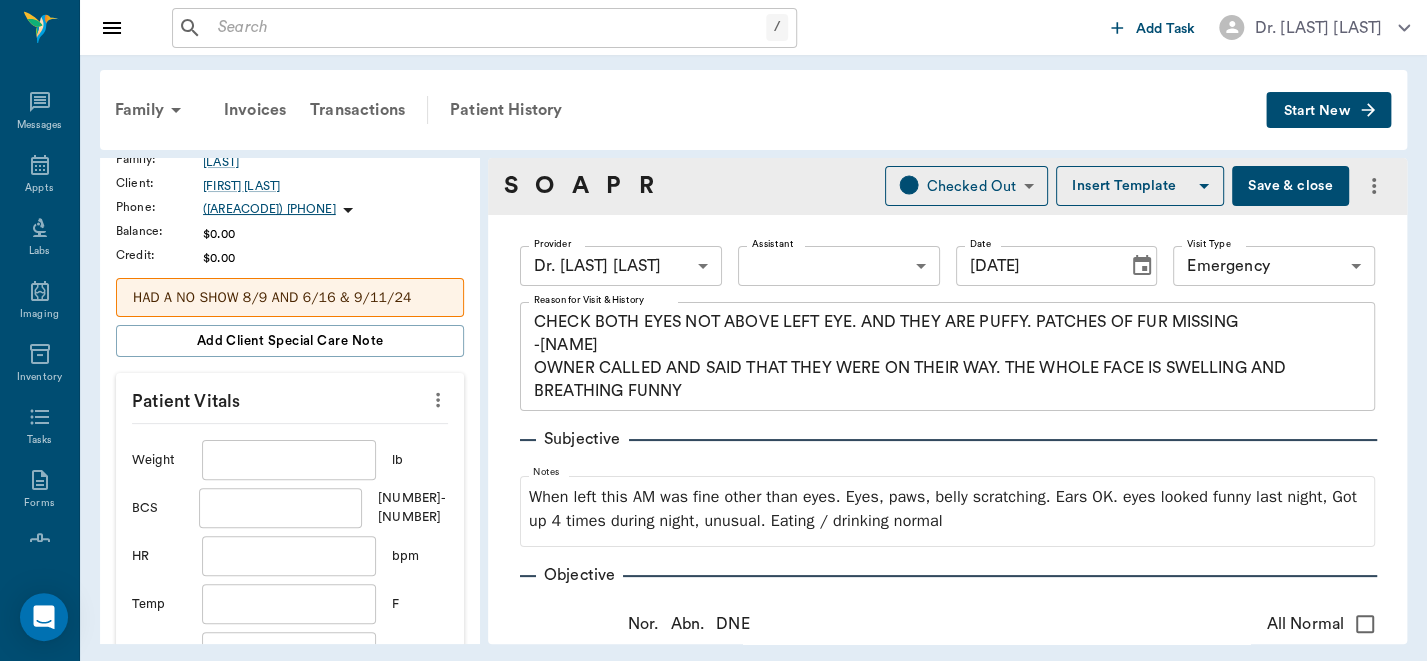 click at bounding box center (289, 460) 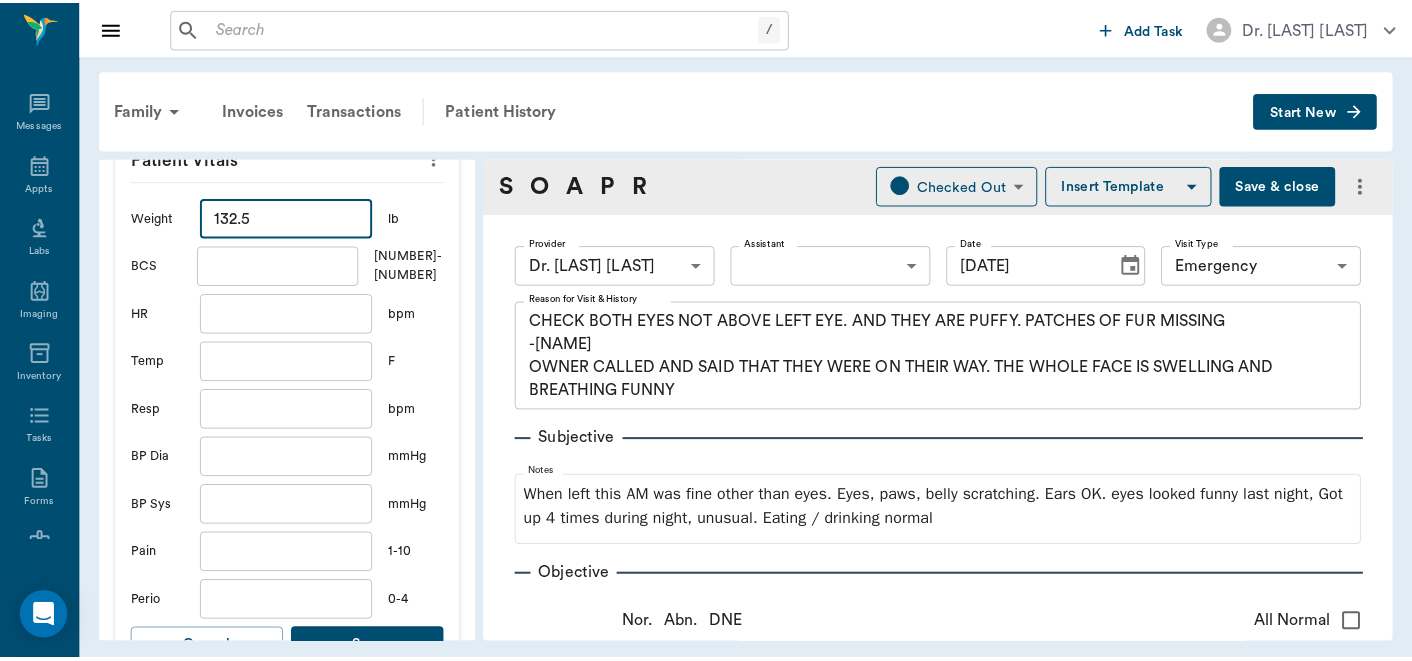 scroll, scrollTop: 575, scrollLeft: 0, axis: vertical 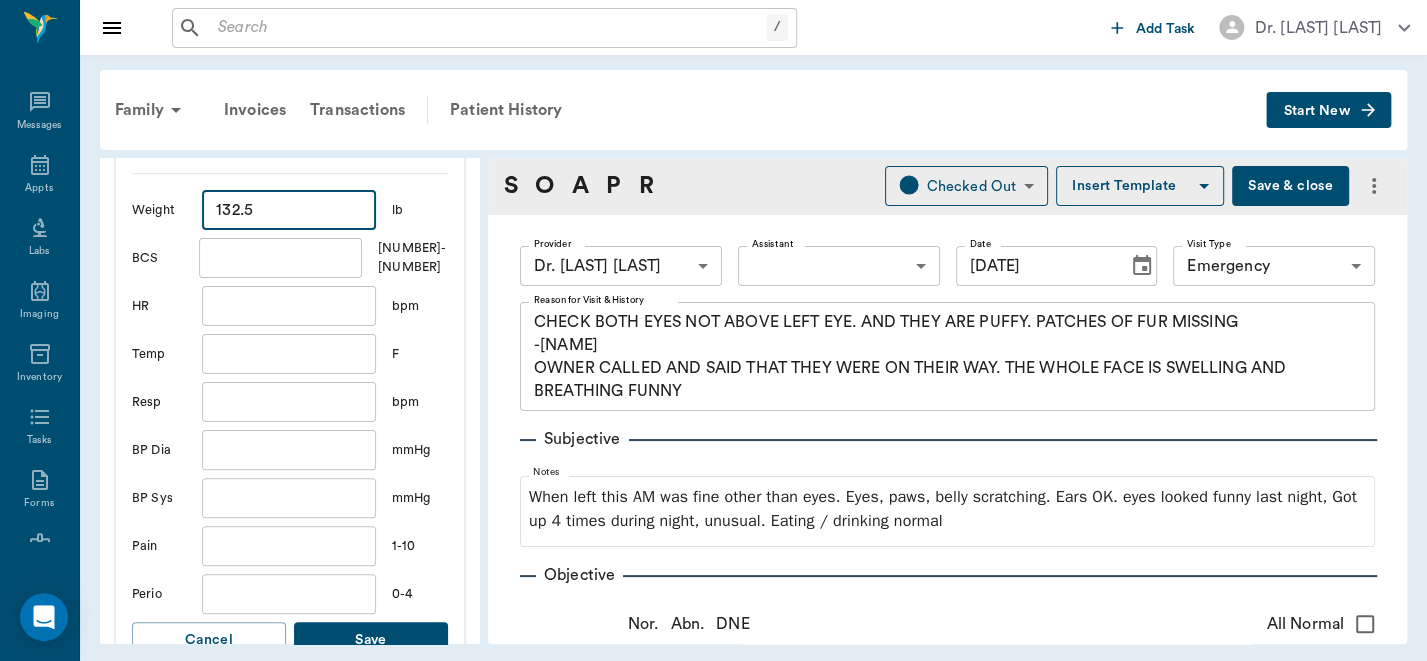 type on "132.5" 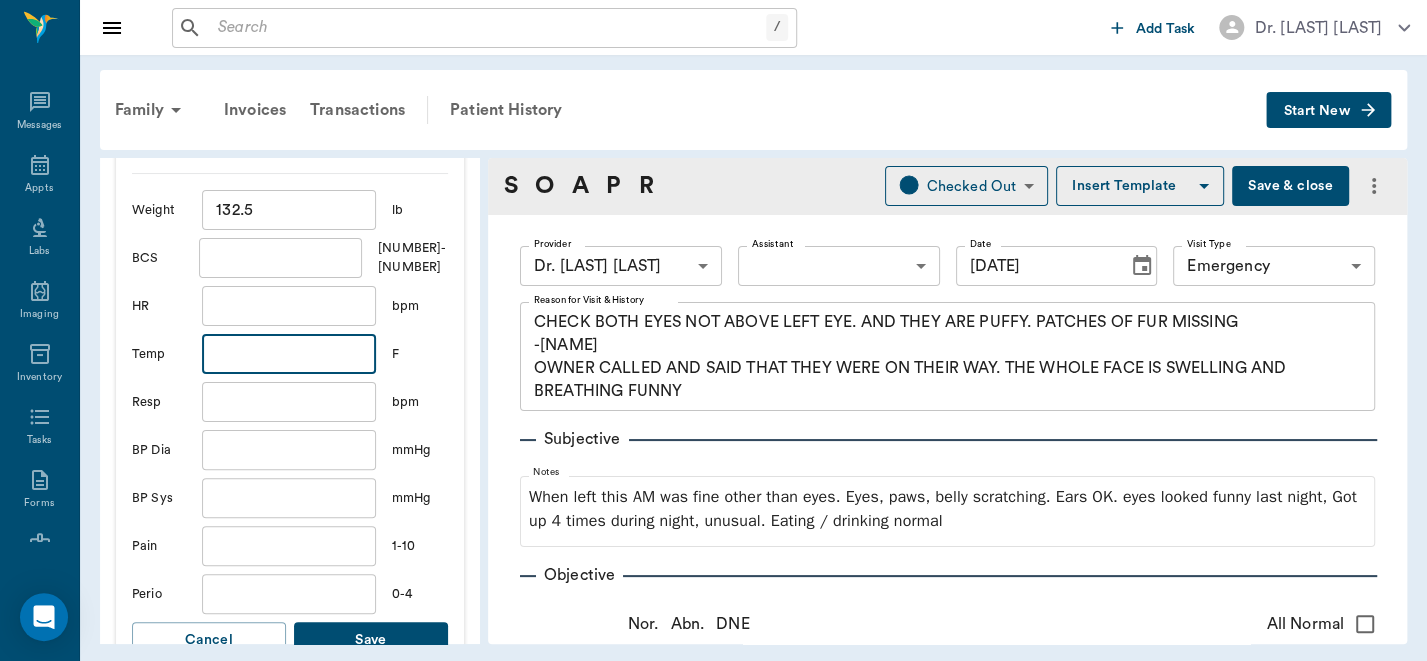 click at bounding box center [289, 354] 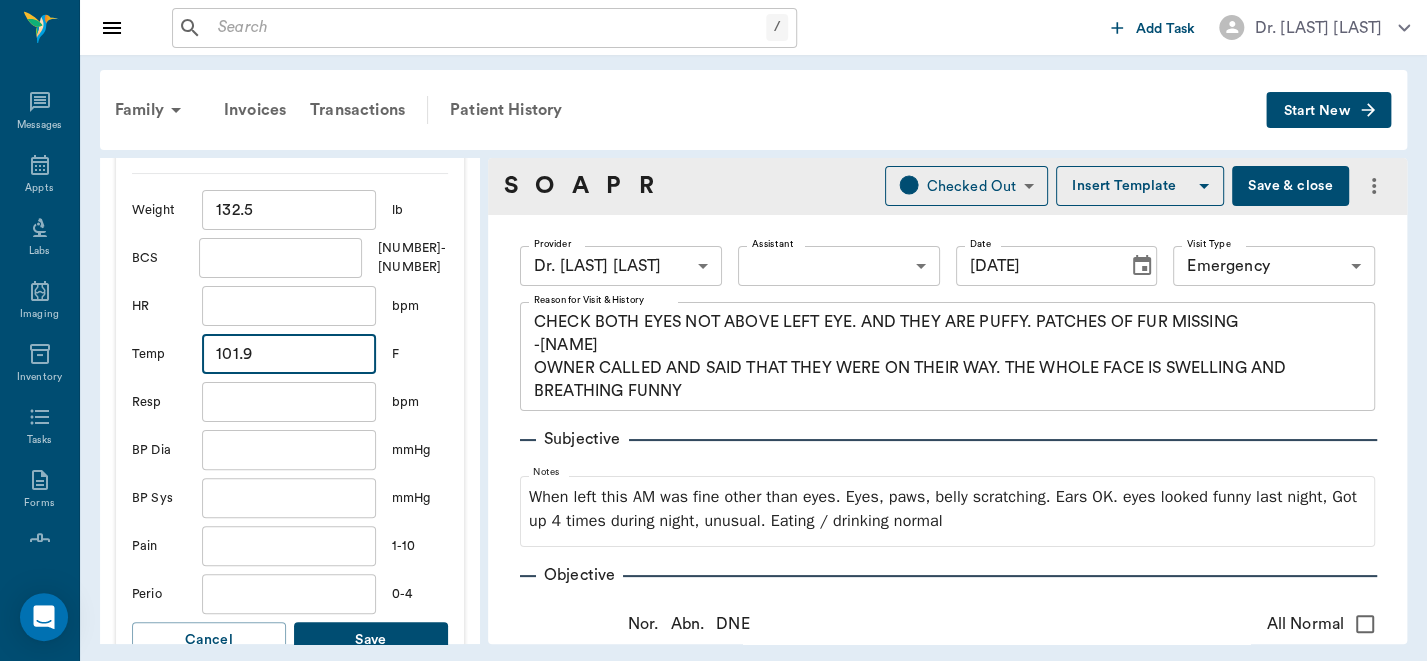 type on "101.9" 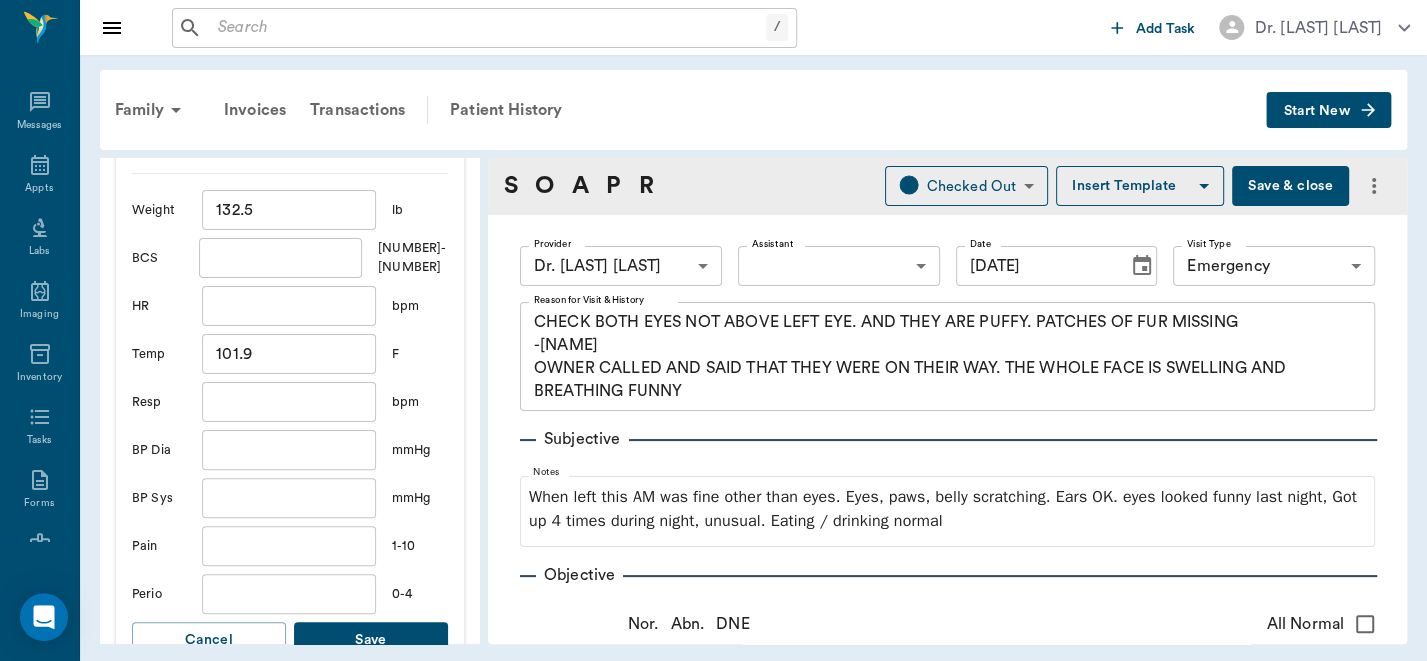 click on "Save" at bounding box center (371, 640) 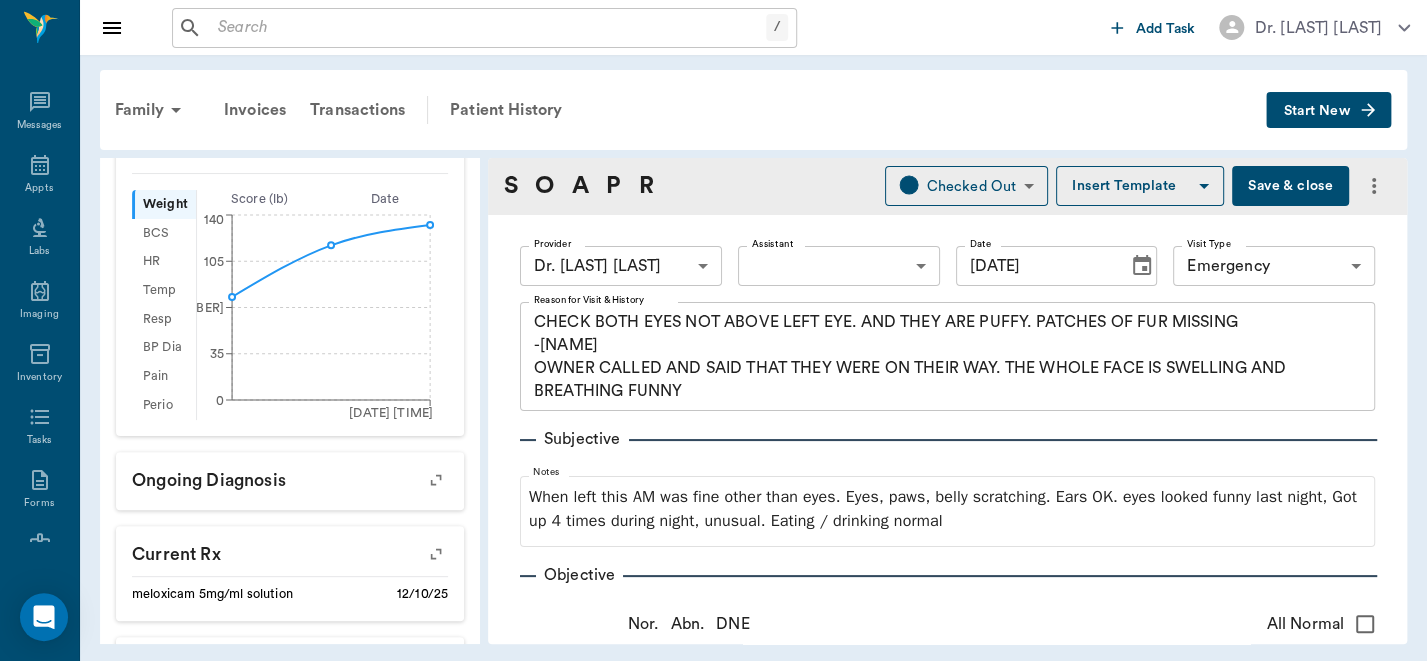 click on "Save & close" at bounding box center (1290, 186) 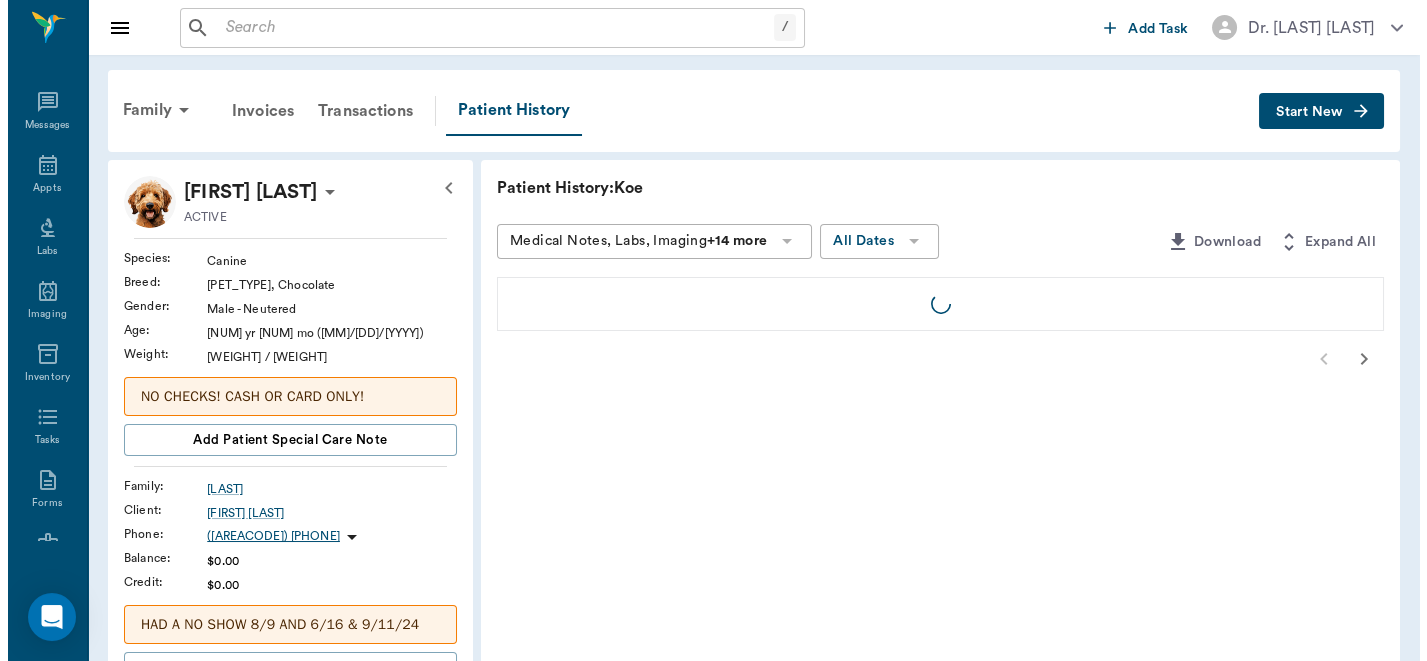 scroll, scrollTop: 0, scrollLeft: 0, axis: both 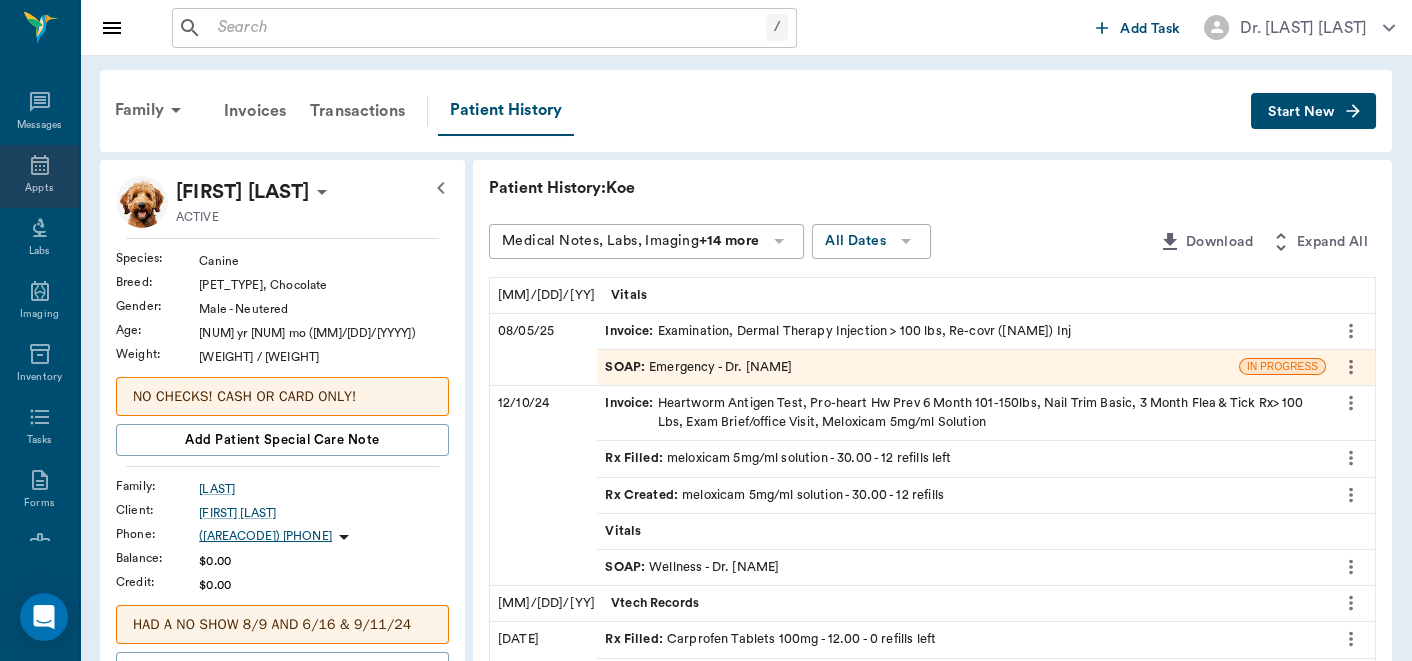 click 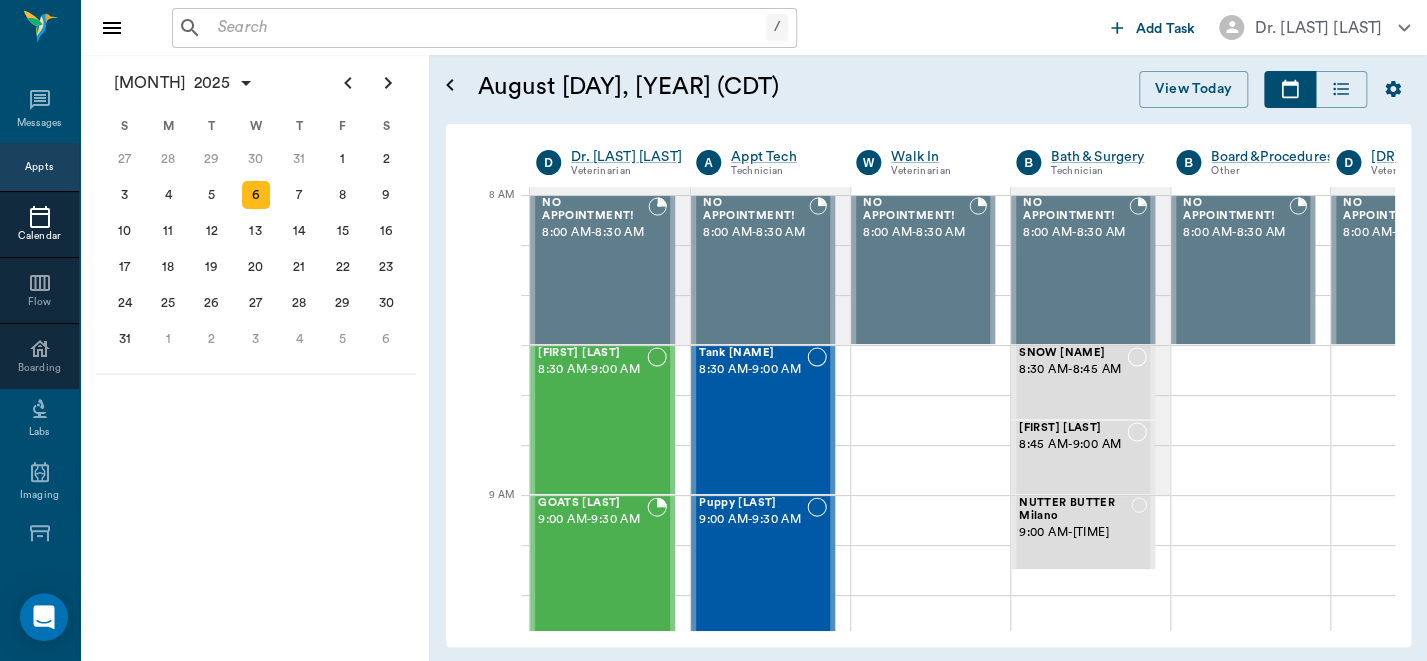 scroll, scrollTop: 0, scrollLeft: 0, axis: both 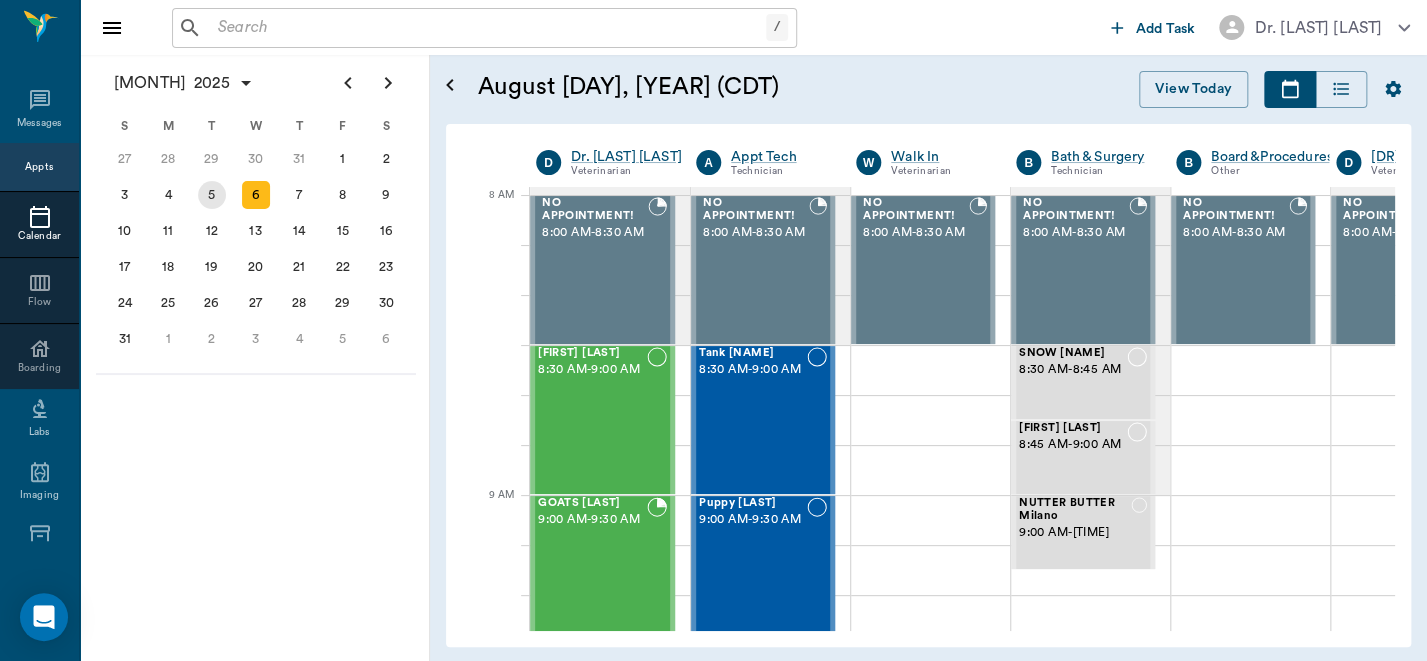 click on "5" at bounding box center [212, 195] 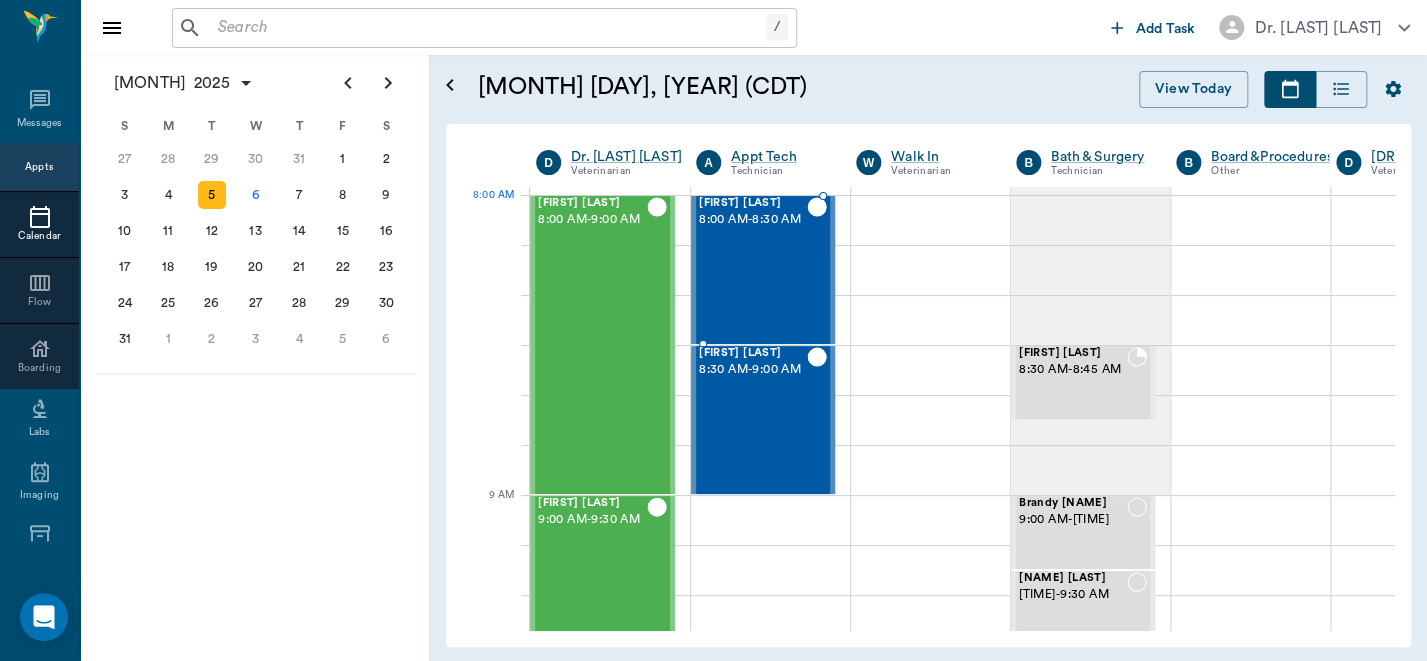 scroll, scrollTop: 0, scrollLeft: 0, axis: both 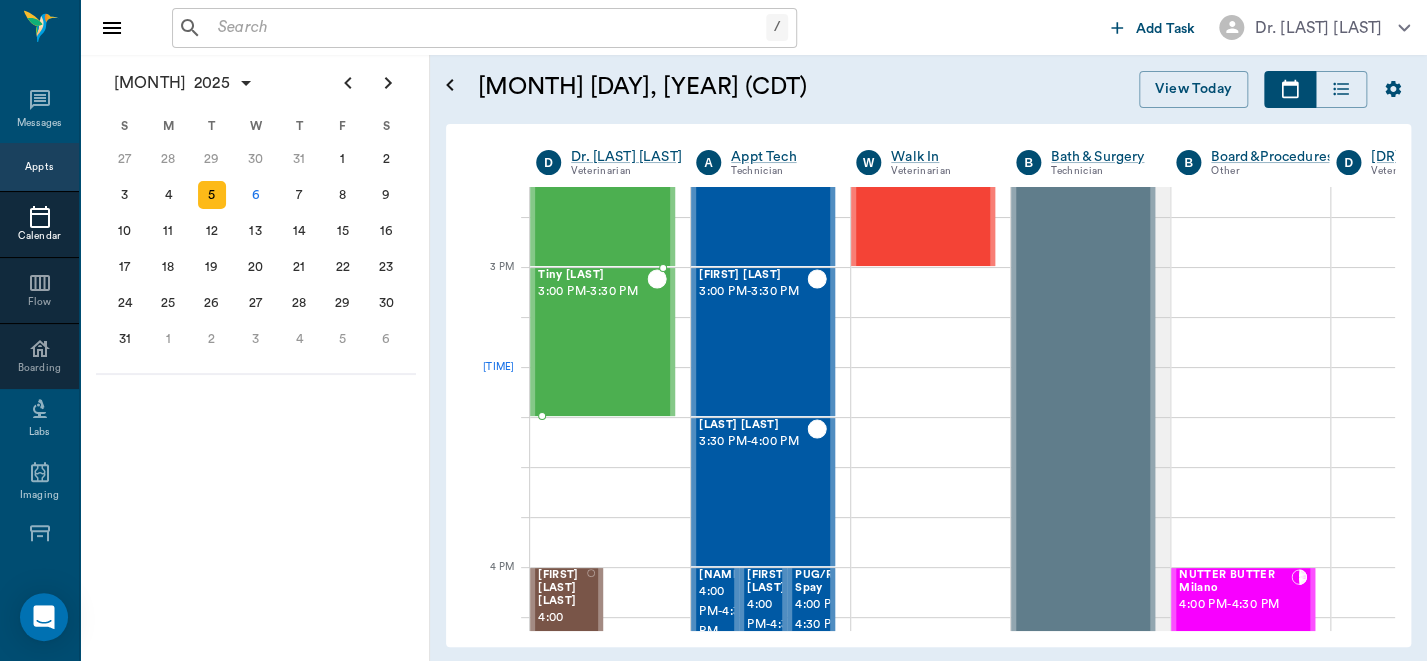 click on "[NAME] [TIME] - [TIME]" at bounding box center [592, 342] 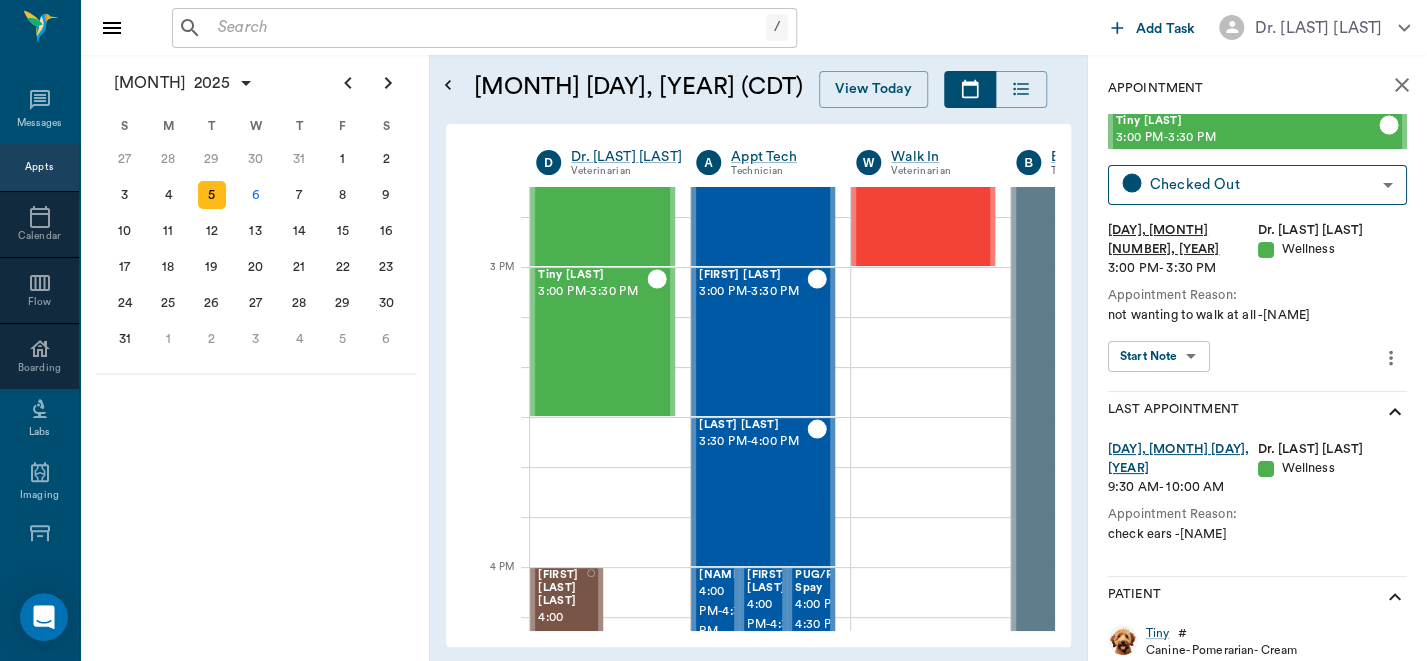 click on "/ ​ Add Task Dr. [LAST] [LAST] Nectar Messages Appts Calendar Flow Boarding Labs Imaging Inventory Tasks Forms Staff Reports Lookup Settings August [YEAR] S M T W T F S 29 30 Jul 1 2 3 4 5 6 7 8 9 10 11 12 13 14 15 16 17 18 19 20 21 22 23 24 25 26 27 28 29 30 31 Aug 1 2 3 4 5 6 7 8 9 S M T W T F S 27 28 29 30 31 Aug 1 2 3 4 5 6 7 8 9 10 11 12 13 14 15 16 17 18 19 20 21 22 23 24 25 26 27 28 29 30 31 Sep 1 2 3 4 5 6 S M T W T F S 31 Sep 1 2 3 4 5 6 7 8 9 10 11 12 13 14 15 16 17 18 19 20 21 22 23 24 25 26 27 28 29 30 Oct 1 2 3 4 5 6 7 8 9 10 11 August [DAY], [YEAR] (CDT) View Today August [YEAR] Today 5 Tue Aug [YEAR] D Dr. [LAST] [LAST] Veterinarian A Appt Tech Technician W Walk In Veterinarian B Bath & Surgery Technician B Board &Procedures Other D Dr. [LAST] [LAST] Veterinarian 8 AM 9 AM 10 AM 11 AM 12 PM 1 PM 2 PM 3 PM 4 PM 5 PM 6 PM 7 PM 8 PM 2:50 PM Mama B [LAST] 8:00 AM - 9:00 AM [LAST] [LAST] 9:00 AM - 9:30 AM [LAST] [LAST] 9:30 AM - 10:00 AM [LAST] [LAST] 10:30 AM - 11:00 AM [LAST] [LAST] 11:00 AM -" at bounding box center (713, 330) 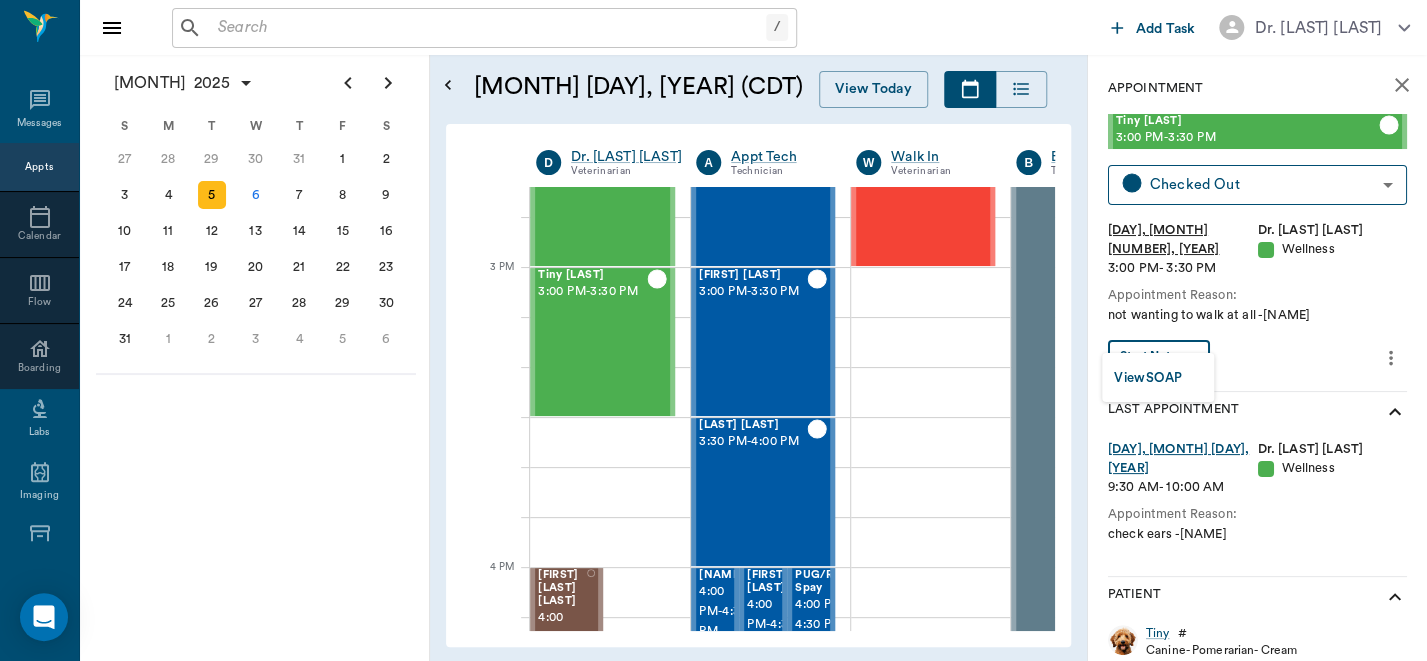 click on "View  SOAP" at bounding box center [1148, 378] 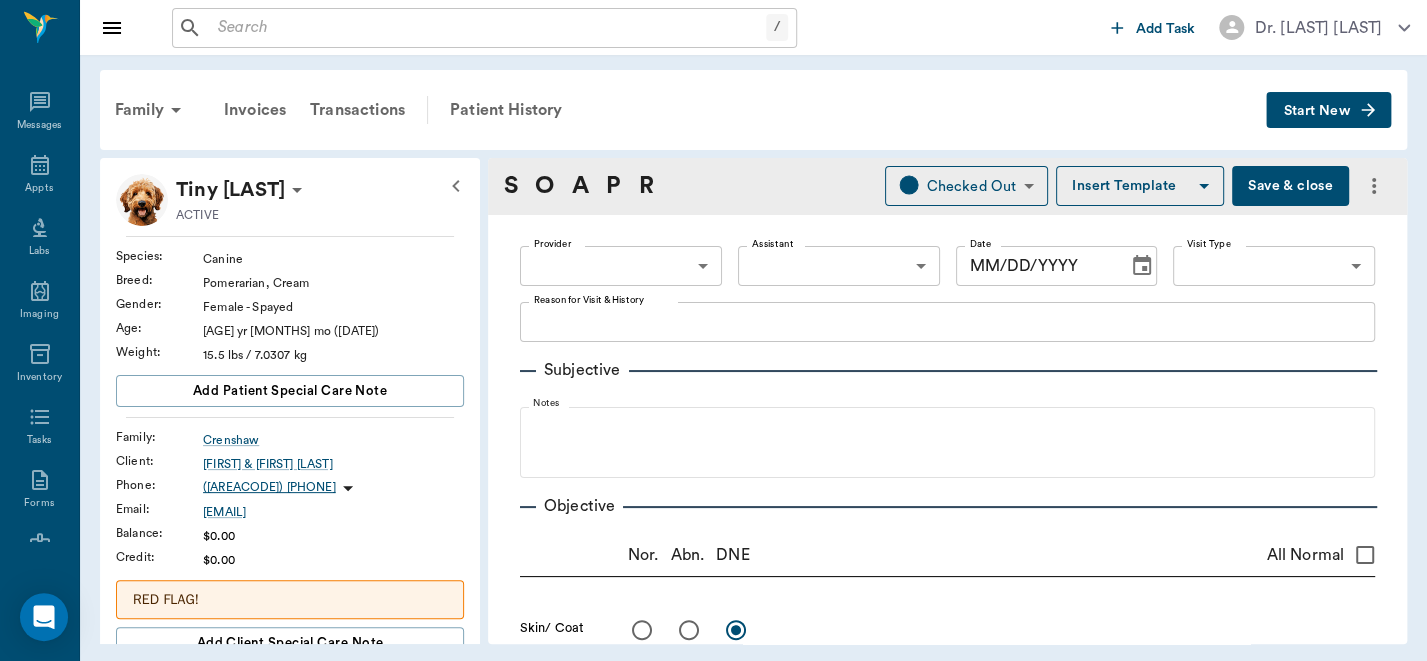 type on "63ec2f075fda476ae8351a4d" 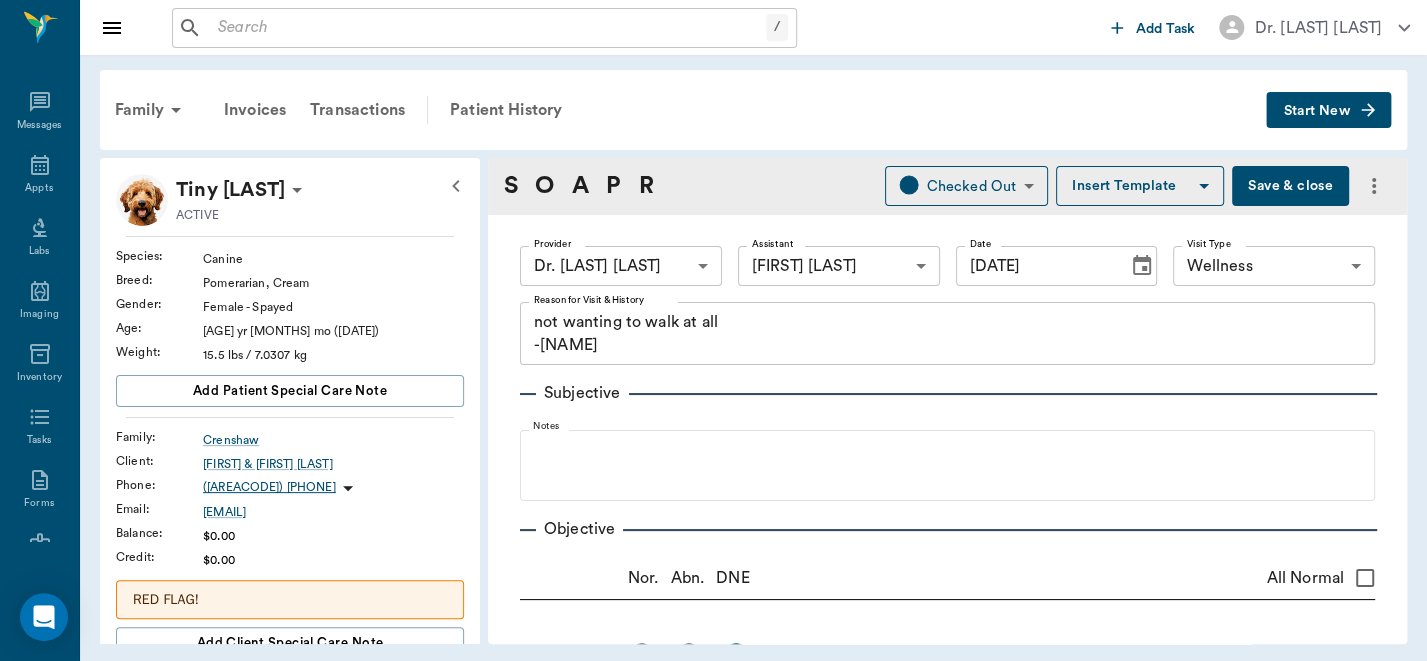type on "[DATE]" 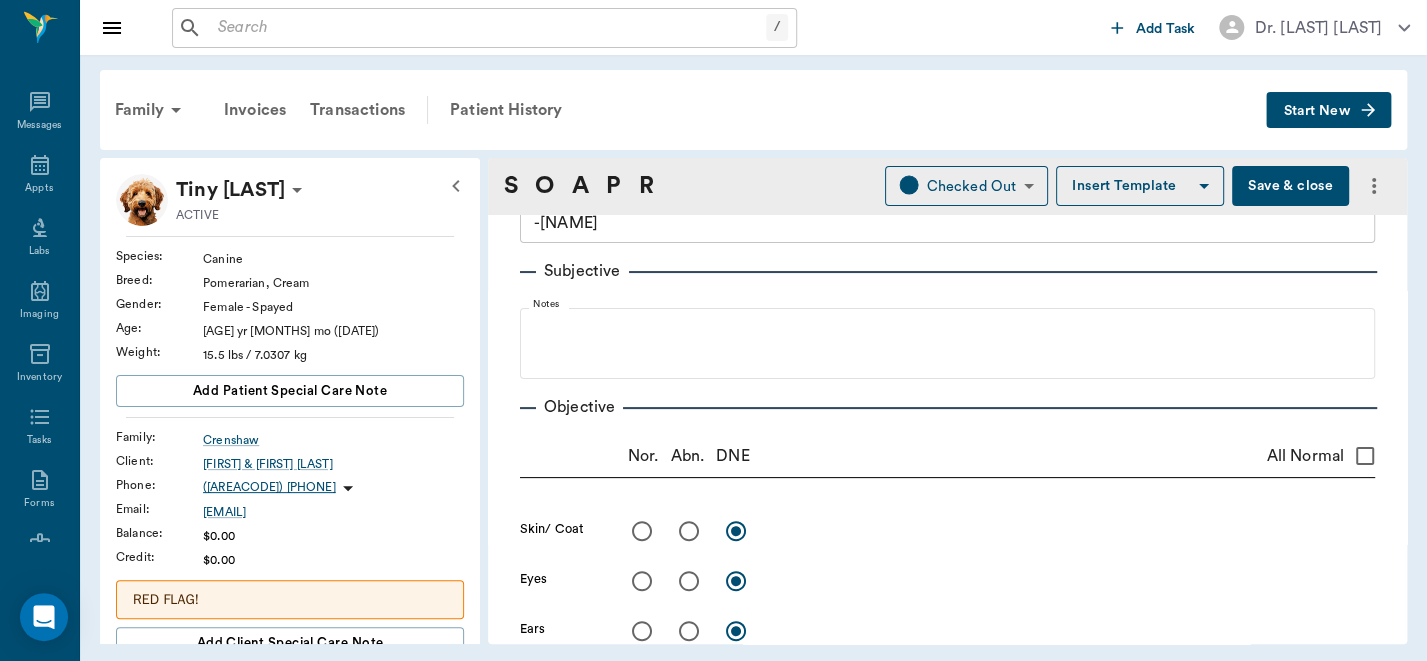 scroll, scrollTop: 0, scrollLeft: 0, axis: both 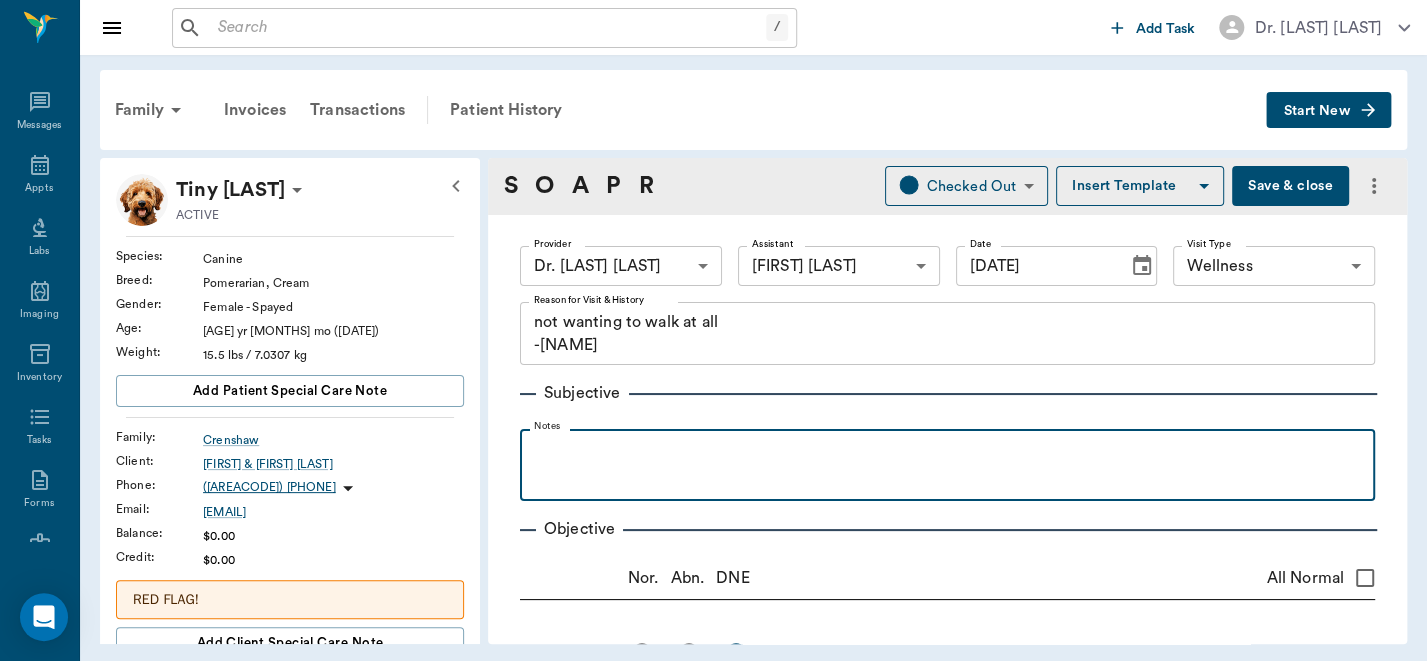 click at bounding box center [947, 451] 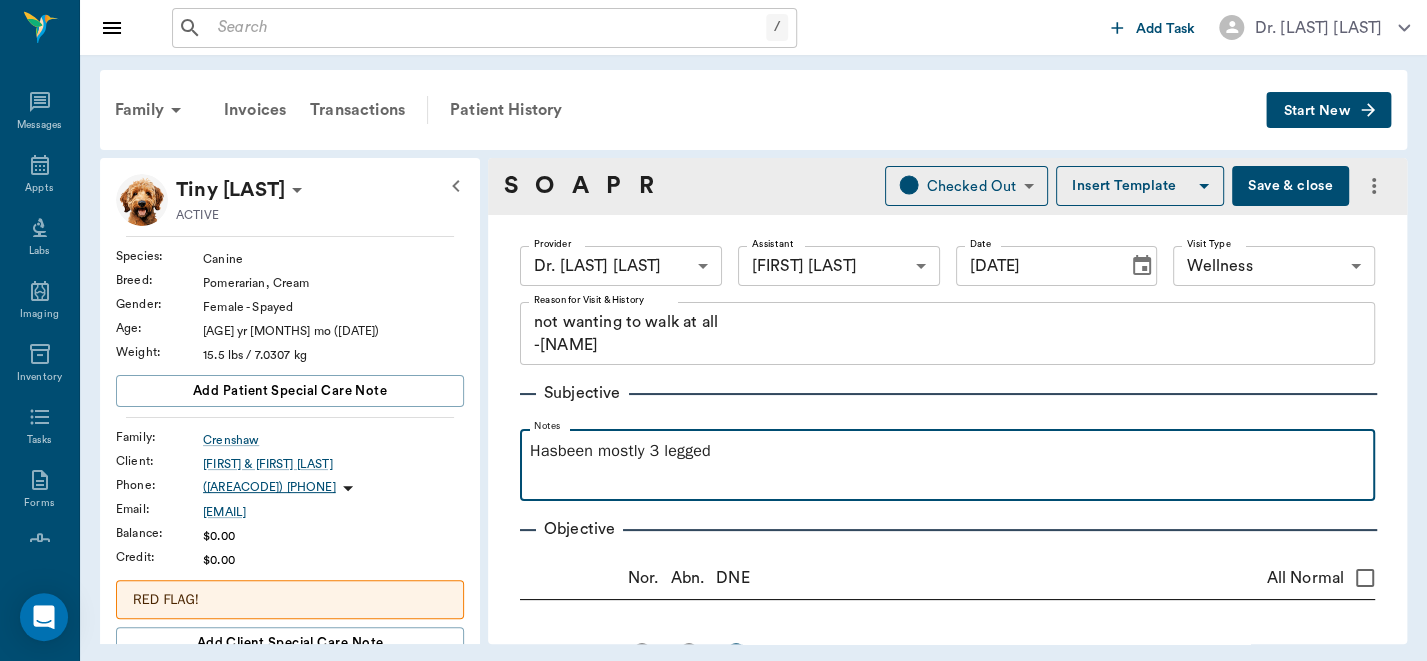 click on "Hasbeen mostly 3 legged" at bounding box center (947, 451) 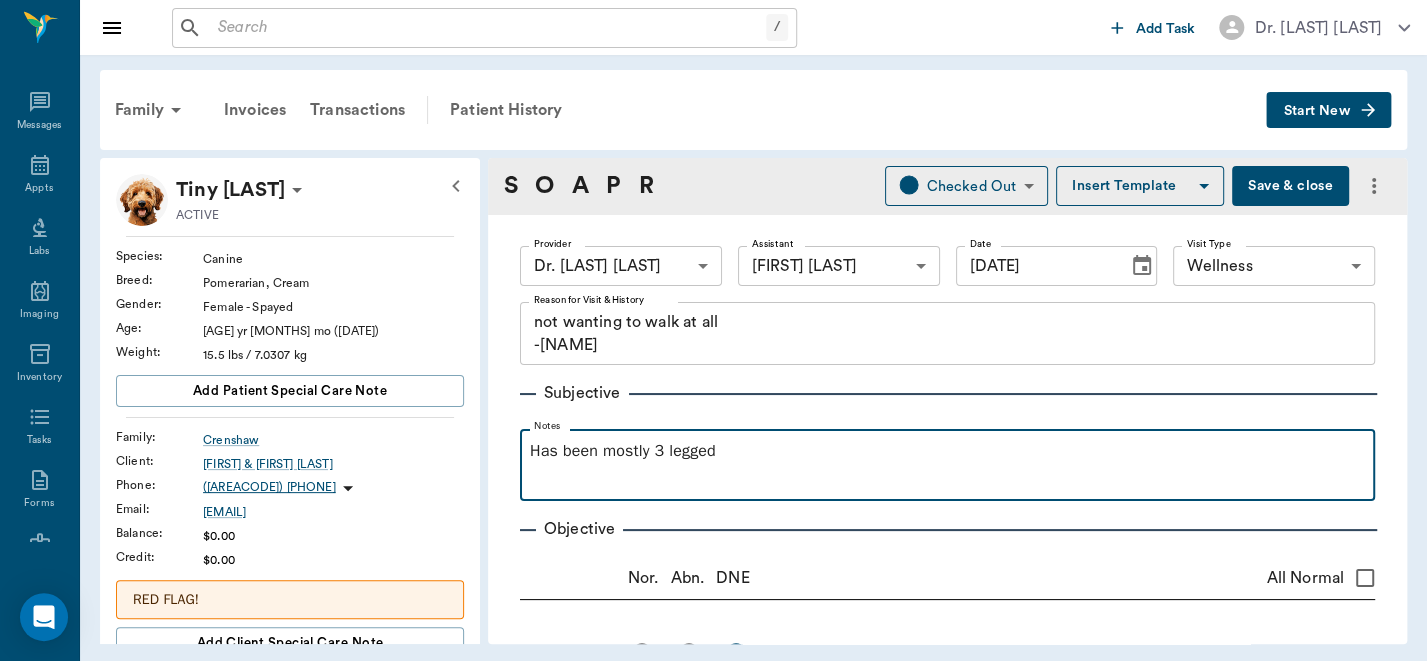 click on "Has been mostly 3 legged" at bounding box center [947, 464] 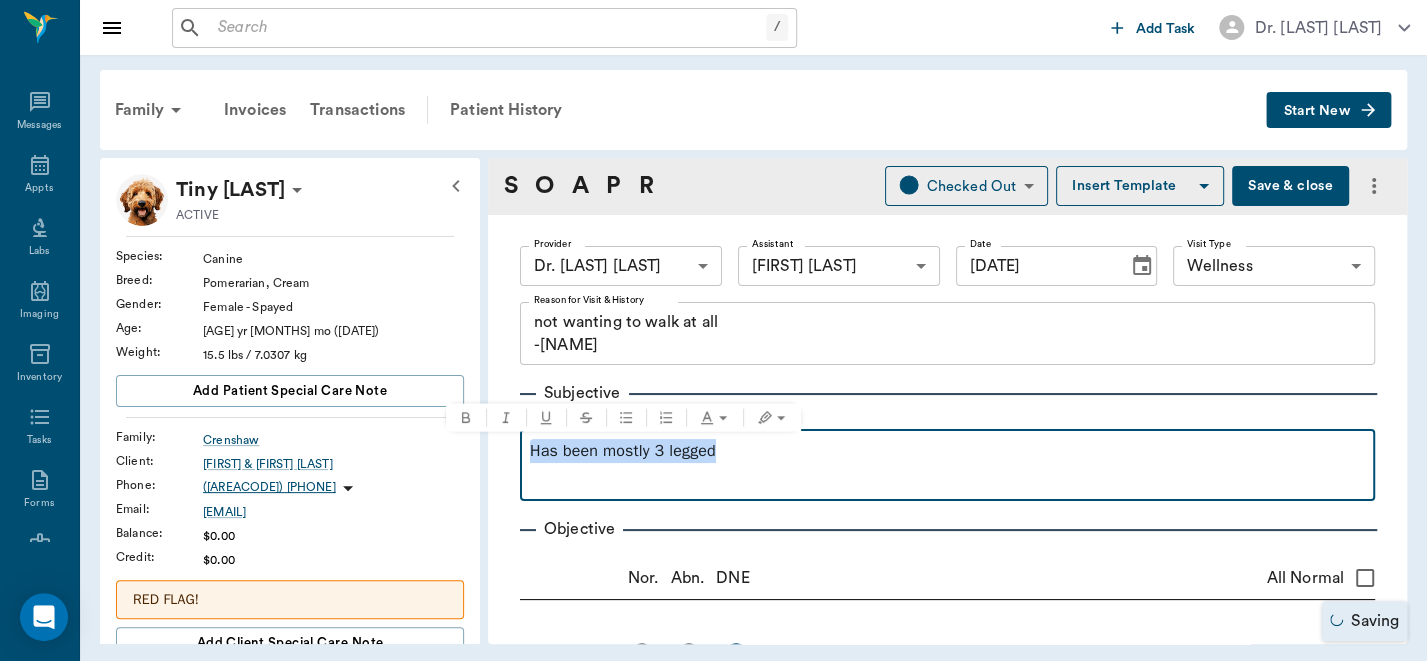 click on "Has been mostly 3 legged" at bounding box center (947, 464) 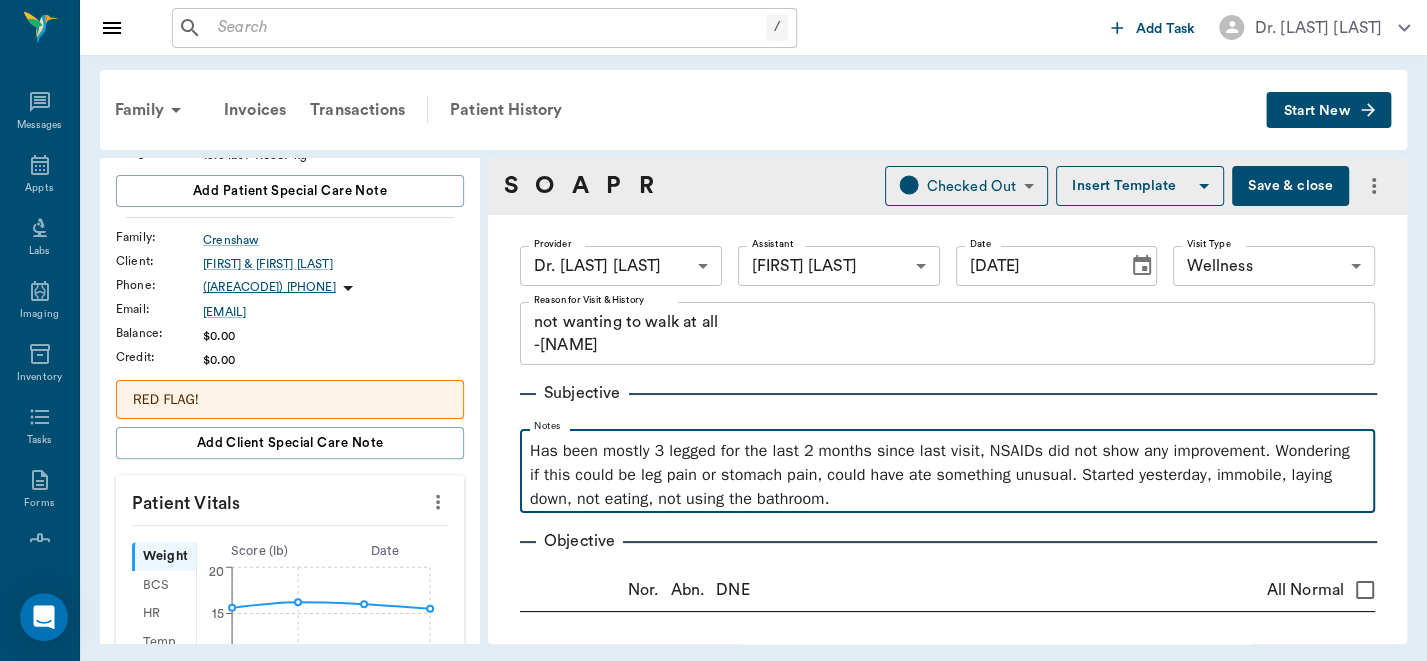 scroll, scrollTop: 242, scrollLeft: 0, axis: vertical 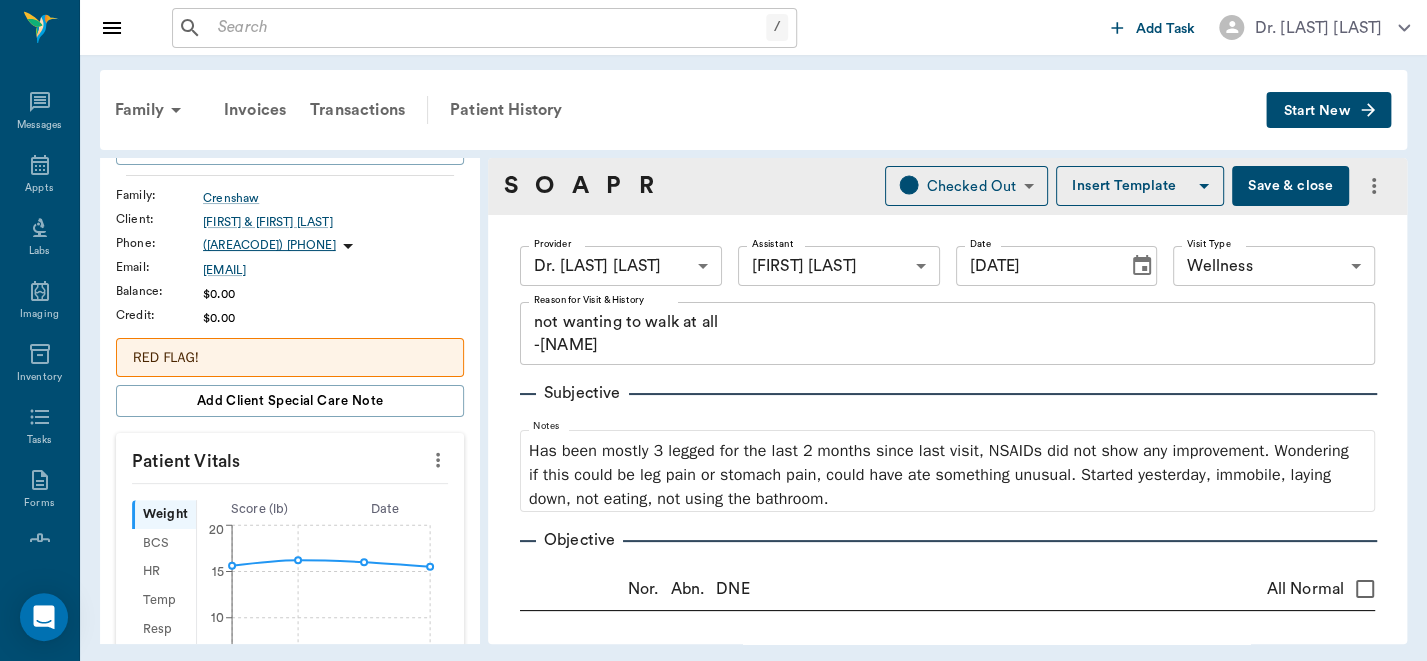 click 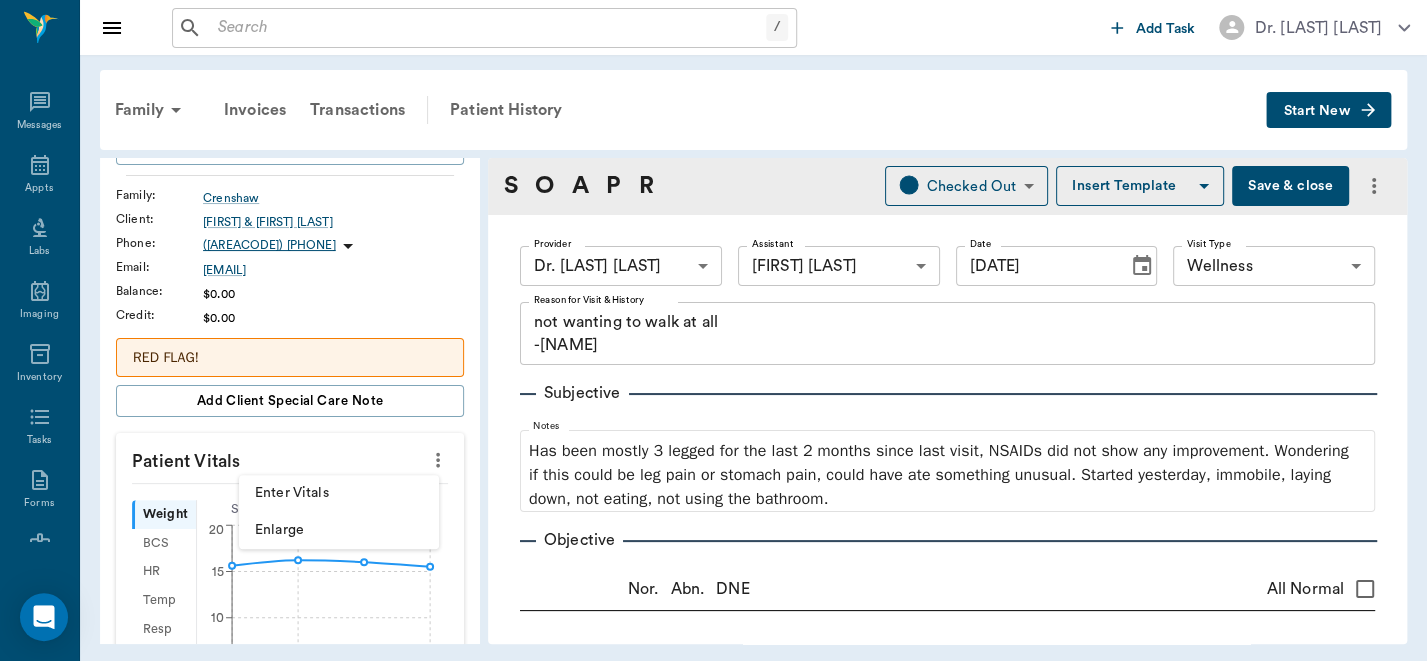 click on "Enter Vitals" at bounding box center (339, 493) 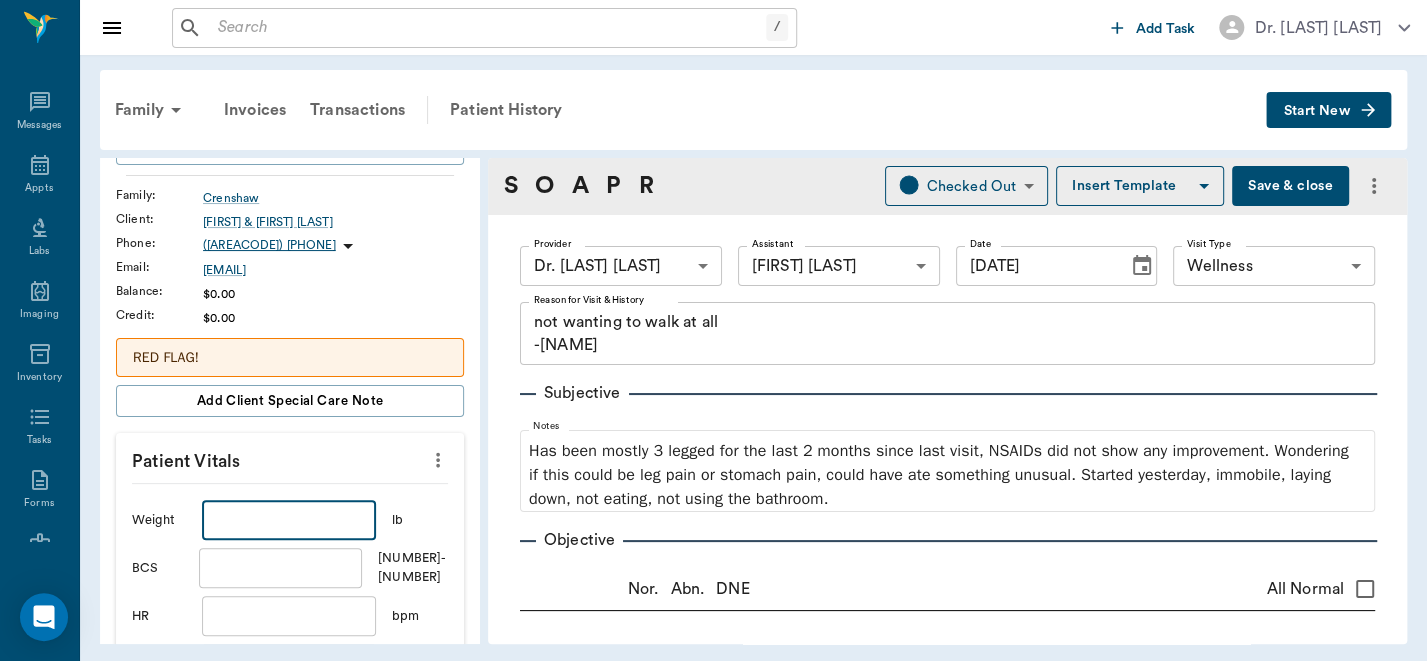 click at bounding box center (289, 520) 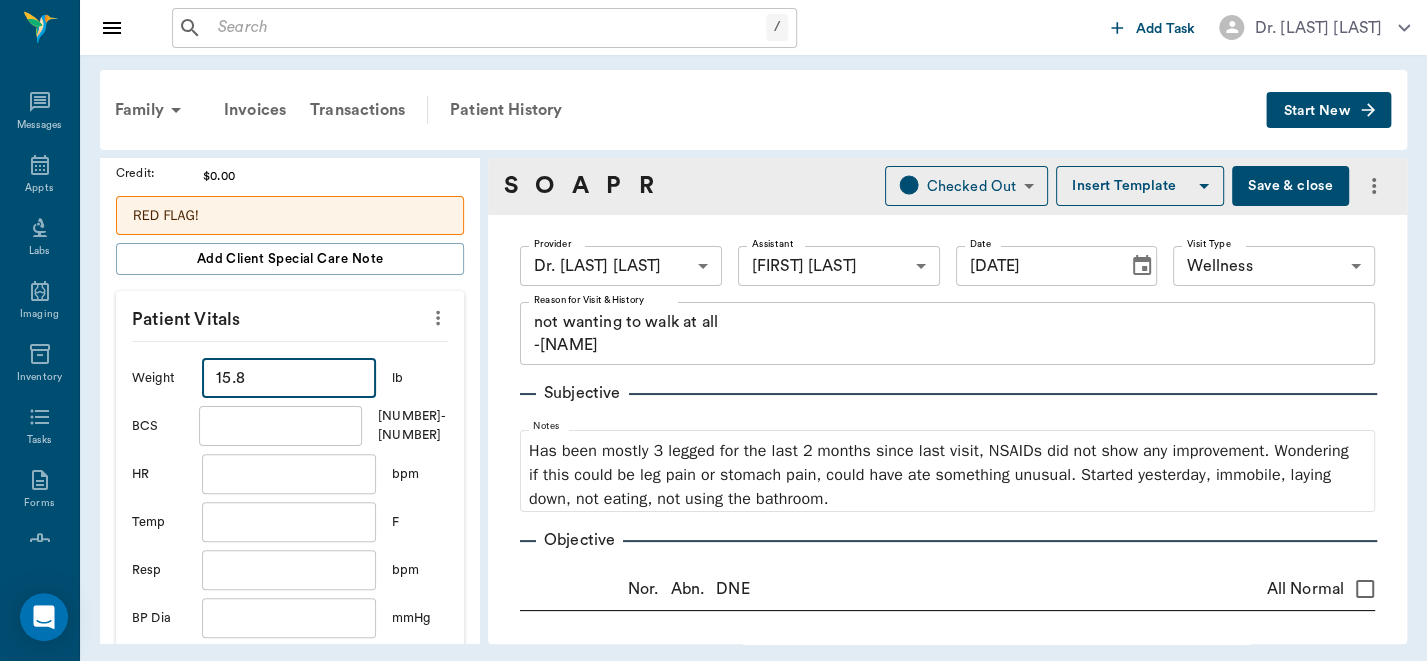 scroll, scrollTop: 460, scrollLeft: 0, axis: vertical 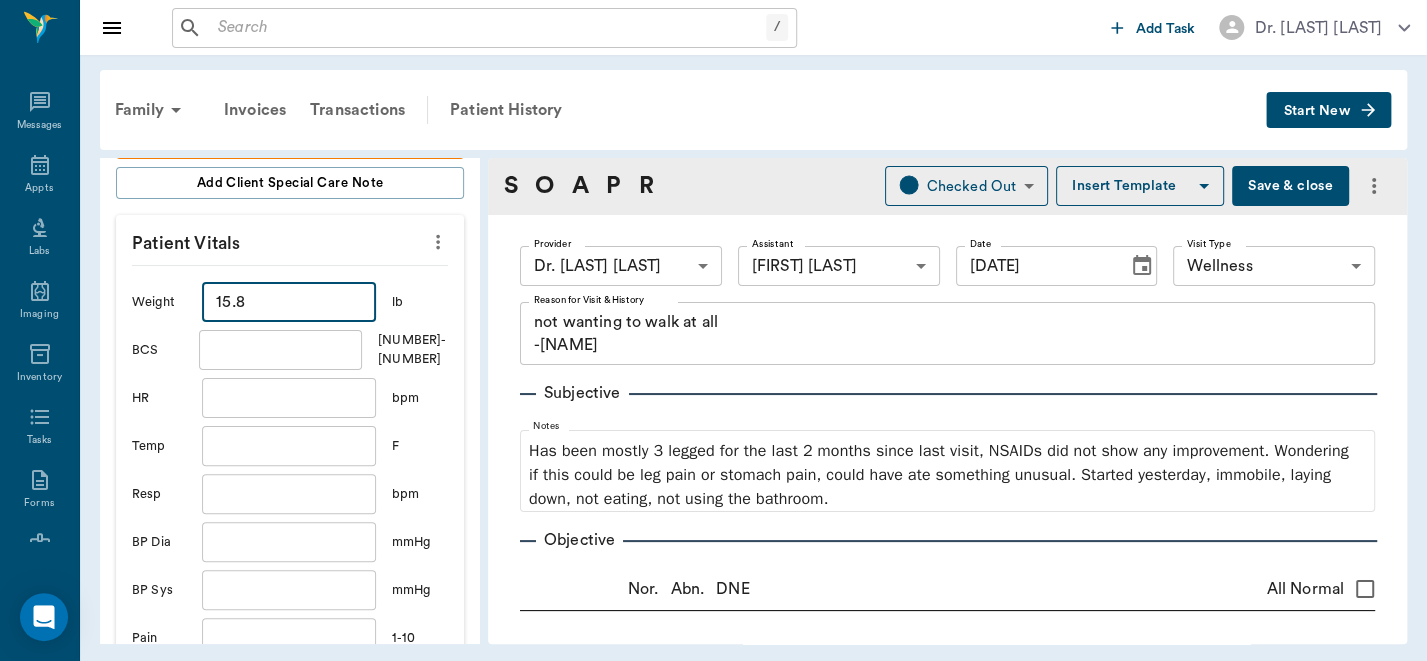 type on "15.8" 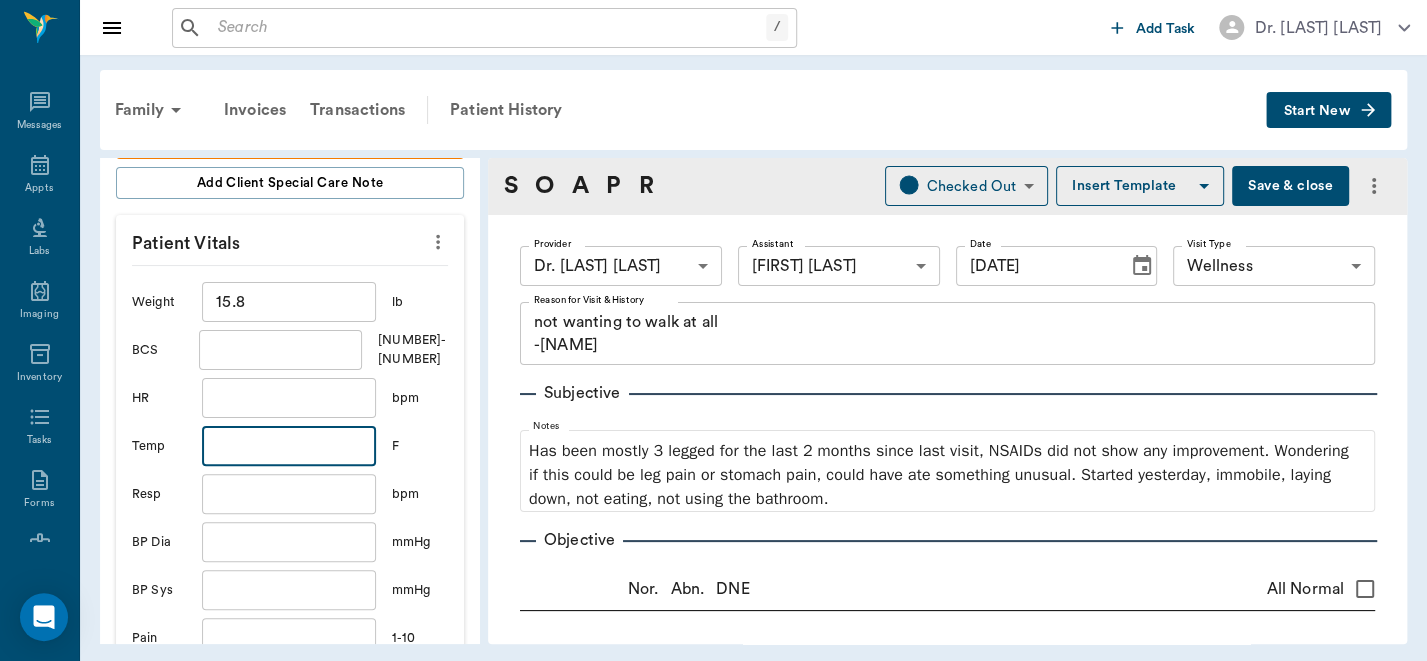 click at bounding box center (289, 446) 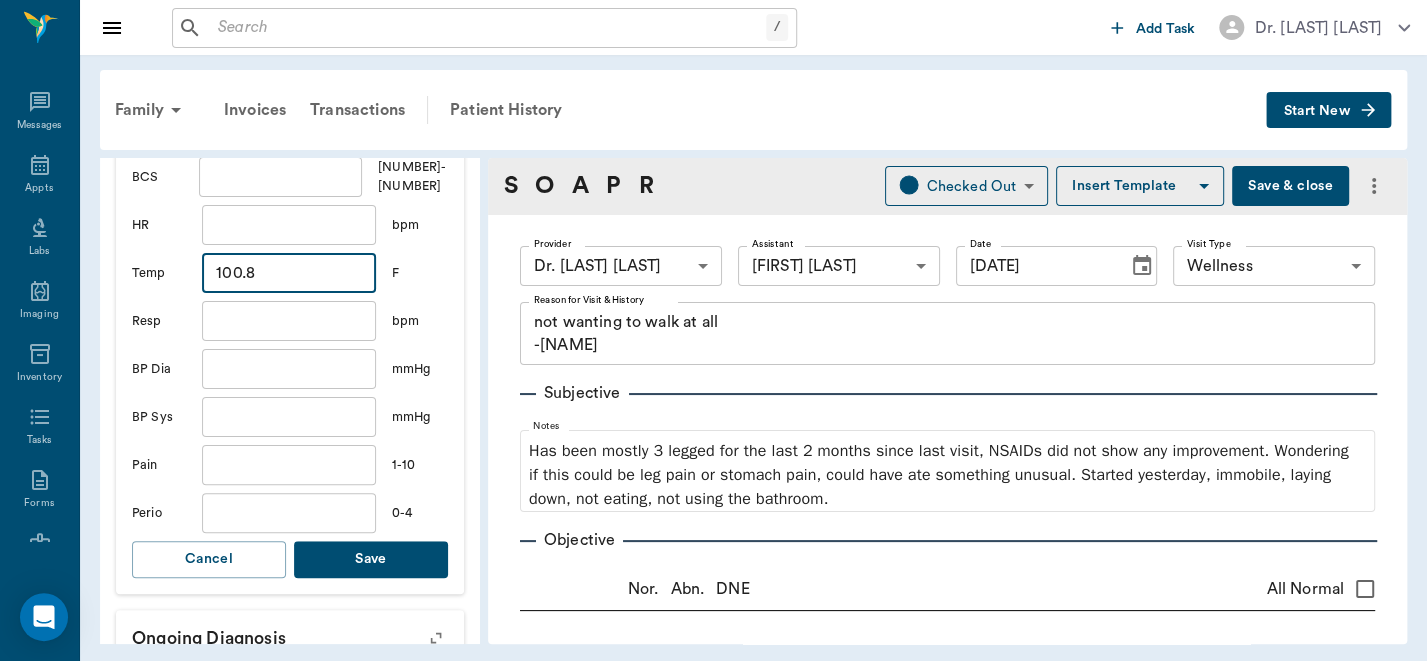 scroll, scrollTop: 679, scrollLeft: 0, axis: vertical 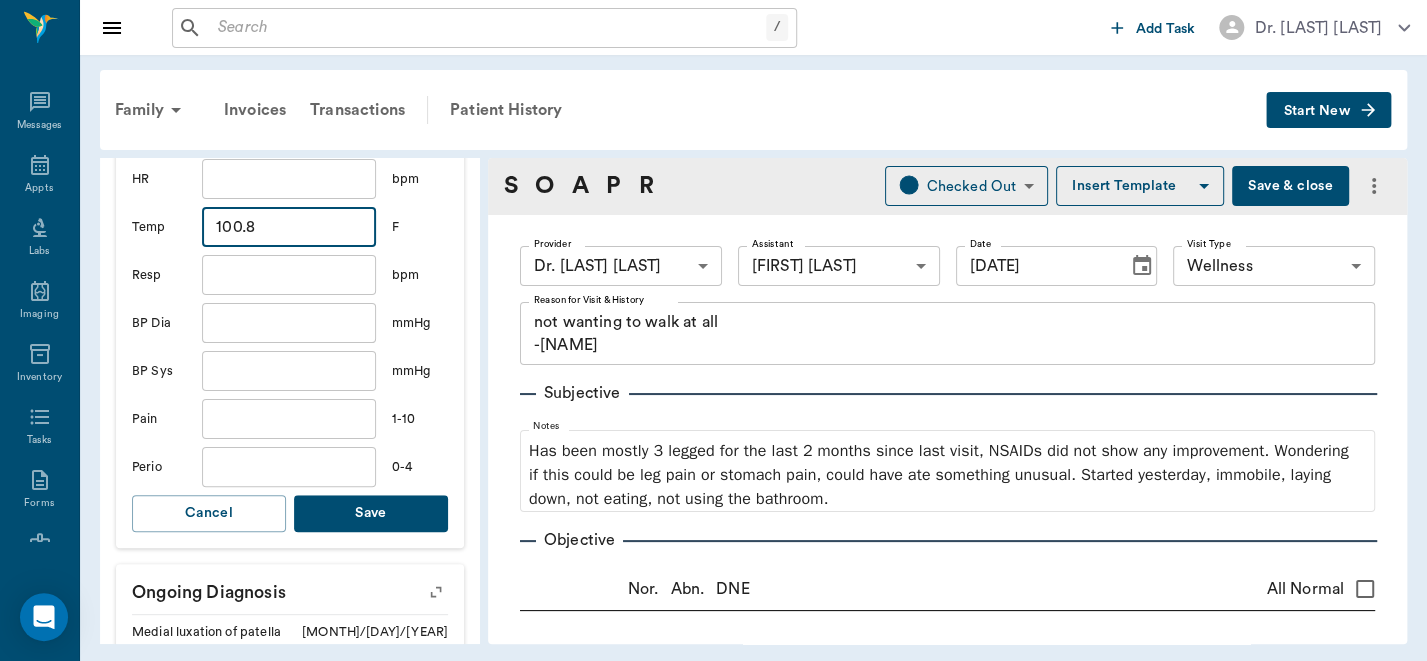 type on "100.8" 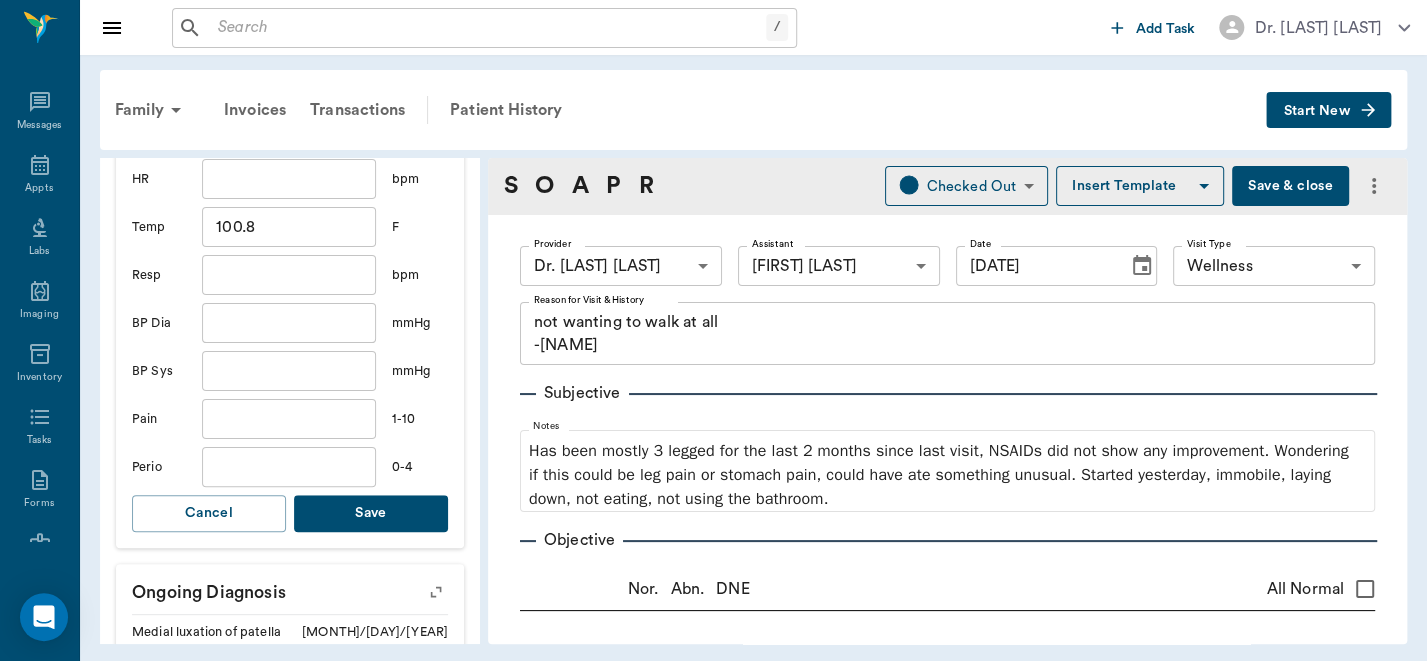 click on "Save" at bounding box center (371, 513) 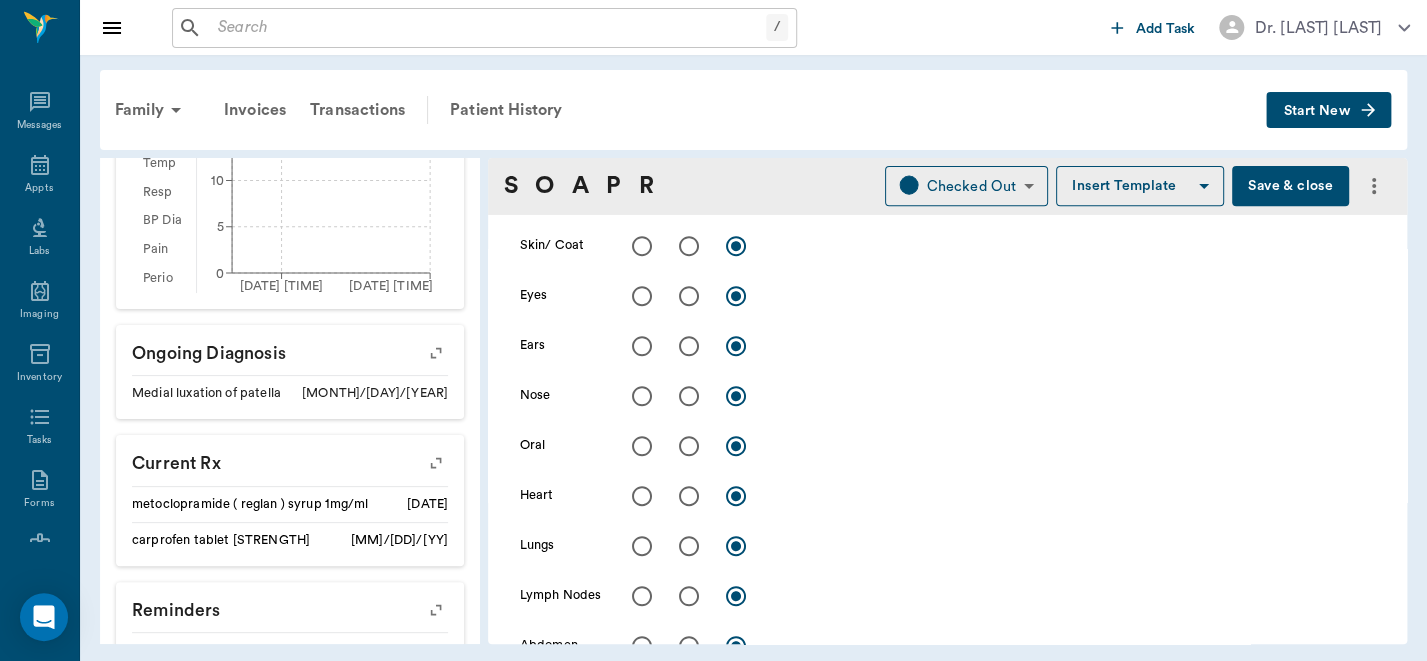 scroll, scrollTop: 428, scrollLeft: 0, axis: vertical 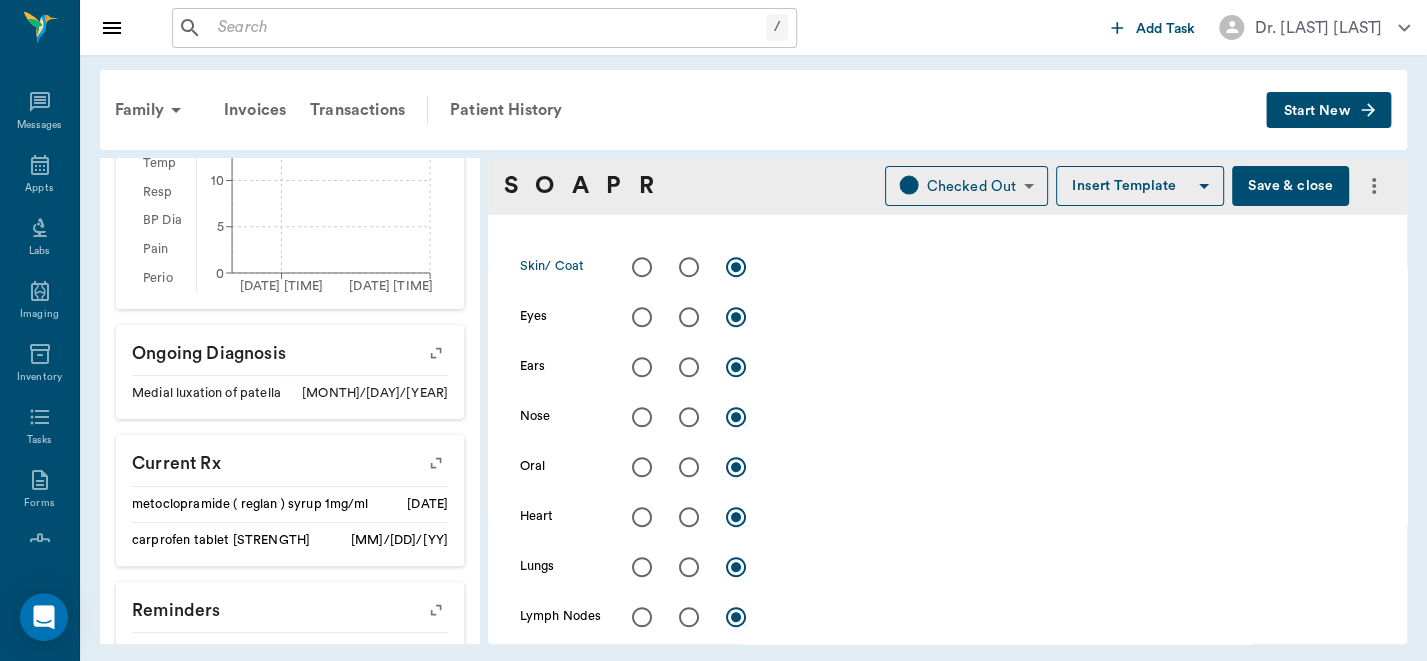 click at bounding box center [642, 267] 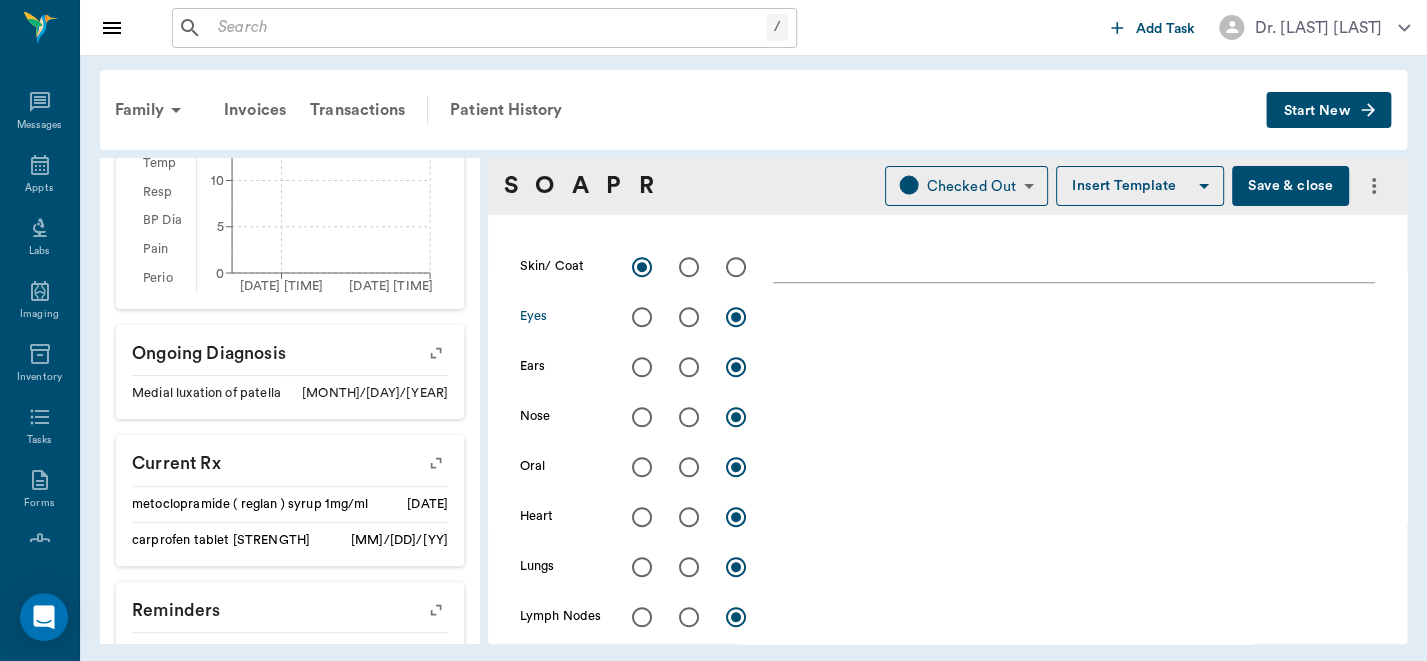 click at bounding box center [642, 317] 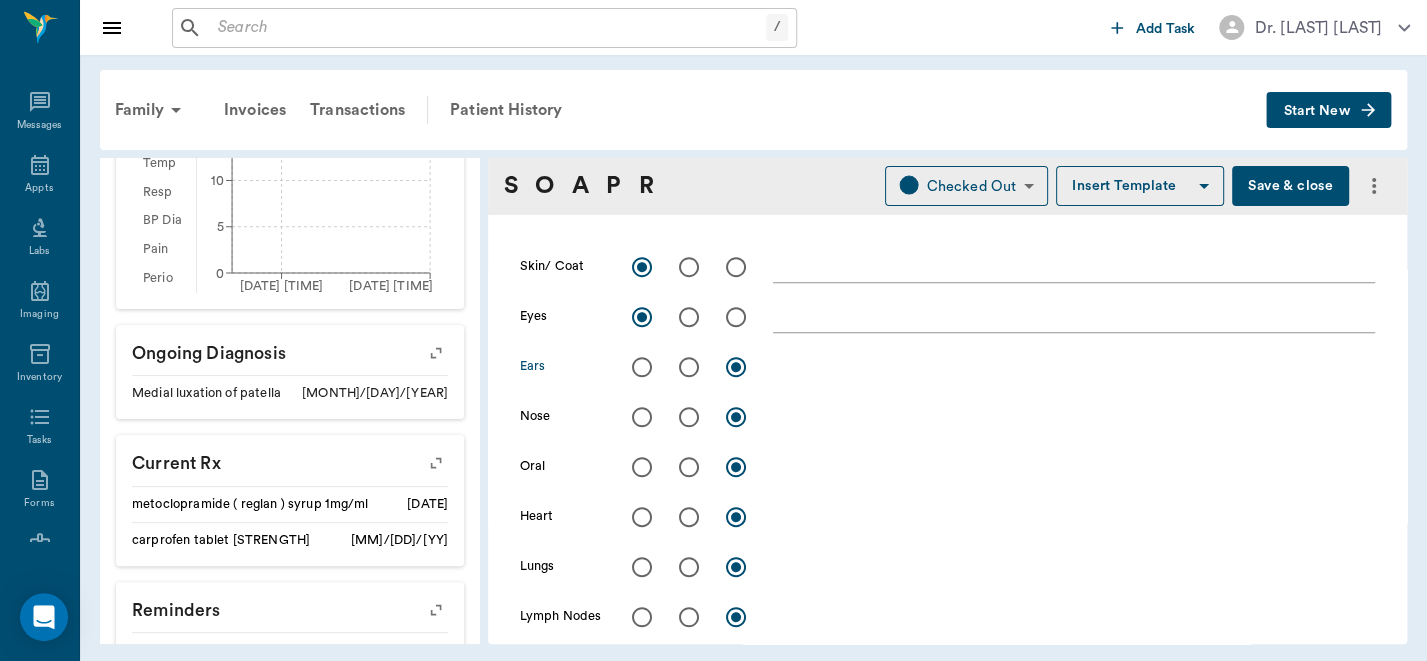 click at bounding box center [642, 367] 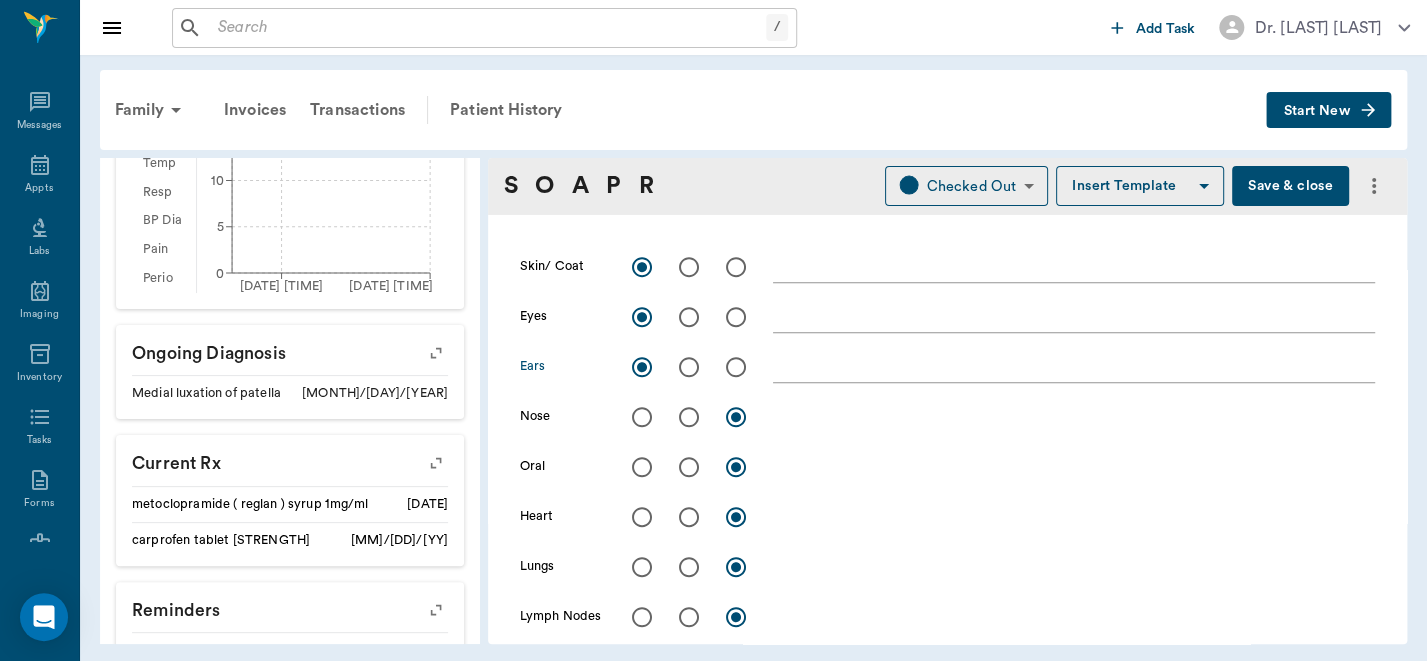 click at bounding box center (642, 417) 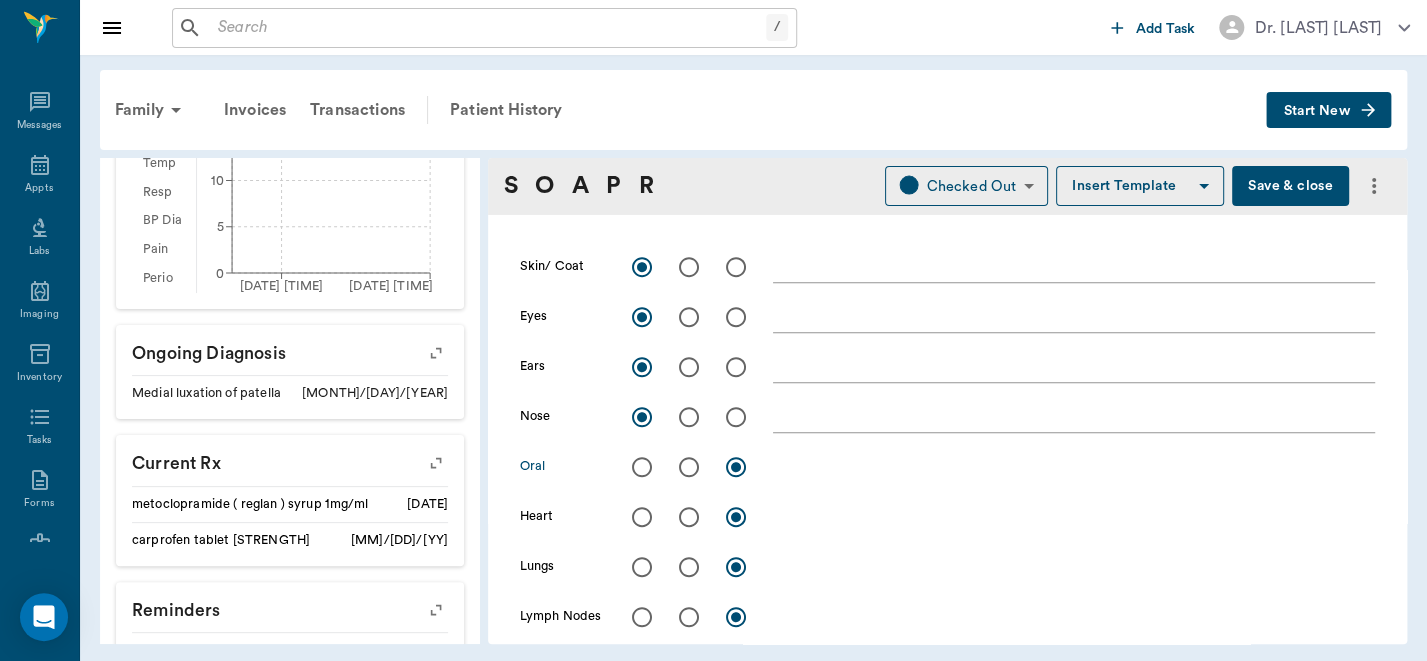 click at bounding box center [642, 467] 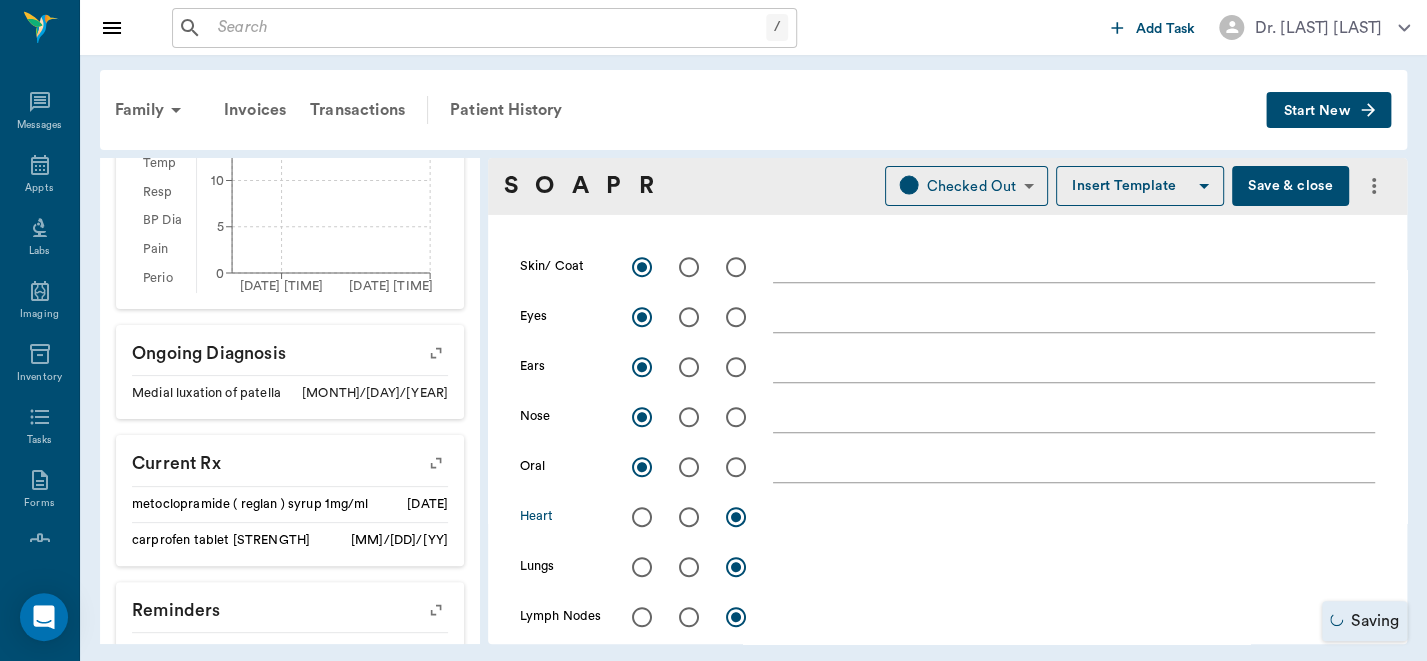 click at bounding box center (642, 517) 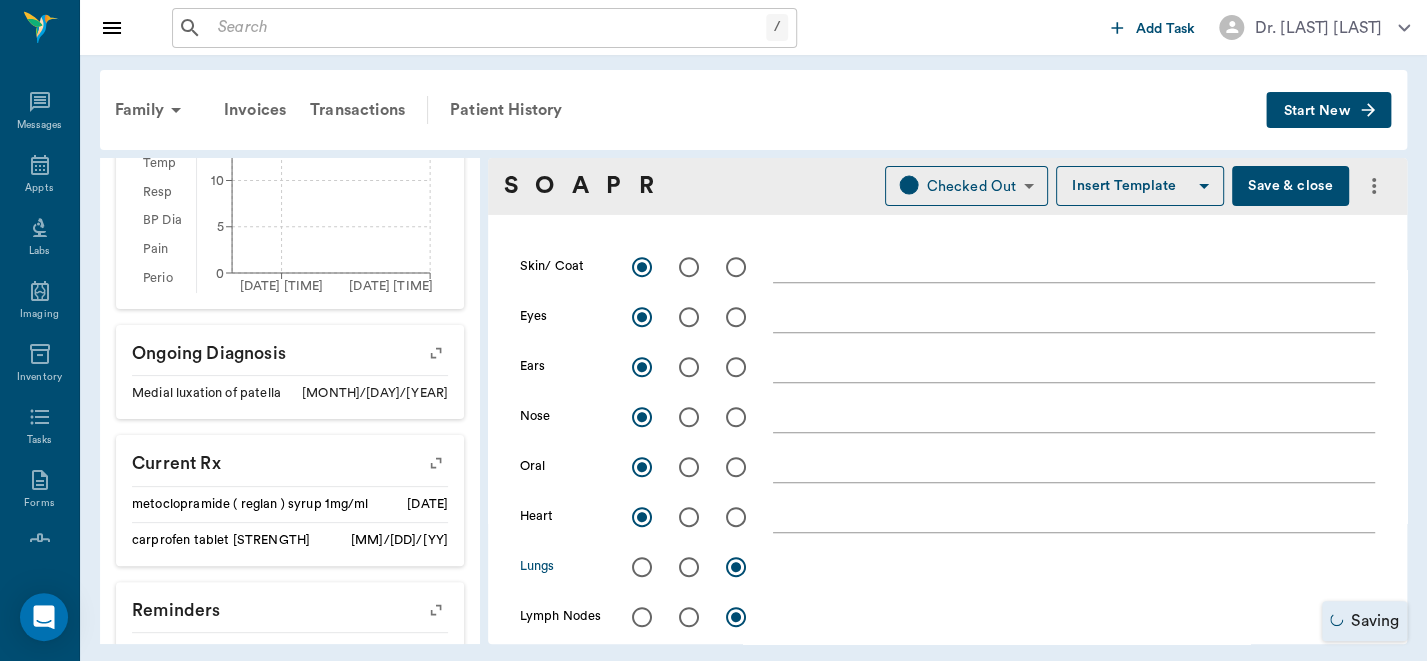 click at bounding box center [642, 567] 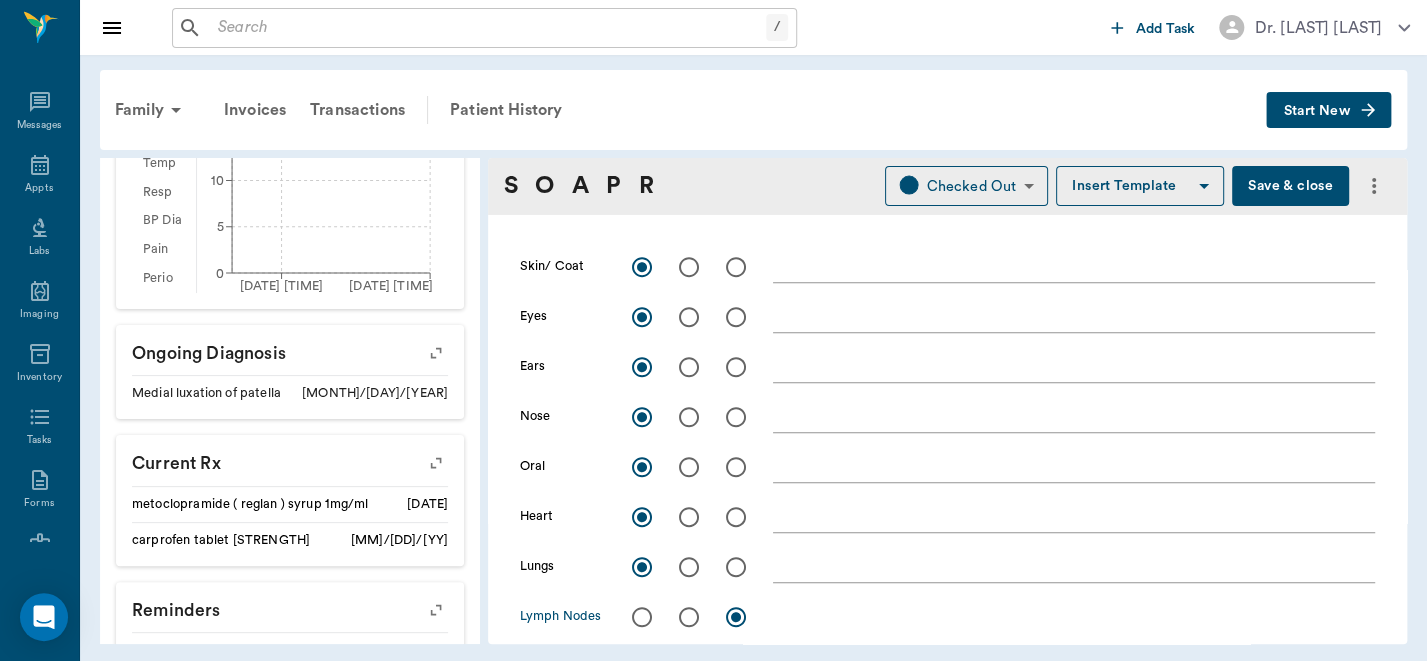 click at bounding box center [642, 617] 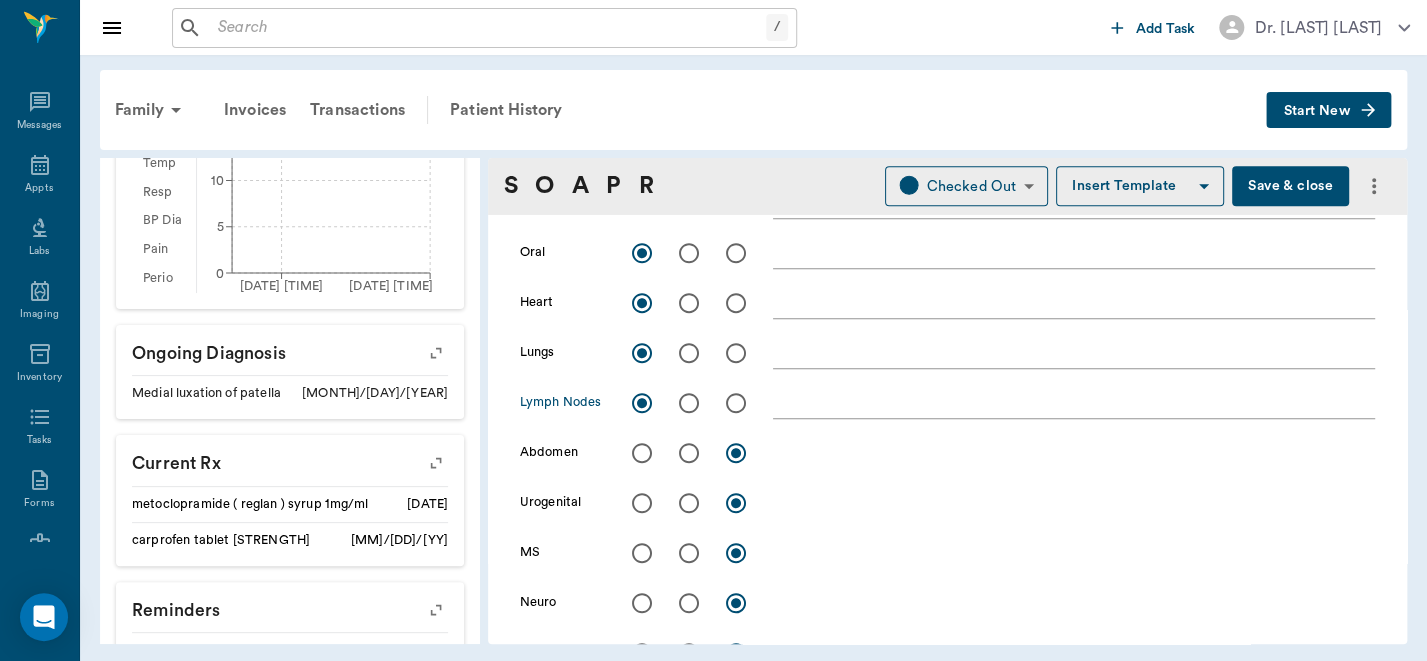 scroll, scrollTop: 646, scrollLeft: 0, axis: vertical 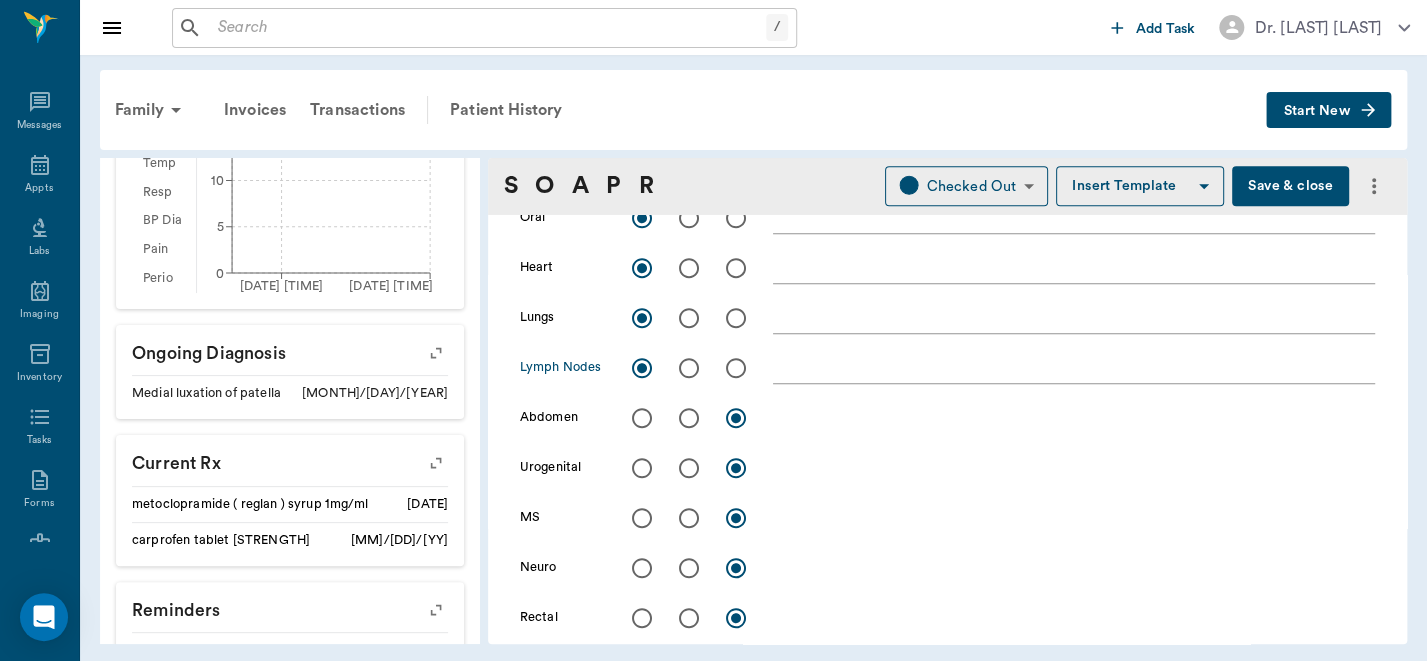 click at bounding box center [689, 418] 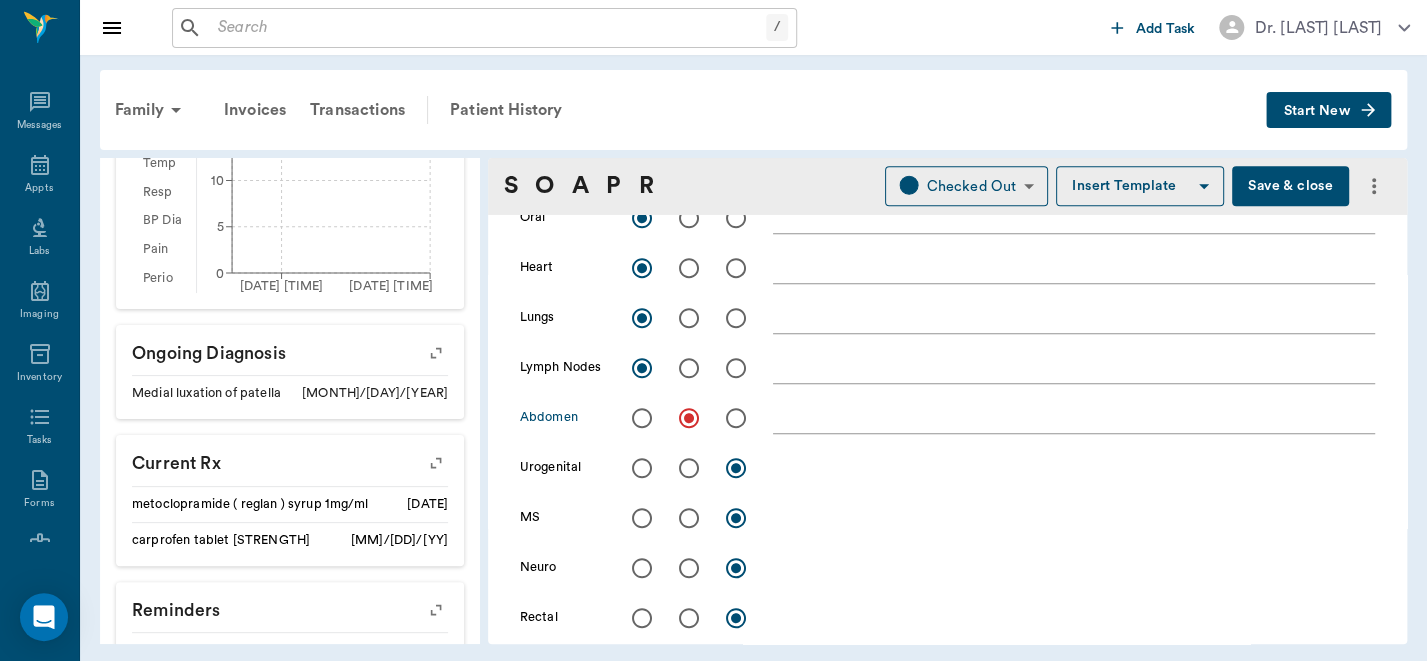 click at bounding box center (689, 418) 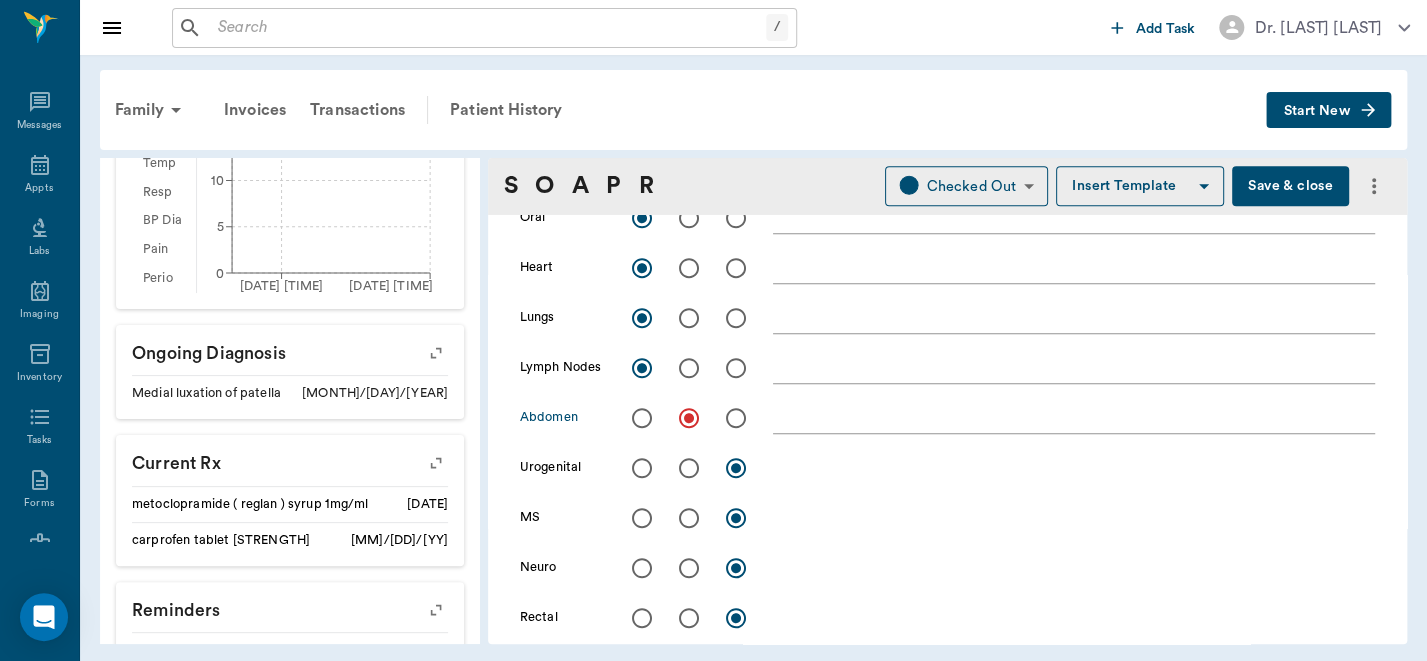 click at bounding box center [642, 468] 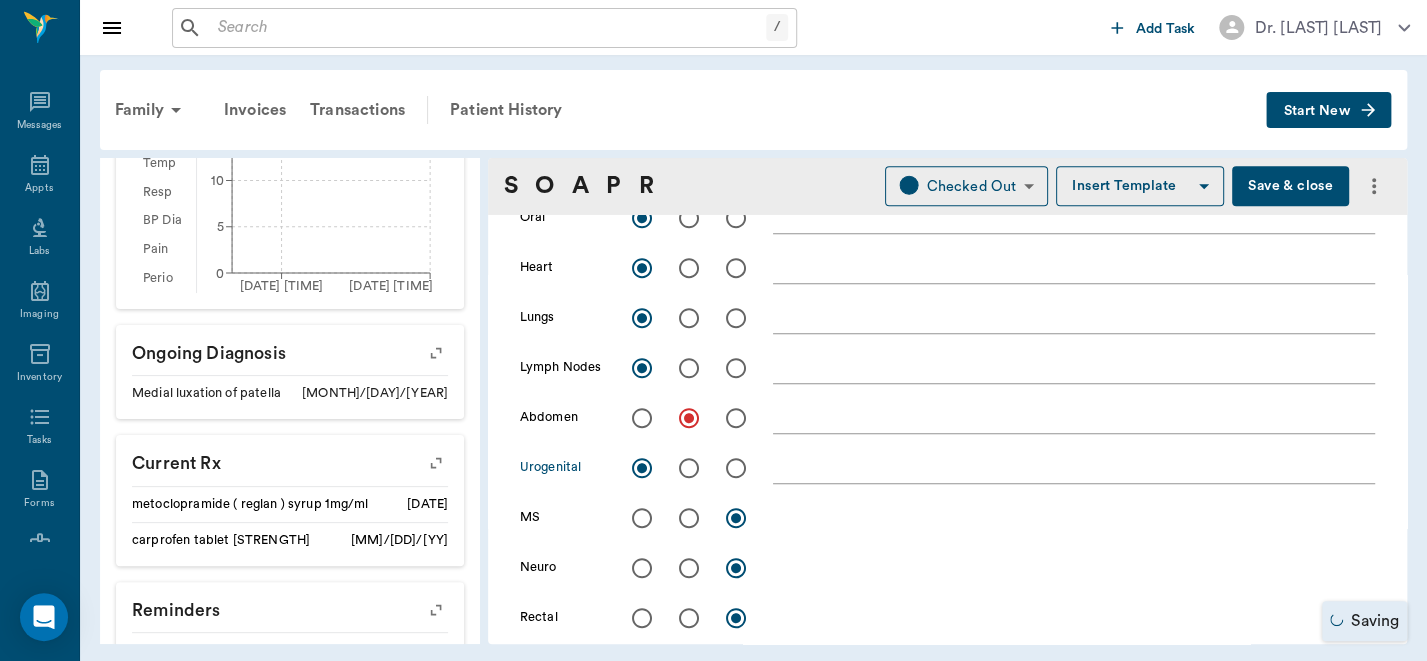 click at bounding box center [689, 518] 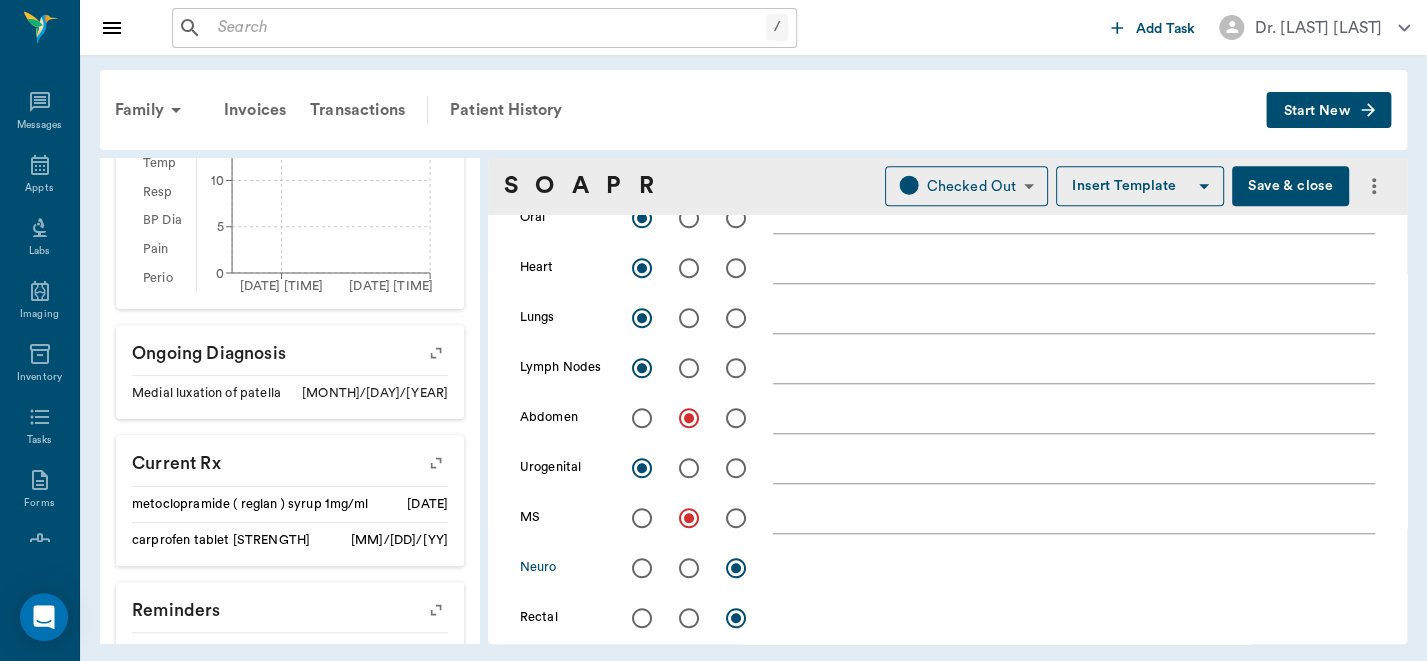 click at bounding box center (642, 568) 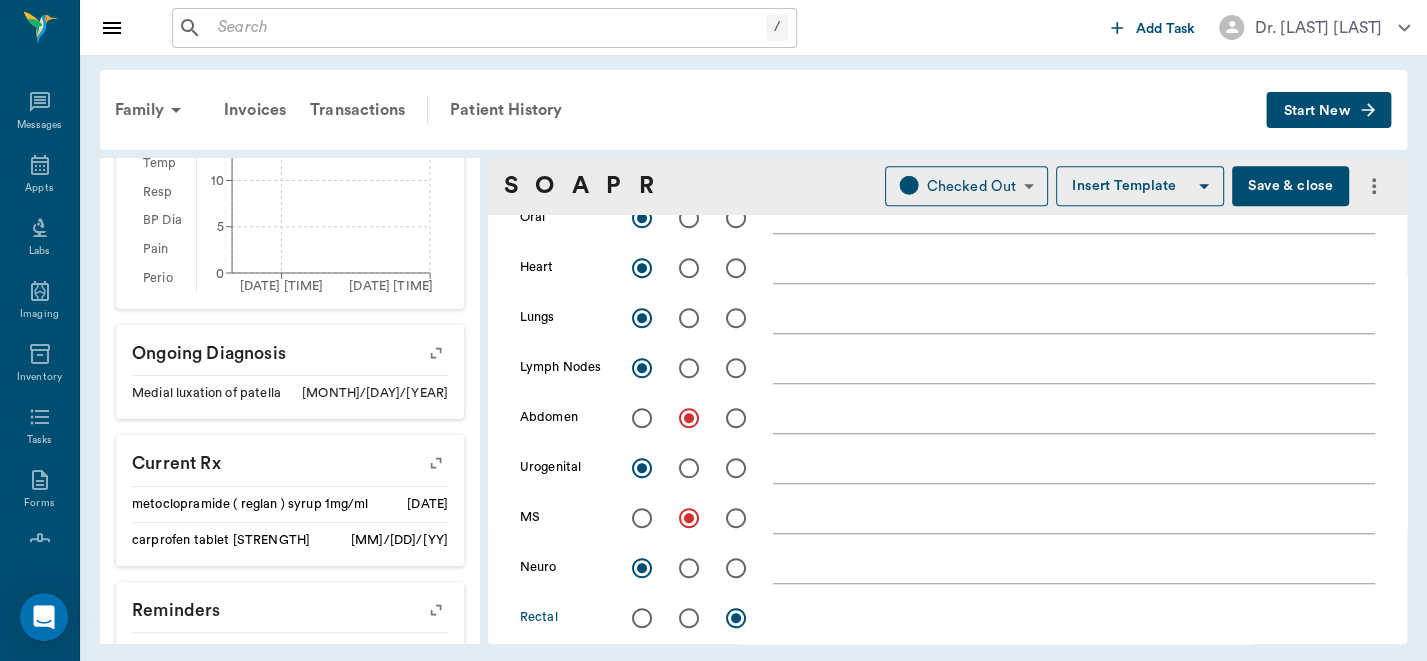 click at bounding box center [689, 618] 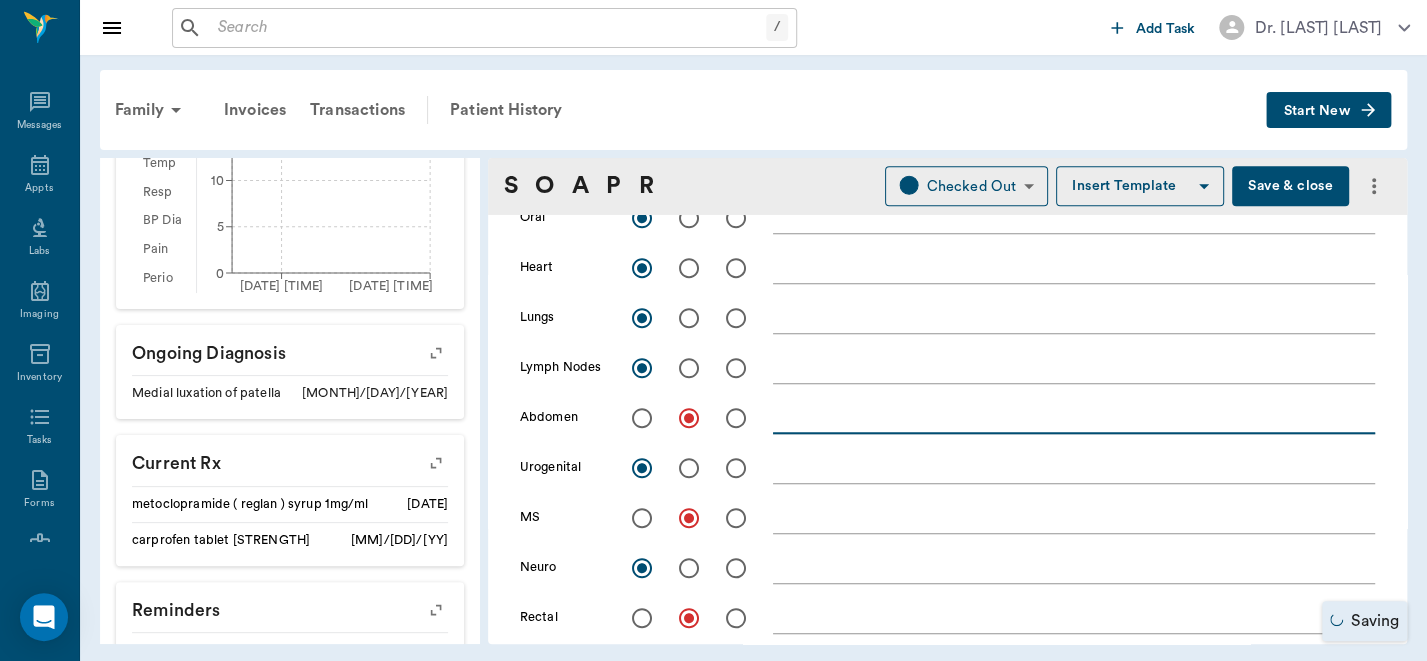 click at bounding box center [1074, 417] 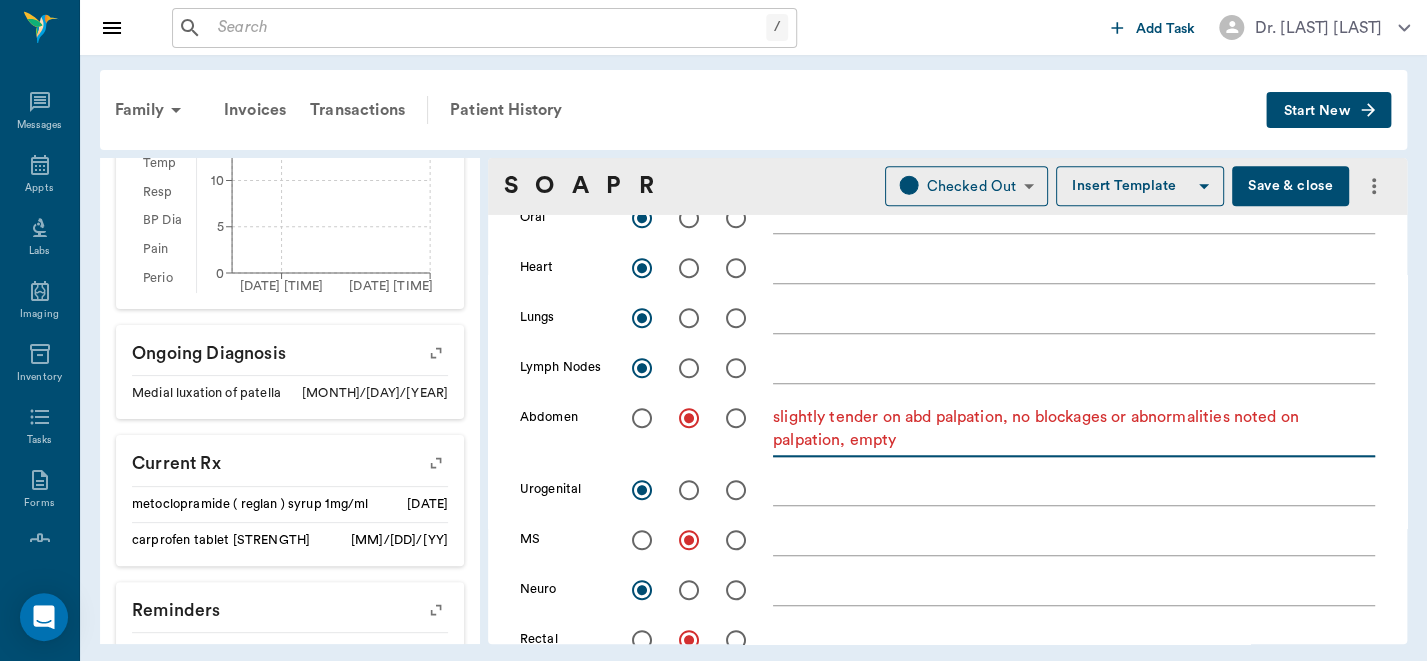 type on "slightly tender on abd palpation, no blockages or abnormalities noted on palpation, empty" 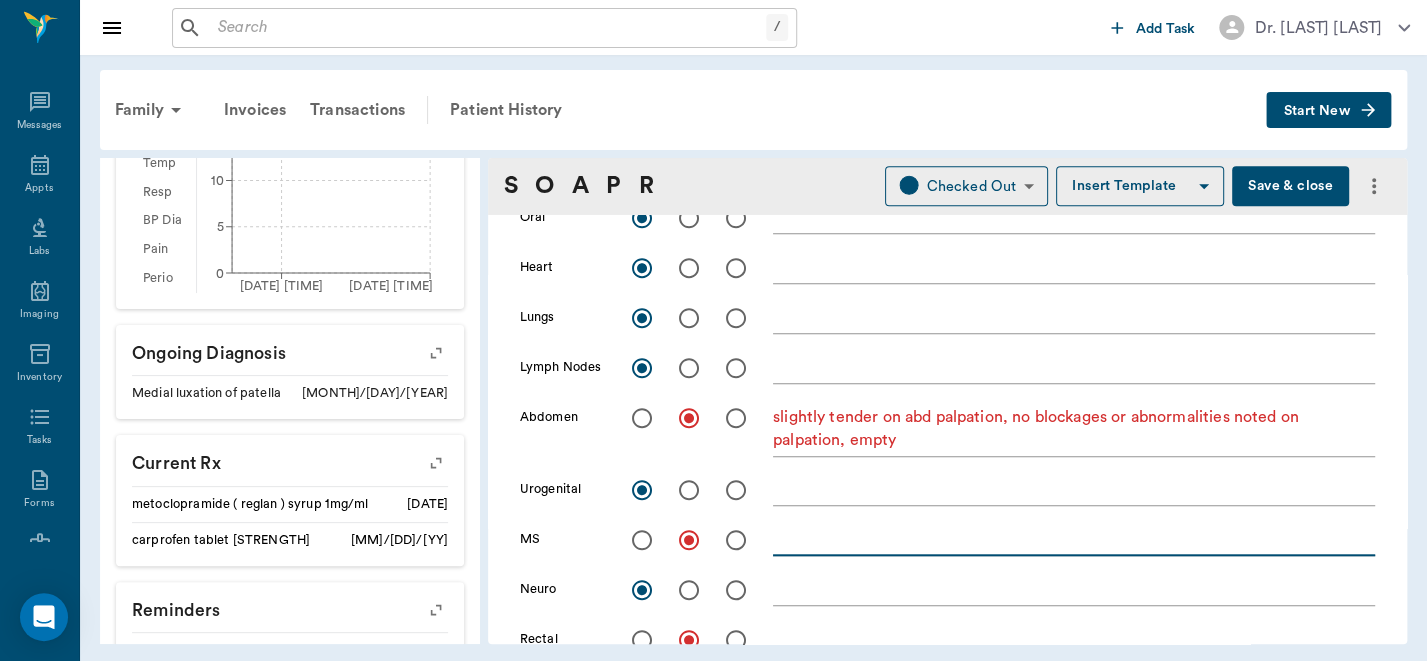 click at bounding box center [1074, 539] 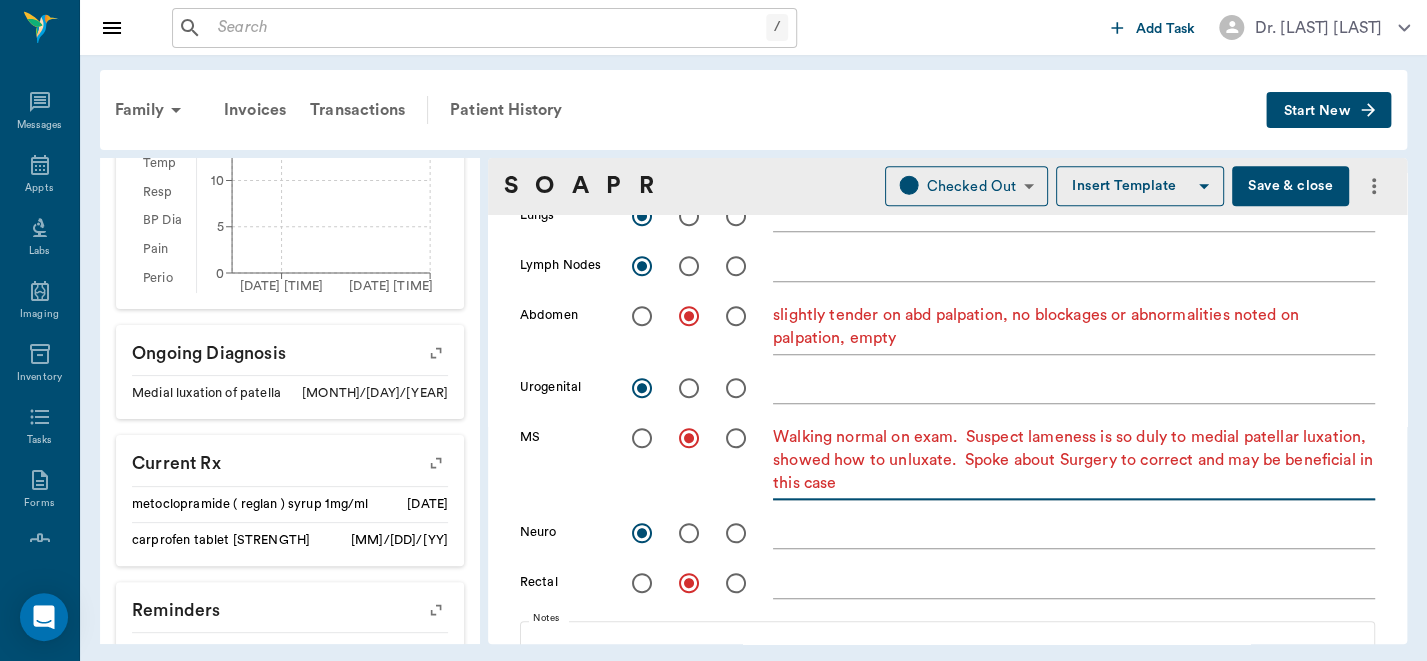 scroll, scrollTop: 834, scrollLeft: 0, axis: vertical 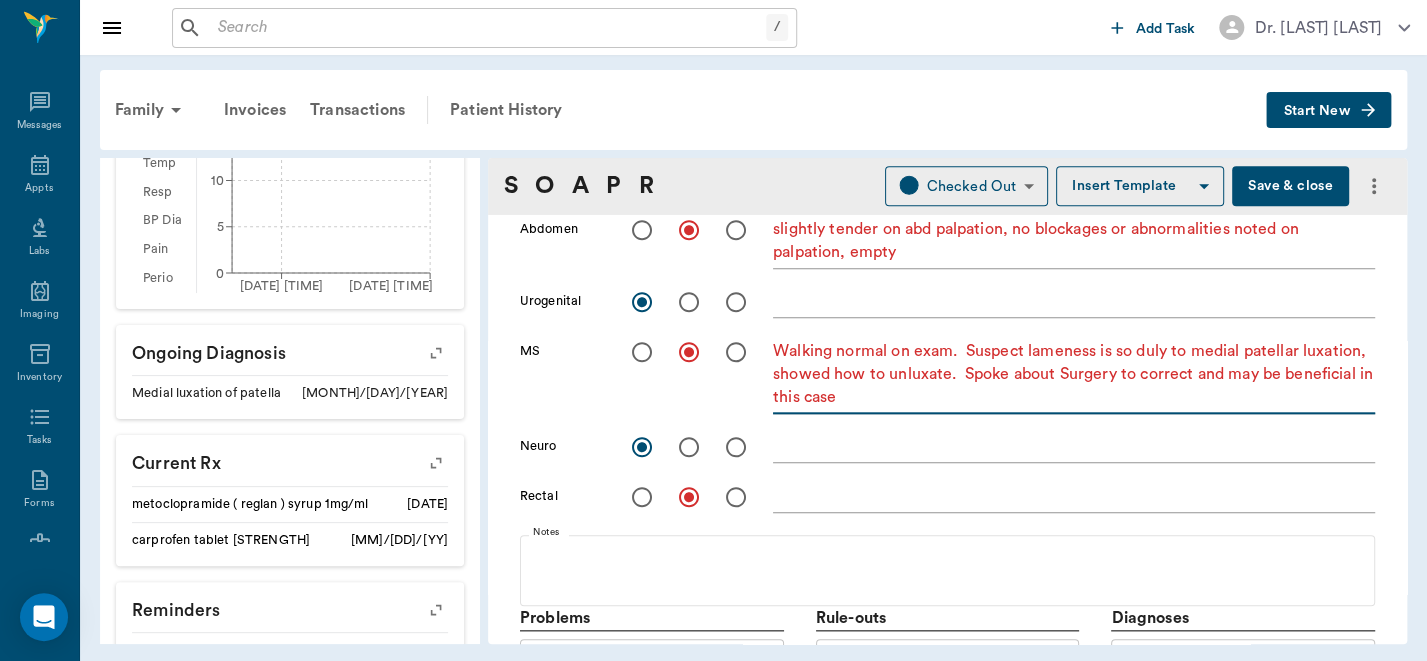 type on "Walking normal on exam.  Suspect lameness is so duly to medial patellar luxation, showed how to unluxate.  Spoke about Surgery to correct and may be beneficial in this case" 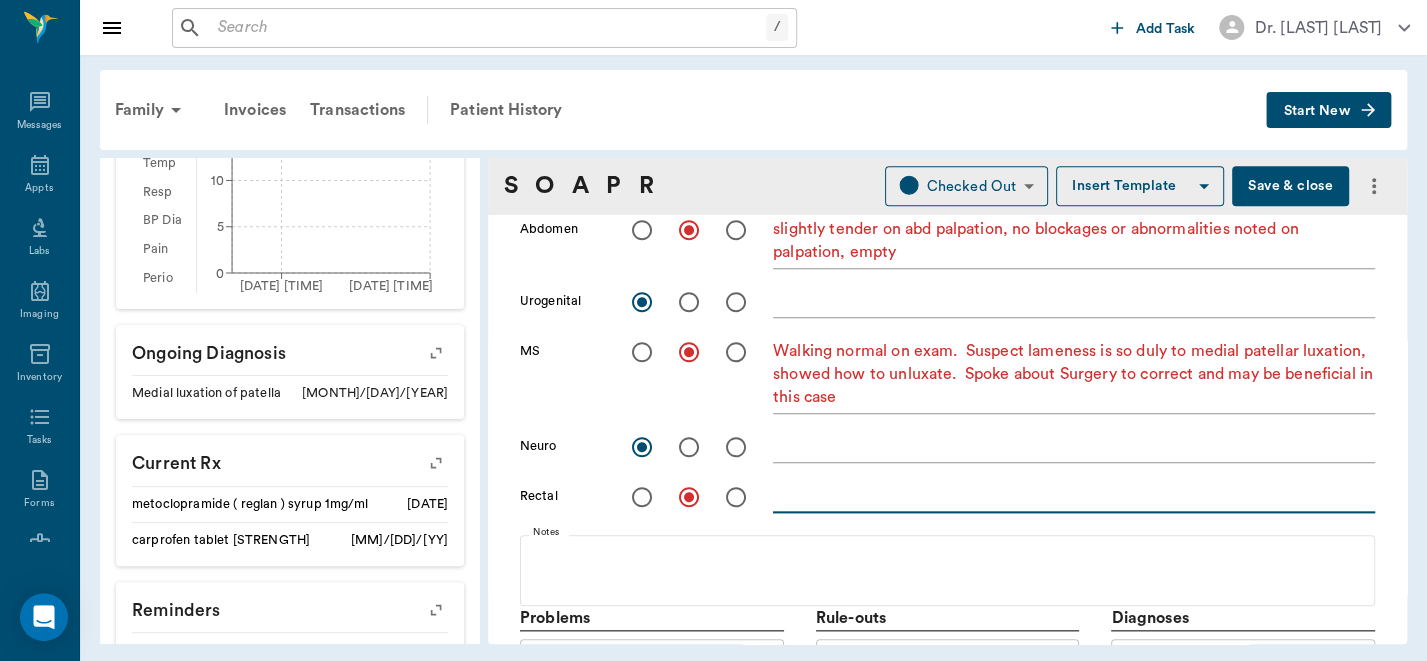 click at bounding box center [1074, 496] 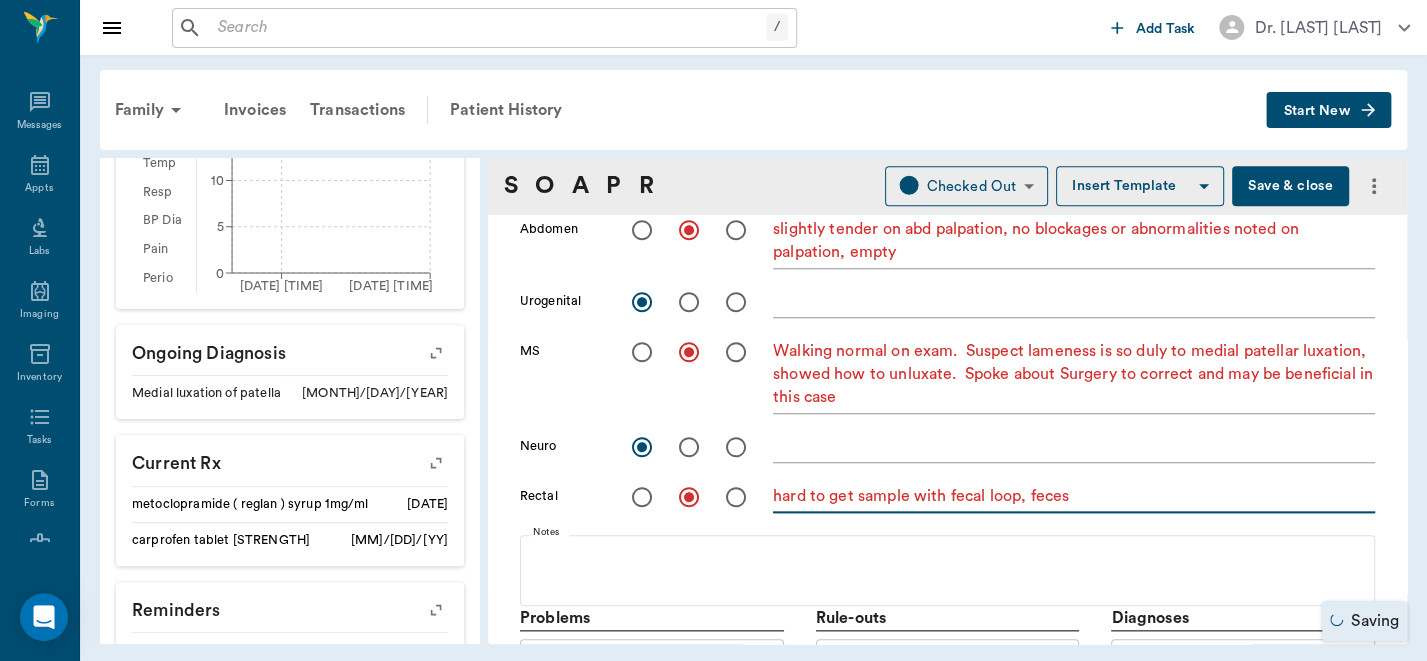 type on "hard to get sample with fecal loop, feces" 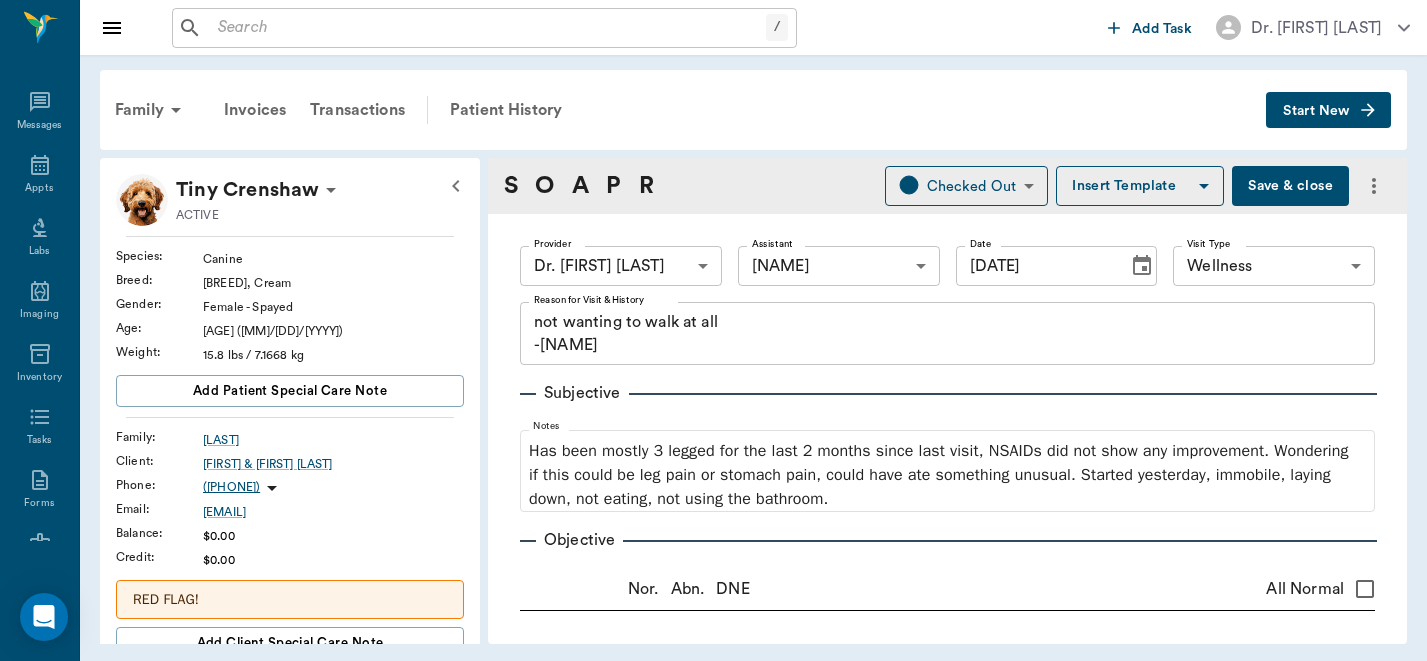 scroll, scrollTop: 0, scrollLeft: 0, axis: both 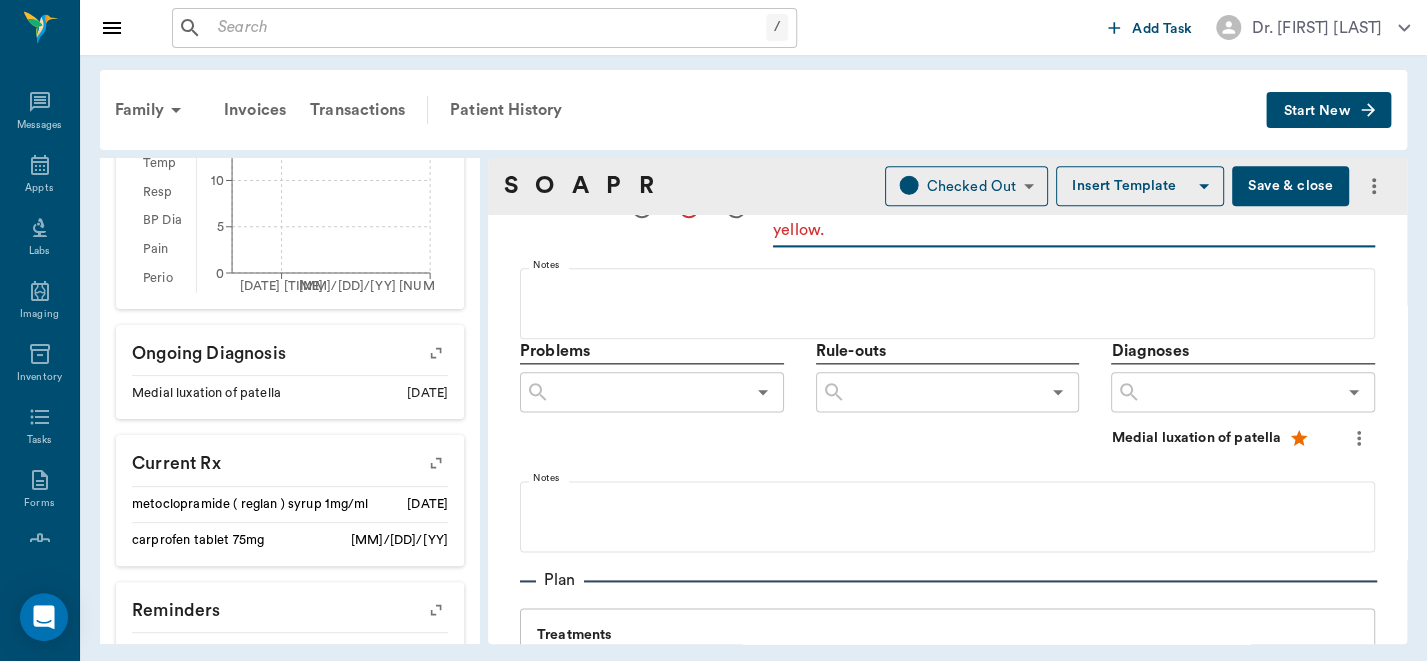 type on "hard to get sample with fecal loop, feces was dry ropy, dry mucousy and orange yellow." 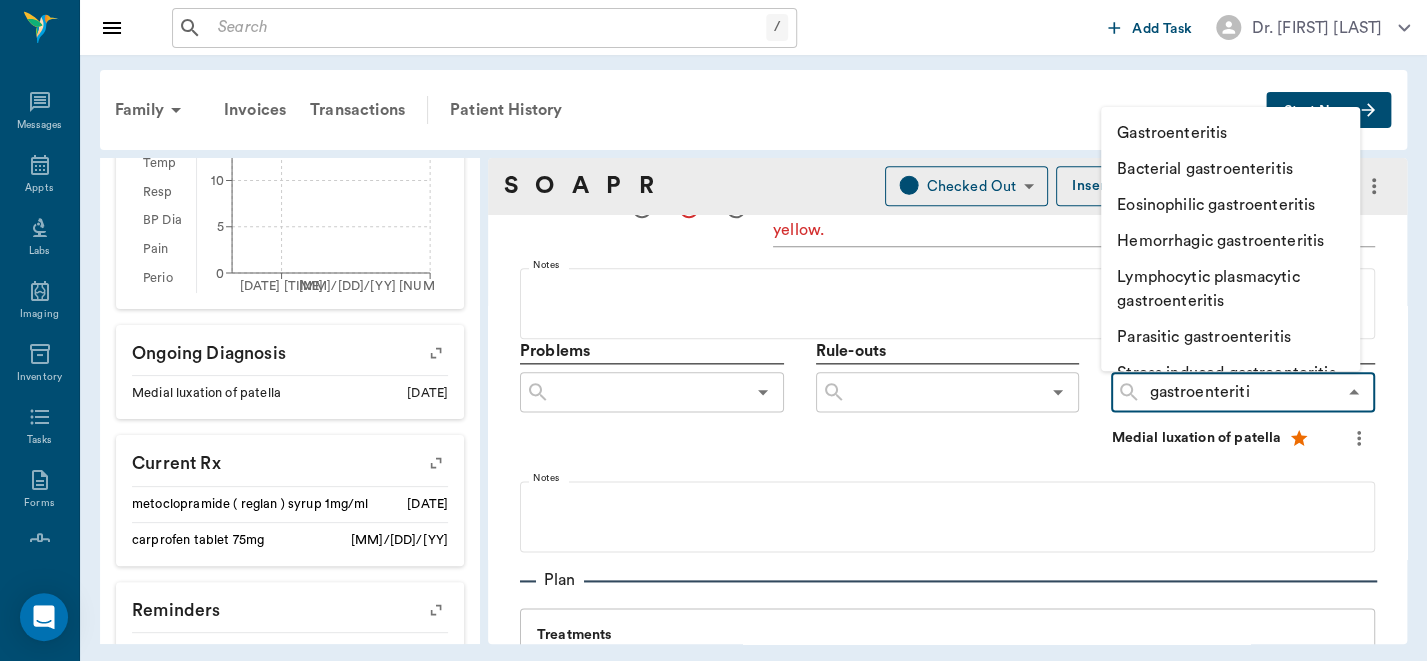 type on "gastroenteritis" 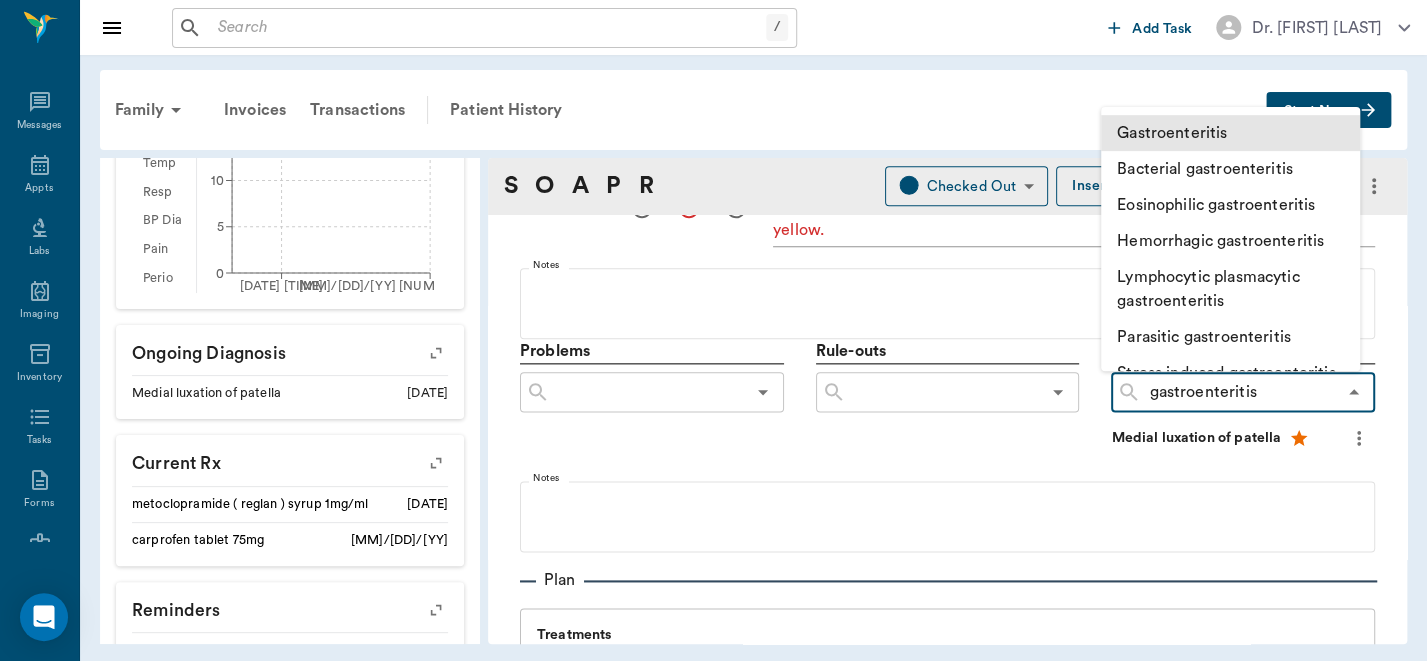 click on "Gastroenteritis" at bounding box center (1230, 133) 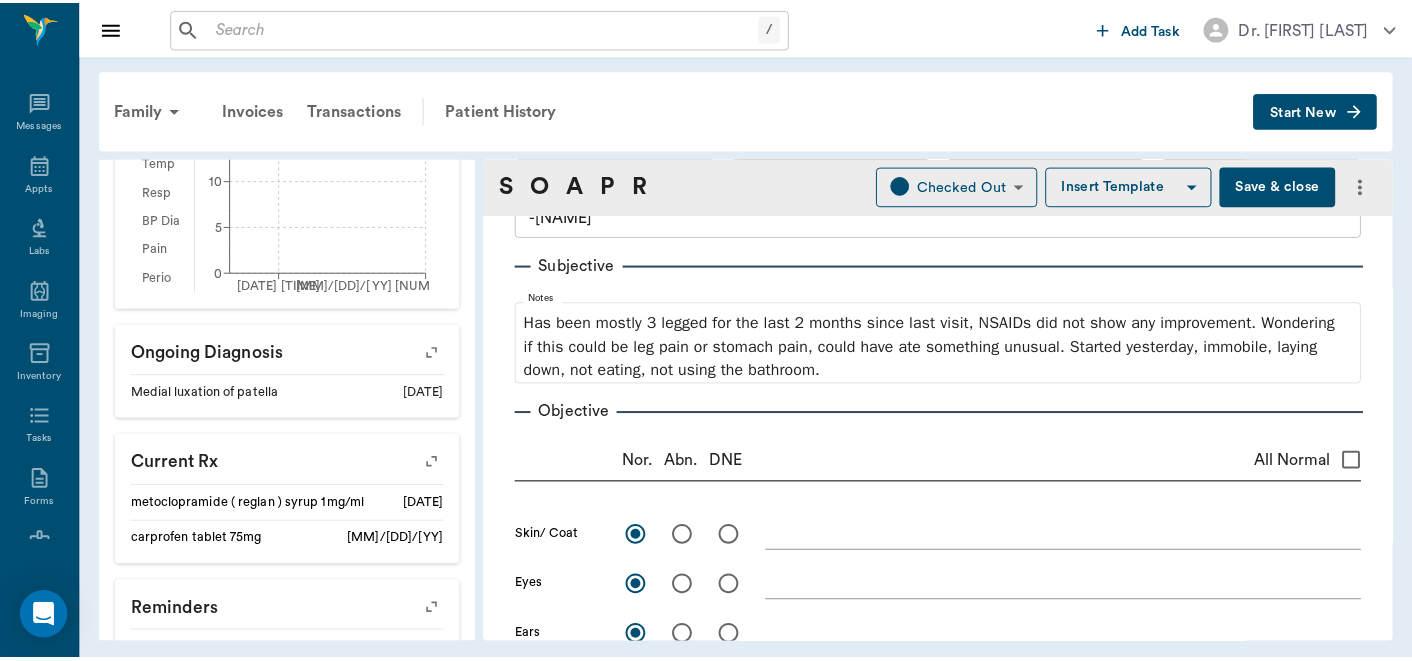 scroll, scrollTop: 87, scrollLeft: 0, axis: vertical 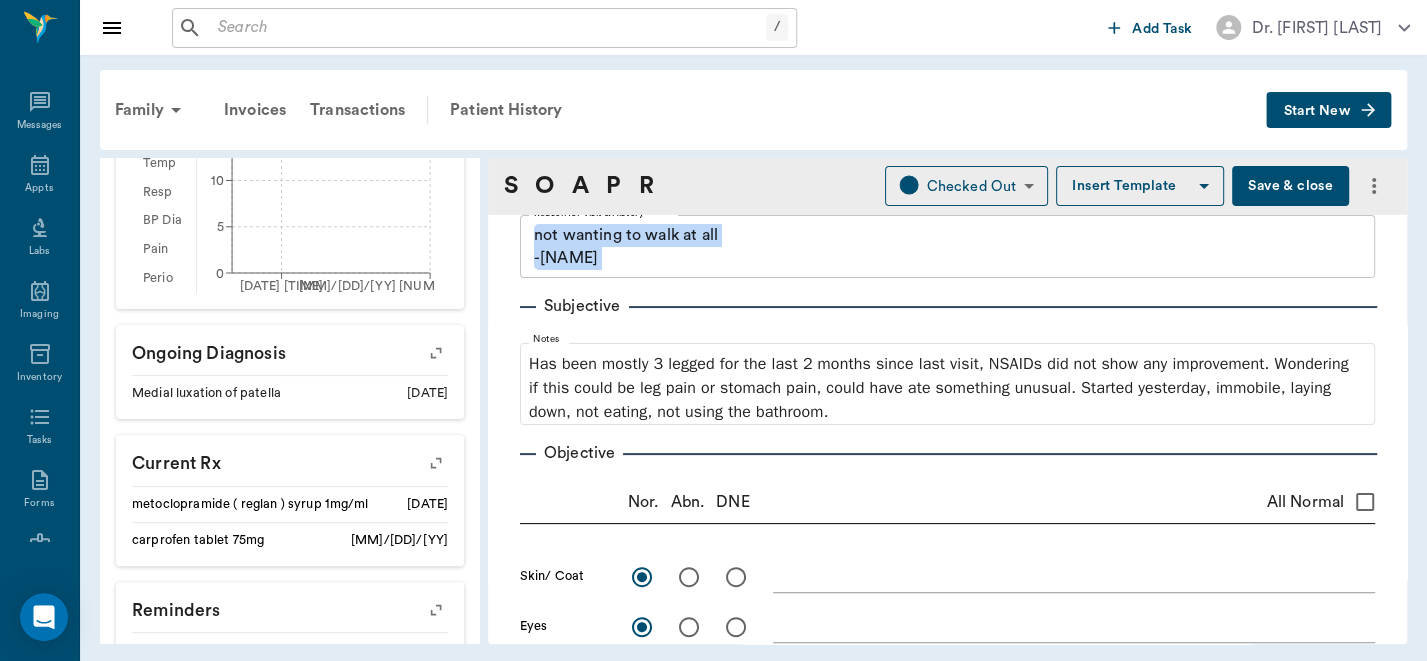 drag, startPoint x: 1406, startPoint y: 247, endPoint x: 1266, endPoint y: 216, distance: 143.39107 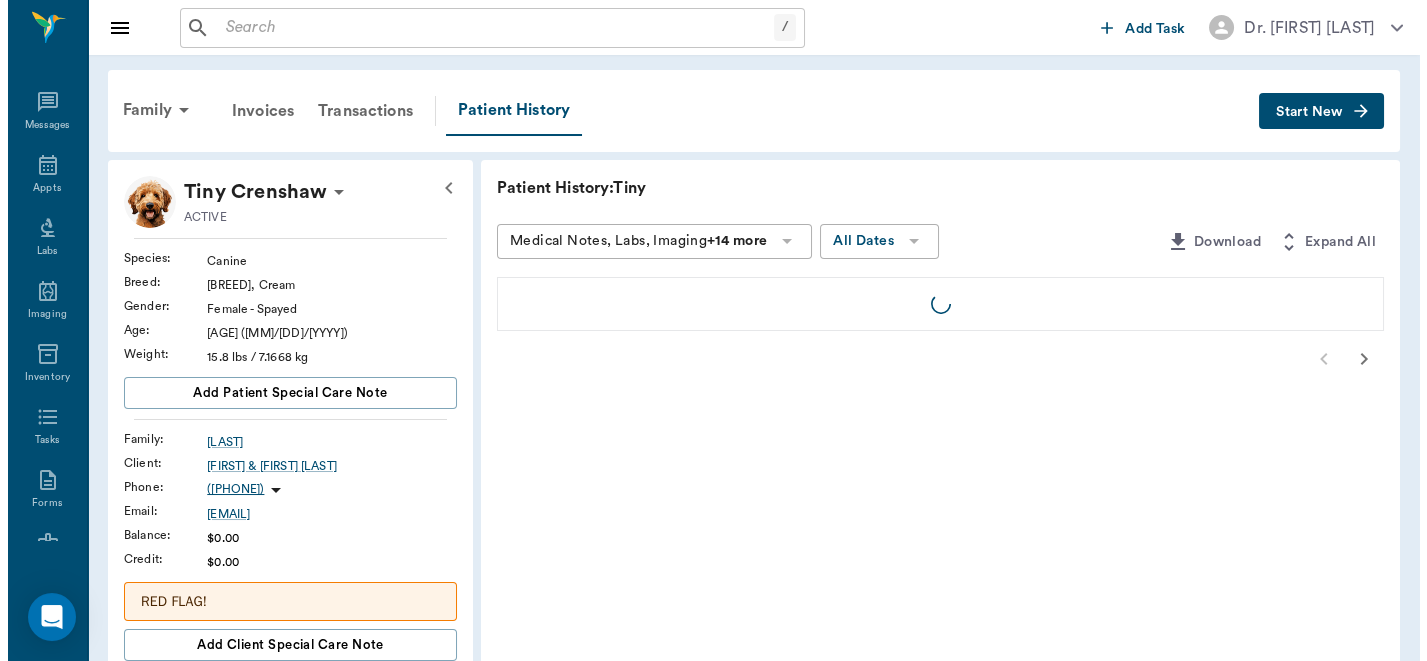 scroll, scrollTop: 0, scrollLeft: 0, axis: both 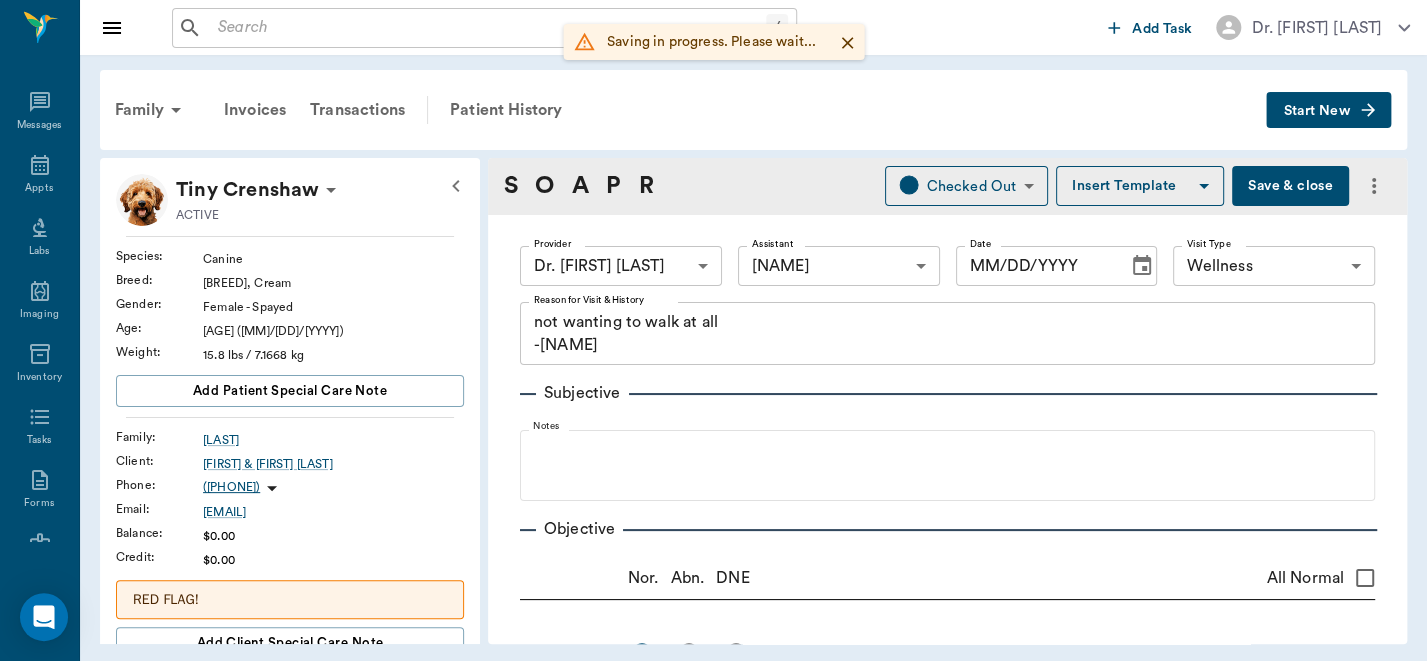 type on "63ec2f075fda476ae8351a4d" 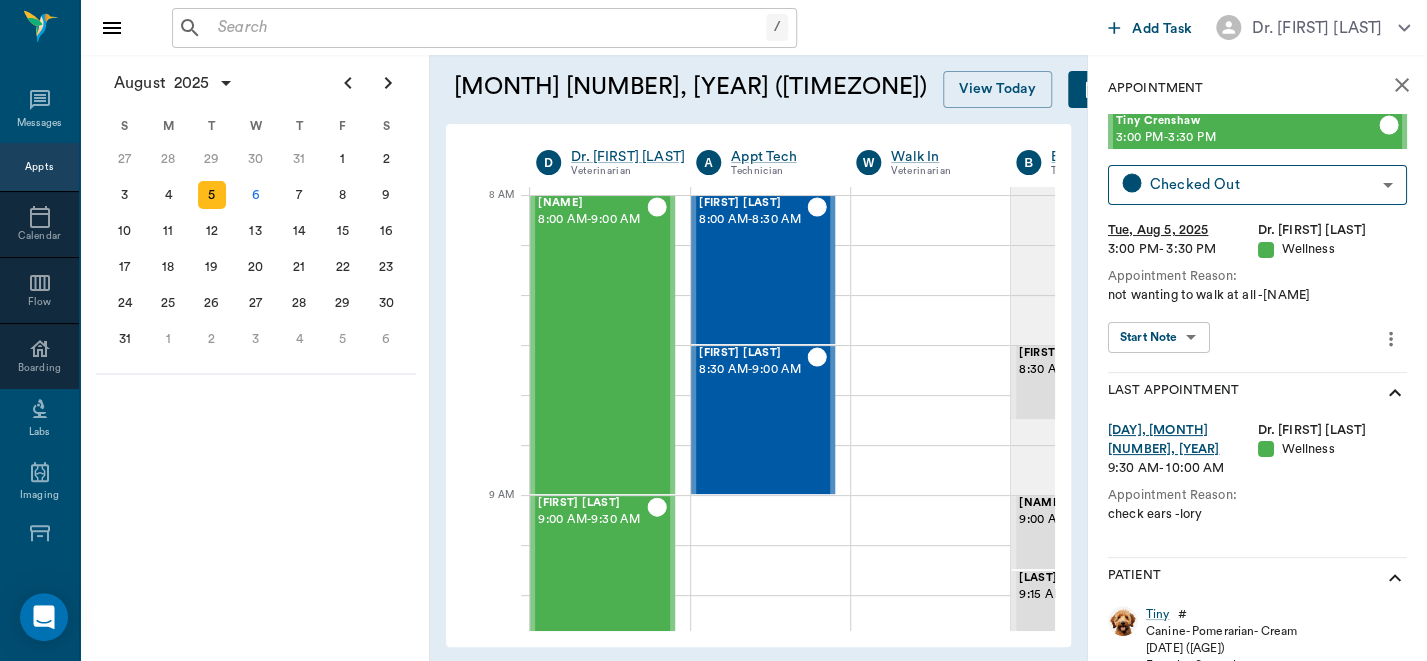 scroll, scrollTop: 0, scrollLeft: 0, axis: both 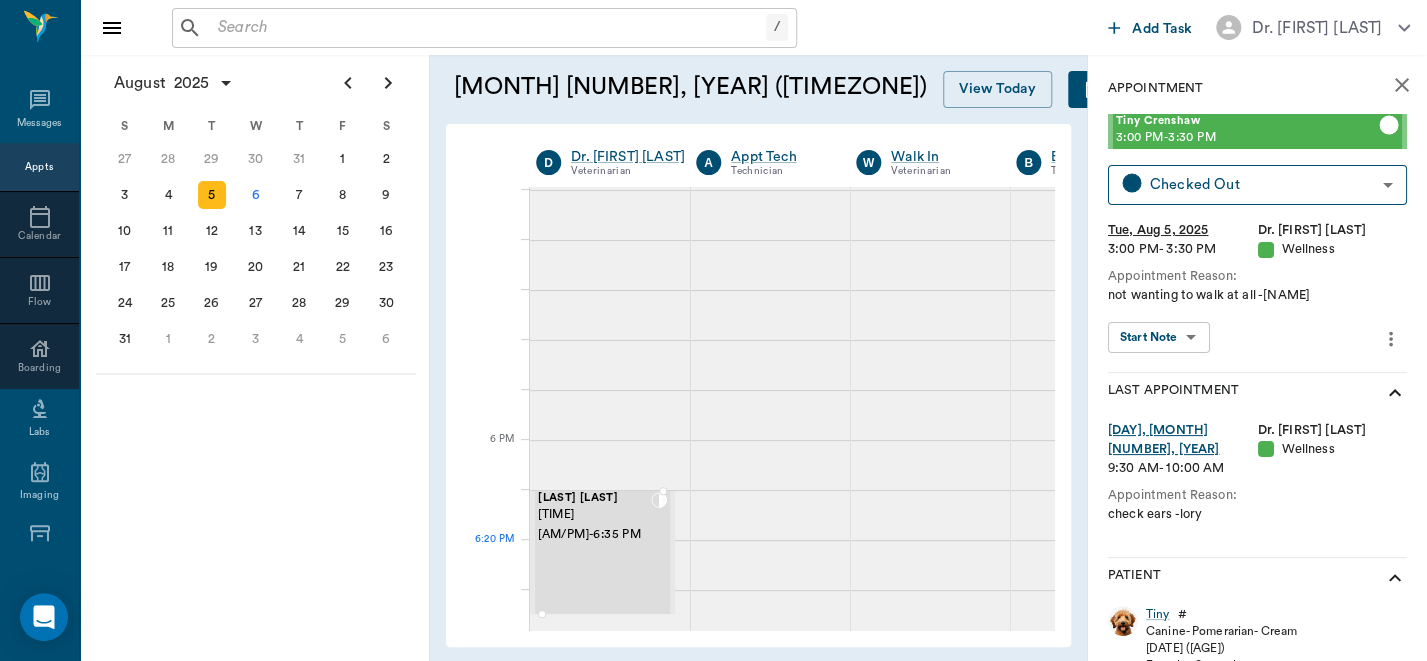 click on "Turtles Ellsworth 6:10 PM  -  6:35 PM" at bounding box center [594, 552] 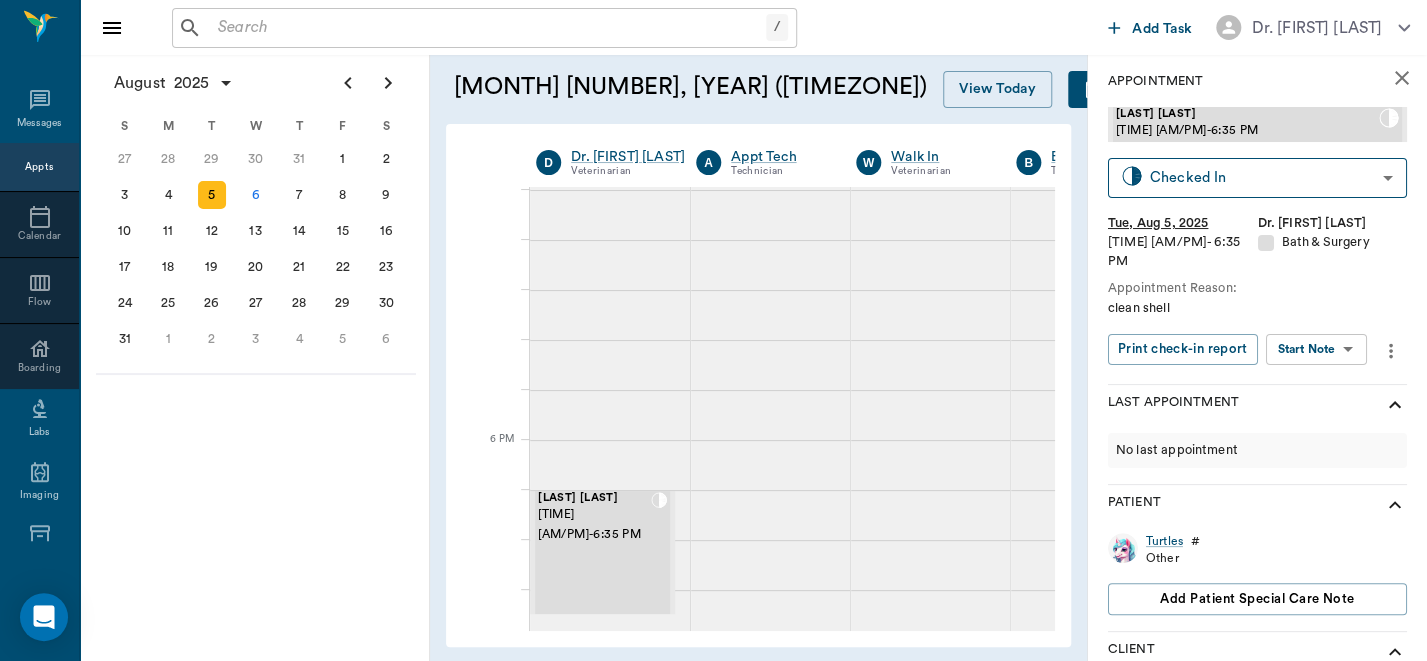 scroll, scrollTop: 0, scrollLeft: 0, axis: both 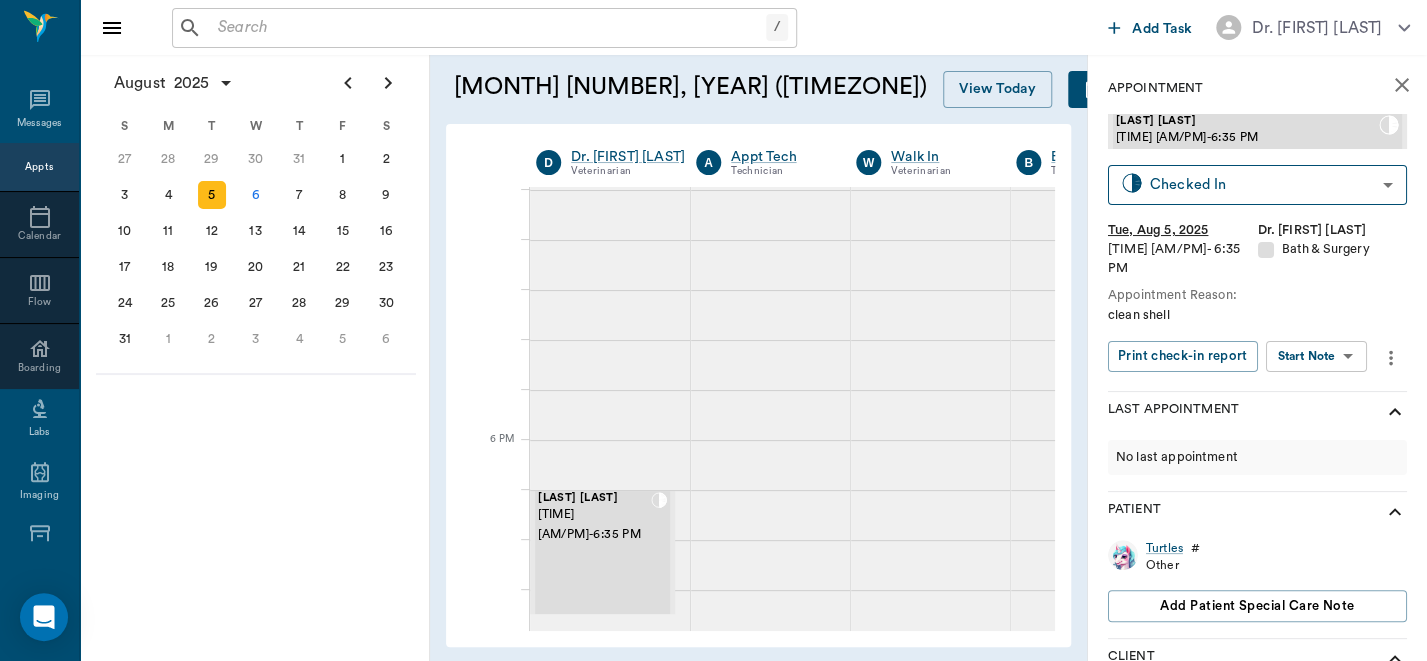 click 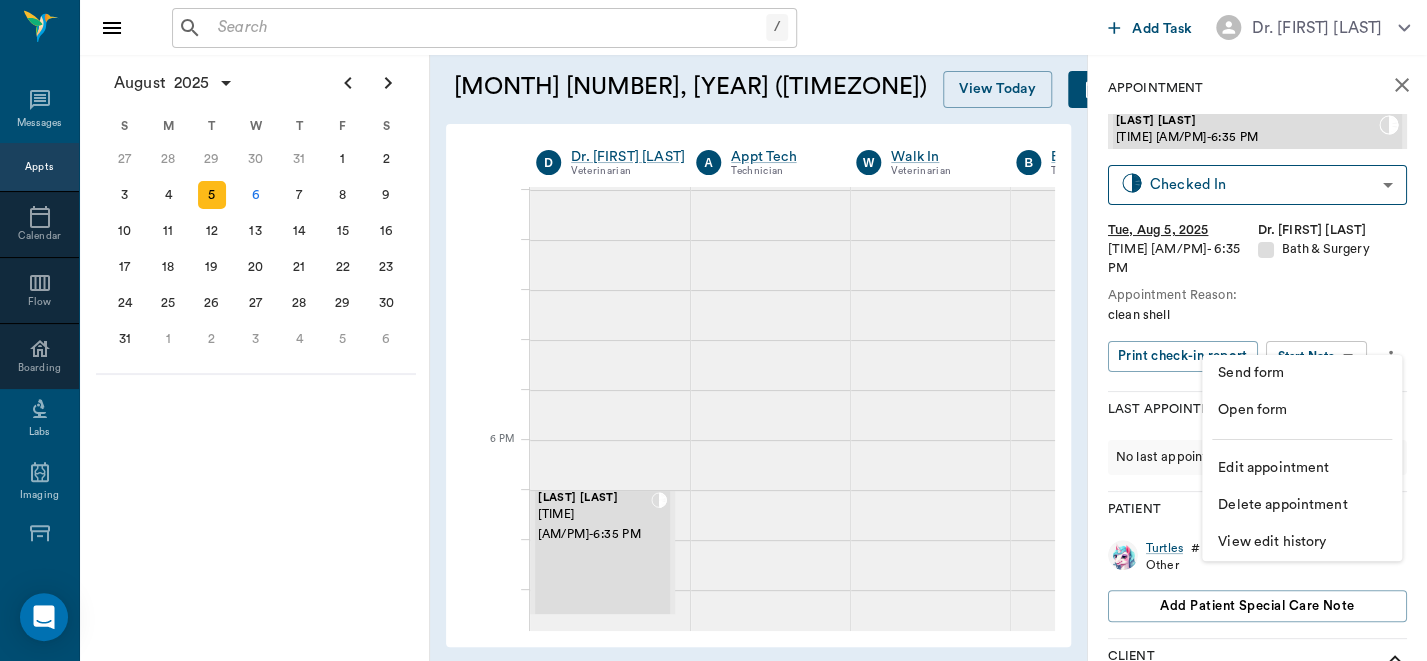 click on "Delete appointment" at bounding box center [1302, 505] 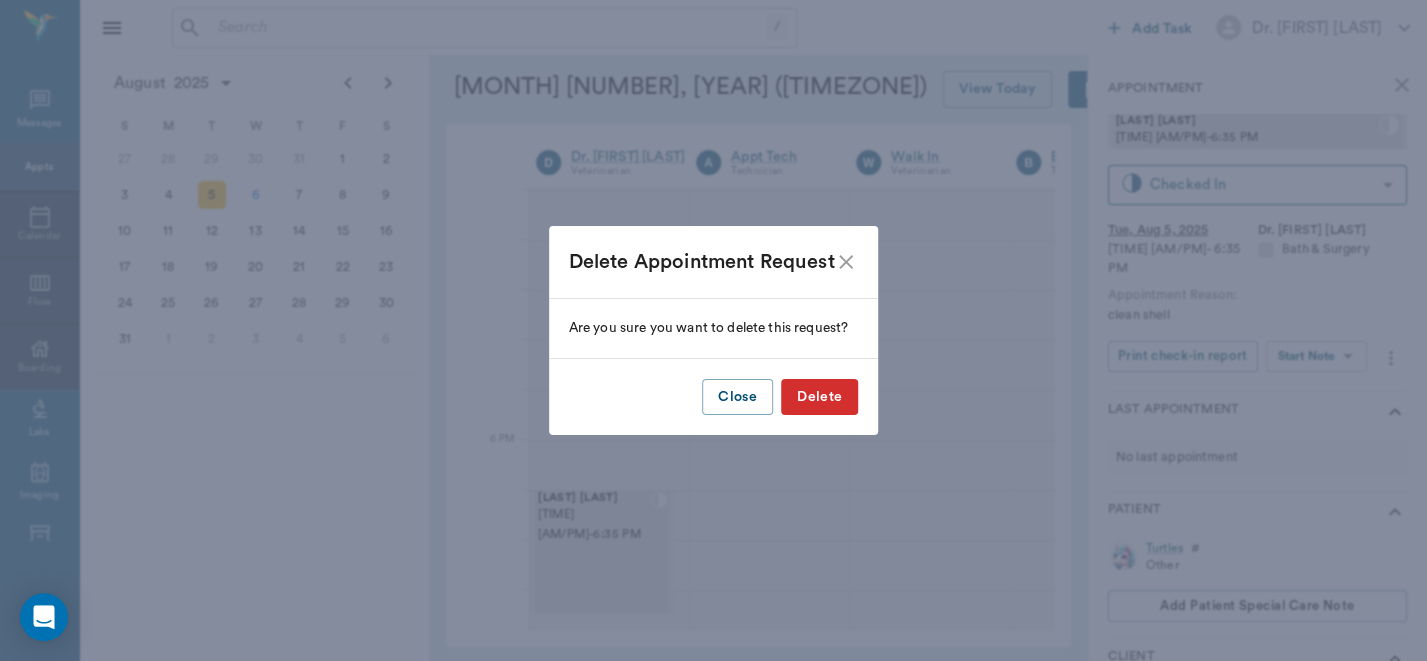click on "Delete" at bounding box center (819, 397) 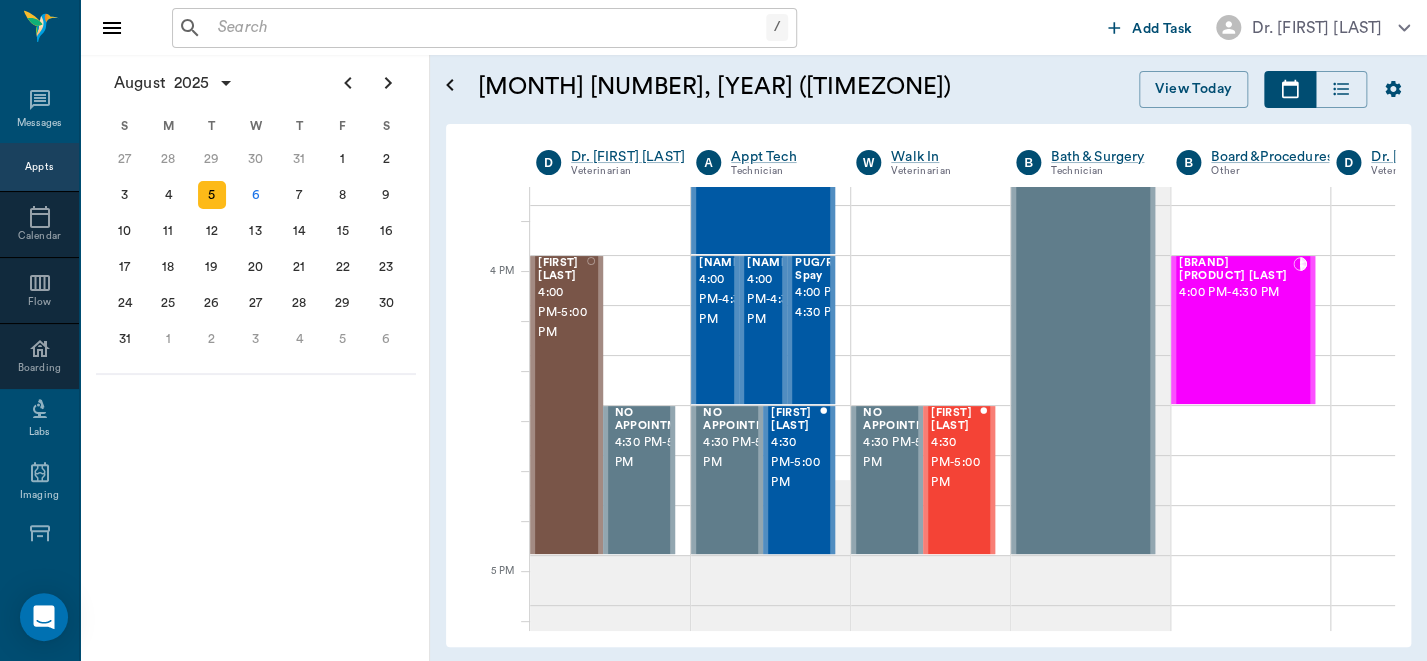 scroll, scrollTop: 2323, scrollLeft: 0, axis: vertical 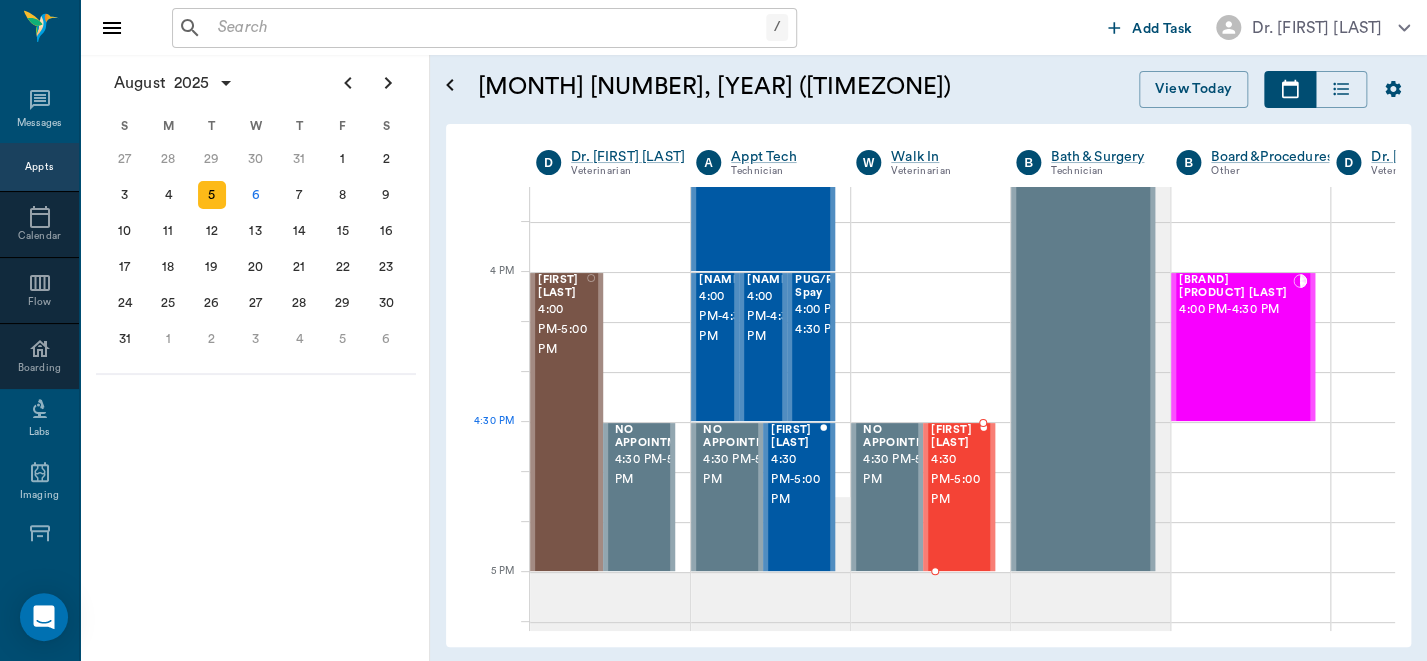 click on "4:30 PM  -  5:00 PM" at bounding box center (955, 480) 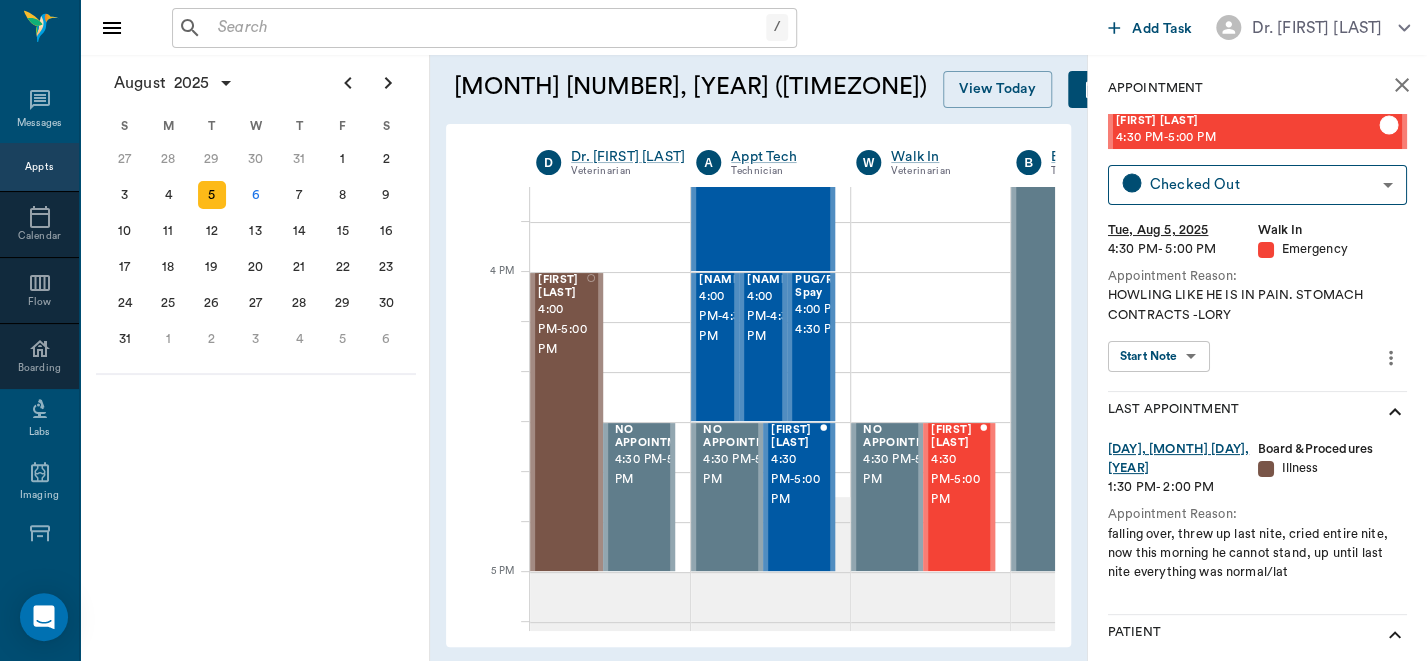 click on "/ ​ Add Task Dr. Bert Ellsworth Nectar Messages Appts Calendar Flow Boarding Labs Imaging Inventory Tasks Forms Staff Reports Lookup Settings August 2025 S M T W T F S 29 30 Jul 1 2 3 4 5 6 7 8 9 10 11 12 13 14 15 16 17 18 19 20 21 22 23 24 25 26 27 28 29 30 31 Aug 1 2 3 4 5 6 7 8 9 S M T W T F S 27 28 29 30 31 Aug 1 2 3 4 5 6 7 8 9 10 11 12 13 14 15 16 17 18 19 20 21 22 23 24 25 26 27 28 29 30 31 Sep 1 2 3 4 5 6 S M T W T F S 31 Sep 1 2 3 4 5 6 7 8 9 10 11 12 13 14 15 16 17 18 19 20 21 22 23 24 25 26 27 28 29 30 Oct 1 2 3 4 5 6 7 8 9 10 11 August 5, 2025 (CDT) View Today August 2025 Today 5 Tue Aug 2025 D Dr. Bert Ellsworth Veterinarian A Appt Tech Technician W Walk In Veterinarian B Bath & Surgery Technician B Board &Procedures Other D Dr. Kindall Jones Veterinarian 8 AM 9 AM 10 AM 11 AM 12 PM 1 PM 2 PM 3 PM 4 PM 5 PM 6 PM 7 PM 8 PM 4:10 PM Mama B Jacobs 8:00 AM  -  9:00 AM BELLA COWGILL 9:00 AM  -  9:30 AM Lil Bit Hale 9:30 AM  -  10:00 AM Adaline Williams 10:30 AM  -  11:00 AM Ginger Peacock 11:00 AM  -" at bounding box center (713, 330) 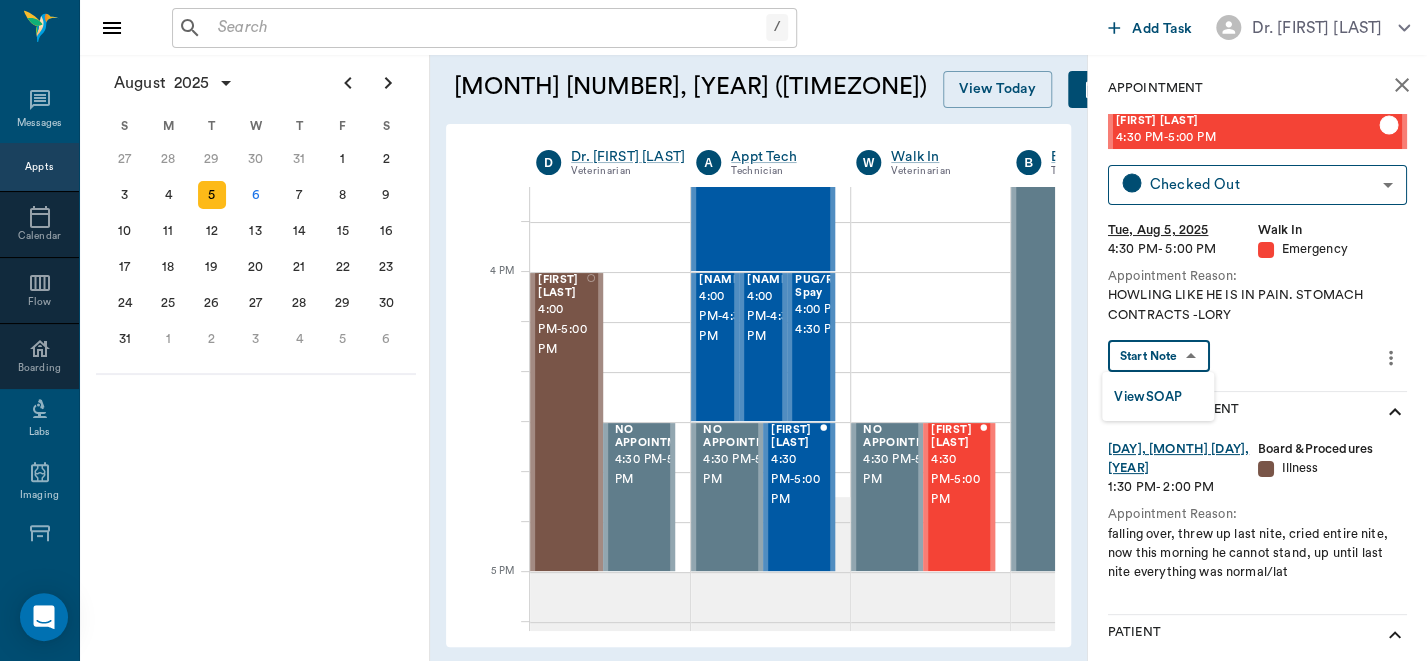 click on "View  SOAP" at bounding box center (1148, 397) 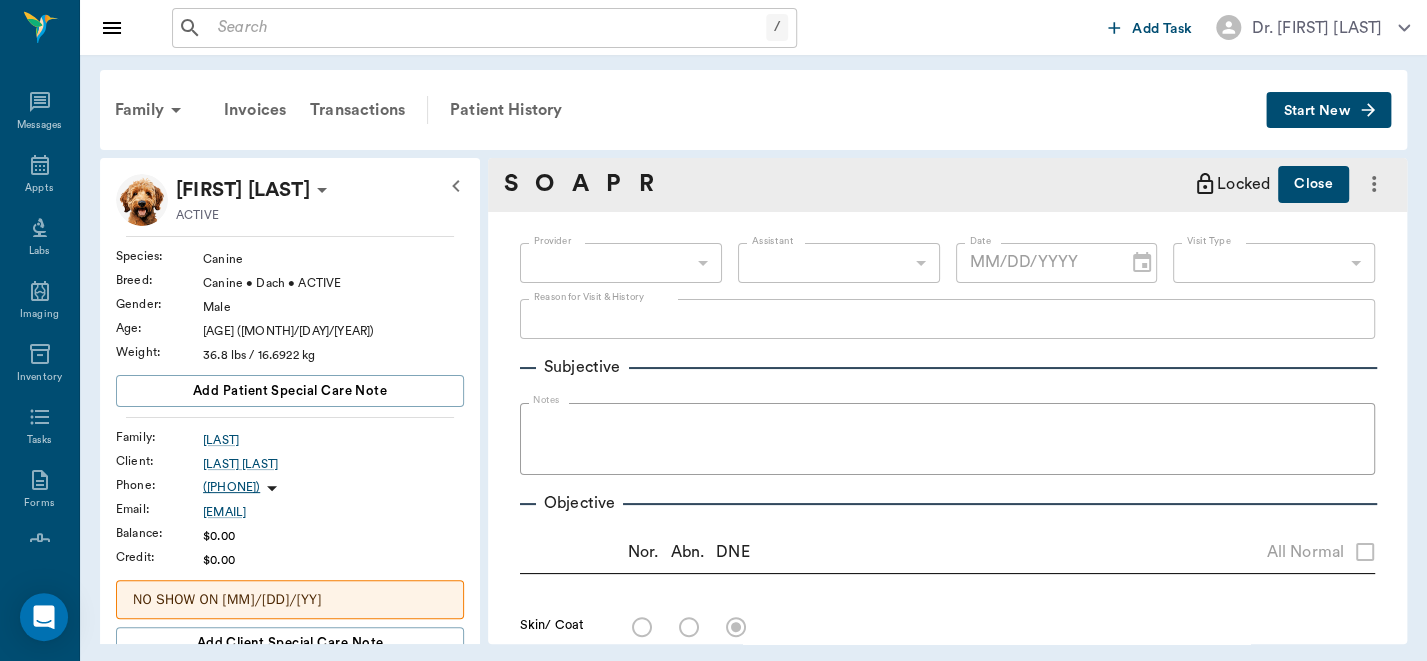 type on "63ec2f075fda476ae8351a4d" 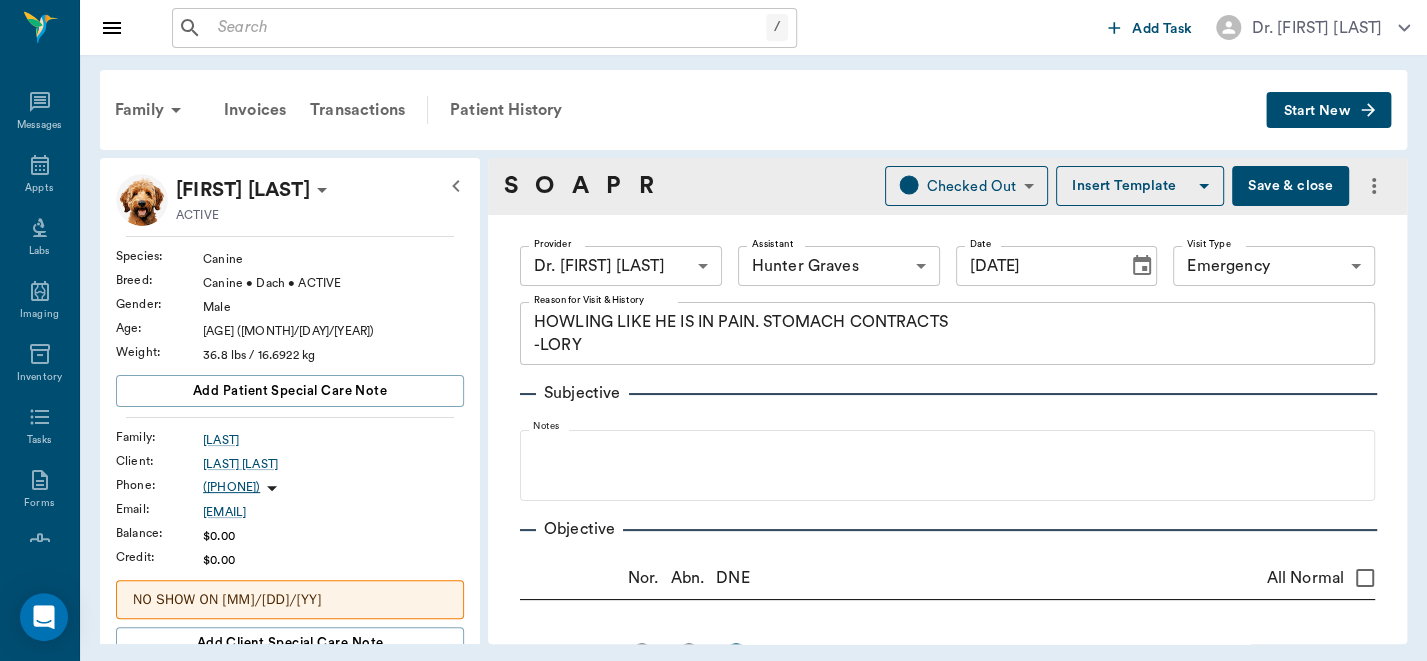 type on "[DATE]" 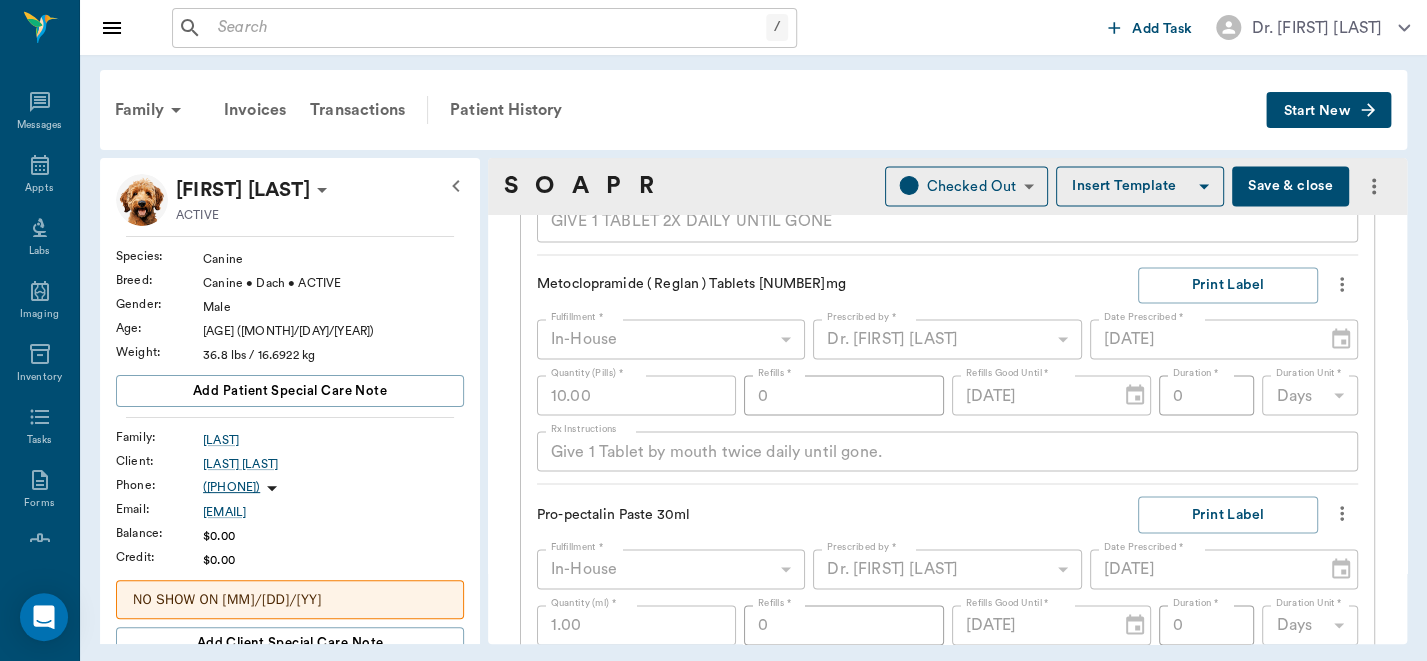 scroll, scrollTop: 1896, scrollLeft: 0, axis: vertical 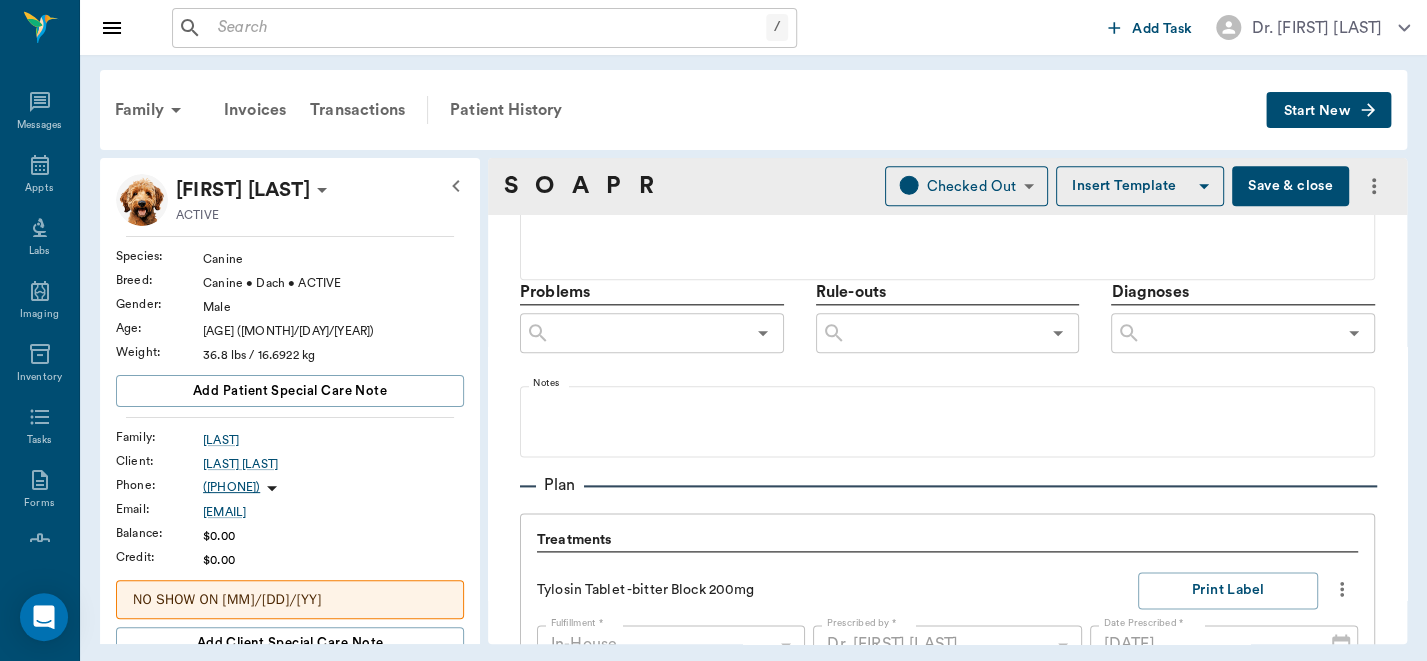 click 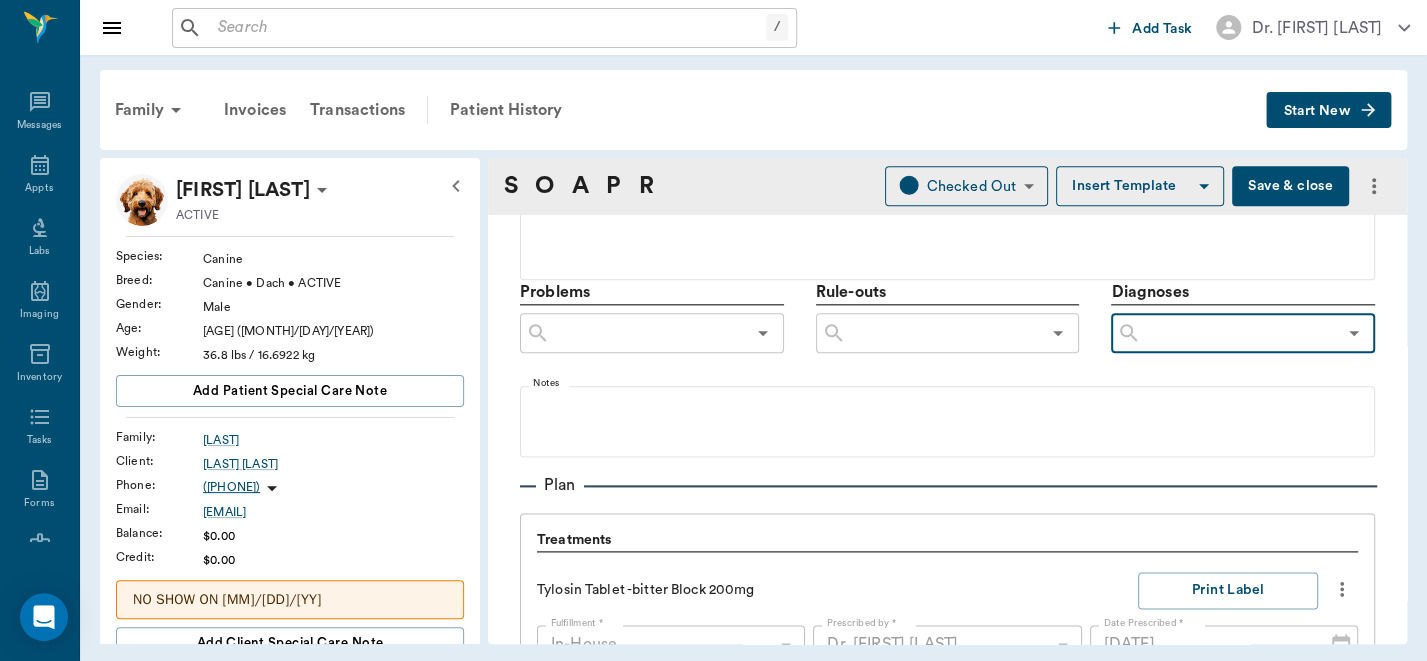 click 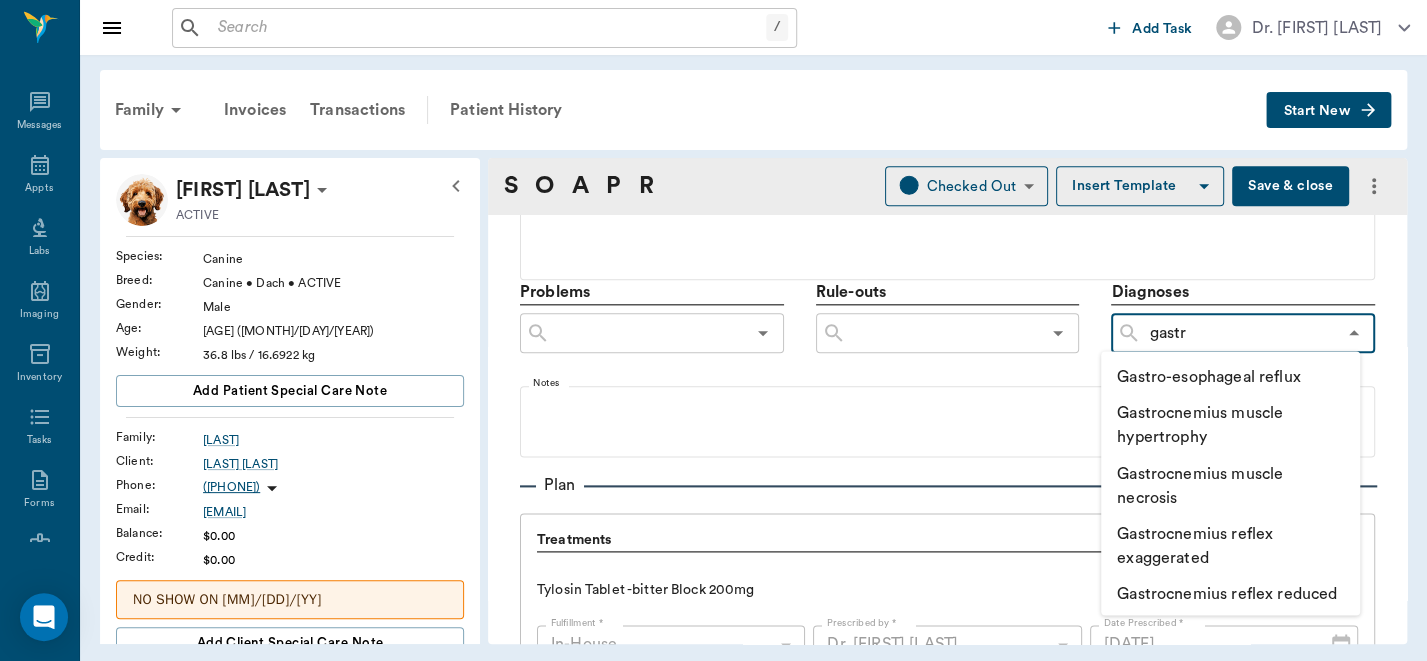 type on "gastro" 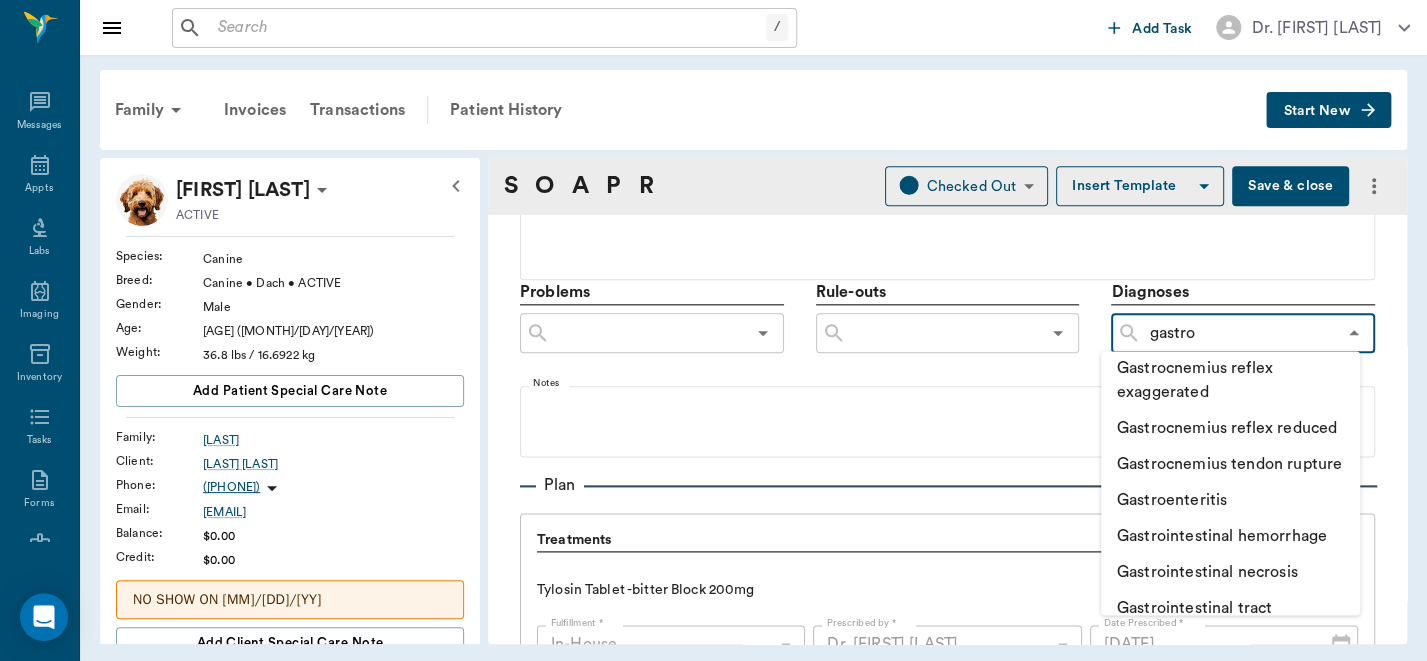 scroll, scrollTop: 339, scrollLeft: 0, axis: vertical 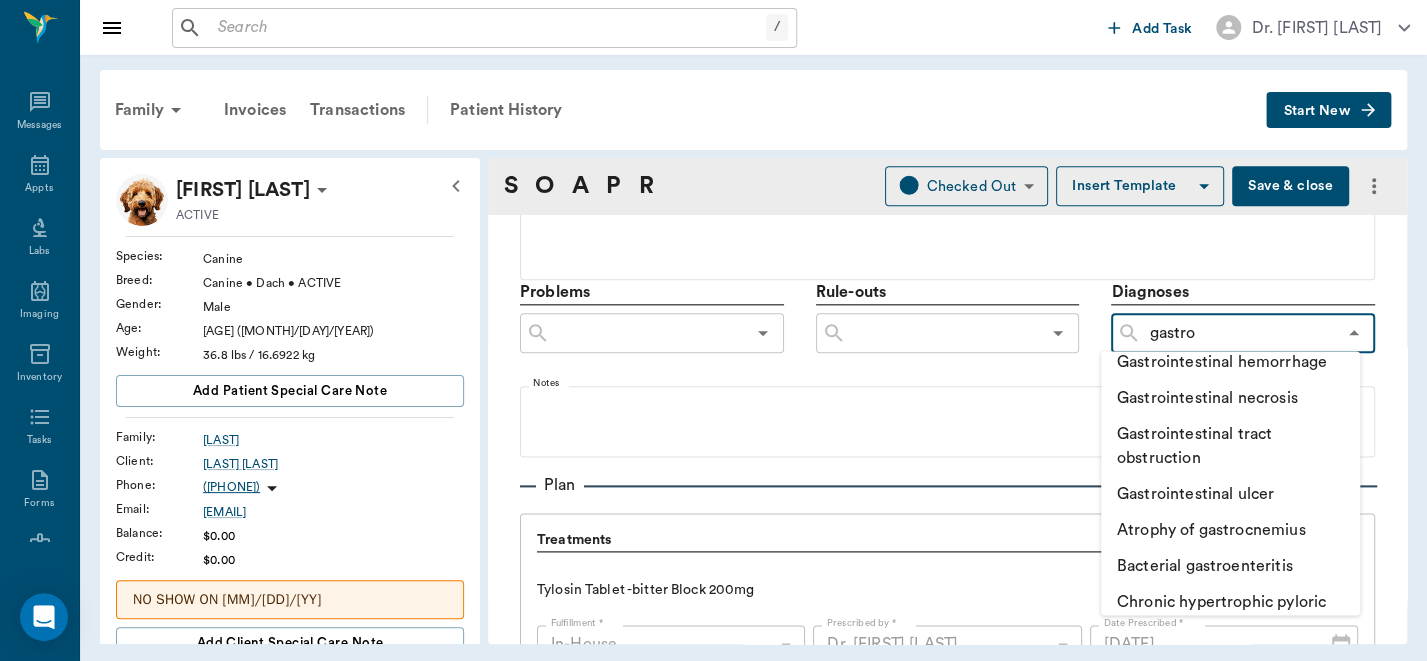 click on "Gastroenteritis" at bounding box center [1230, 326] 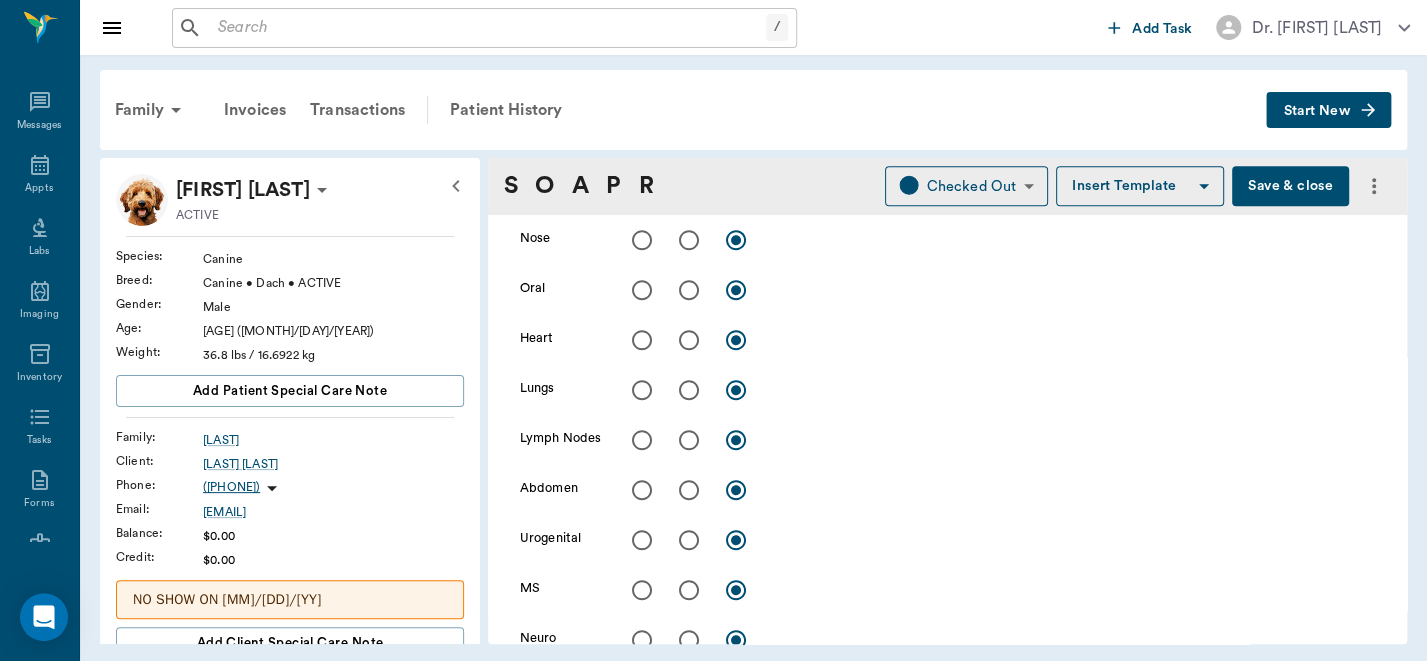 scroll, scrollTop: 294, scrollLeft: 0, axis: vertical 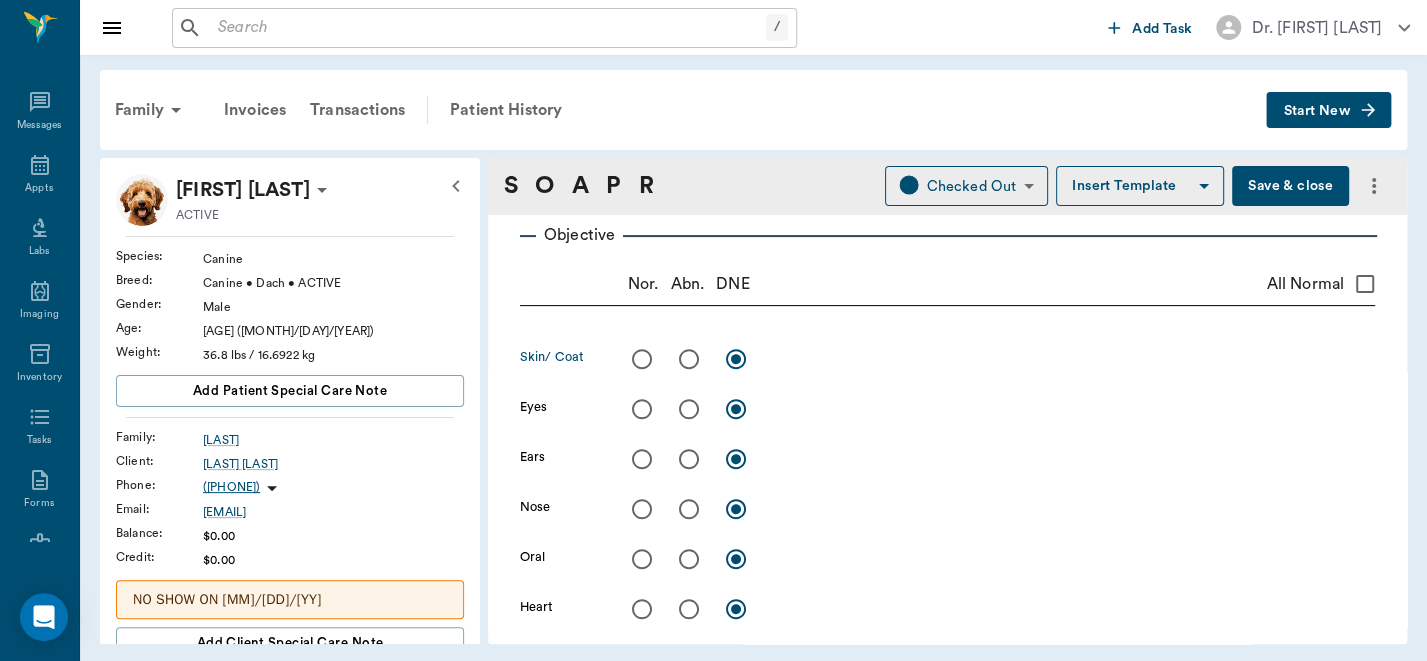 click at bounding box center (642, 359) 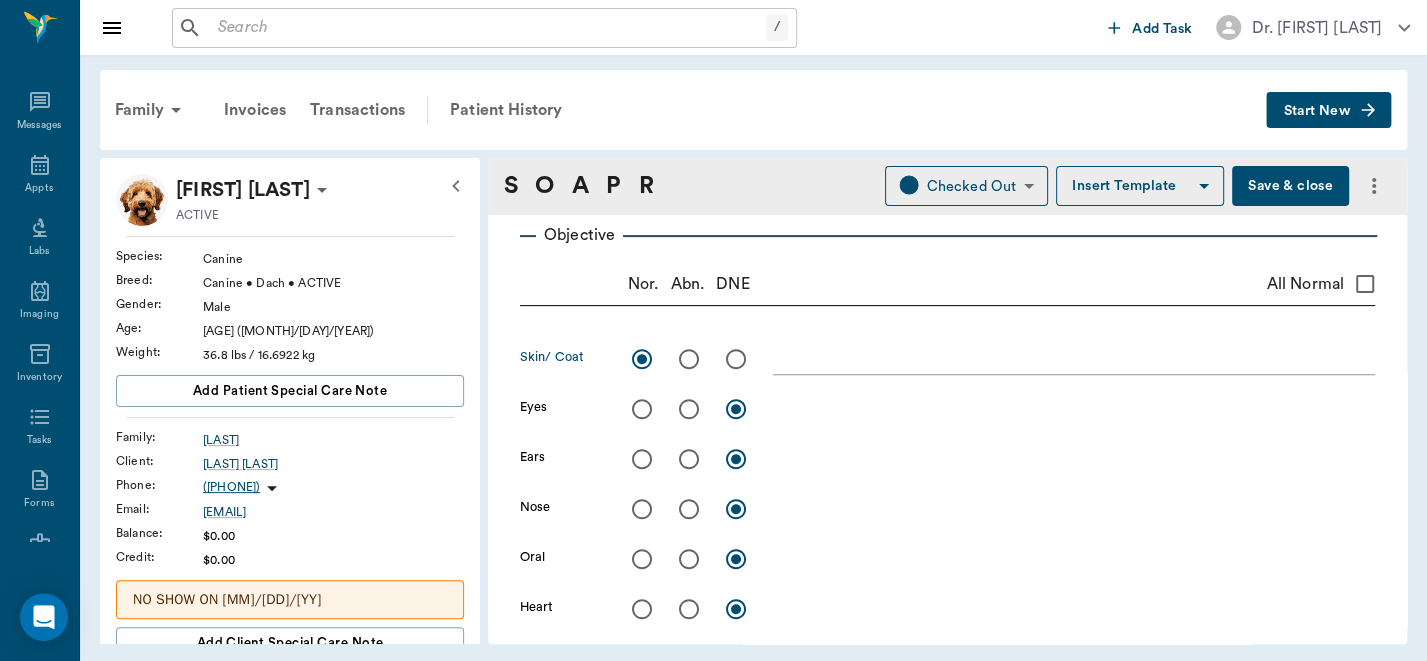 click at bounding box center (642, 409) 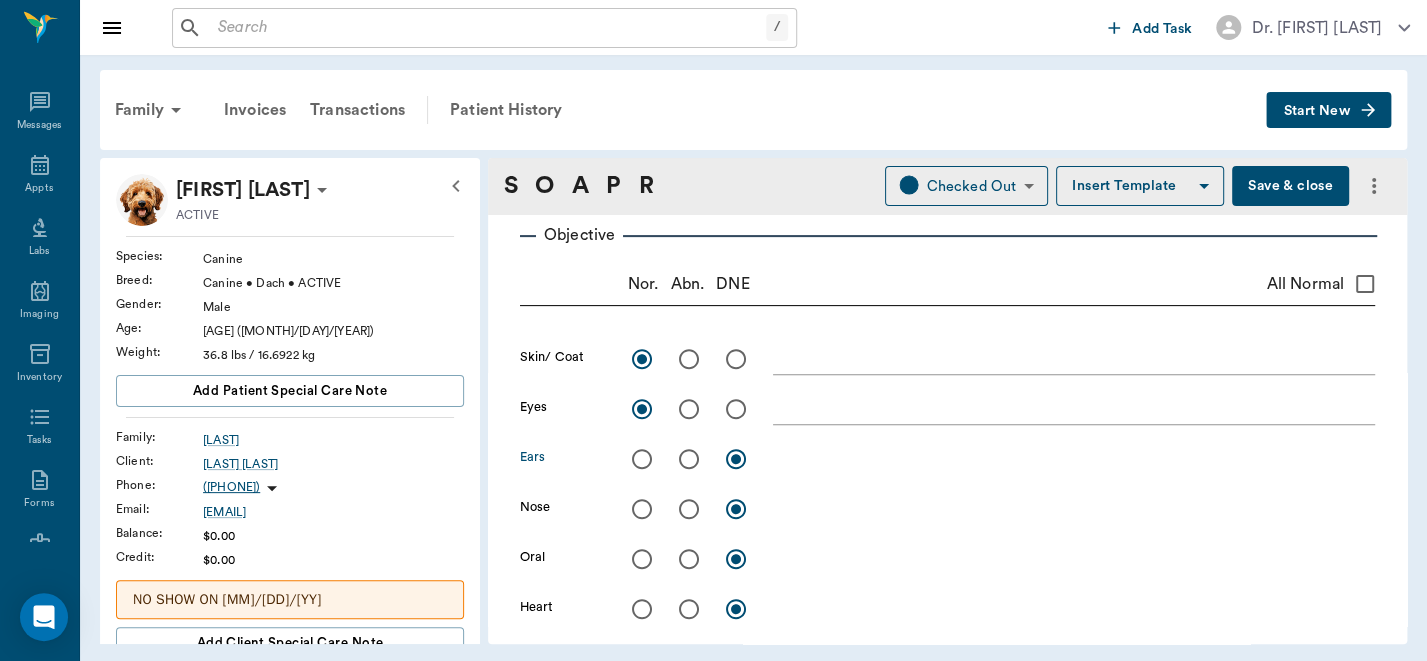 click at bounding box center [642, 459] 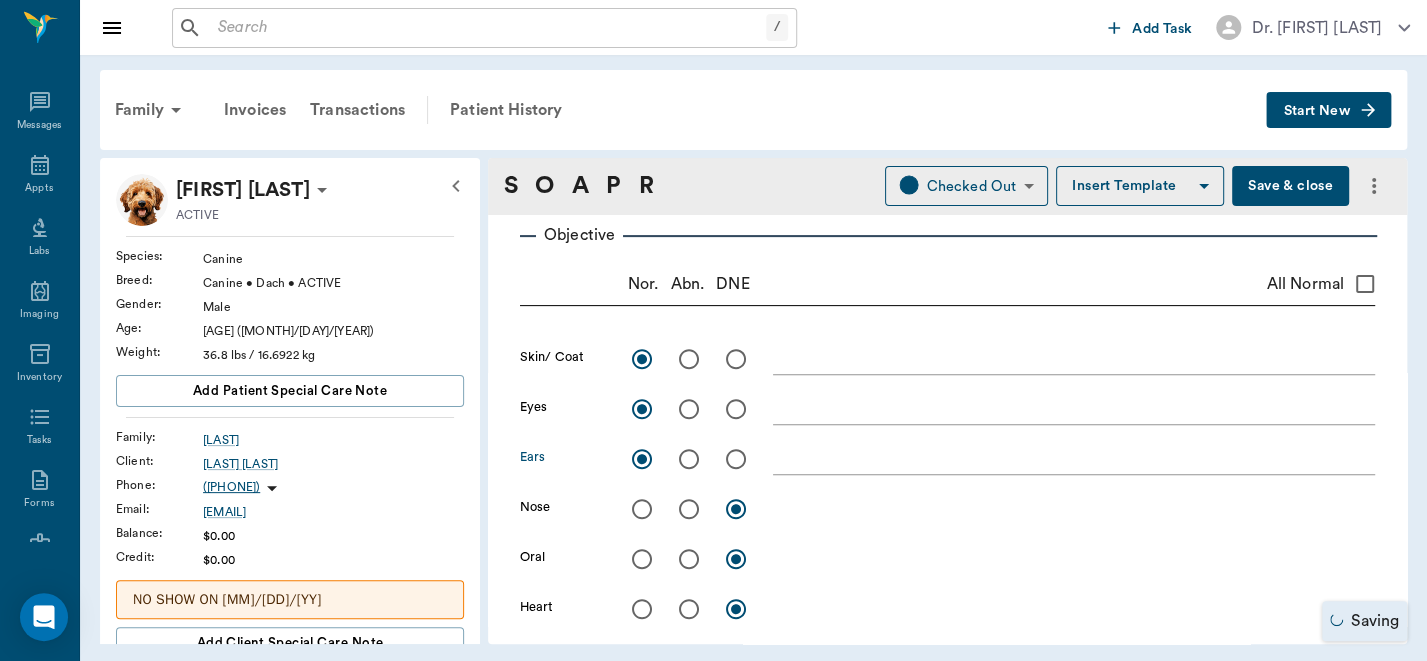 click at bounding box center [642, 509] 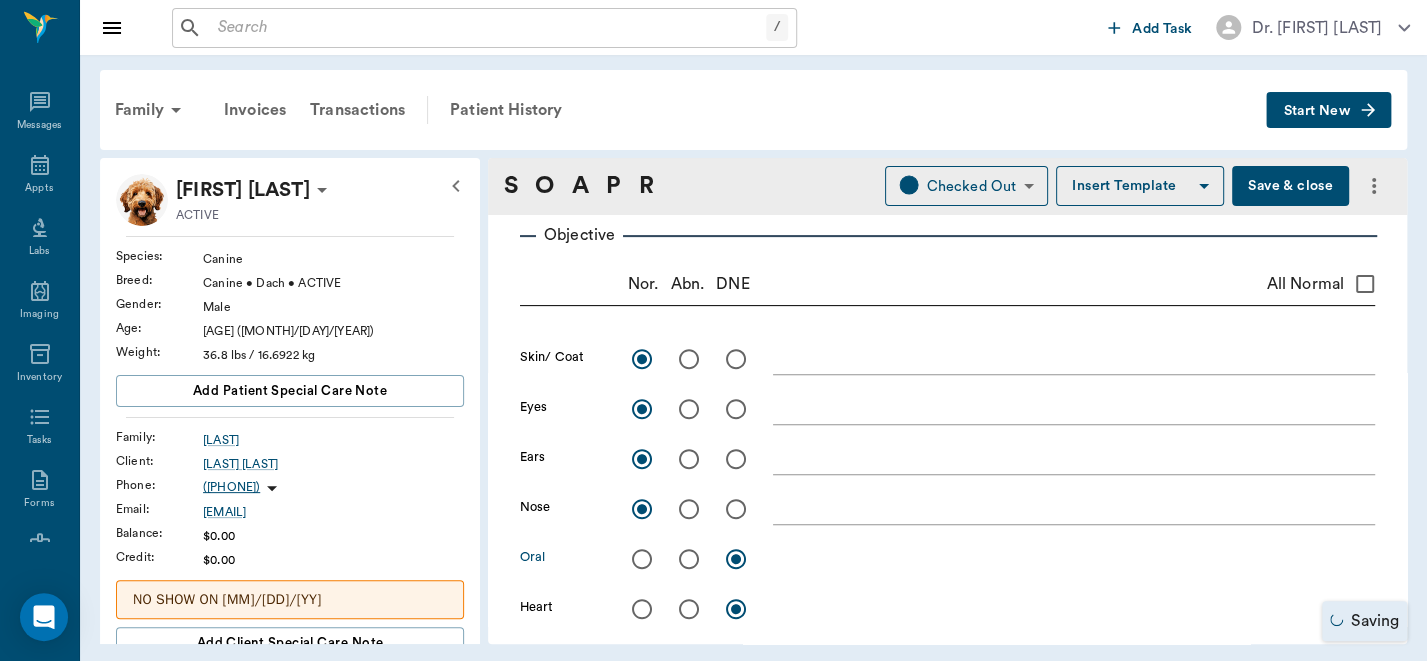 click at bounding box center (689, 559) 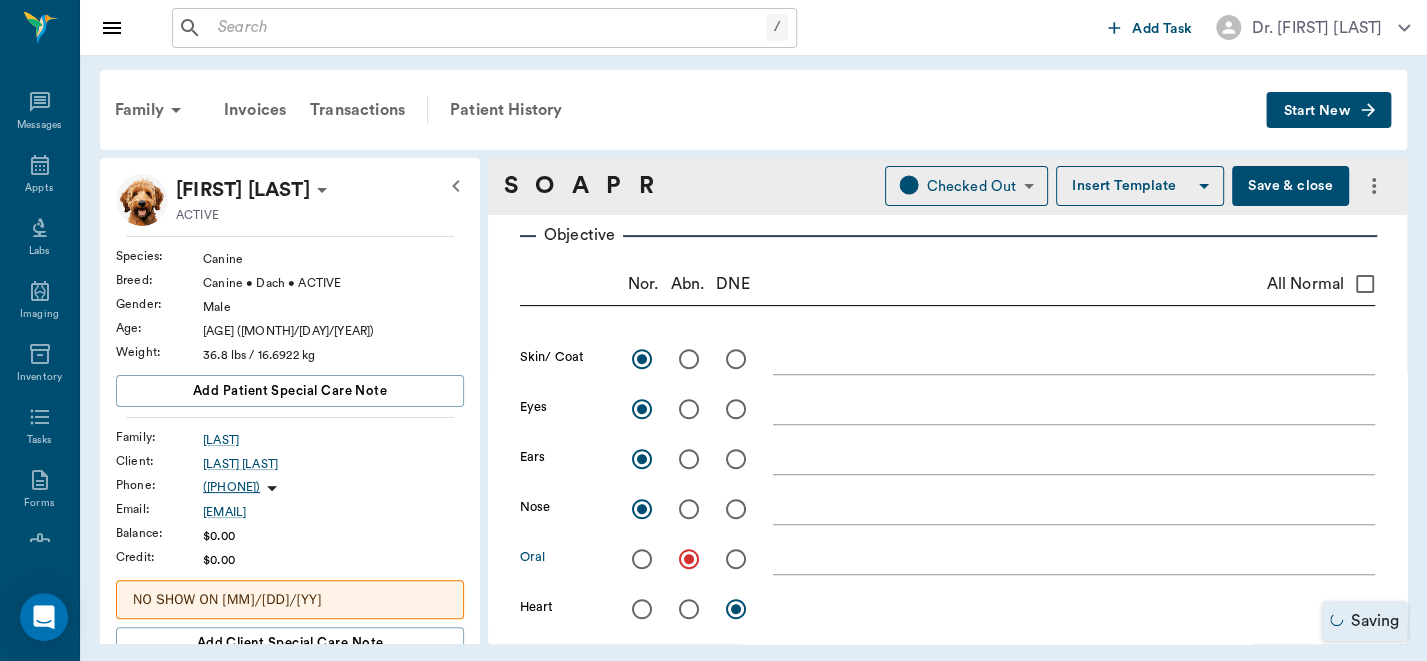 click at bounding box center (1074, 558) 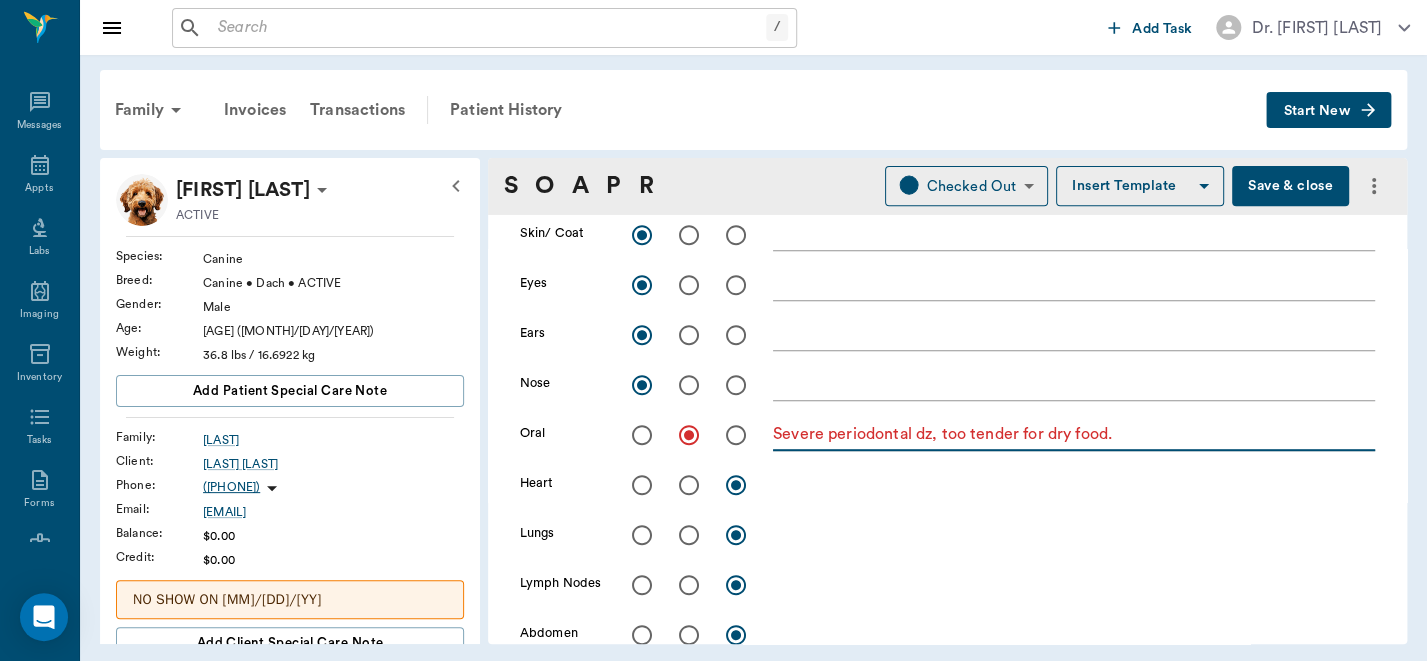 scroll, scrollTop: 470, scrollLeft: 0, axis: vertical 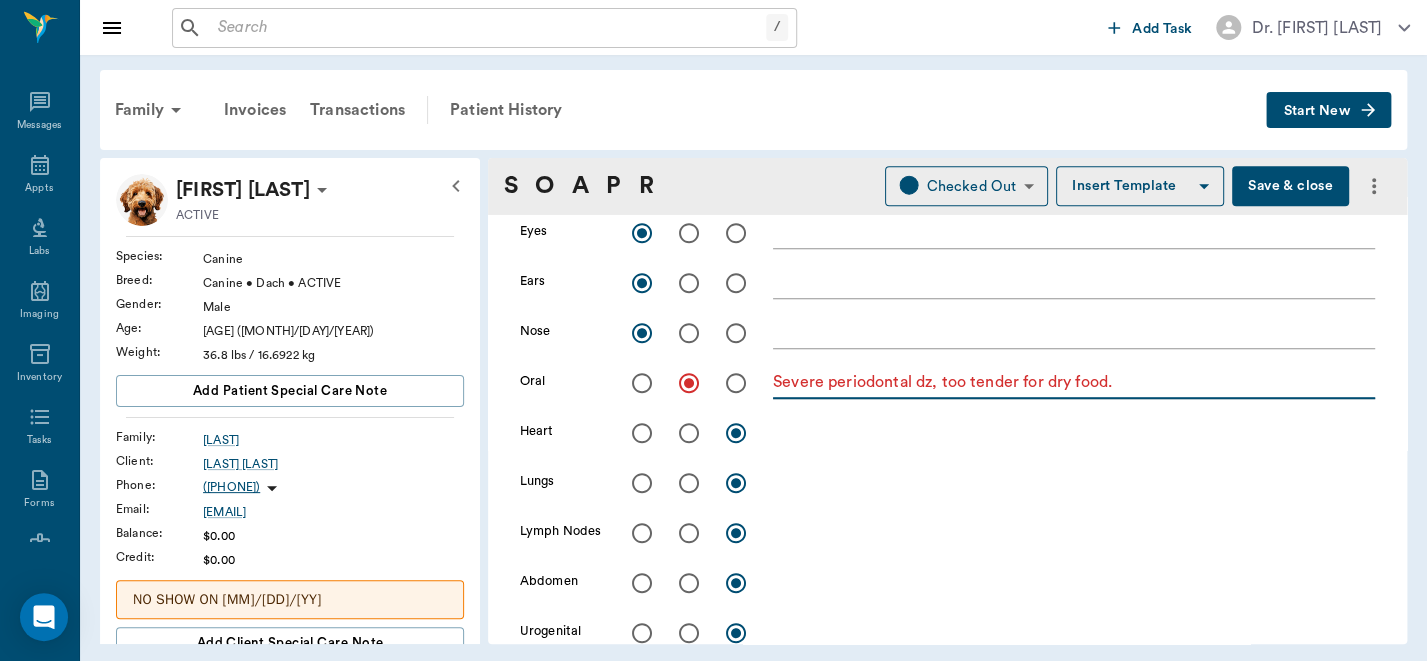 type on "Severe periodontal dz,  too tender for dry food." 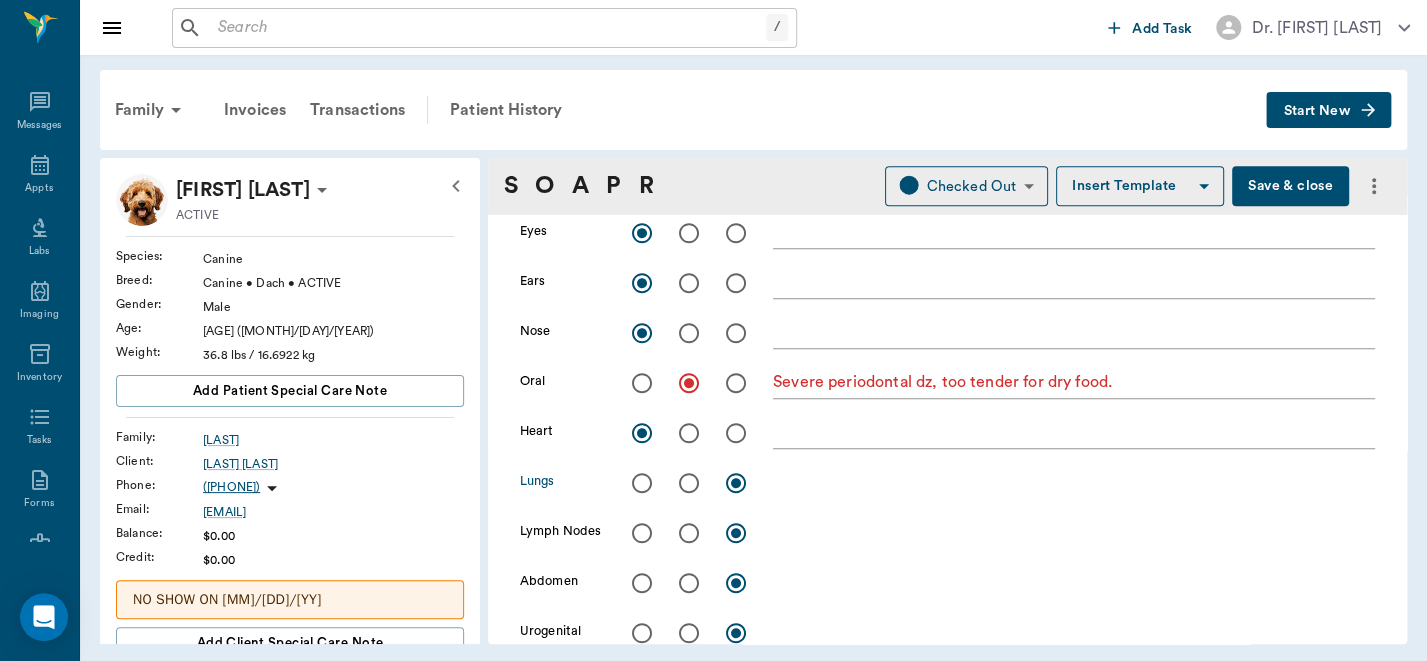 click at bounding box center [642, 483] 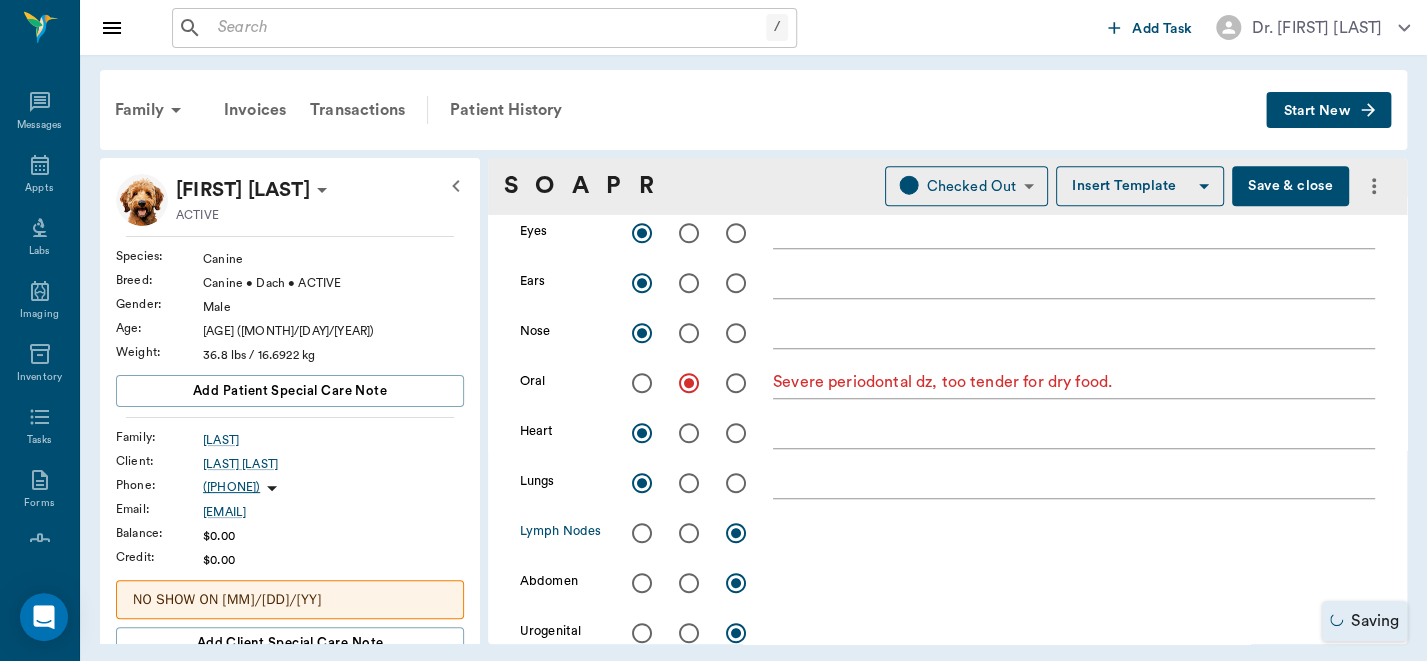 drag, startPoint x: 641, startPoint y: 510, endPoint x: 649, endPoint y: 528, distance: 19.697716 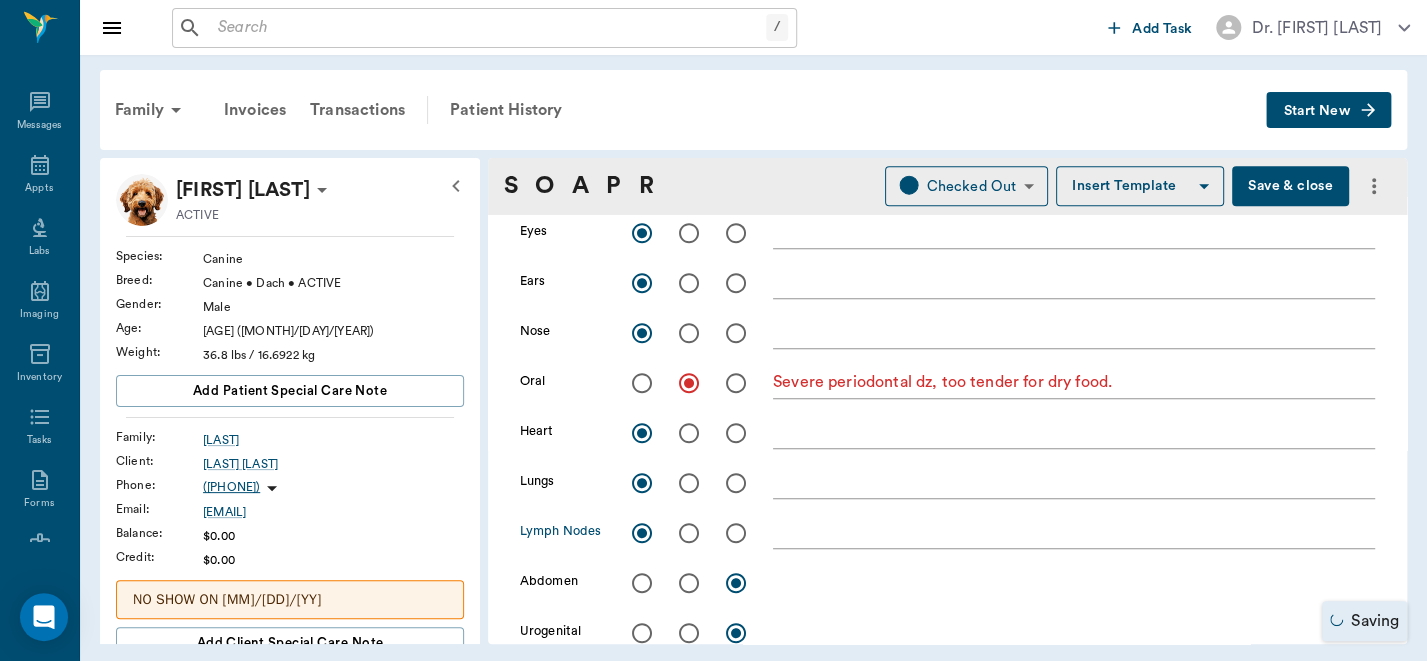 click at bounding box center (642, 533) 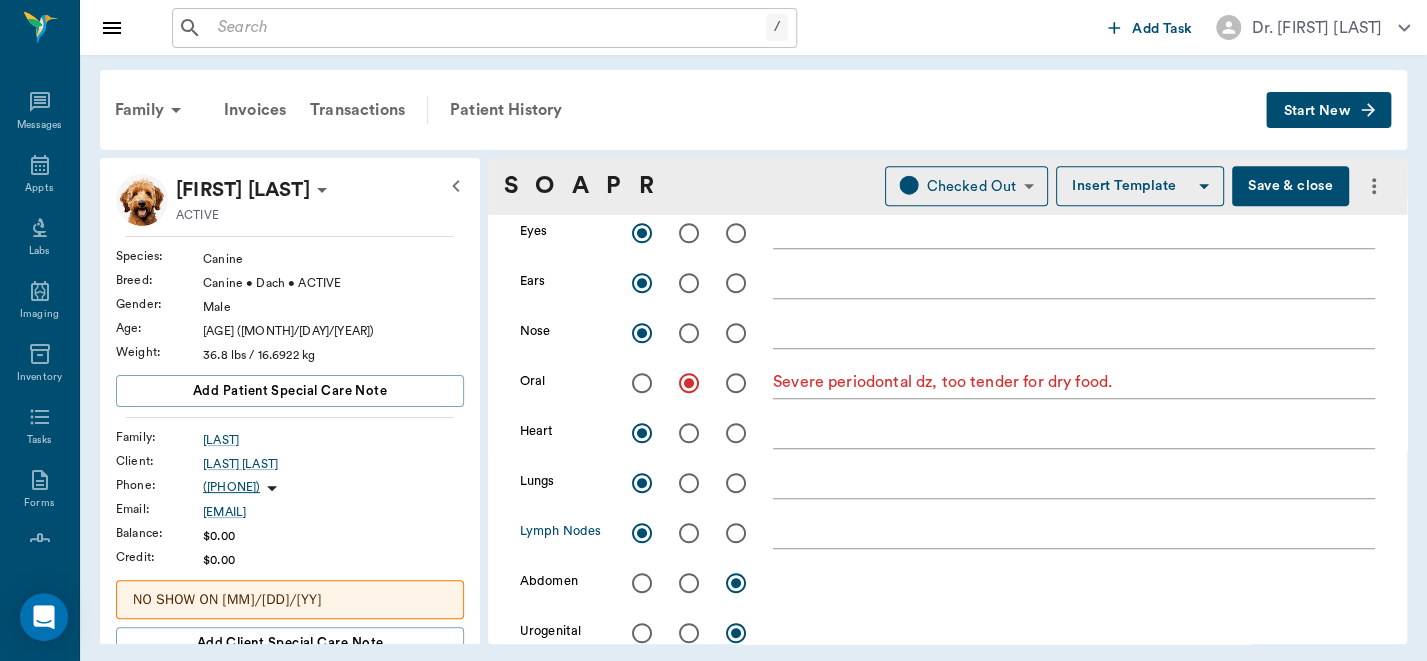 click at bounding box center (689, 583) 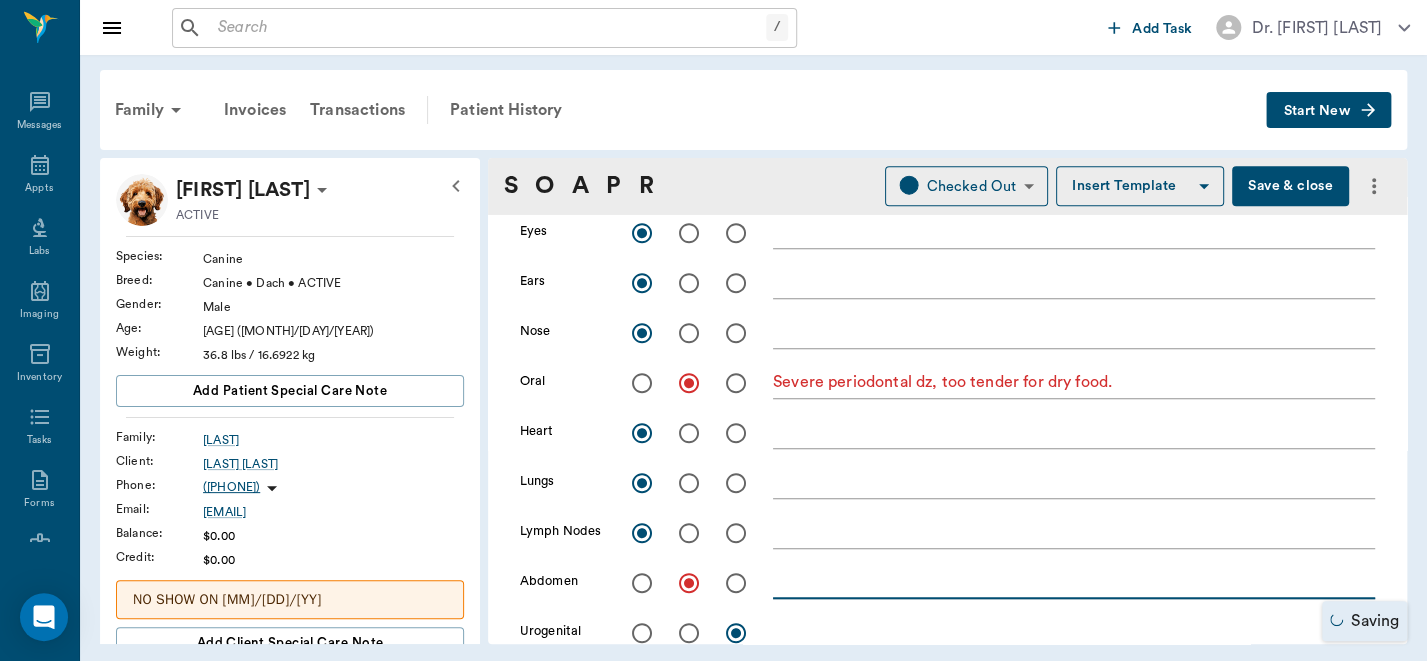 click at bounding box center [1074, 582] 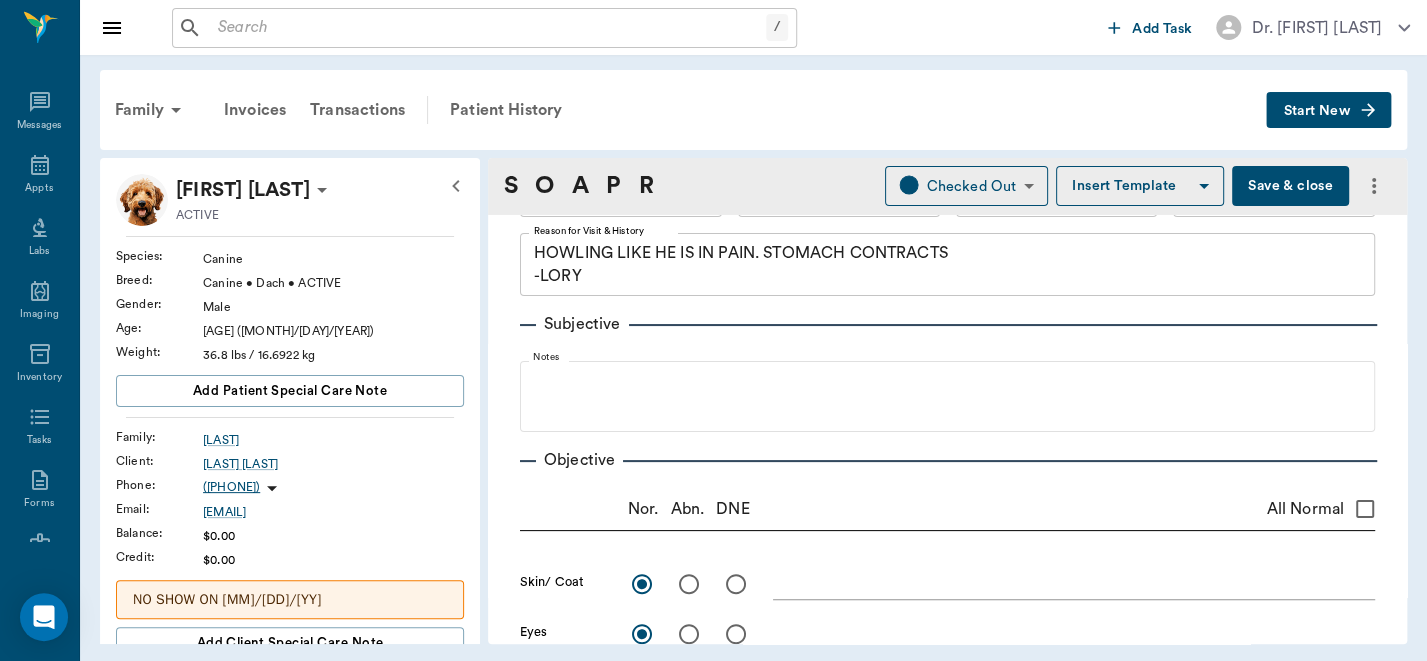 scroll, scrollTop: 30, scrollLeft: 0, axis: vertical 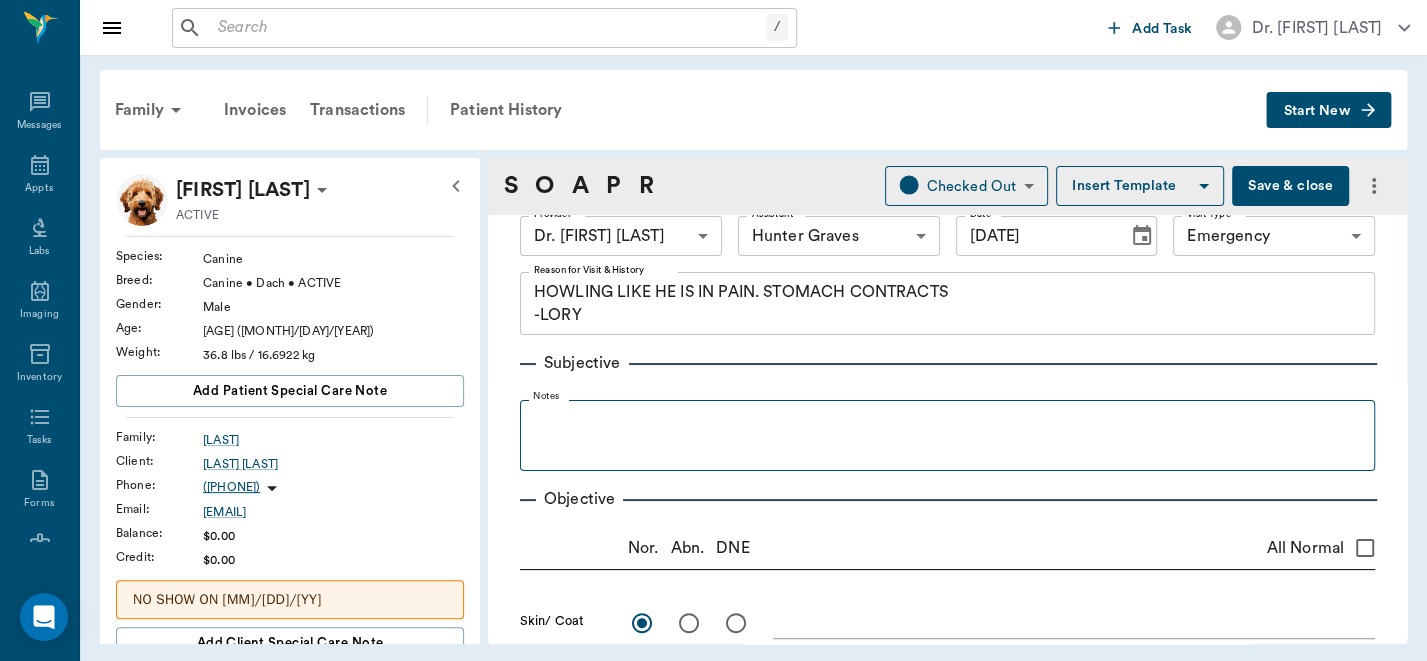 type on "very empty, no palpatable blockage or mass." 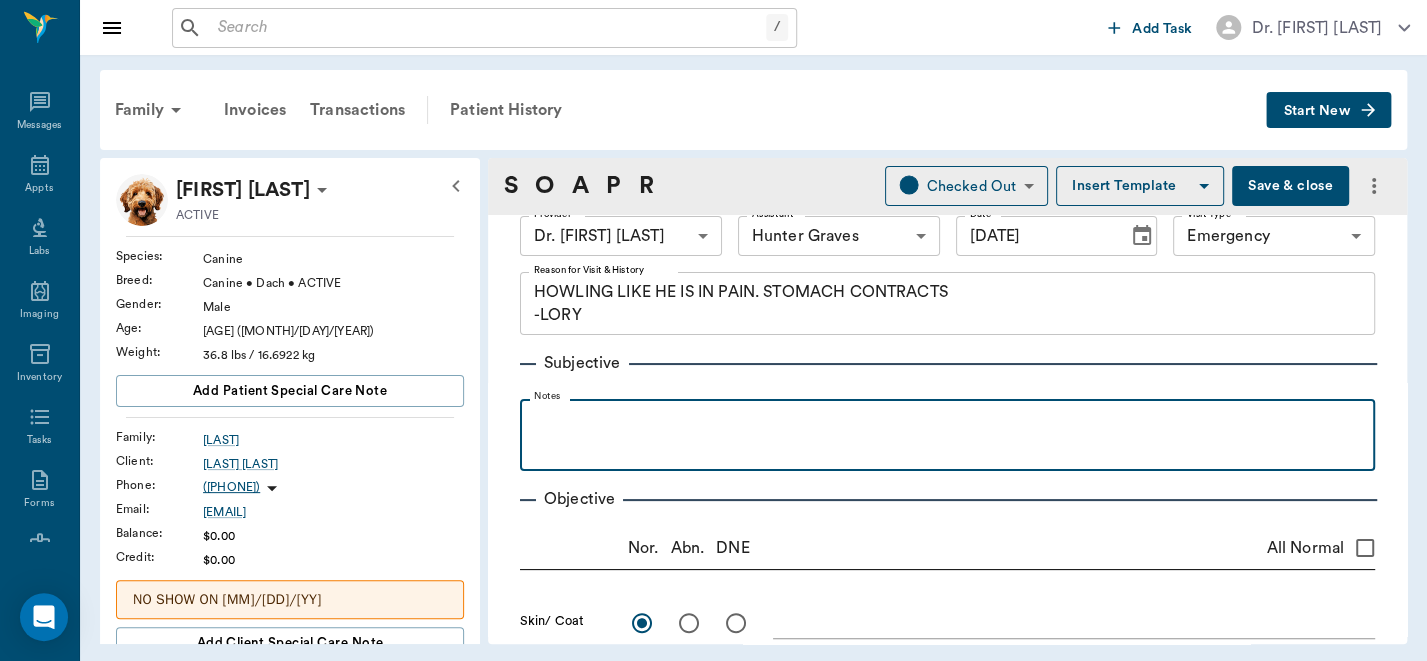 click at bounding box center (947, 421) 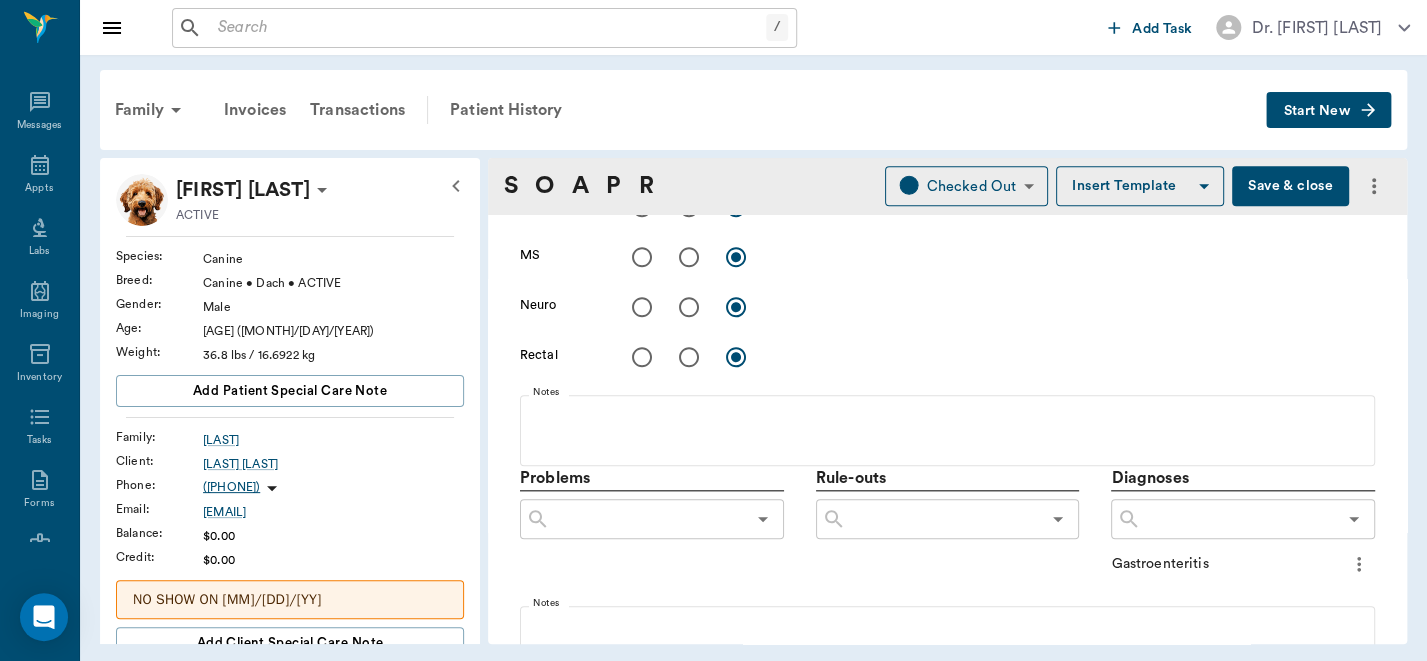 scroll, scrollTop: 686, scrollLeft: 0, axis: vertical 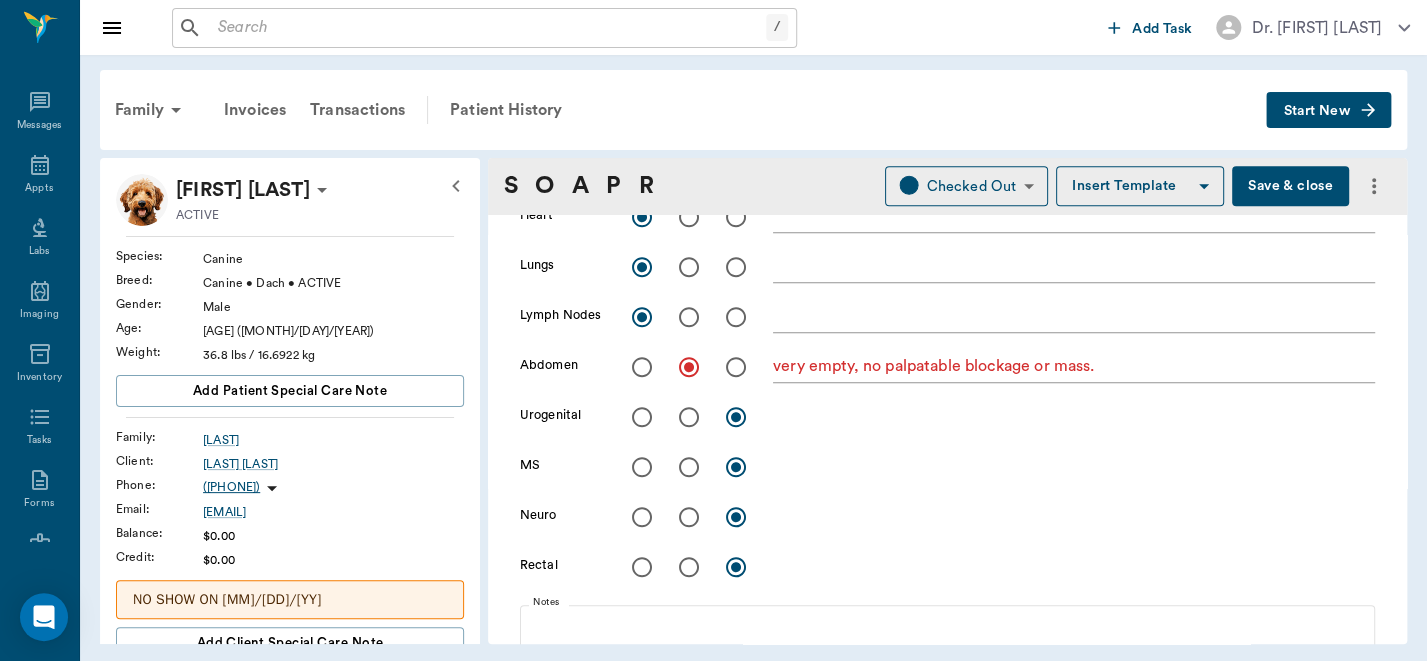 click at bounding box center [642, 417] 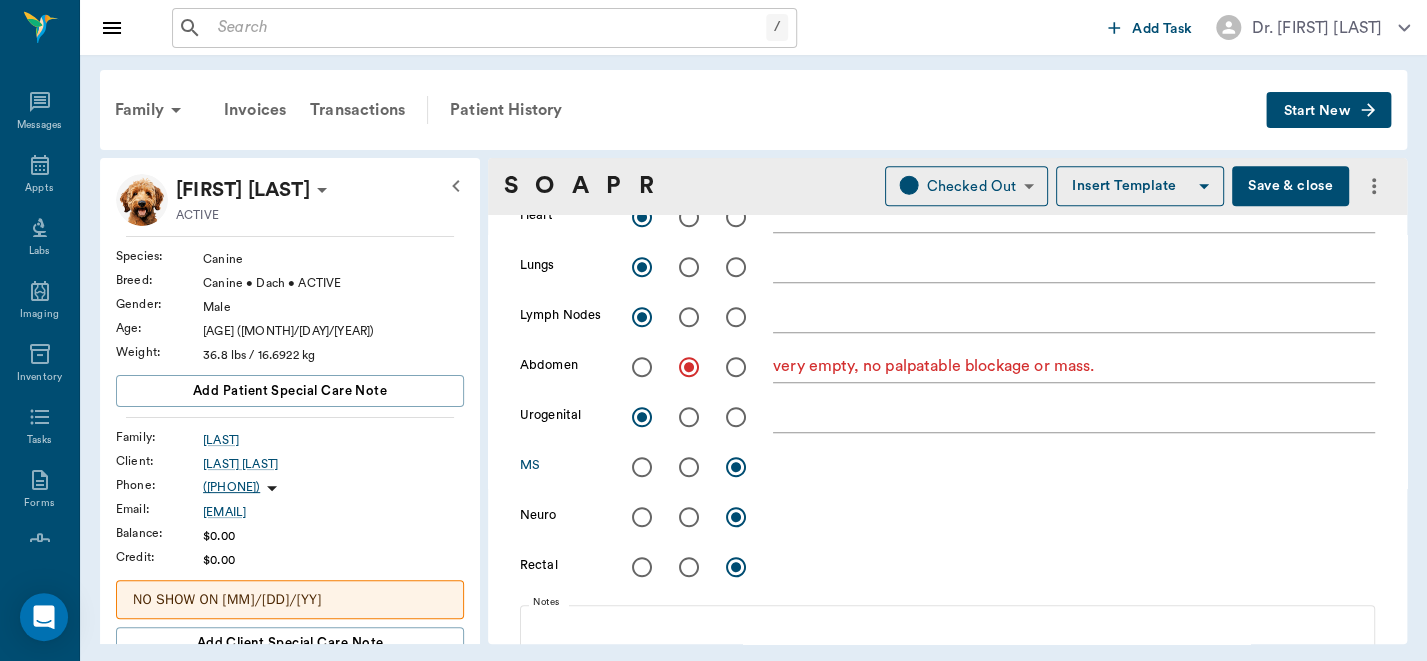 click at bounding box center [642, 467] 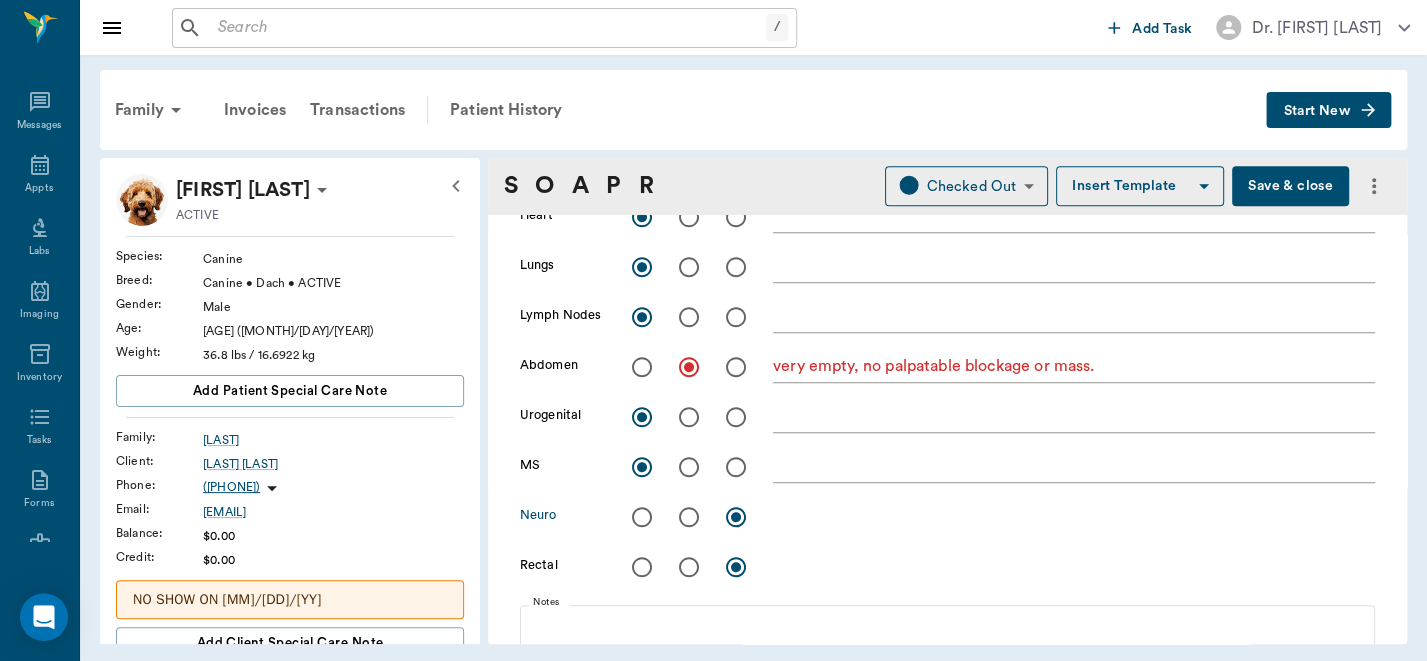 click at bounding box center (642, 517) 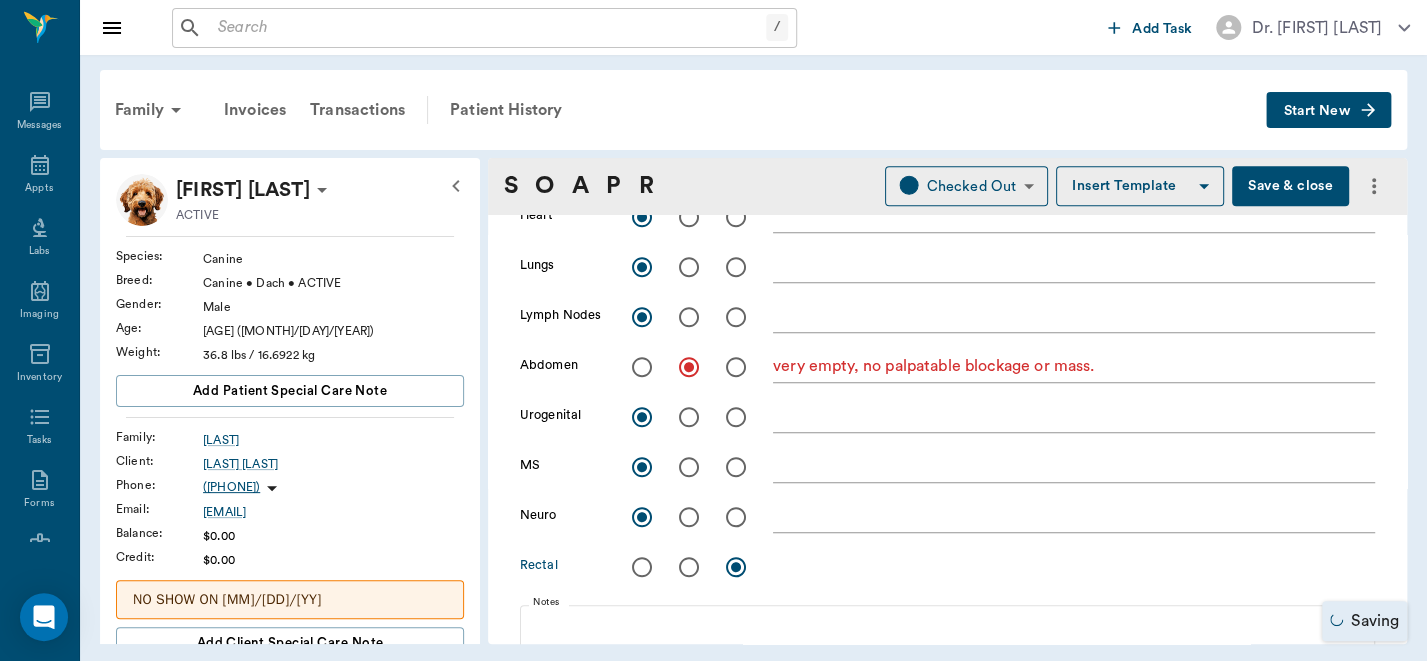 click at bounding box center [689, 567] 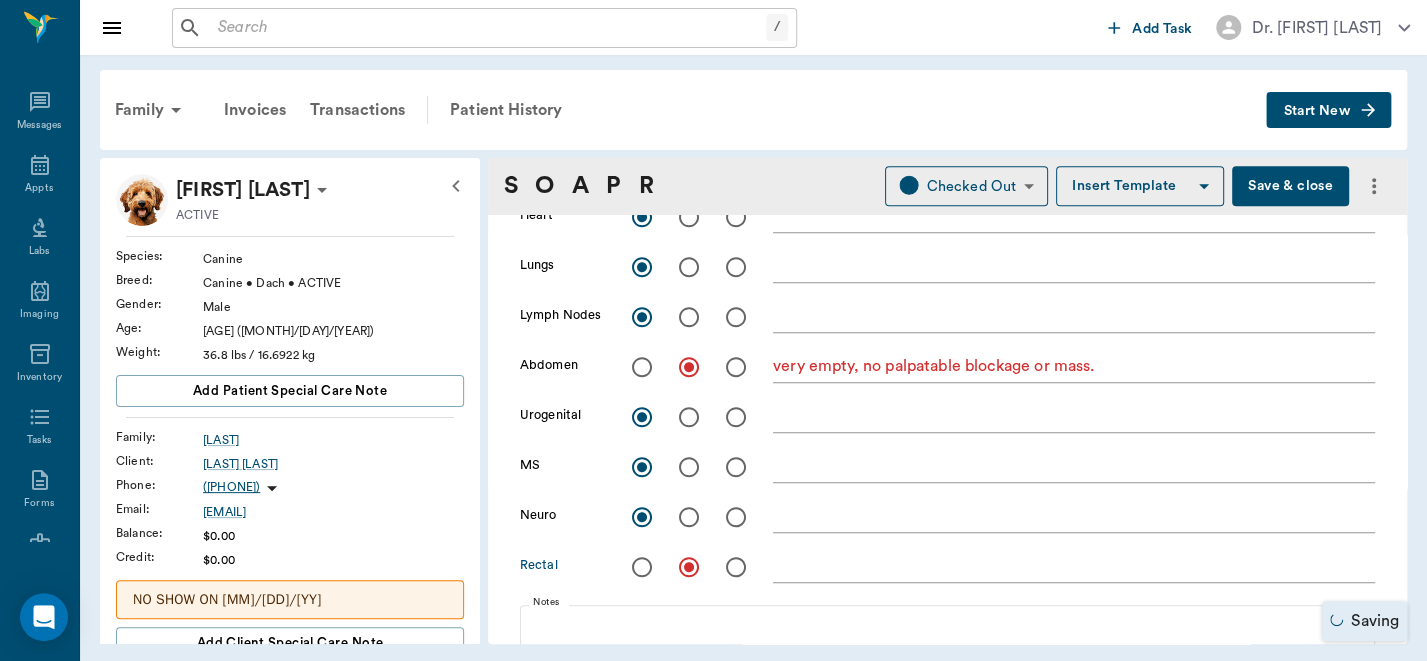 click at bounding box center (1074, 566) 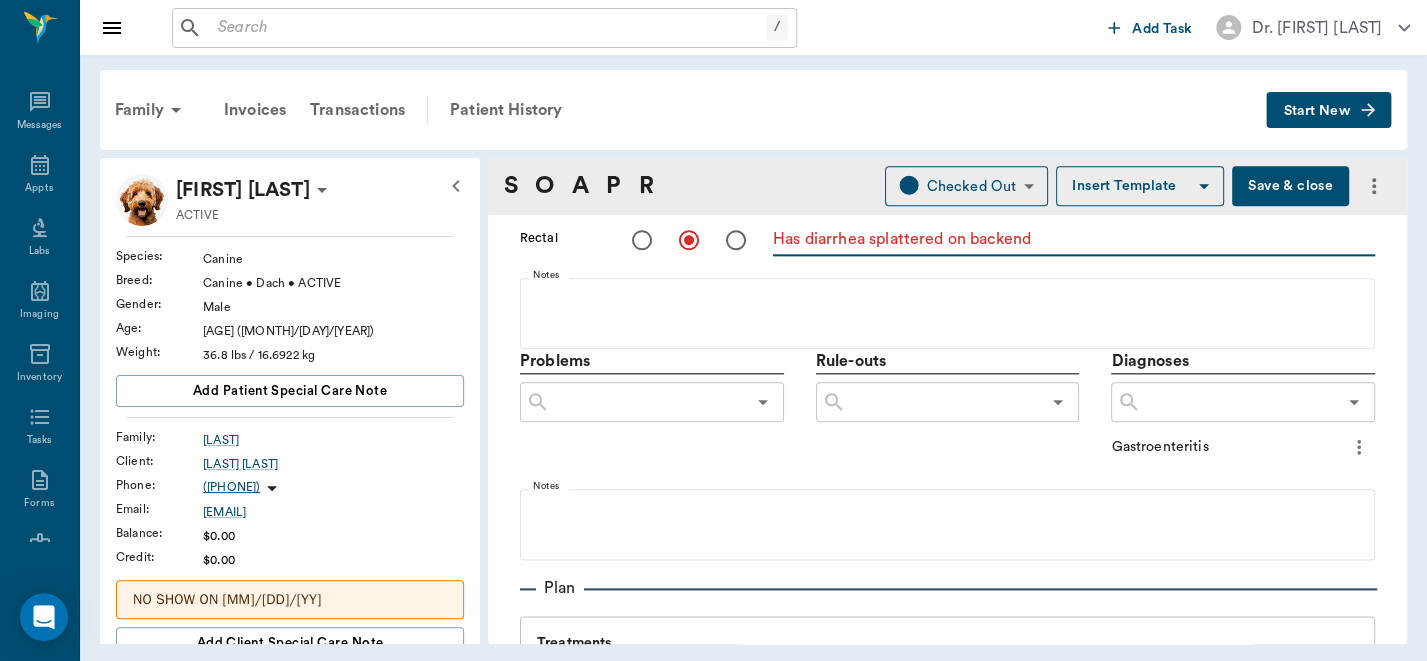 scroll, scrollTop: 252, scrollLeft: 0, axis: vertical 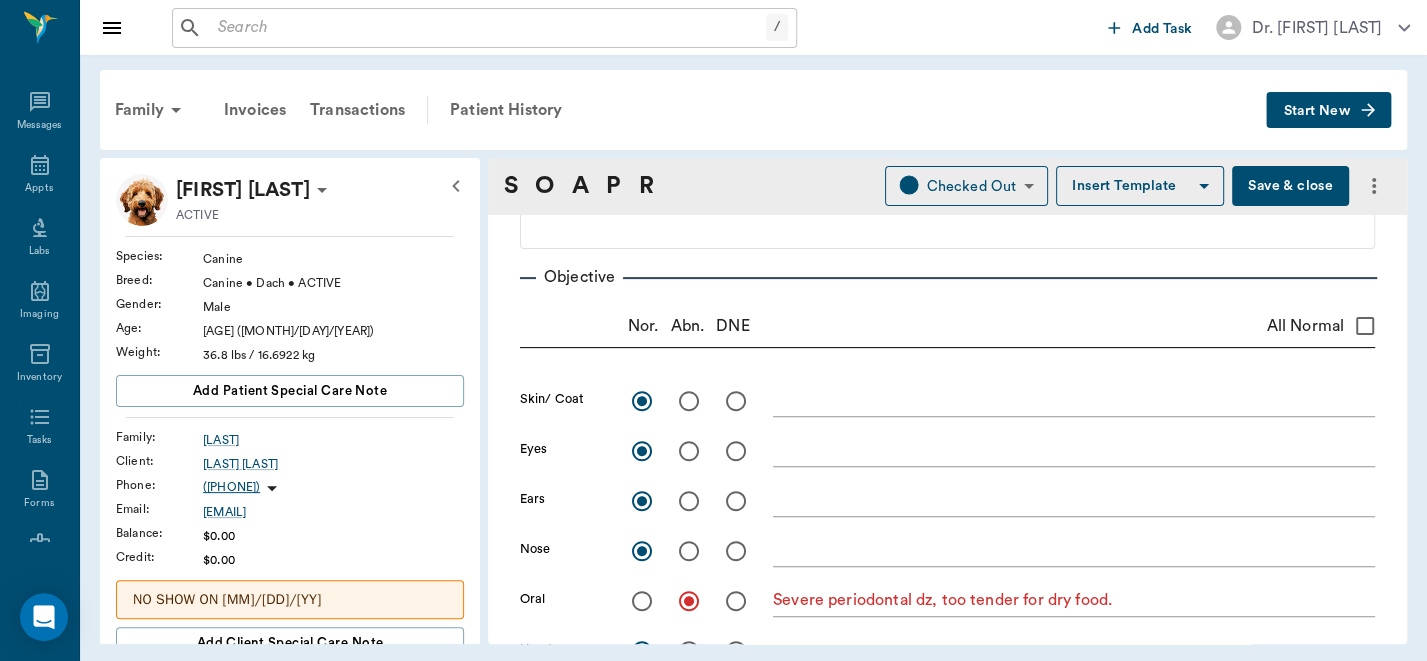 type on "Has diarrhea splattered on backend" 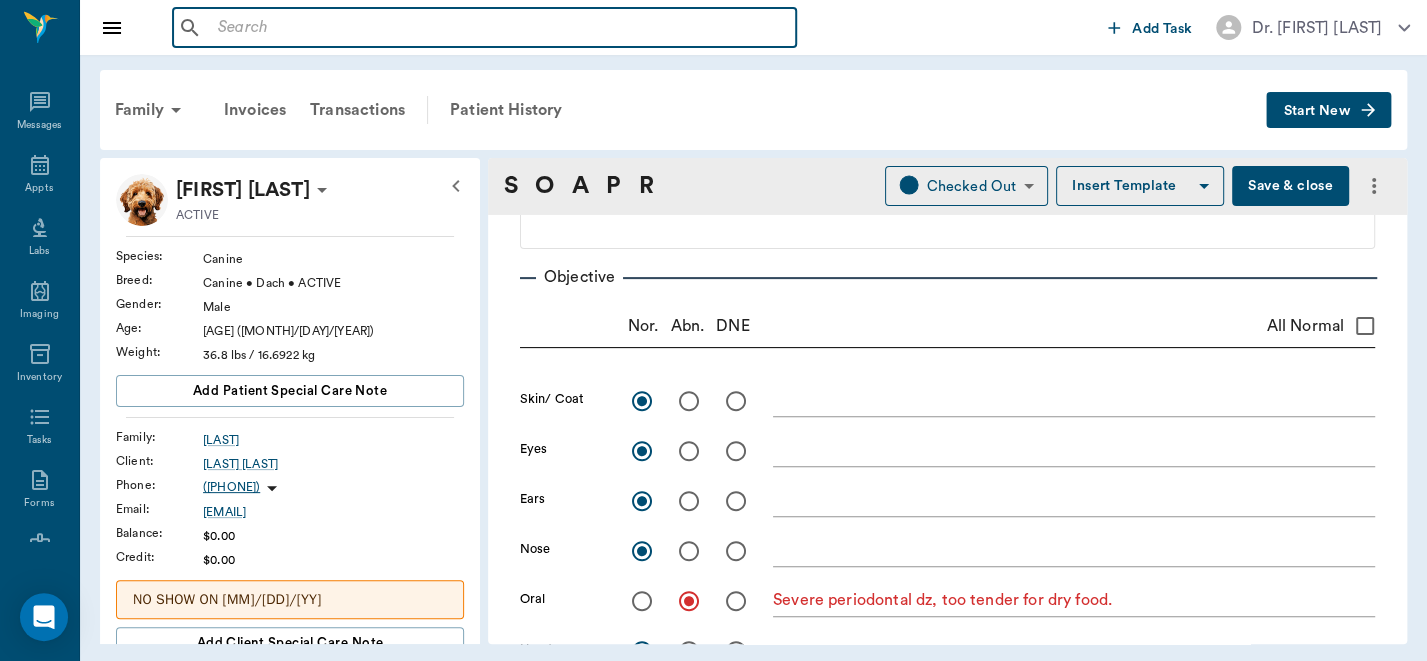 click at bounding box center (499, 28) 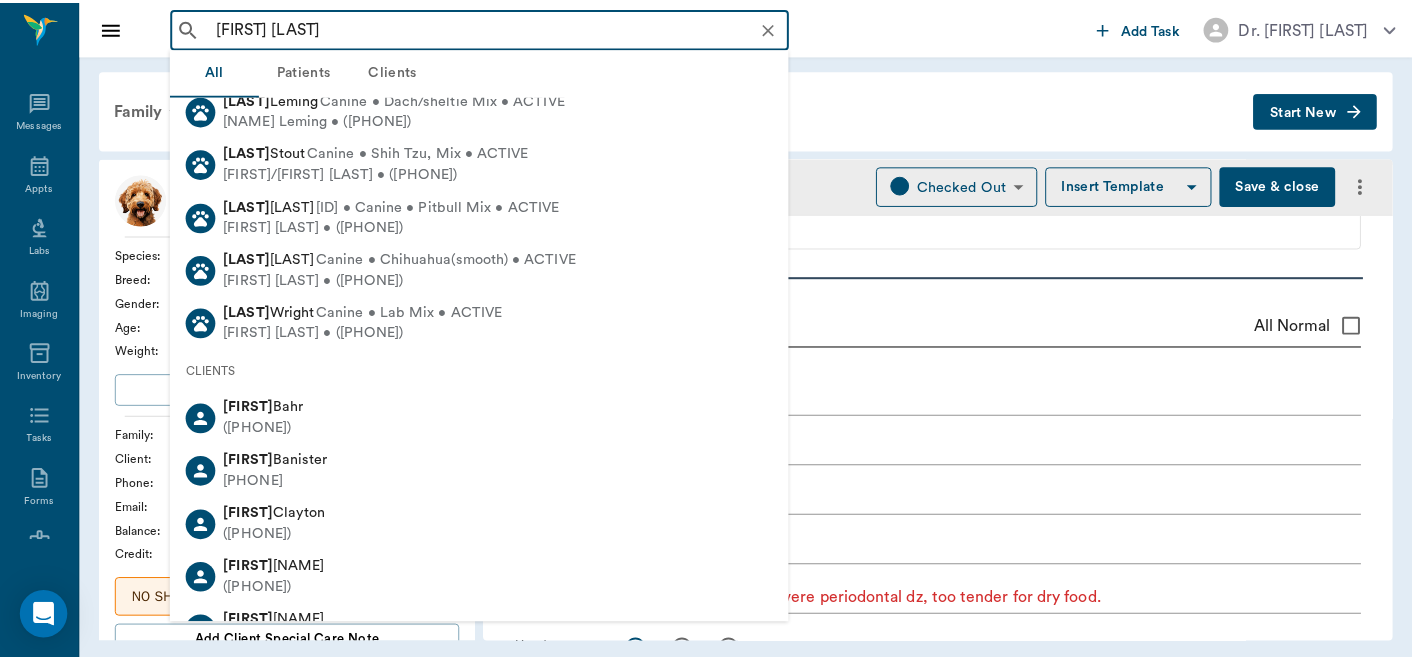 scroll, scrollTop: 104, scrollLeft: 0, axis: vertical 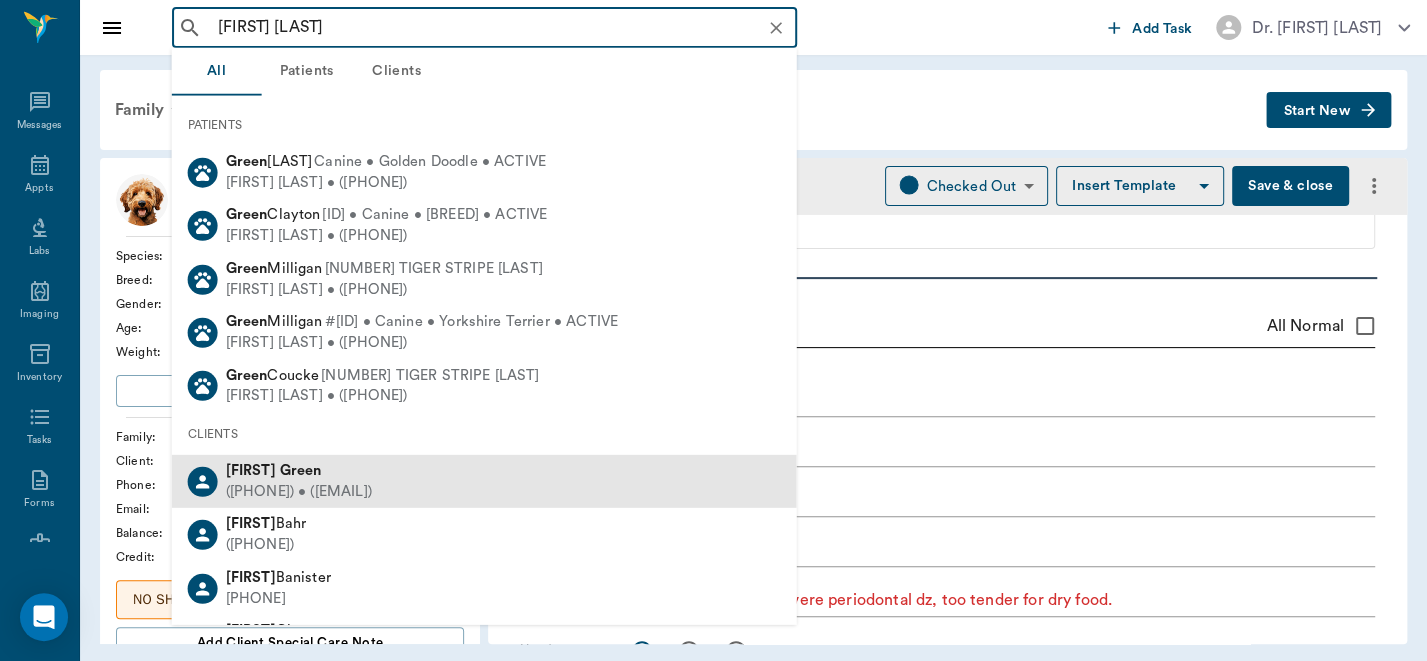 click on "Christy   Green" at bounding box center [299, 471] 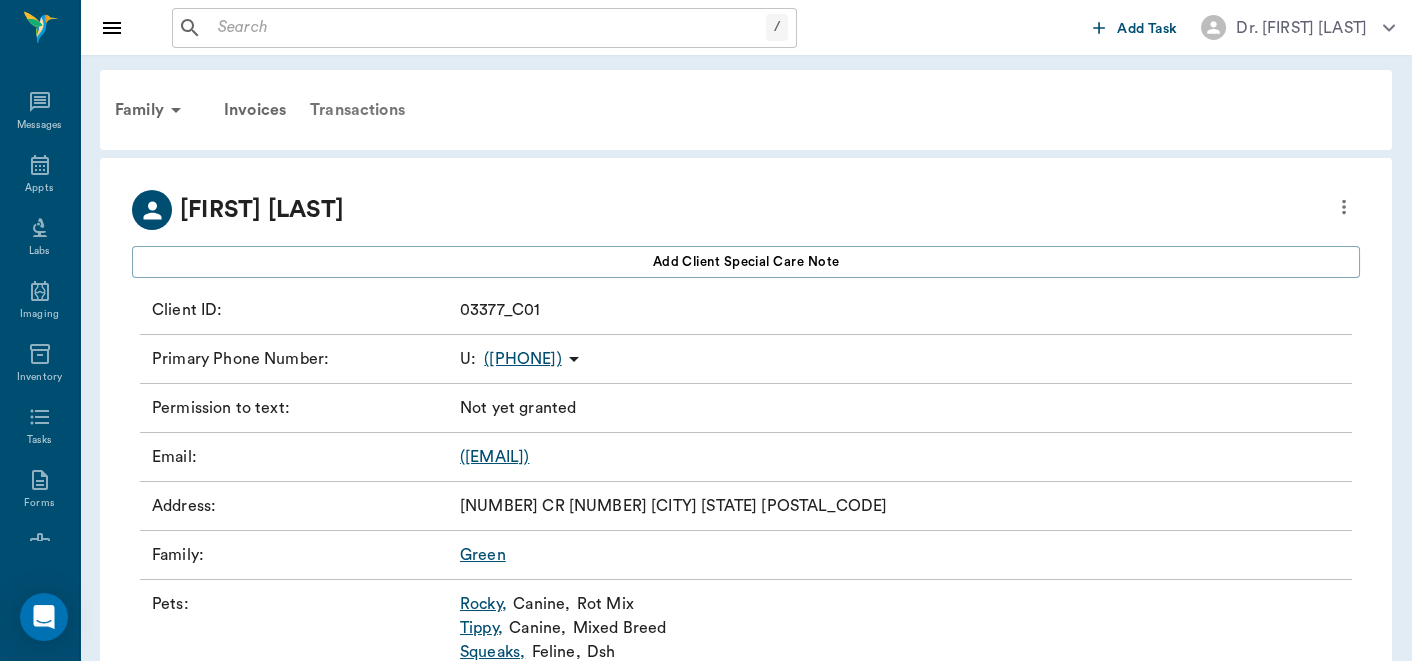 click on "Transactions" at bounding box center [357, 110] 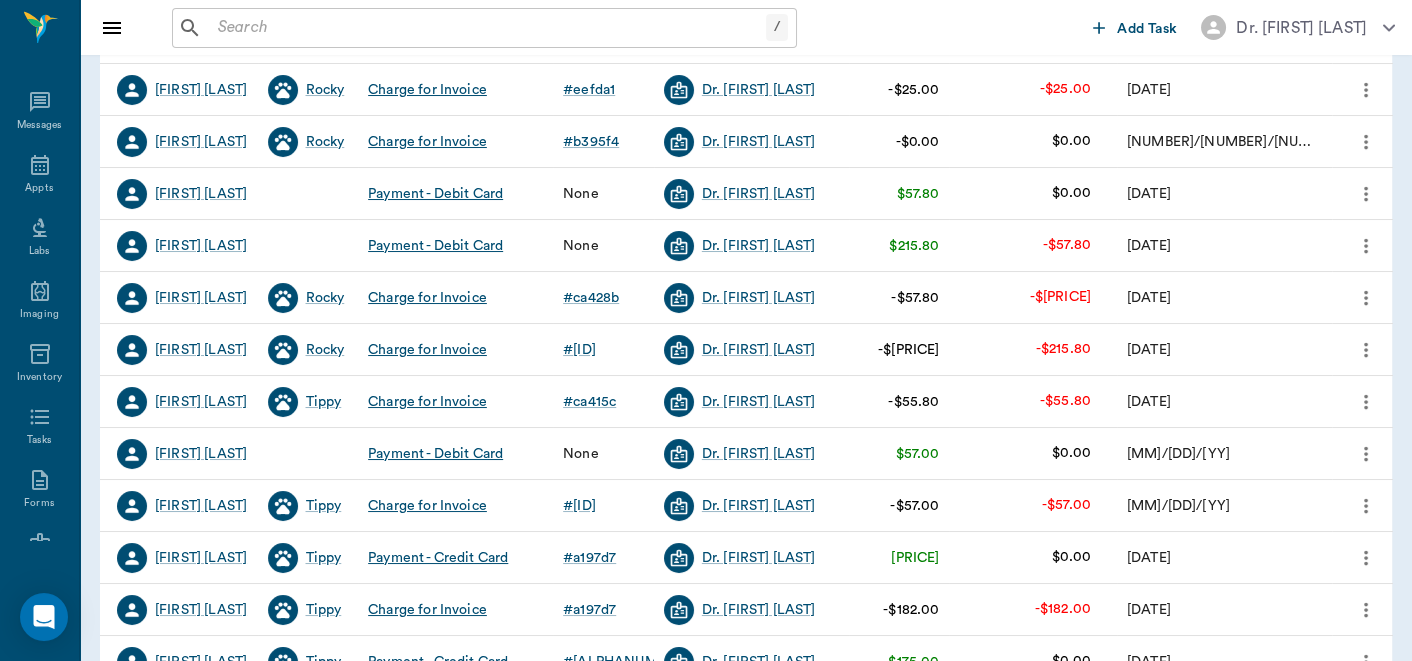 scroll, scrollTop: 403, scrollLeft: 0, axis: vertical 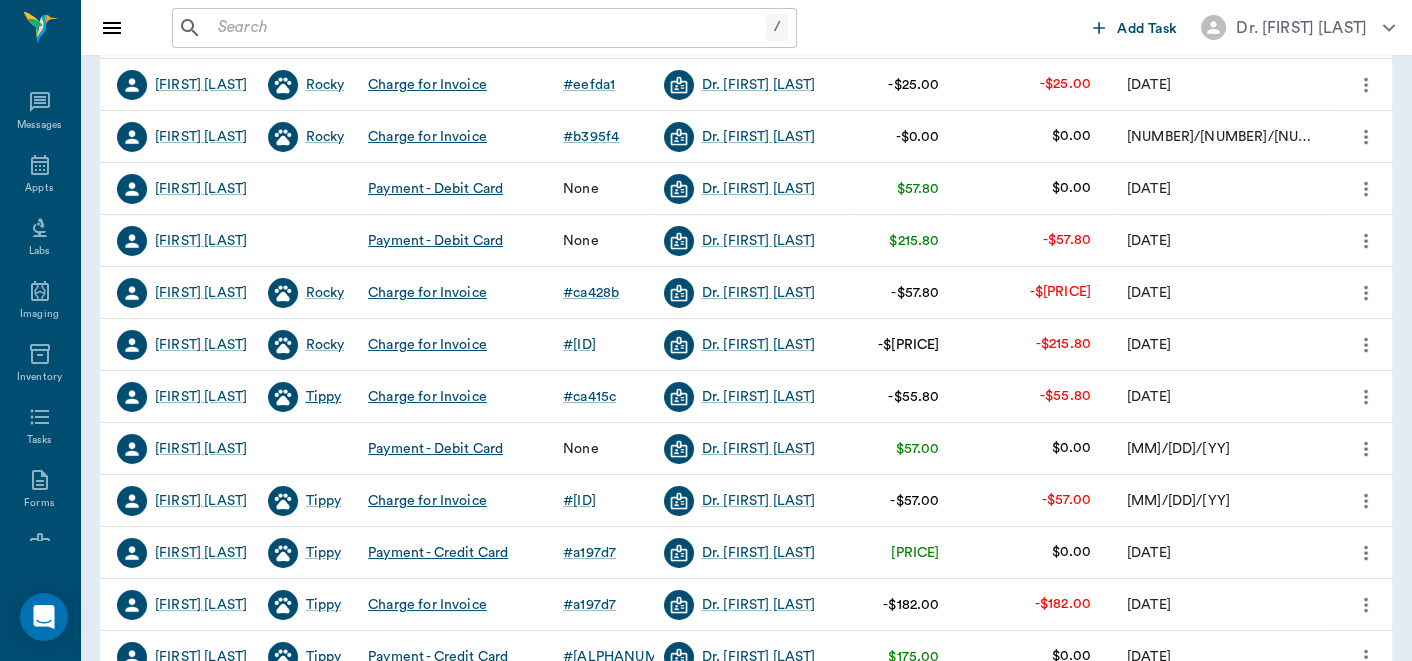 click on "Tippy" at bounding box center (324, 397) 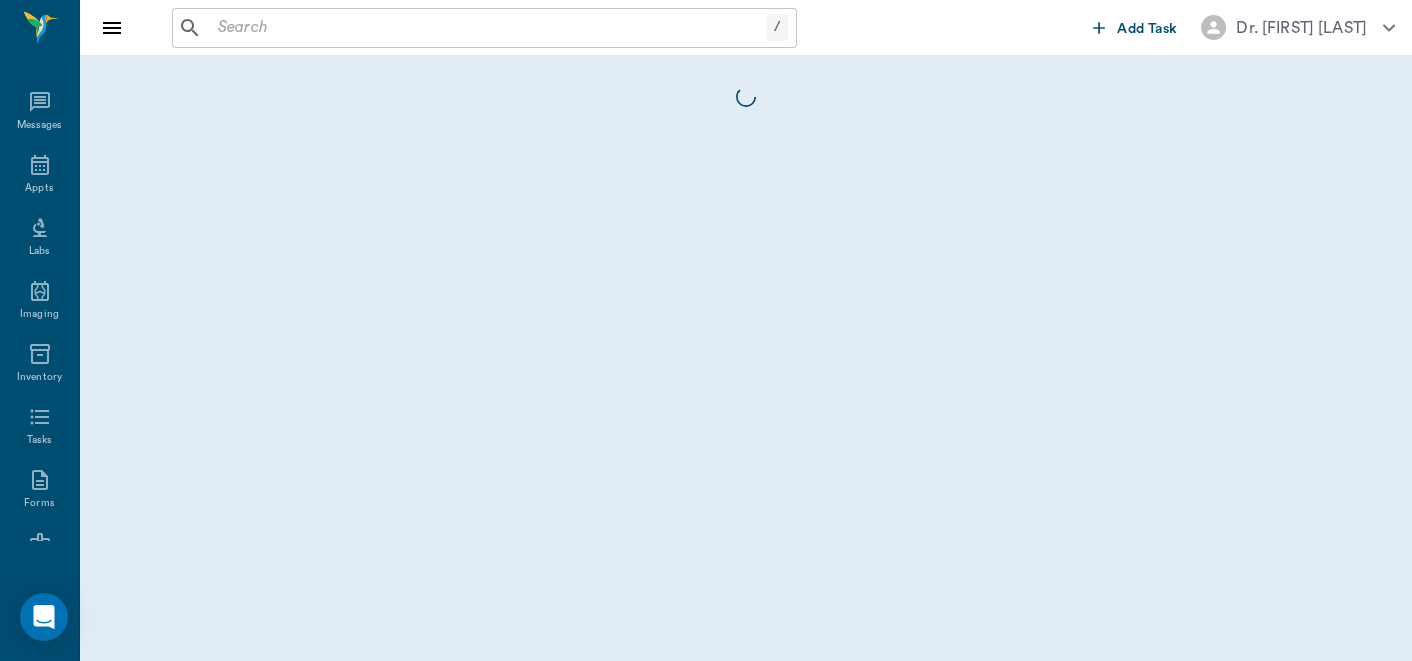 scroll, scrollTop: 0, scrollLeft: 0, axis: both 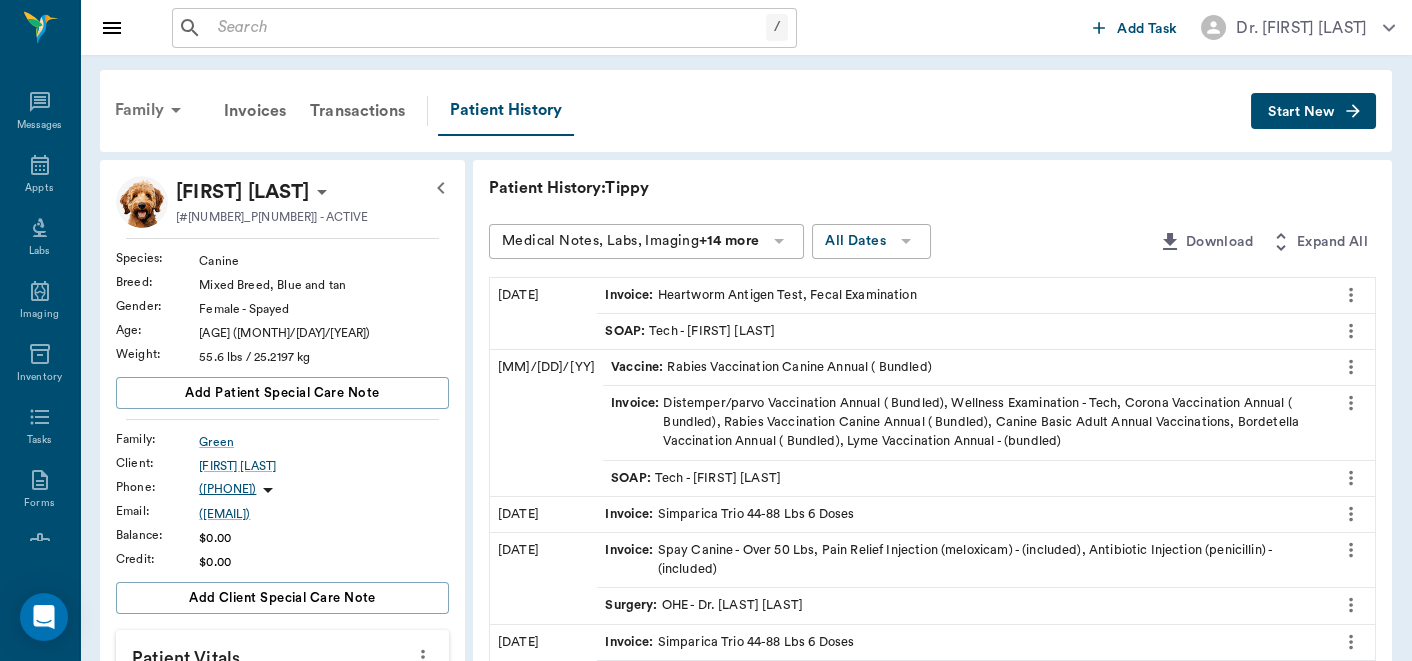 click 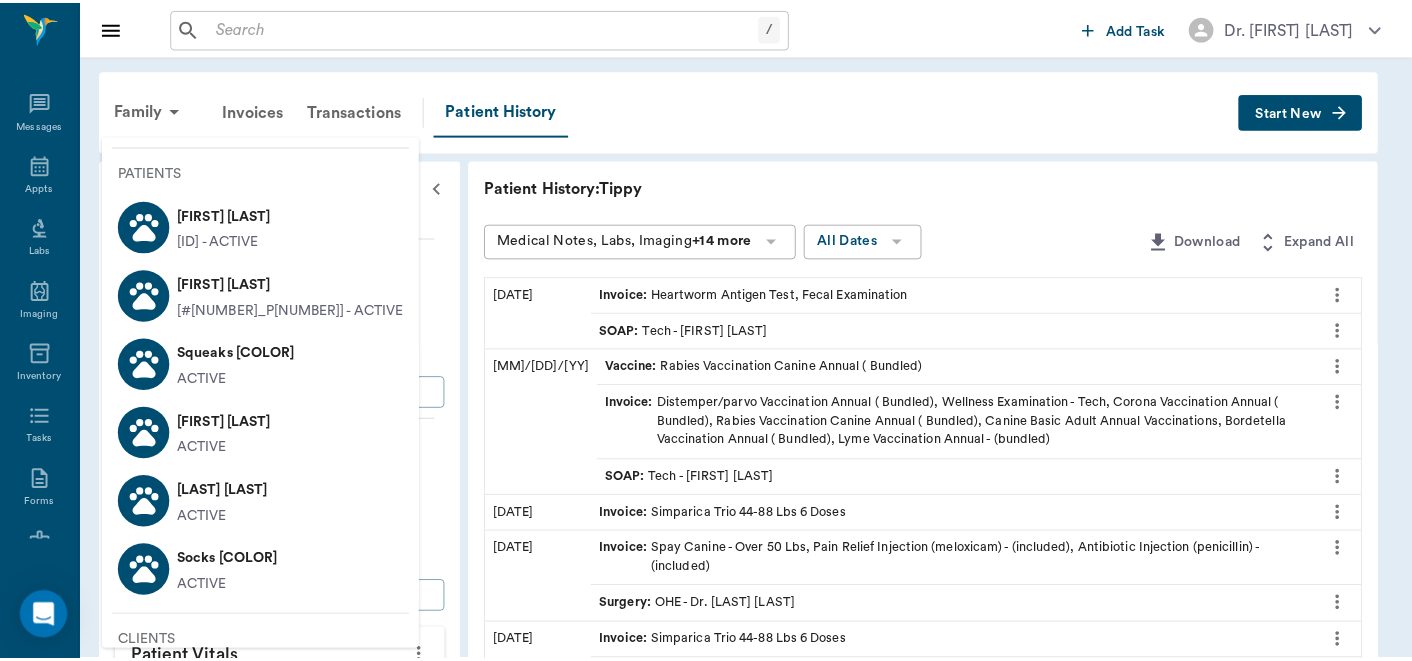 scroll, scrollTop: 41, scrollLeft: 0, axis: vertical 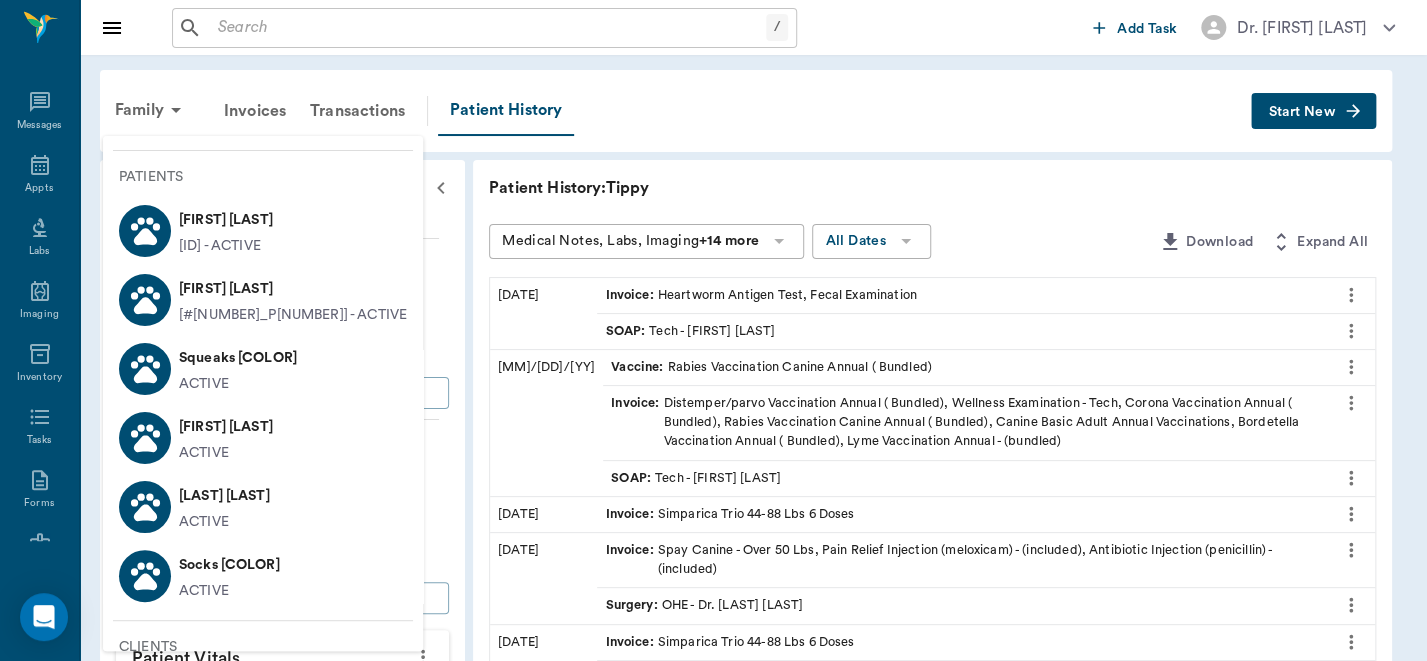 click at bounding box center (713, 330) 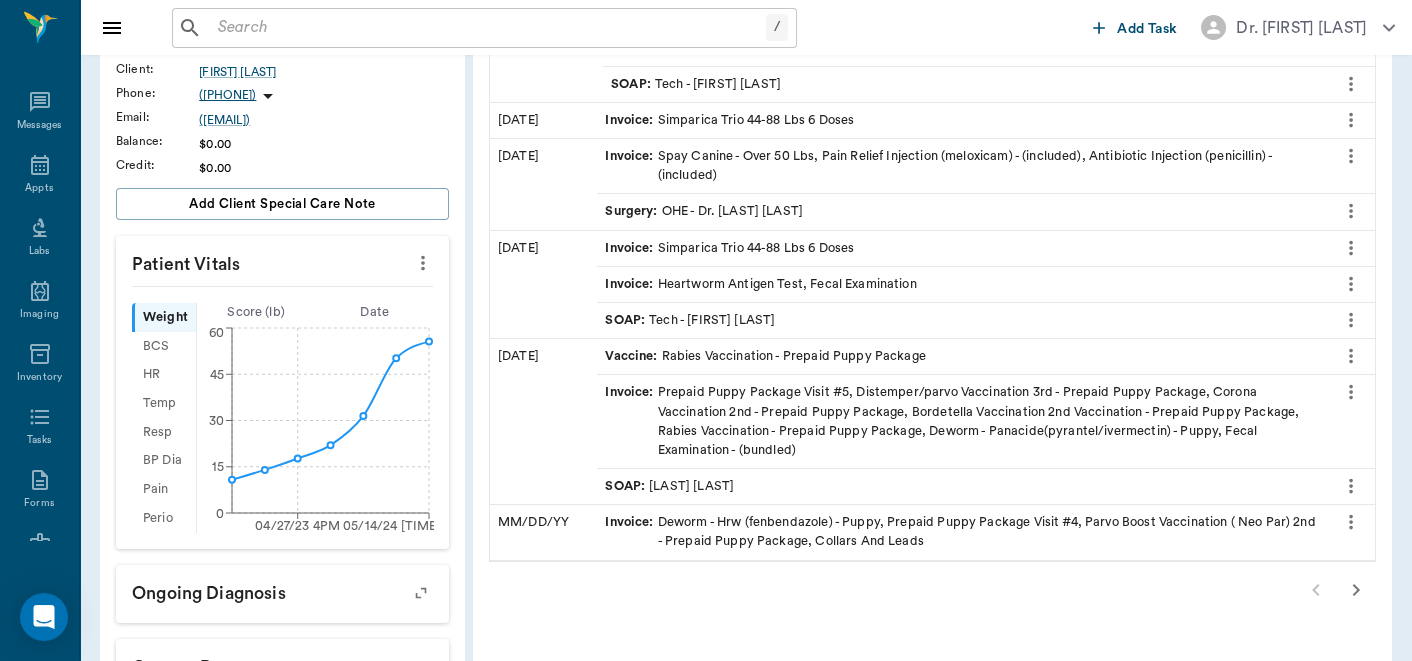 scroll, scrollTop: 669, scrollLeft: 0, axis: vertical 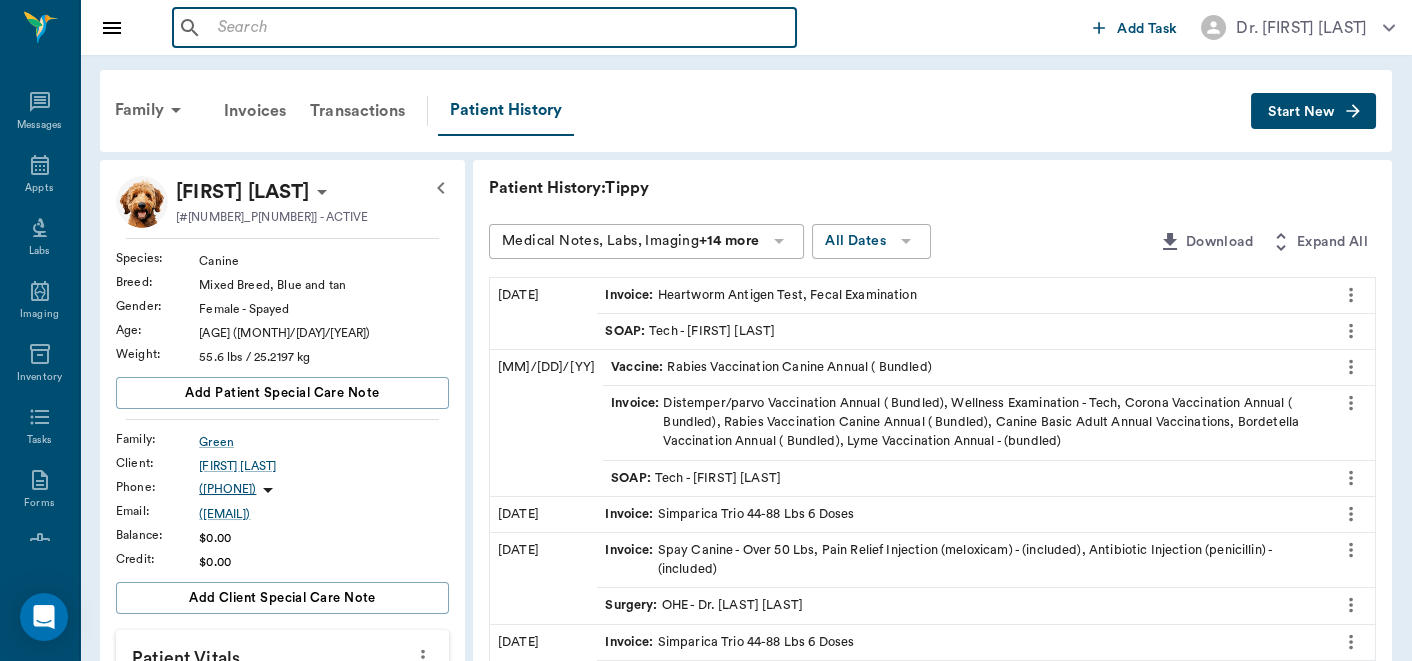 click at bounding box center (499, 28) 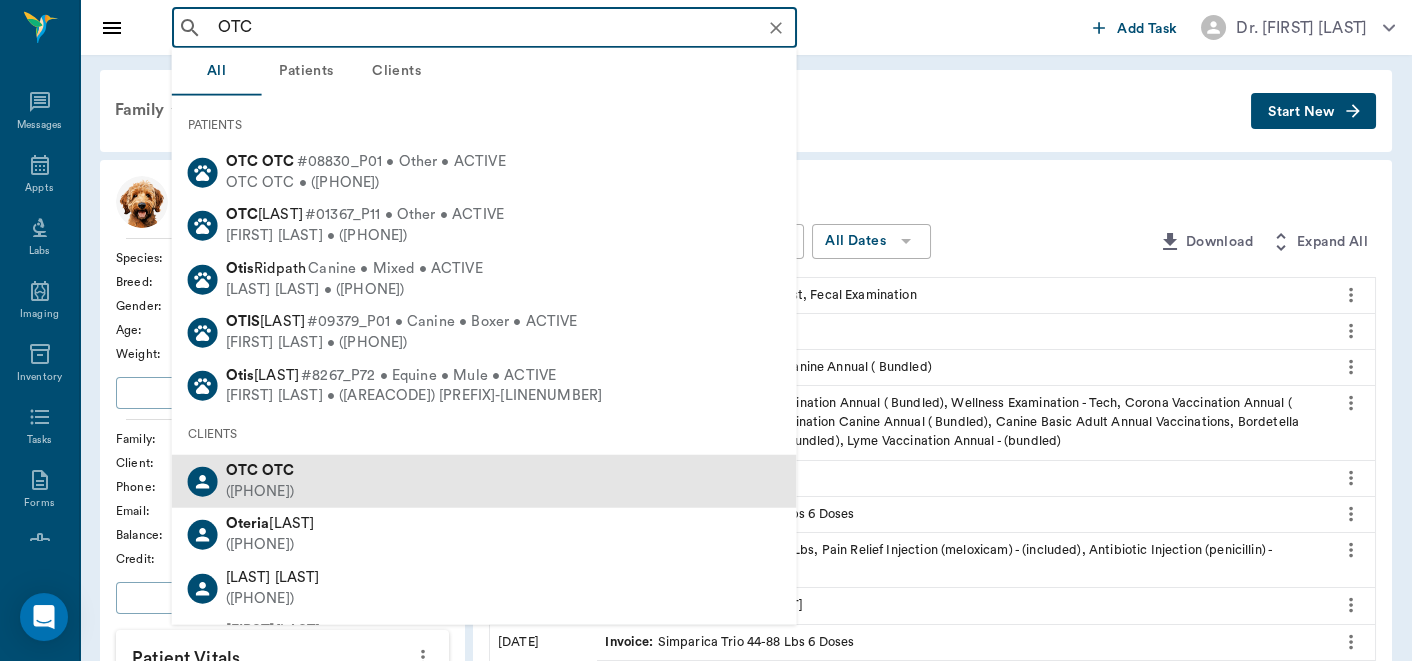 click on "OTC" at bounding box center [278, 470] 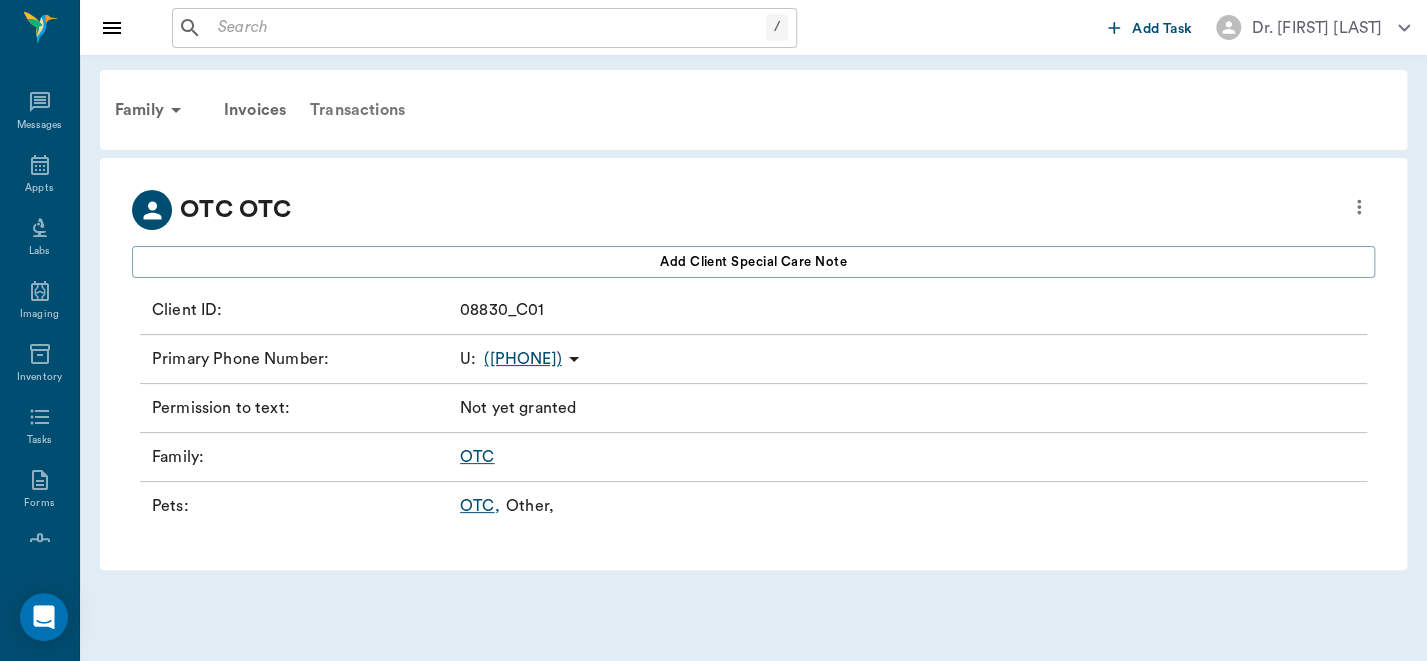 click on "Transactions" at bounding box center (357, 110) 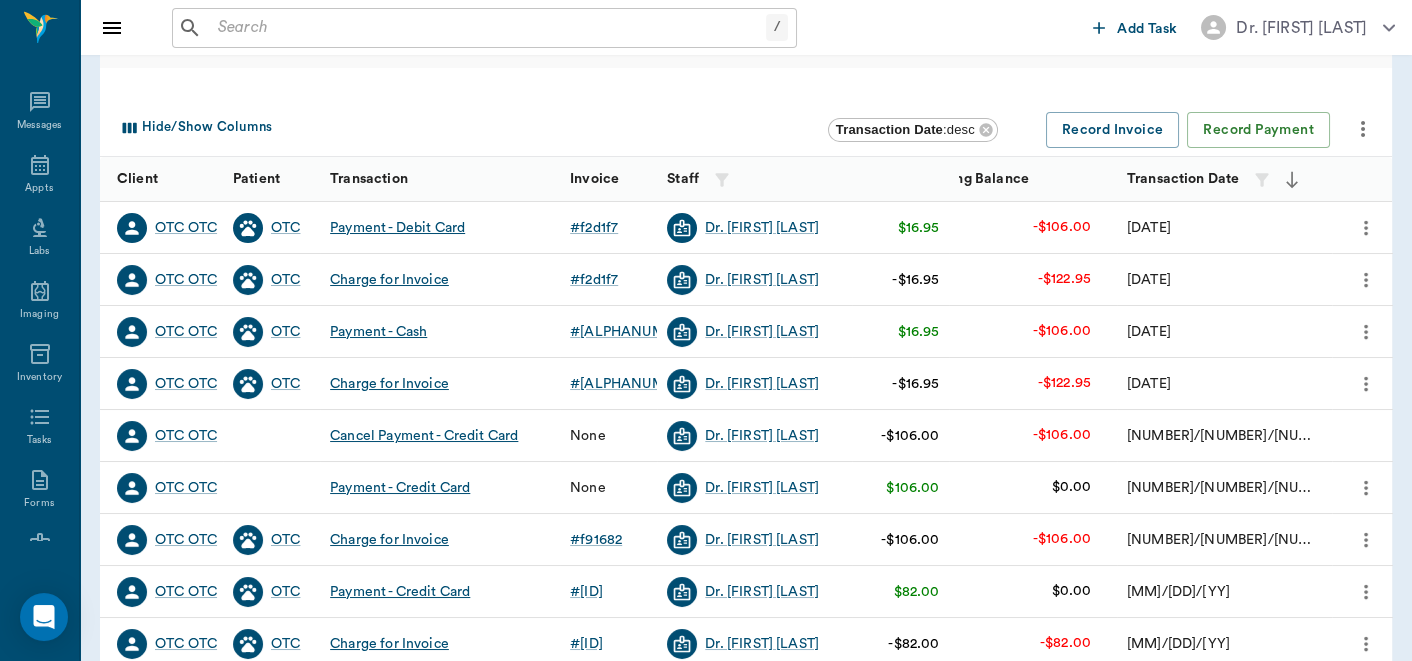 scroll, scrollTop: 158, scrollLeft: 0, axis: vertical 